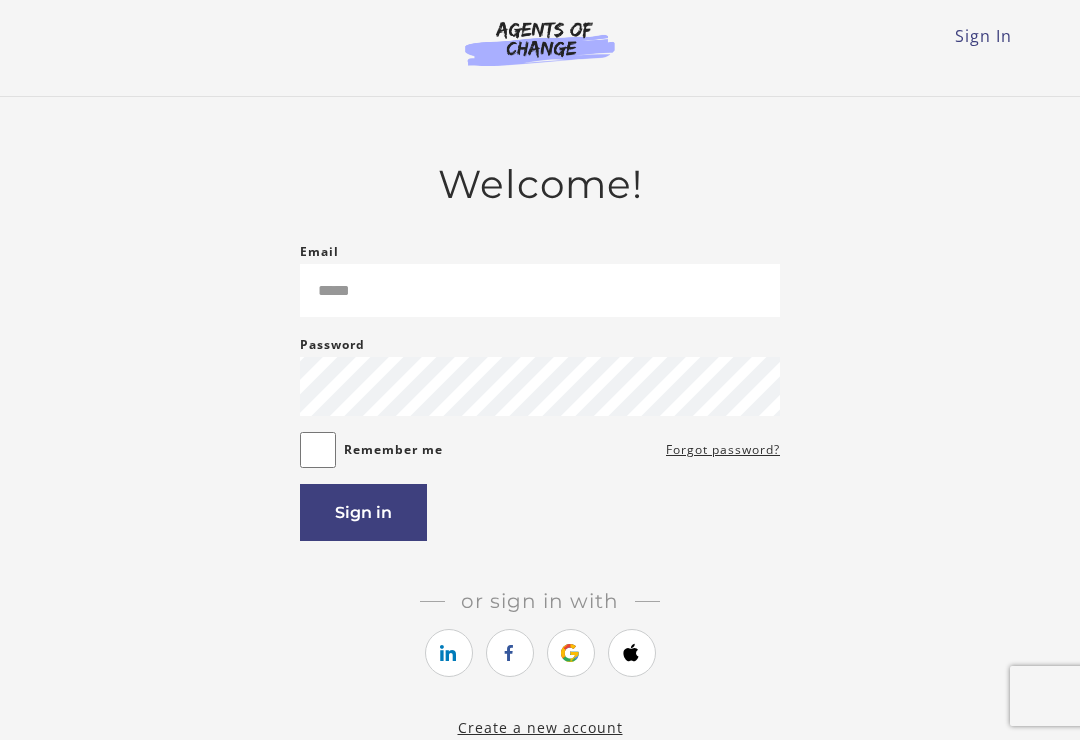 scroll, scrollTop: 0, scrollLeft: 0, axis: both 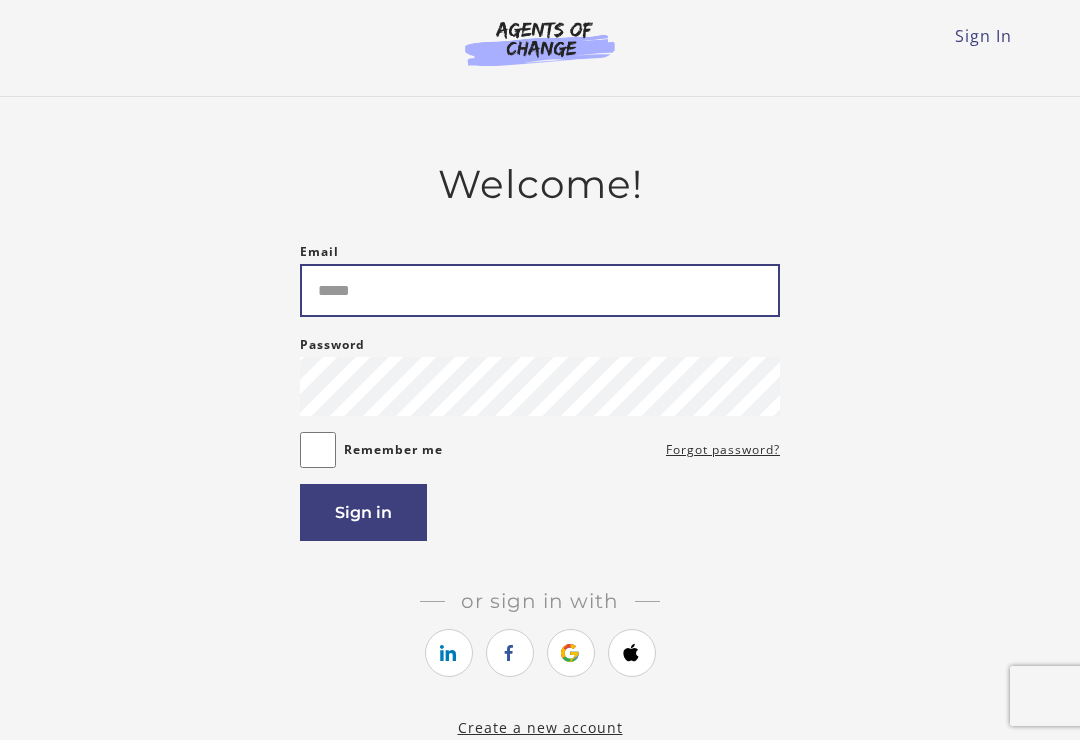 click on "Email" at bounding box center [540, 290] 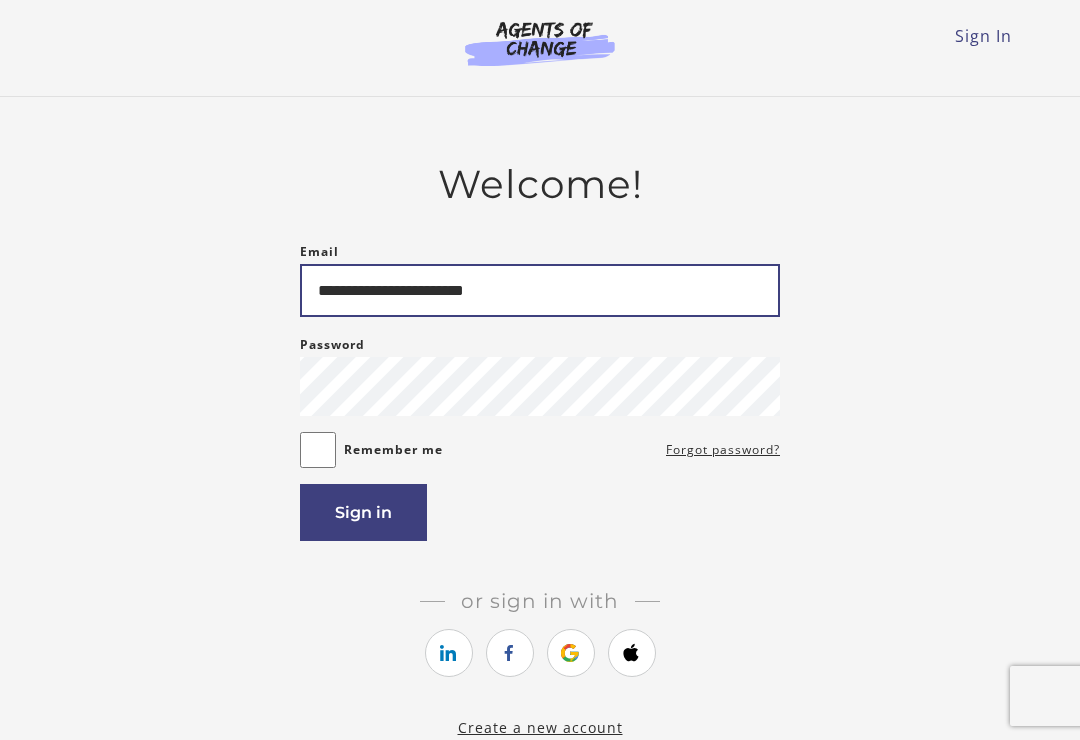 type on "**********" 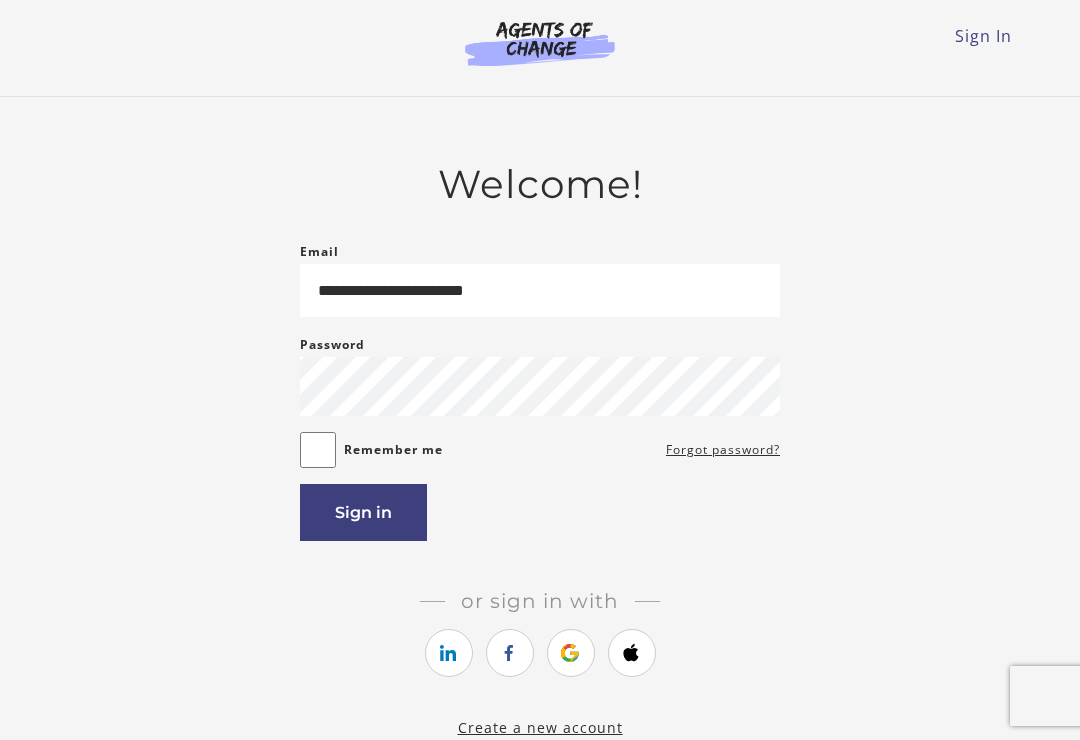 click on "Sign in" at bounding box center [363, 512] 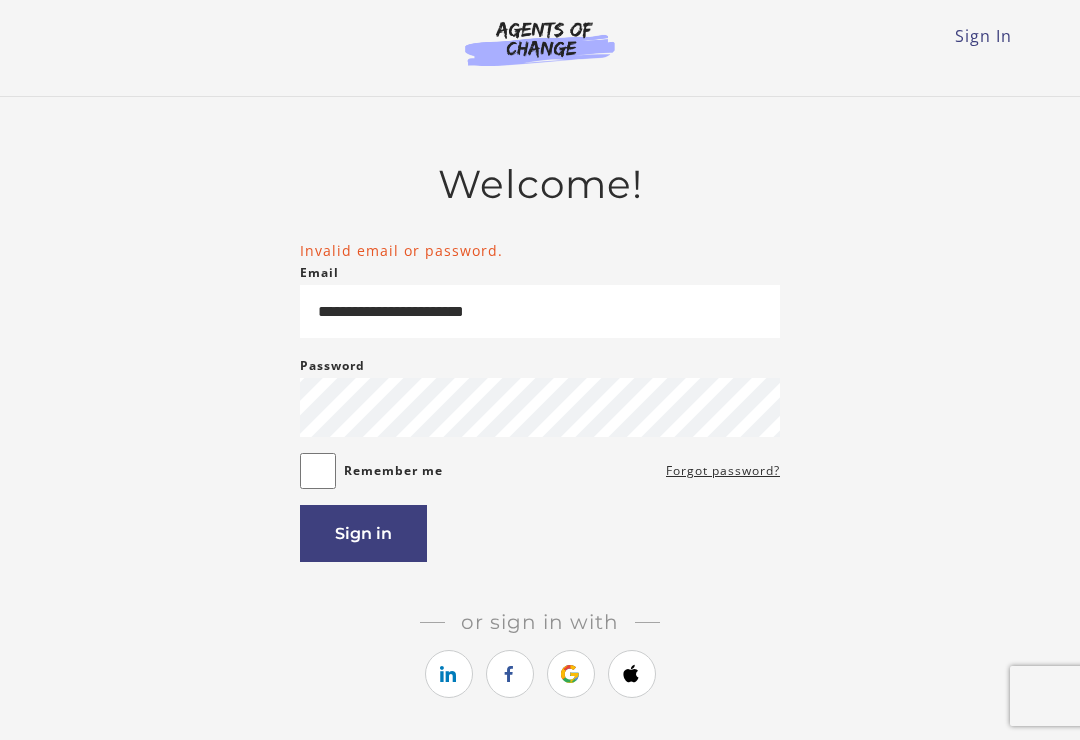scroll, scrollTop: 0, scrollLeft: 0, axis: both 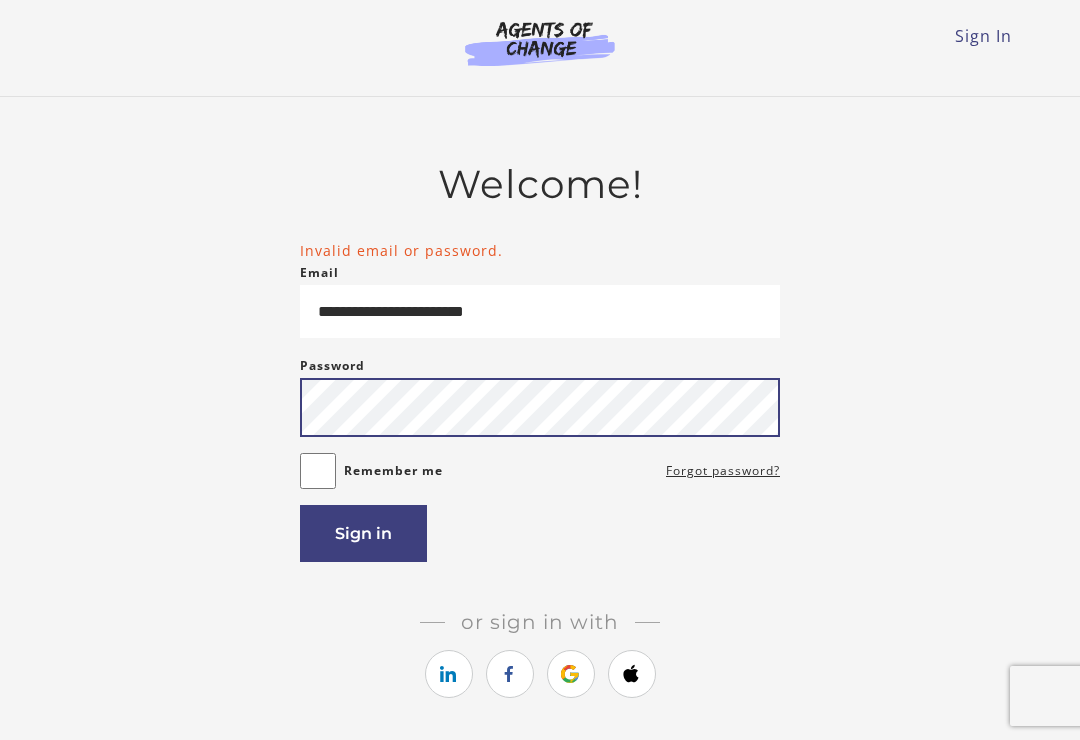 click on "Sign in" at bounding box center [363, 533] 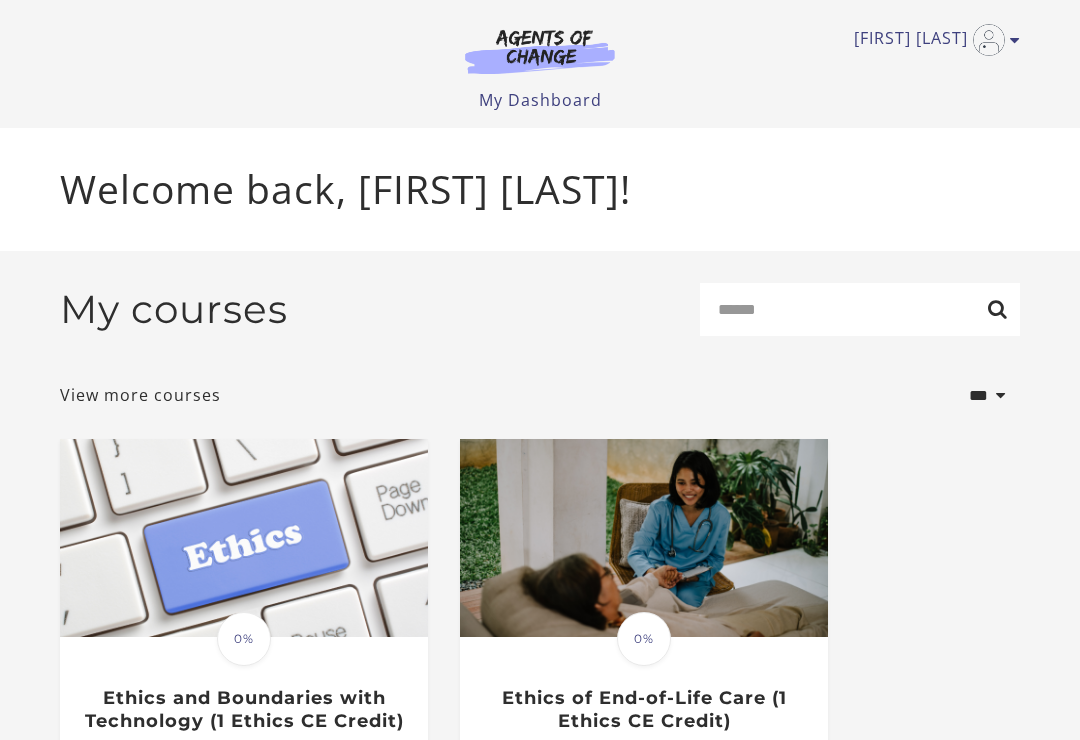 scroll, scrollTop: 0, scrollLeft: 0, axis: both 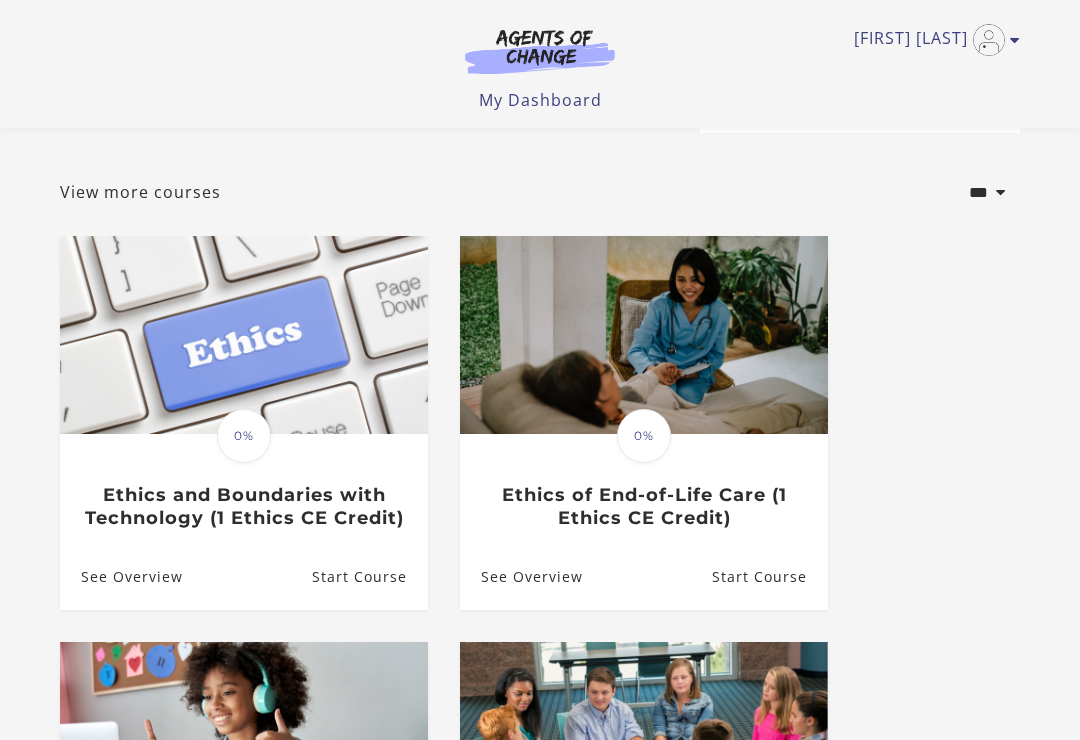 click at bounding box center (244, 335) 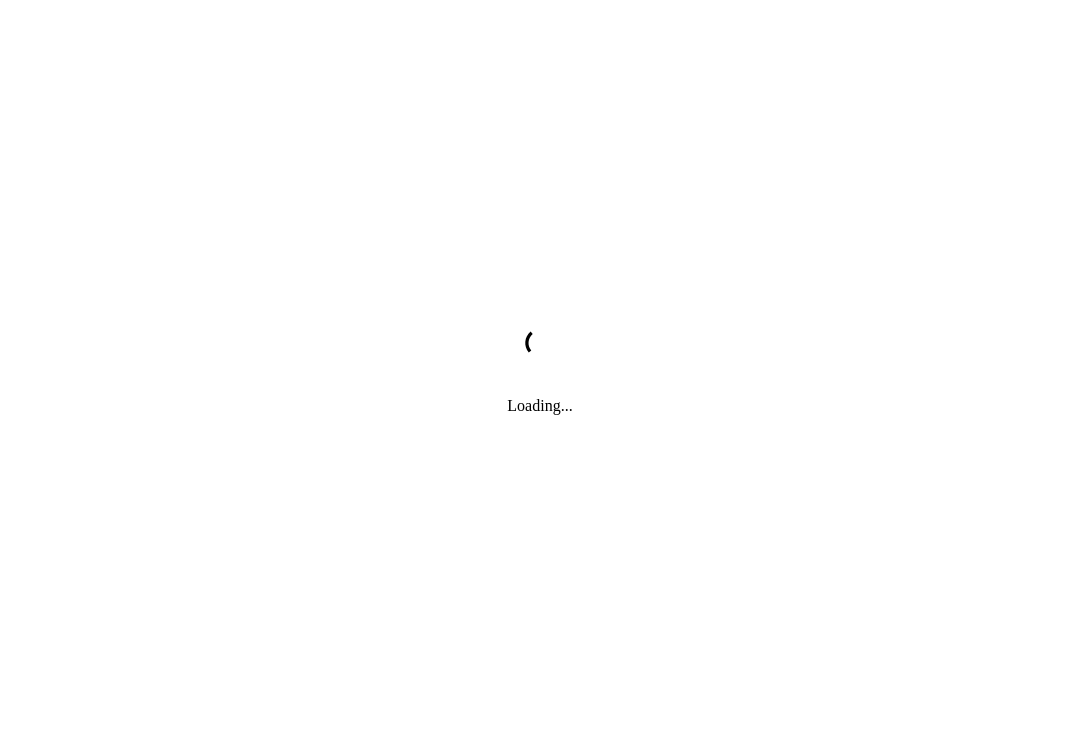 scroll, scrollTop: 0, scrollLeft: 0, axis: both 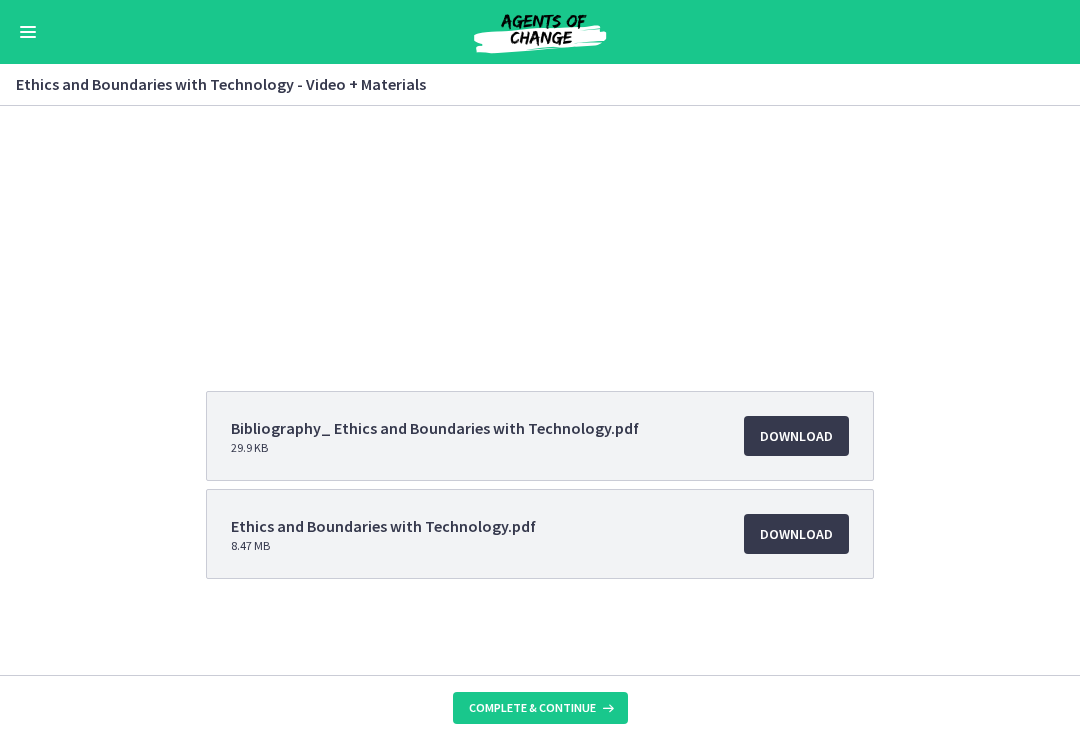 click at bounding box center [606, 708] 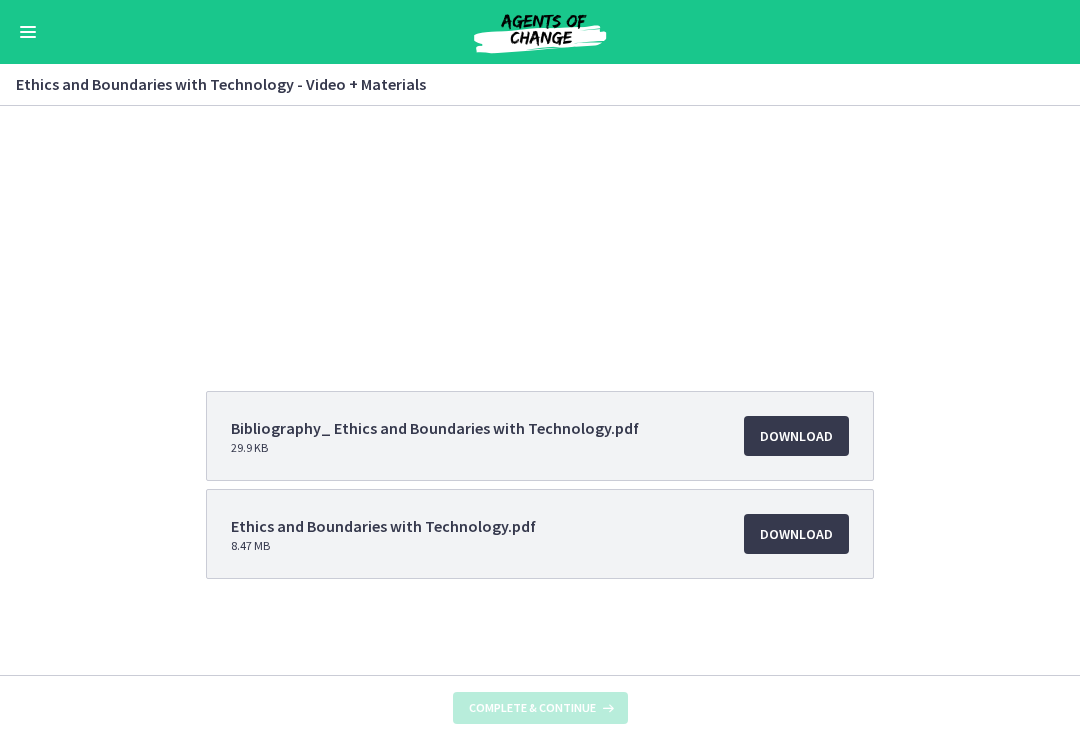 scroll, scrollTop: 0, scrollLeft: 0, axis: both 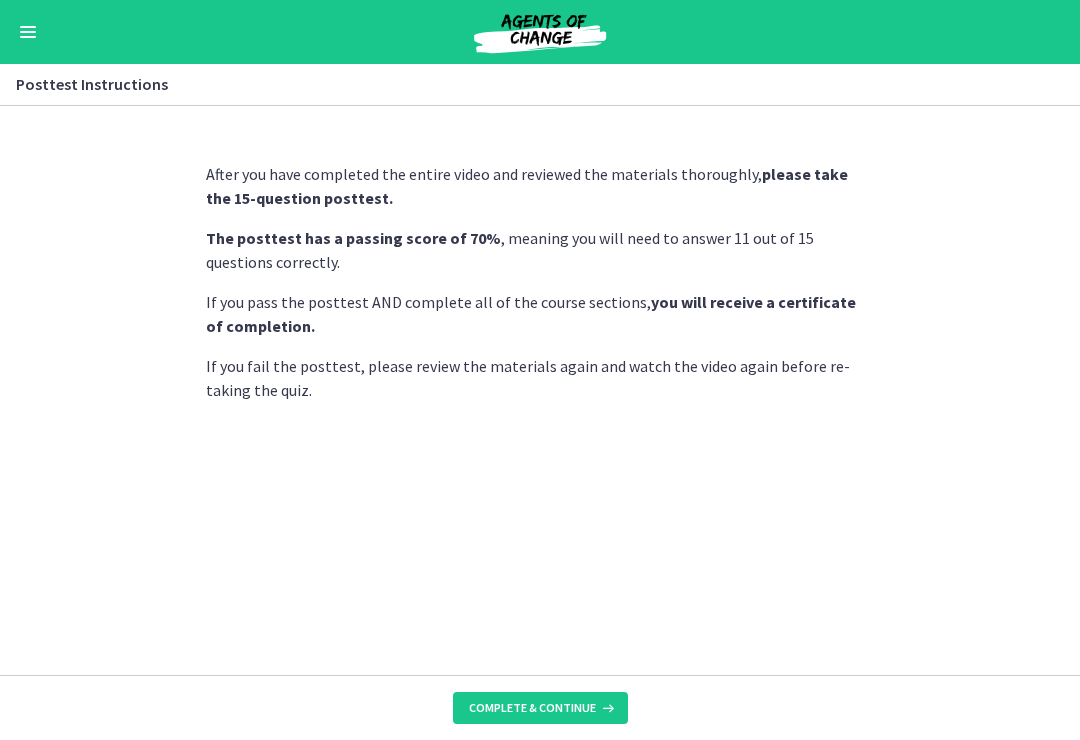 click at bounding box center [606, 708] 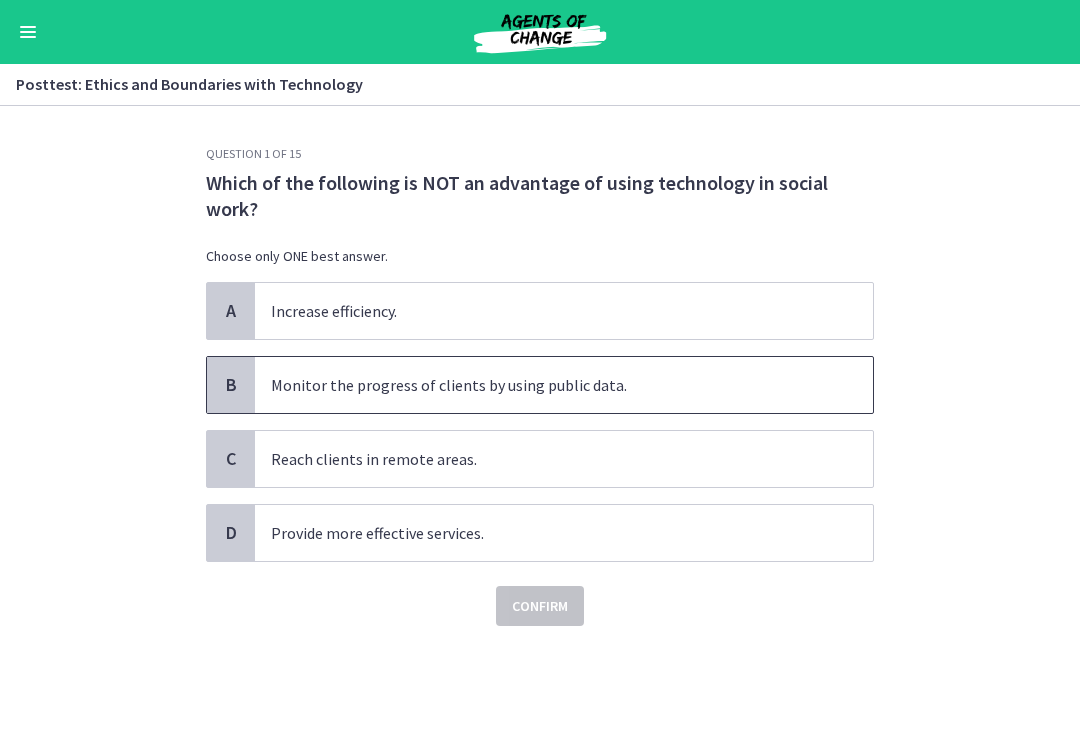 click on "Monitor the progress of clients by using public data." at bounding box center [544, 385] 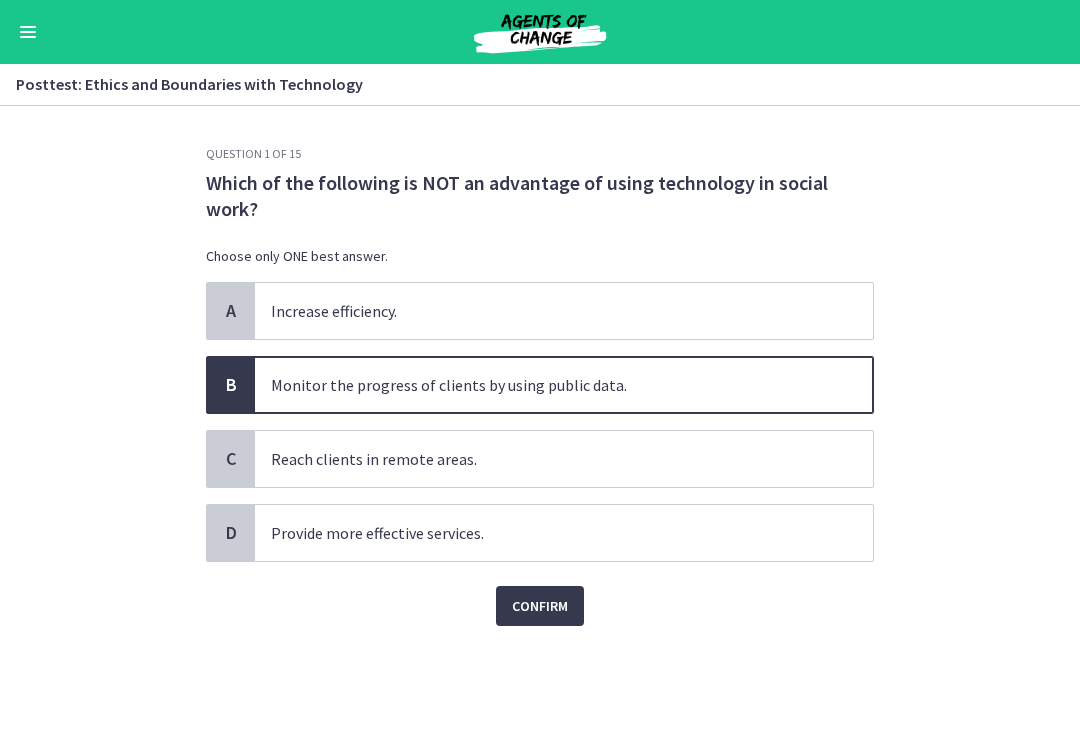 click on "Confirm" at bounding box center (540, 606) 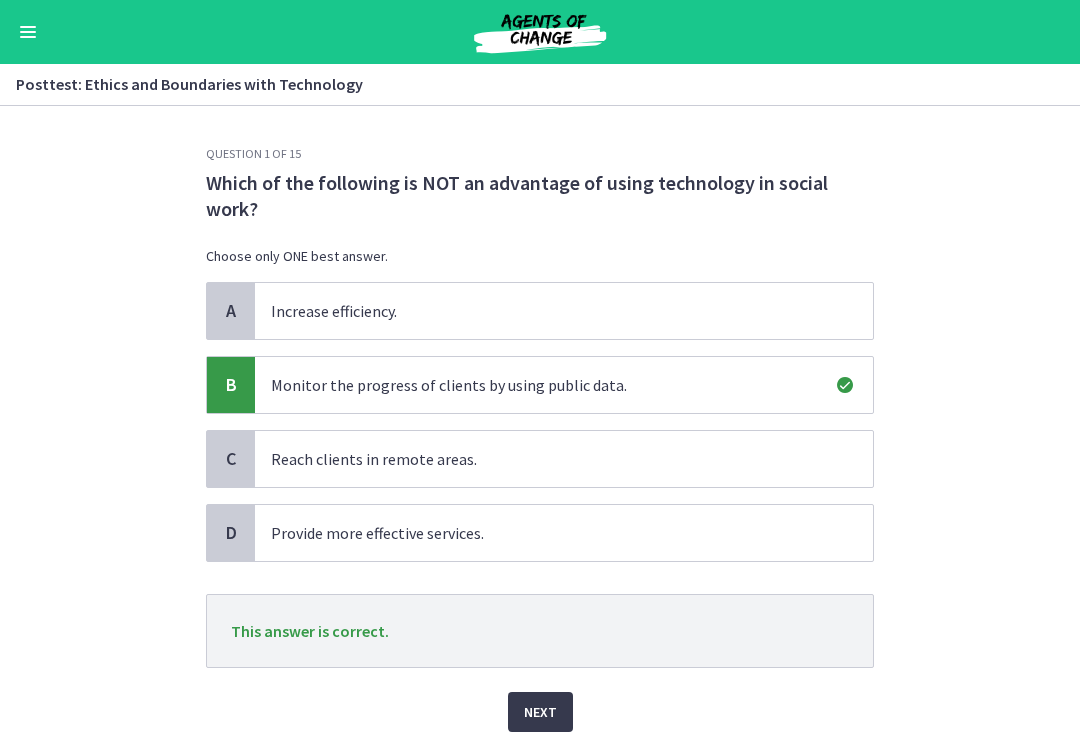 click on "Next" at bounding box center [540, 712] 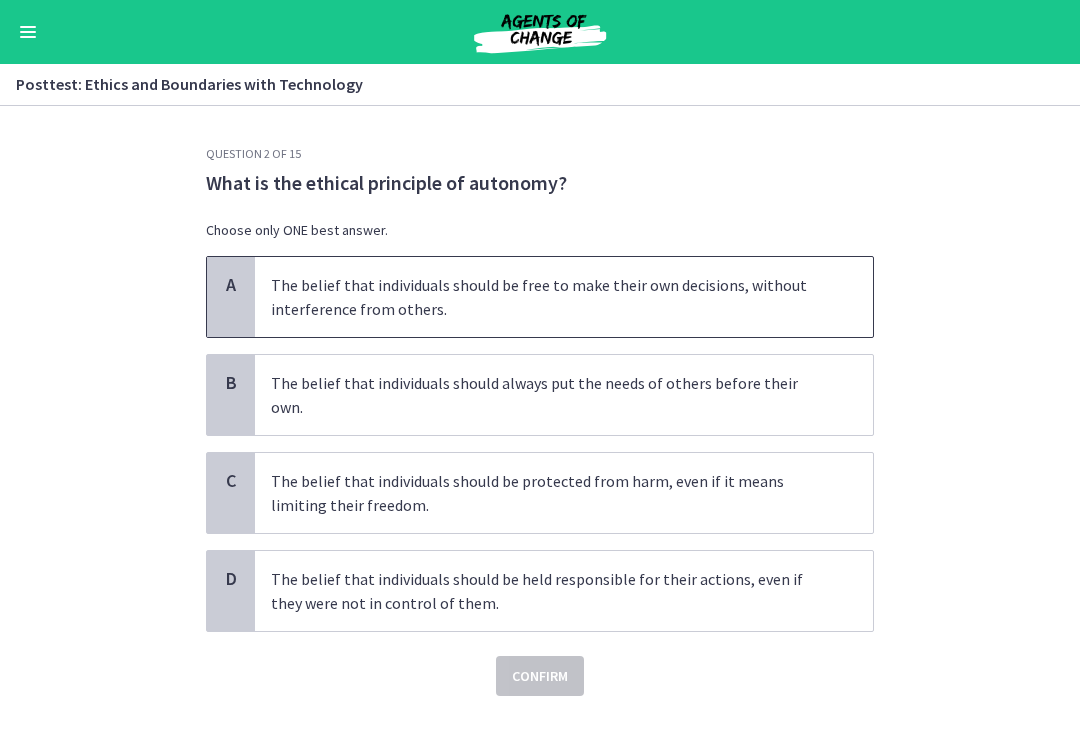 click on "The belief that individuals should be free to make their own decisions, without interference from others." at bounding box center [544, 297] 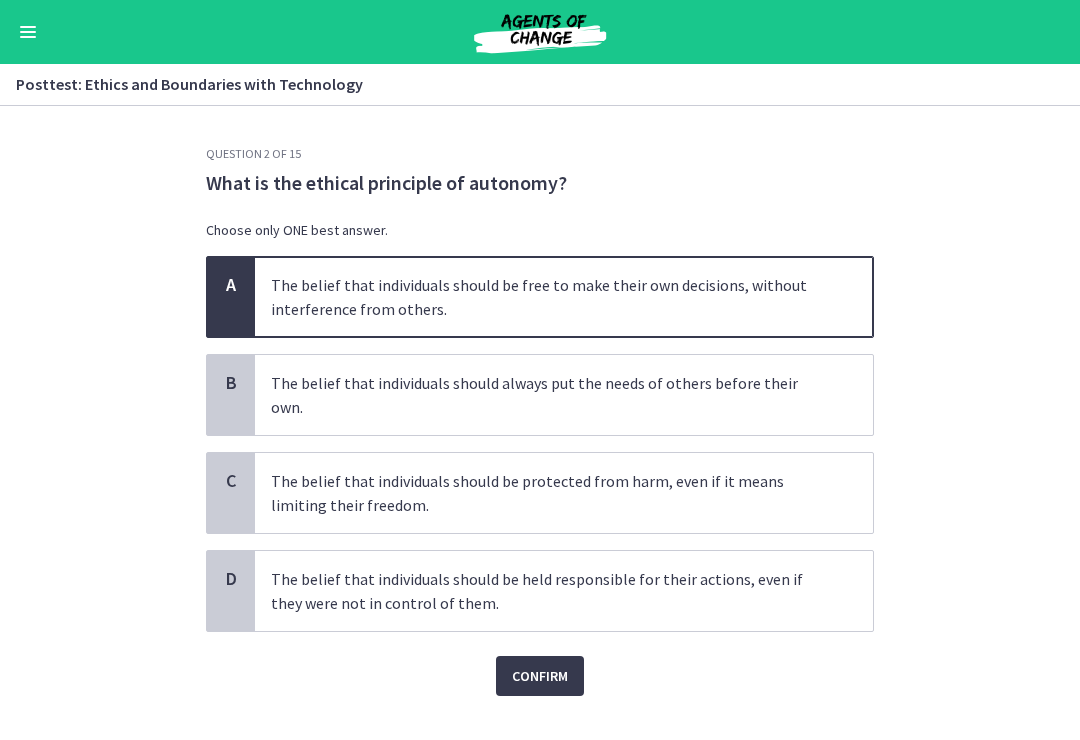 click on "Confirm" at bounding box center (540, 676) 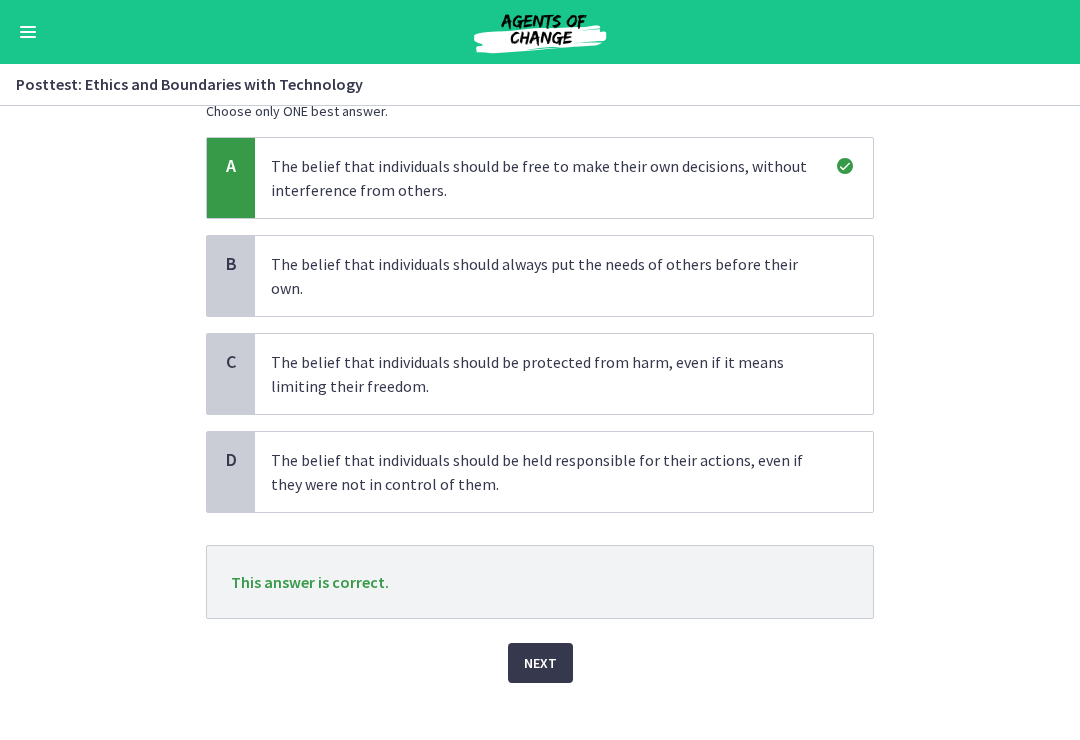scroll, scrollTop: 118, scrollLeft: 0, axis: vertical 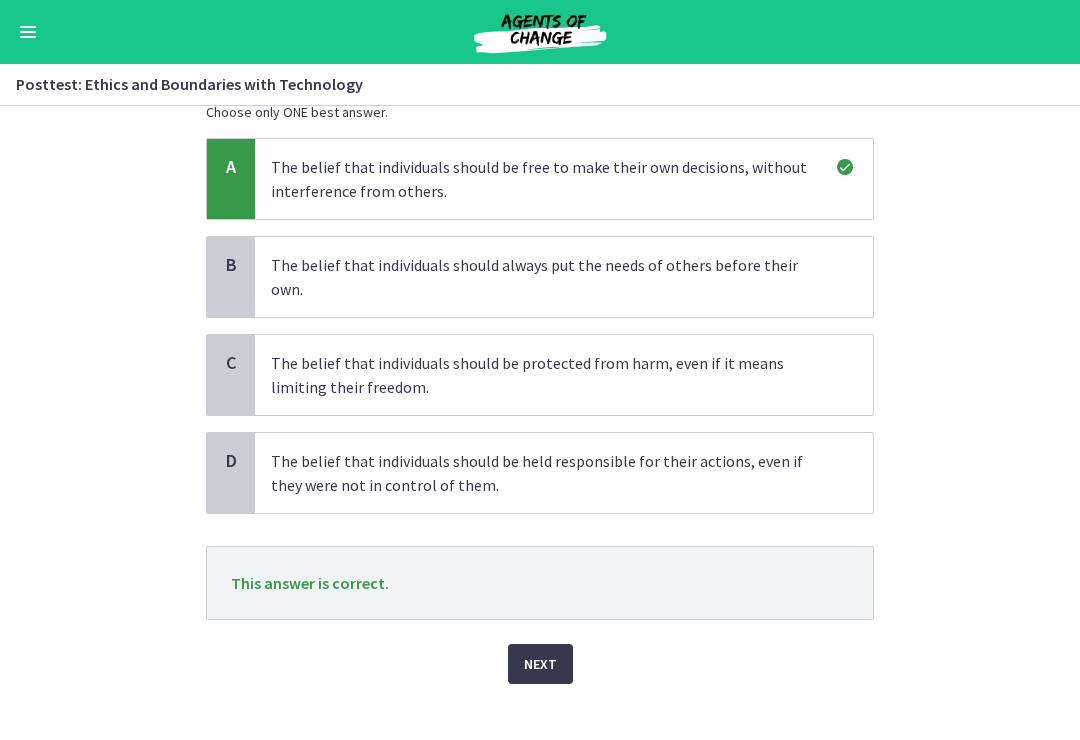 click on "Next" at bounding box center (540, 664) 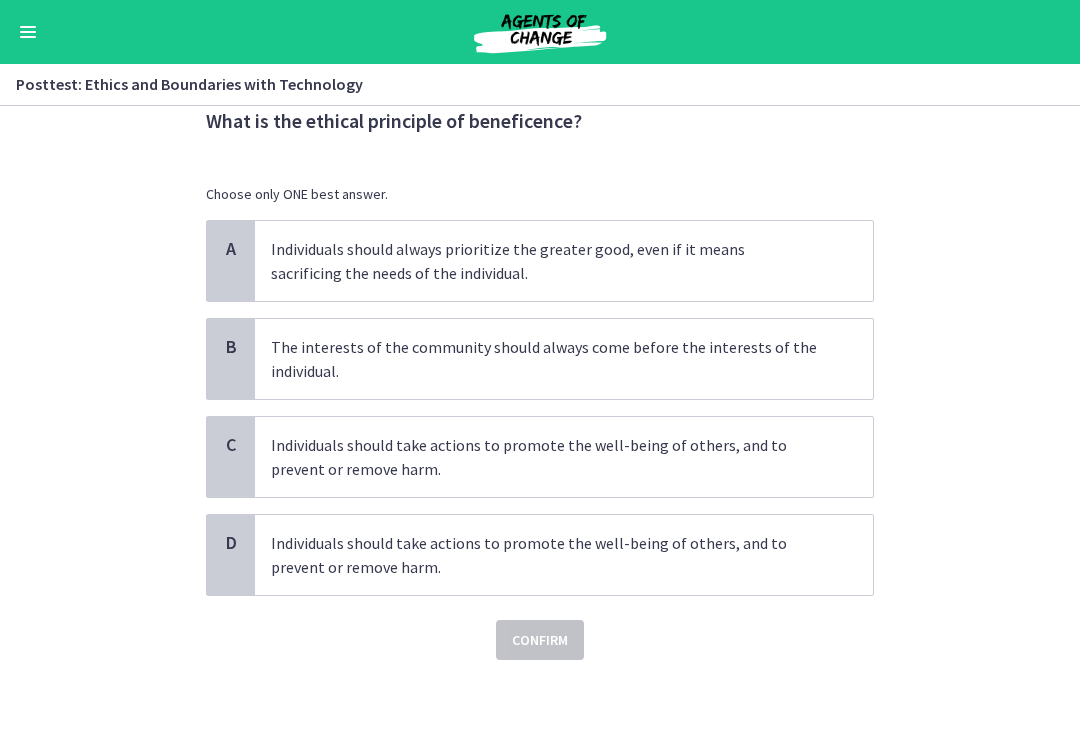 scroll, scrollTop: 62, scrollLeft: 0, axis: vertical 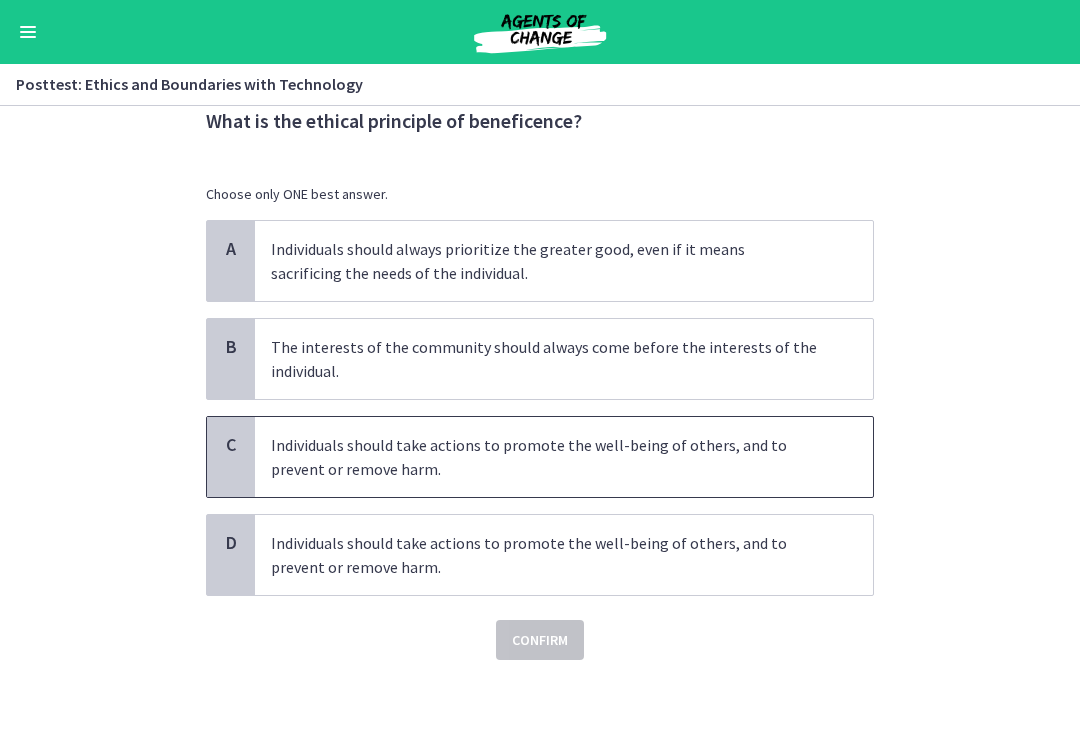 click on "Individuals should take actions to promote the well-being of others, and to prevent or remove harm." at bounding box center [544, 457] 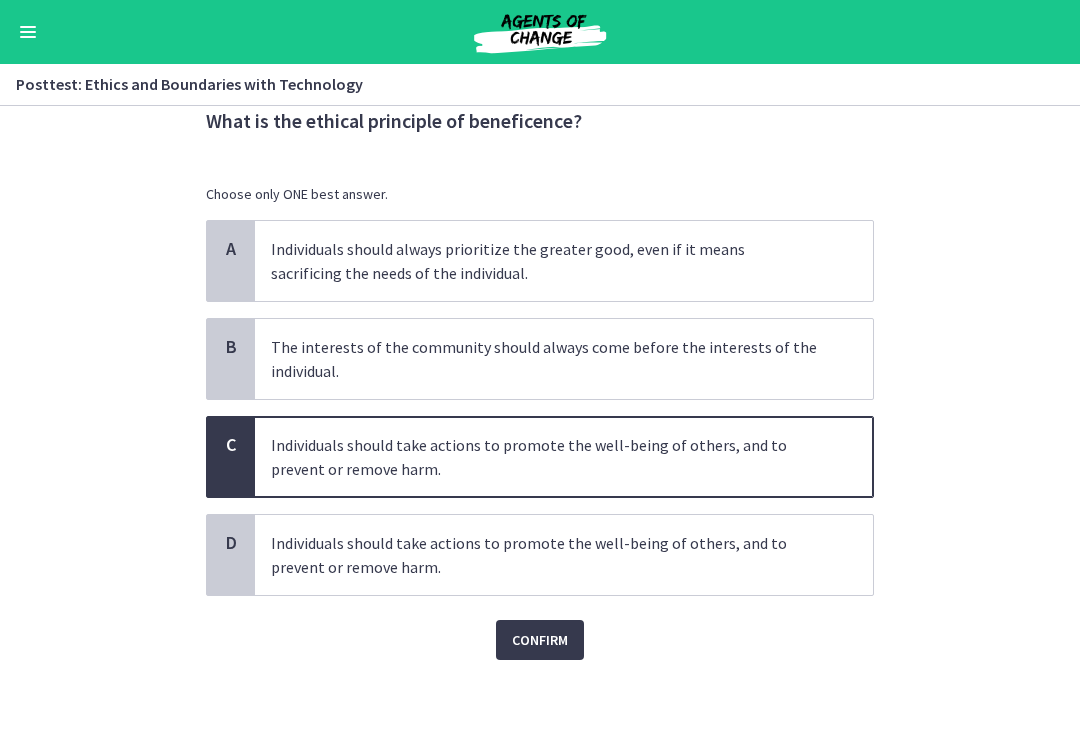 click on "Confirm" at bounding box center [540, 640] 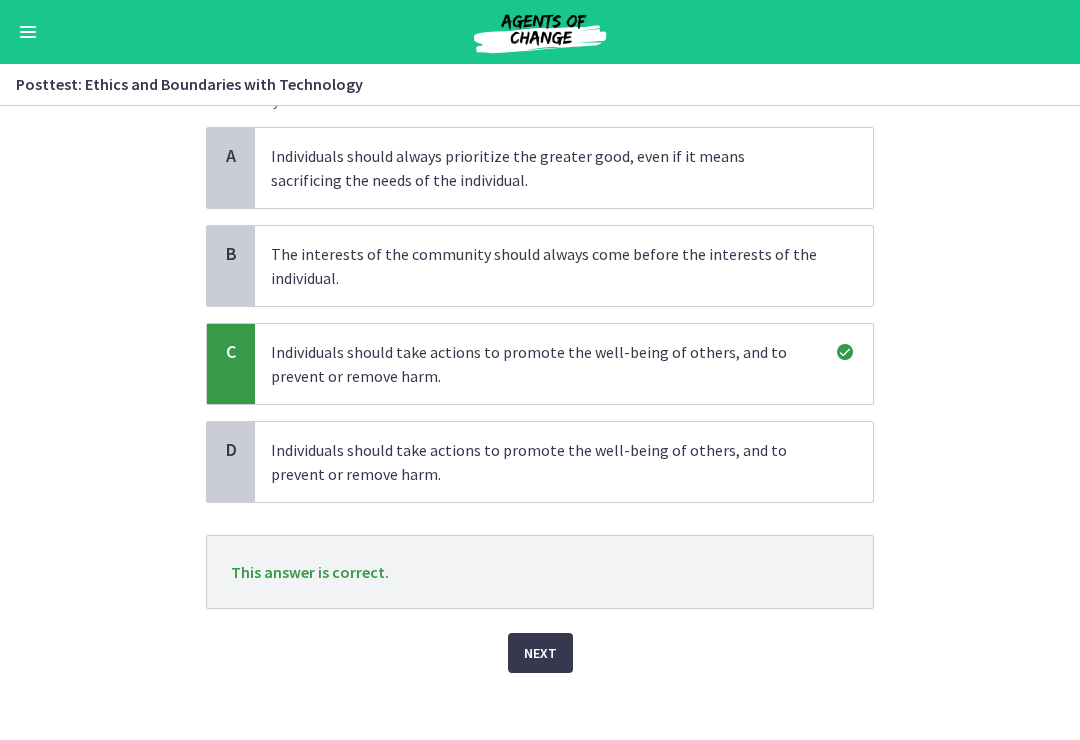 scroll, scrollTop: 158, scrollLeft: 0, axis: vertical 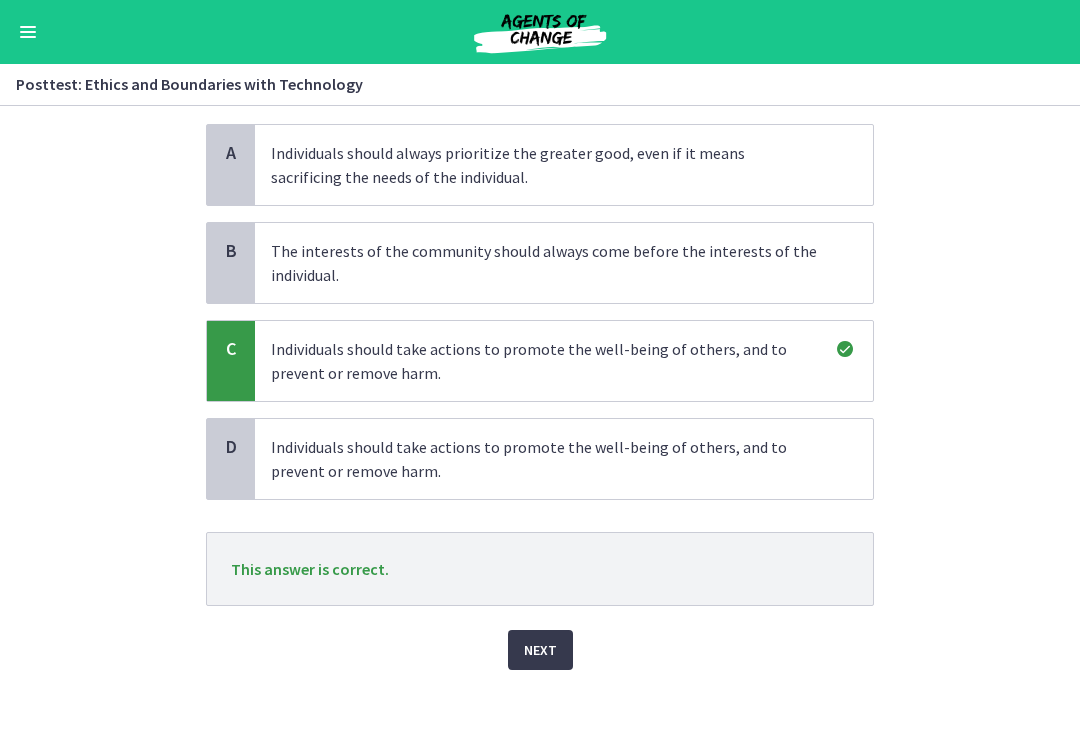 click on "Next" at bounding box center [540, 650] 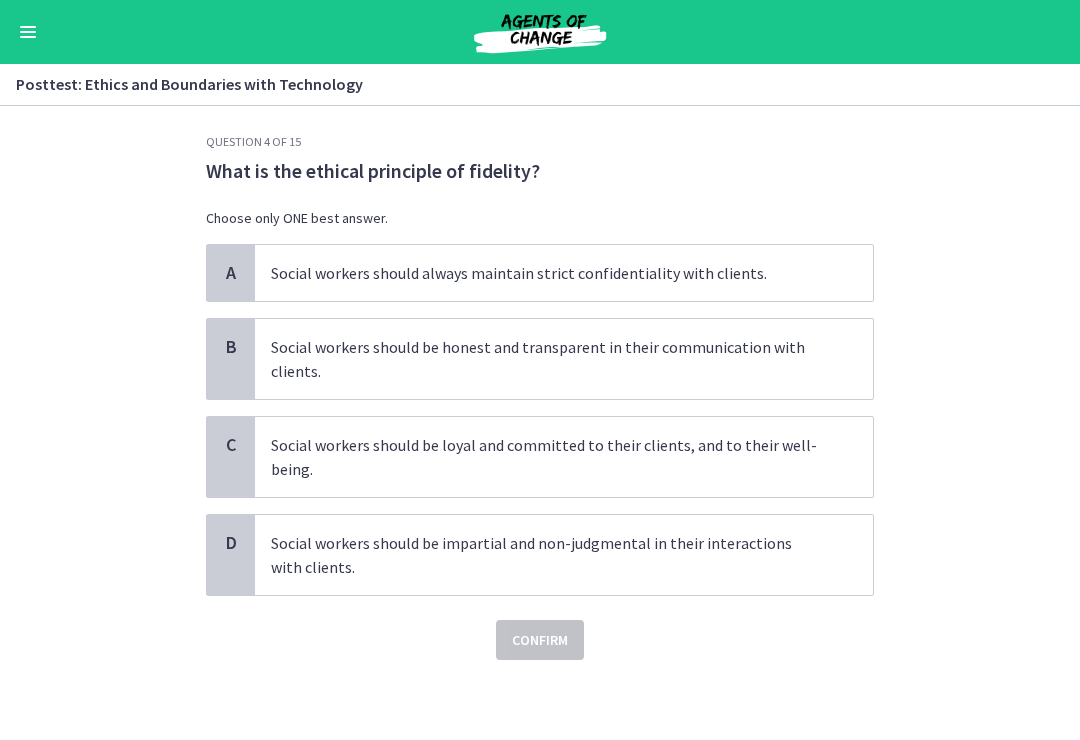 scroll, scrollTop: 12, scrollLeft: 0, axis: vertical 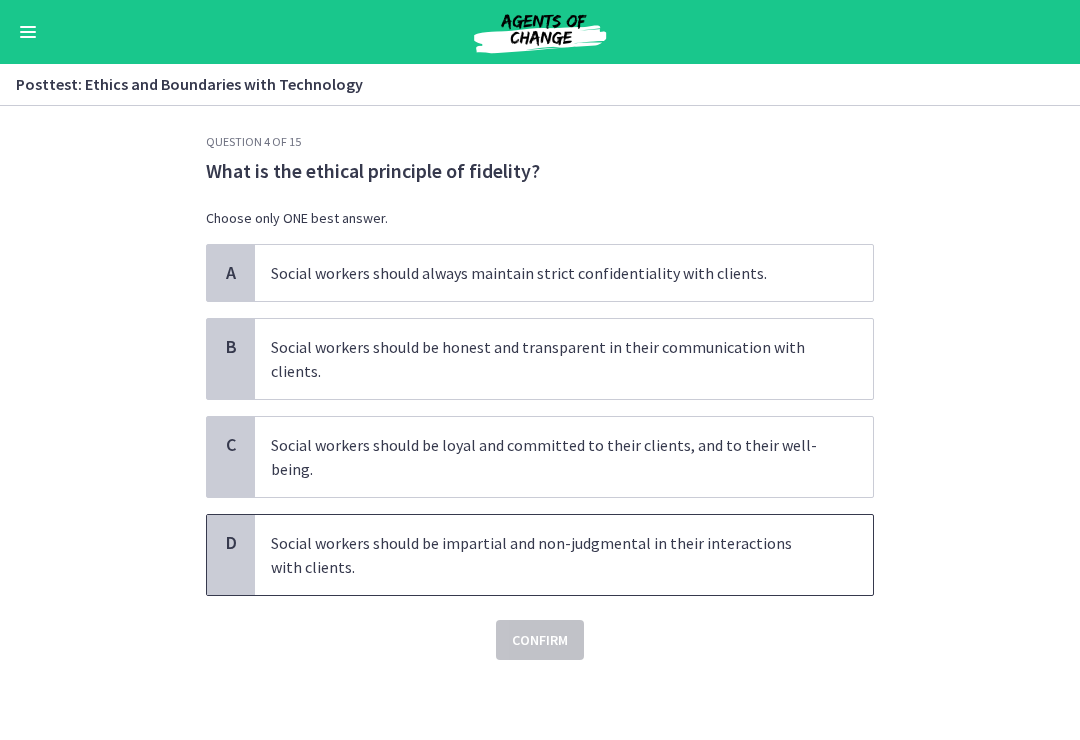 click on "Social workers should be impartial and non-judgmental in their interactions with clients." at bounding box center (544, 555) 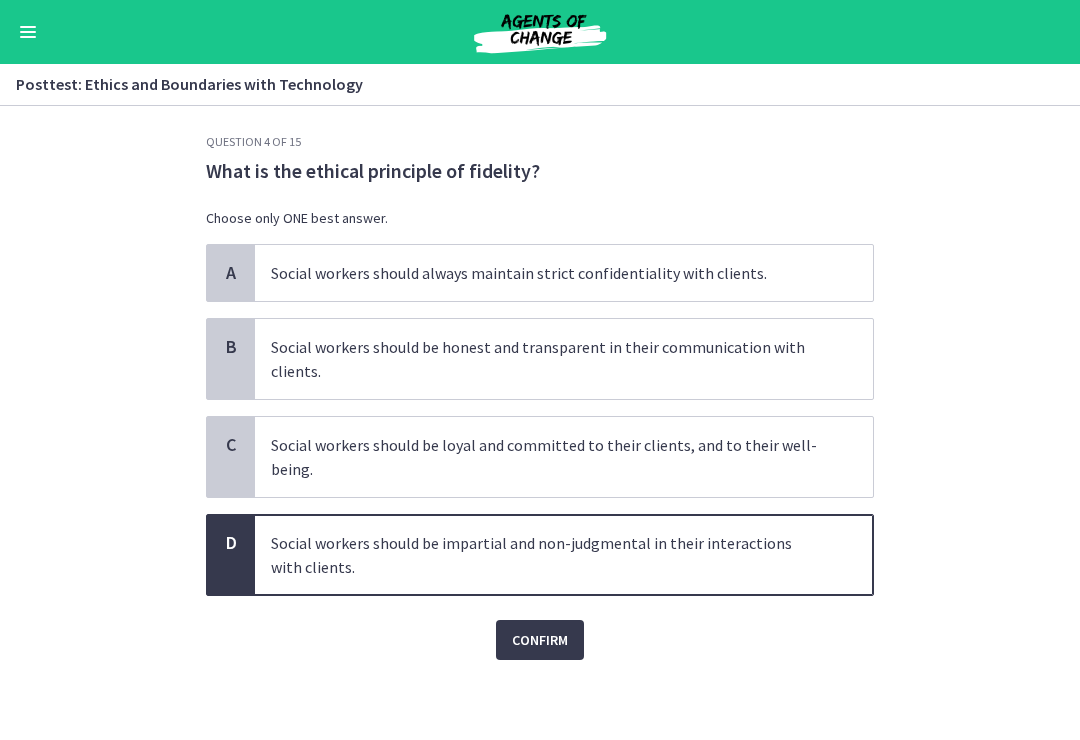 click on "Confirm" at bounding box center (540, 640) 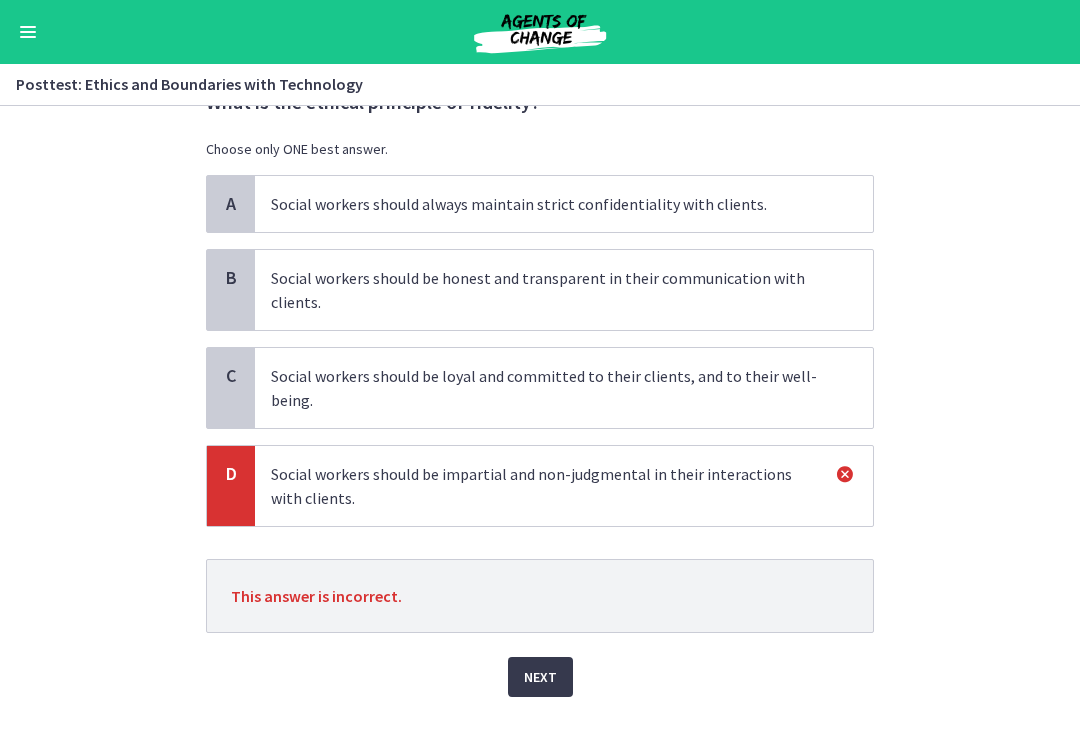 scroll, scrollTop: 82, scrollLeft: 0, axis: vertical 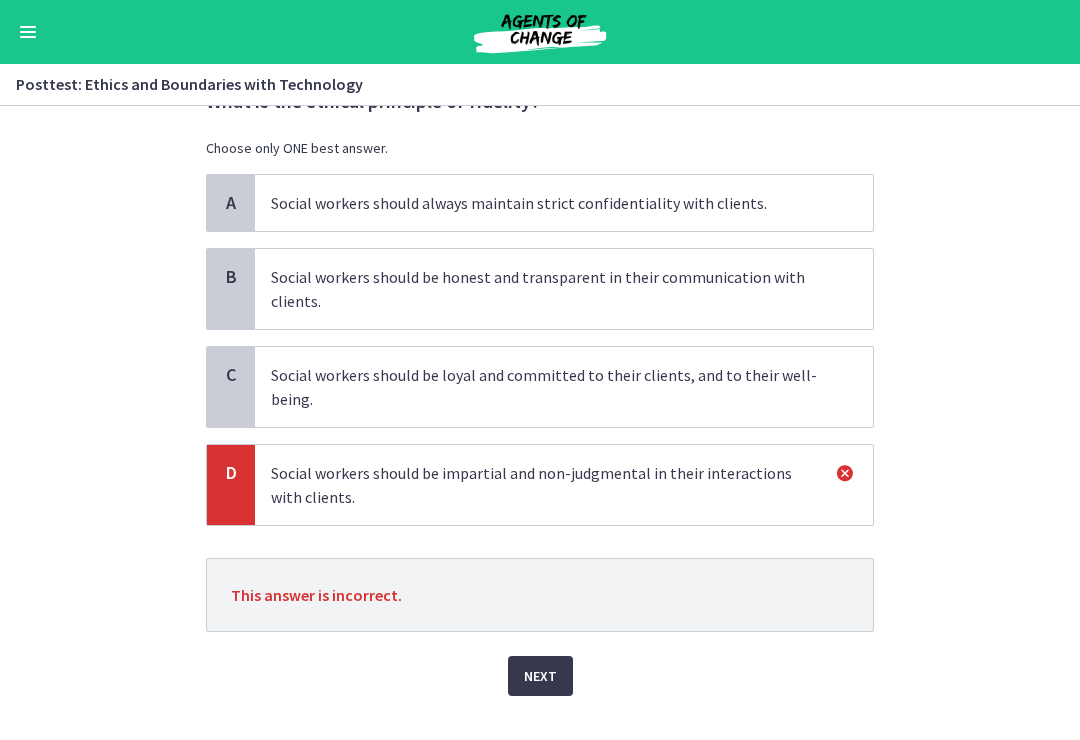 click on "Next" at bounding box center (540, 676) 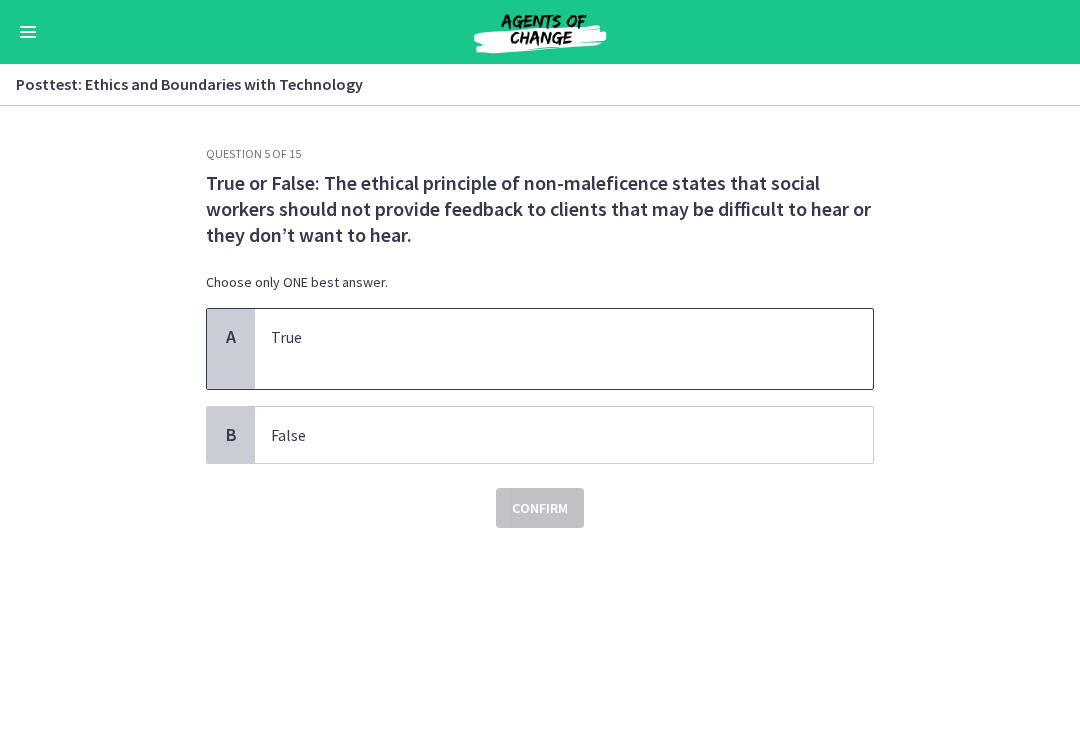 click on "A
True" at bounding box center (540, 349) 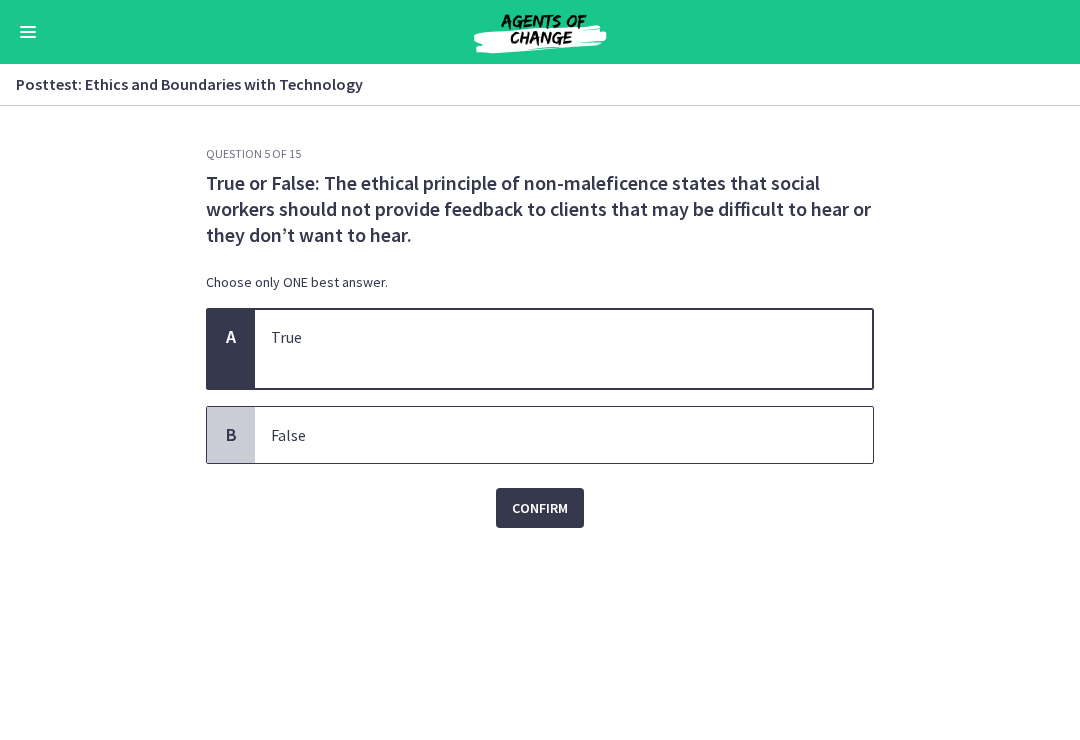 click on "False" at bounding box center (564, 435) 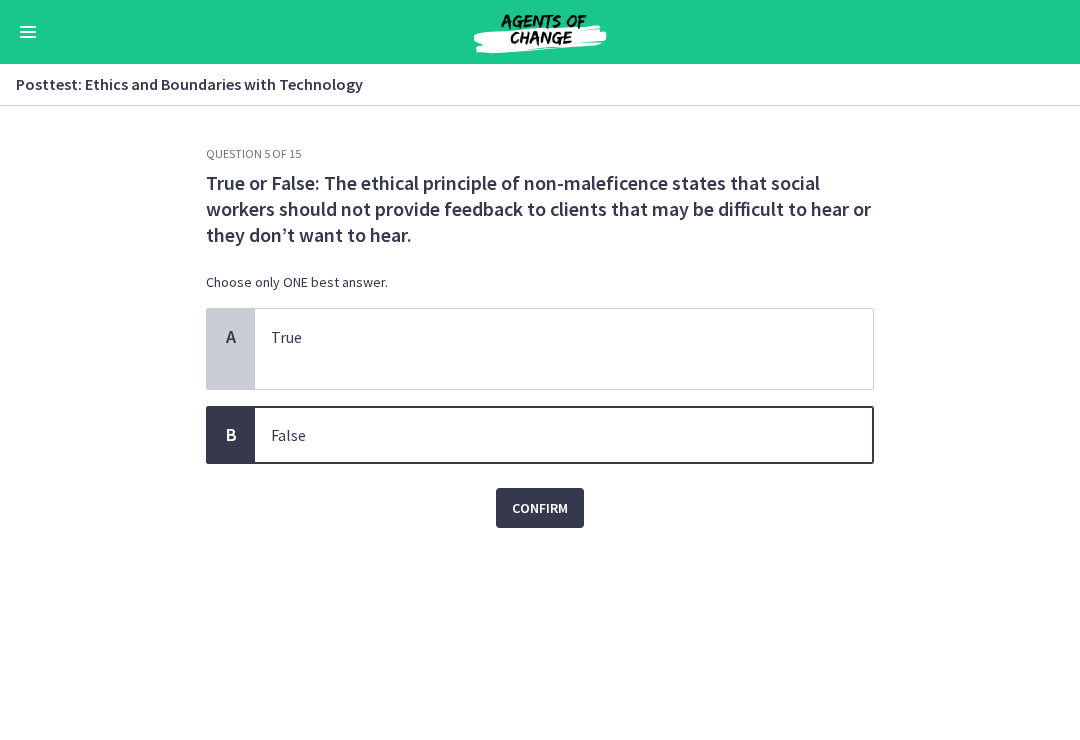 click on "Confirm" at bounding box center [540, 508] 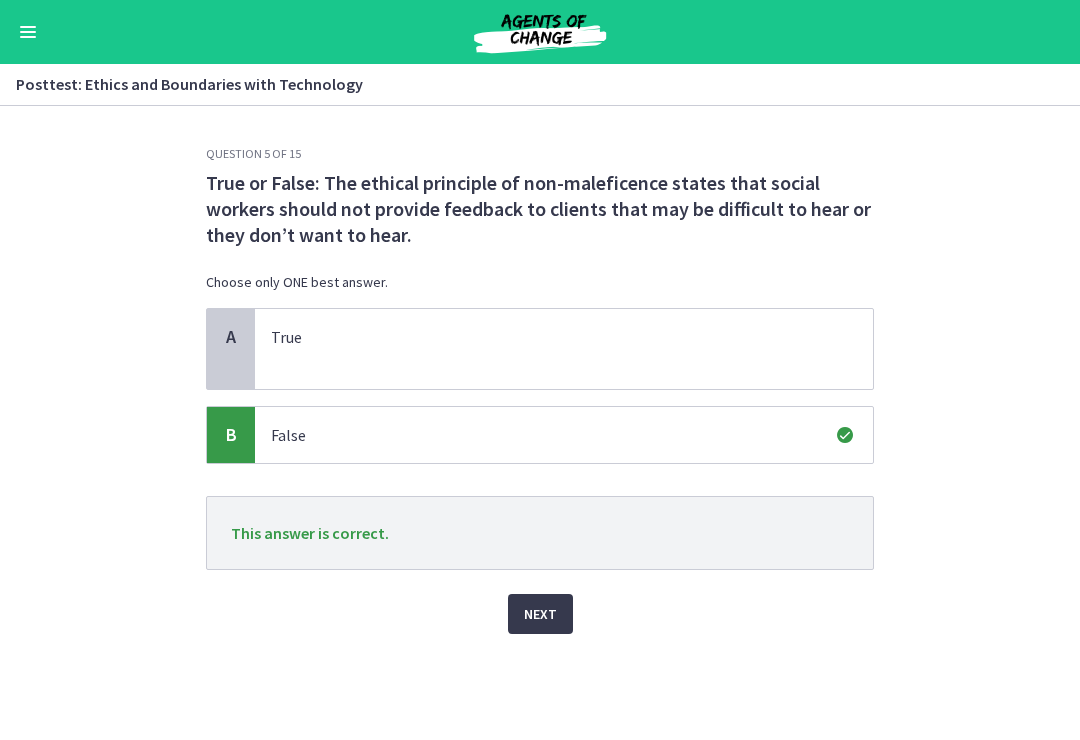 click on "Next" at bounding box center (540, 614) 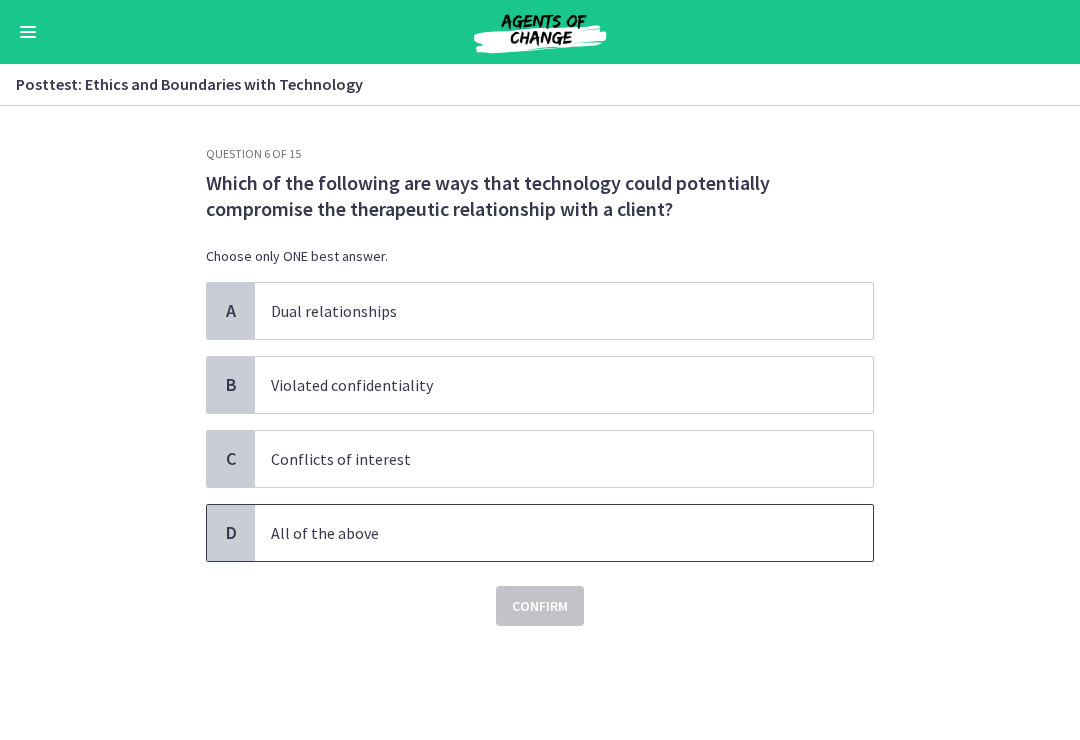 click on "All of the above" at bounding box center (544, 533) 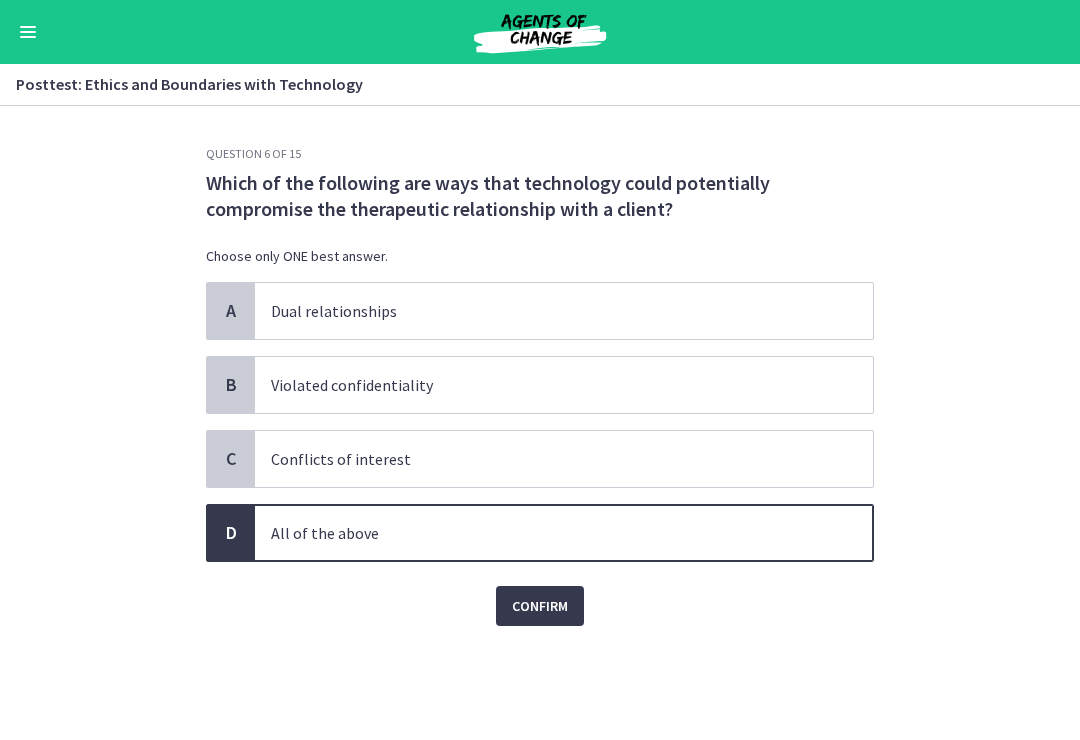 click on "Confirm" at bounding box center (540, 606) 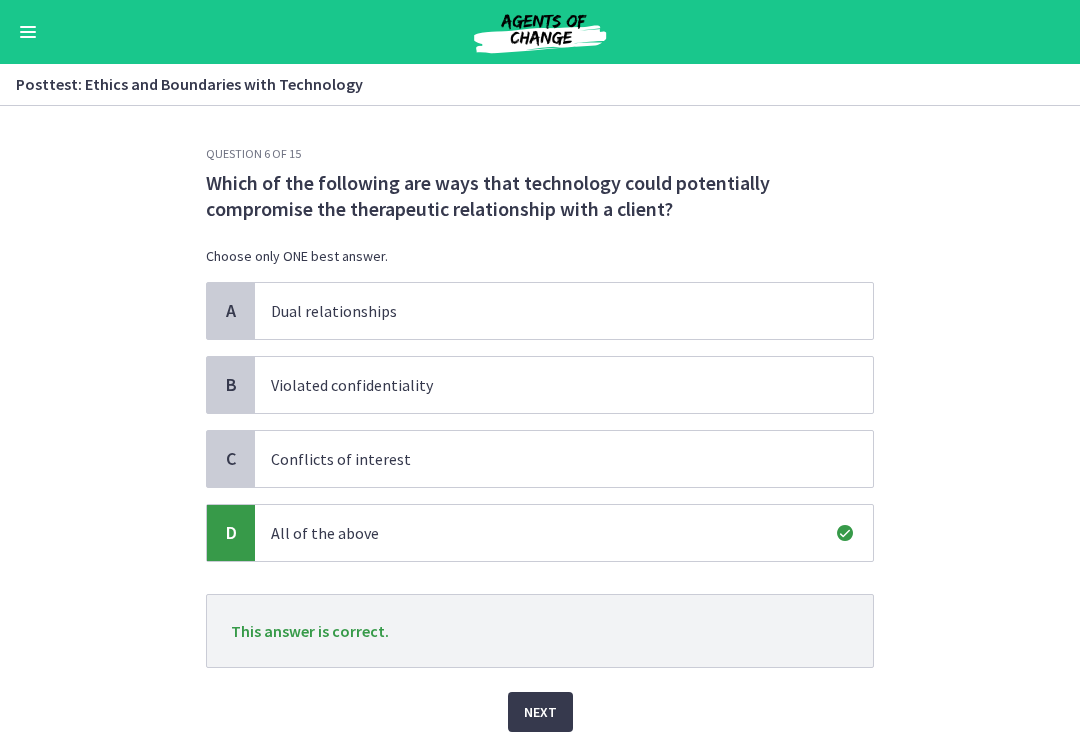 click on "Next" at bounding box center [540, 712] 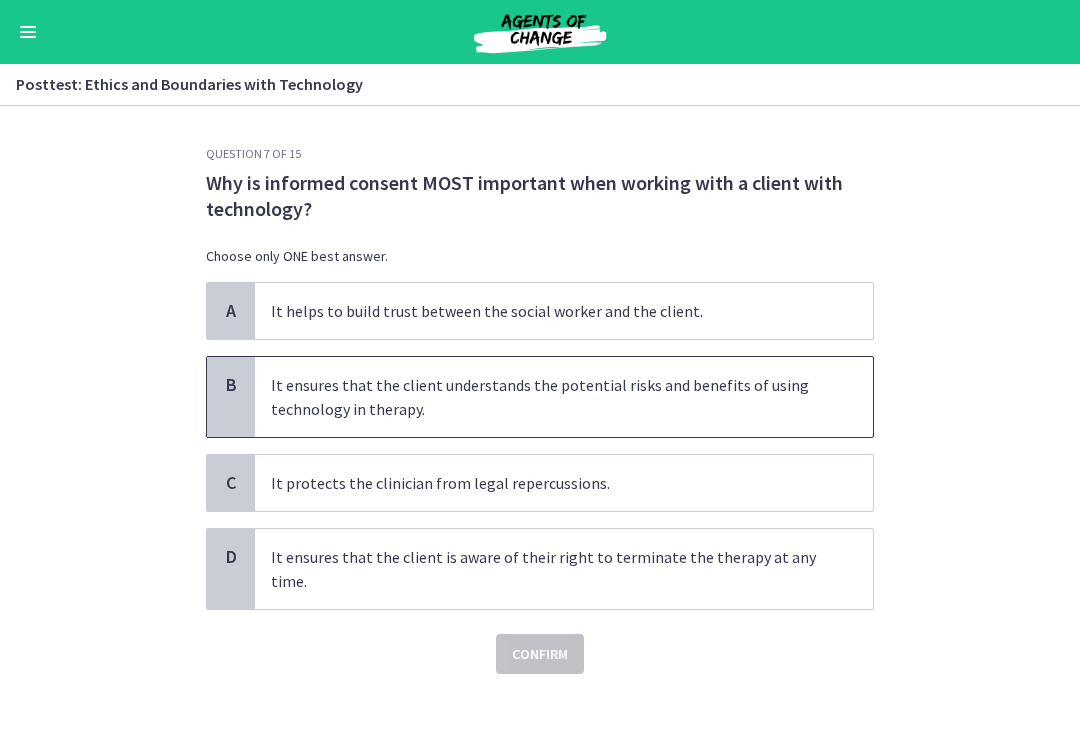 click on "It ensures that the client understands the potential risks and benefits of using technology in therapy." at bounding box center (544, 397) 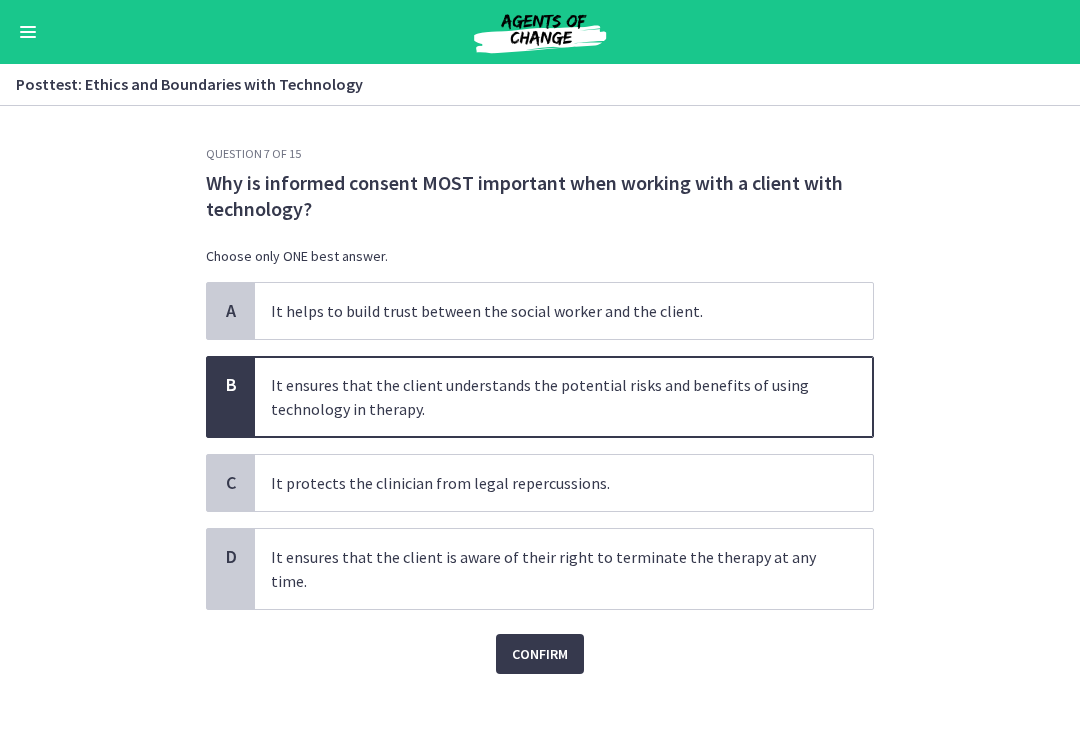 click on "Confirm" at bounding box center [540, 654] 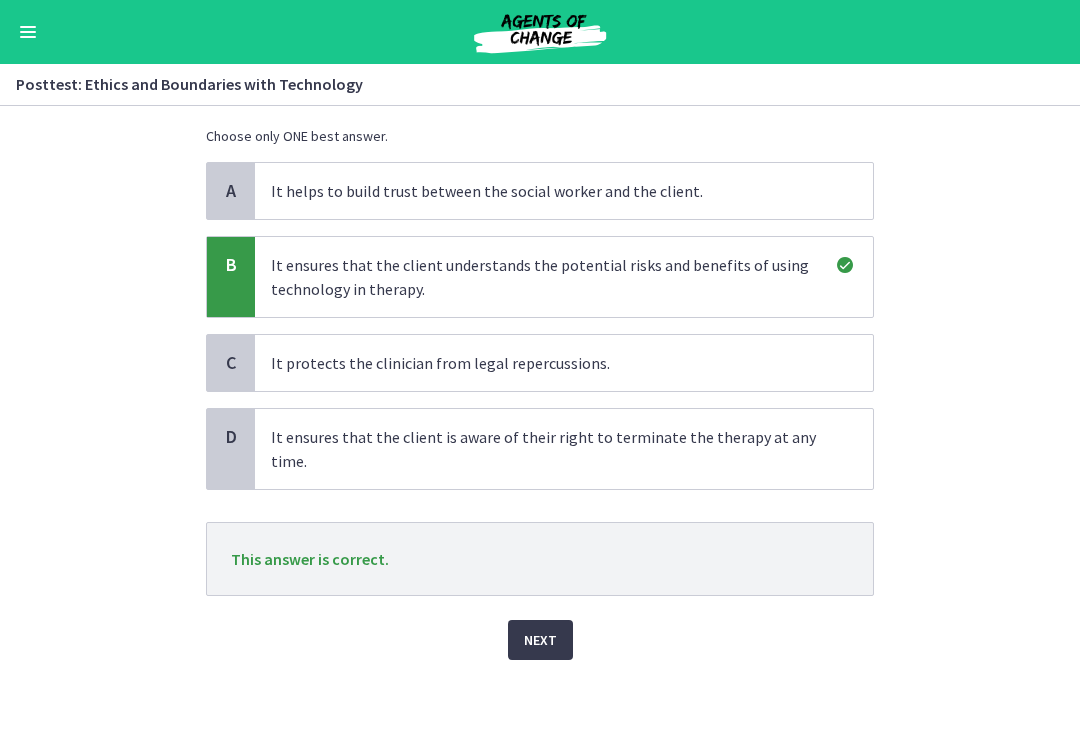 scroll, scrollTop: 120, scrollLeft: 0, axis: vertical 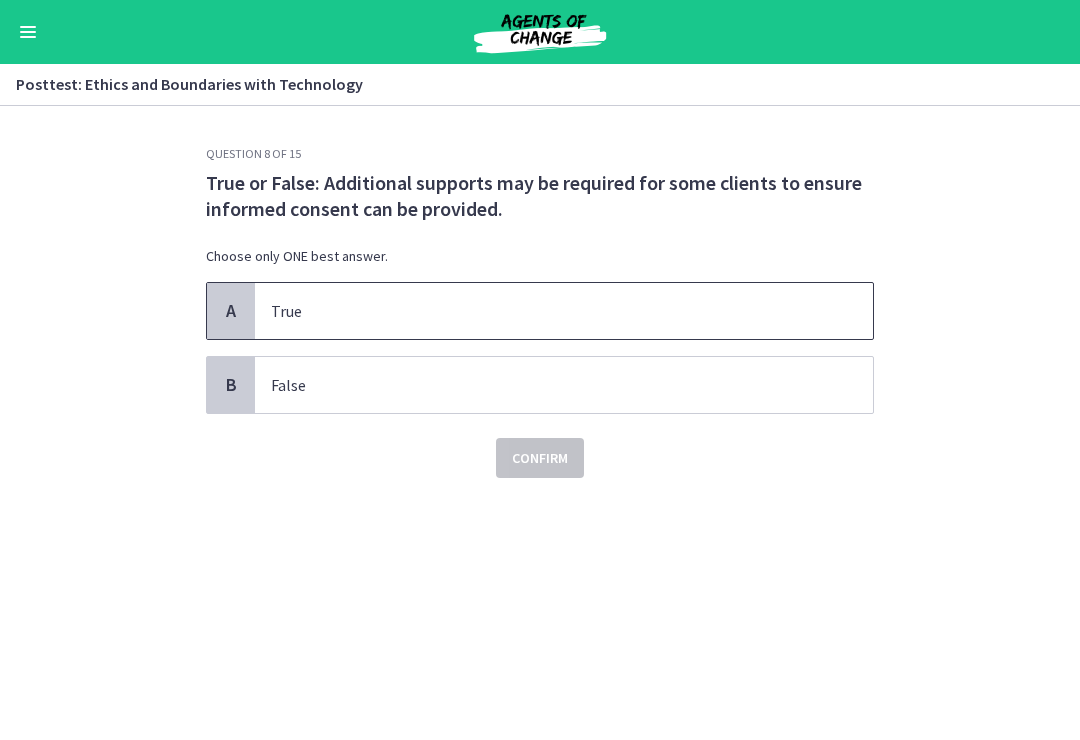 click on "True" at bounding box center (564, 311) 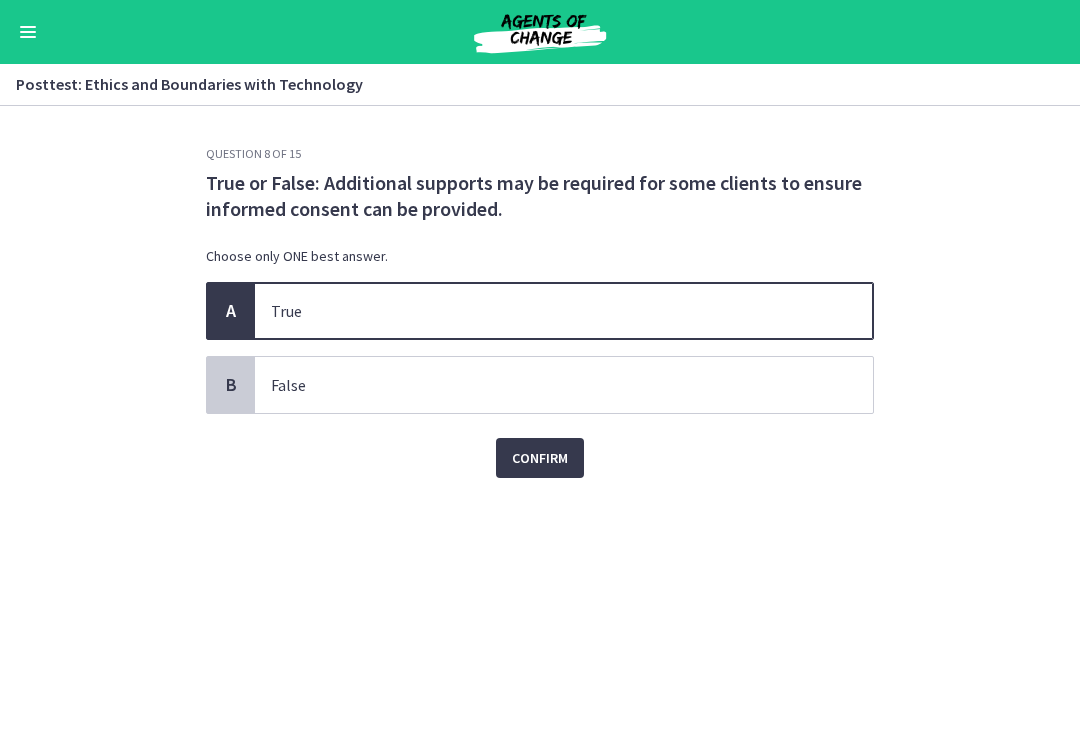 click on "Confirm" at bounding box center (540, 458) 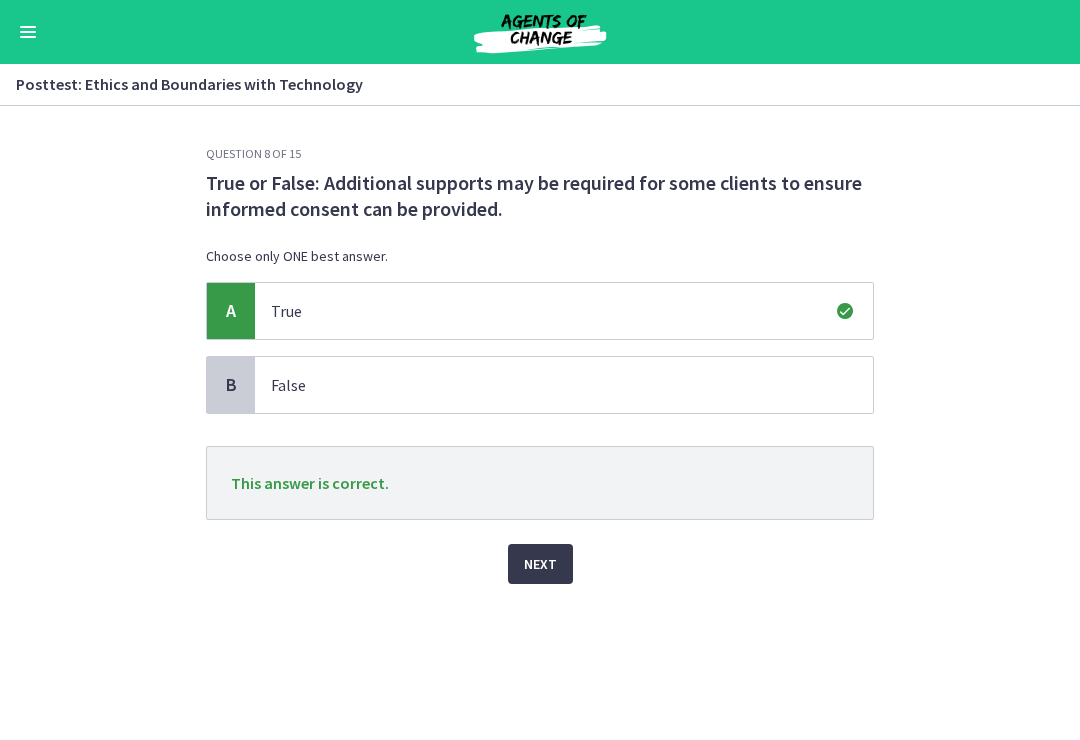 click on "Next" at bounding box center (540, 564) 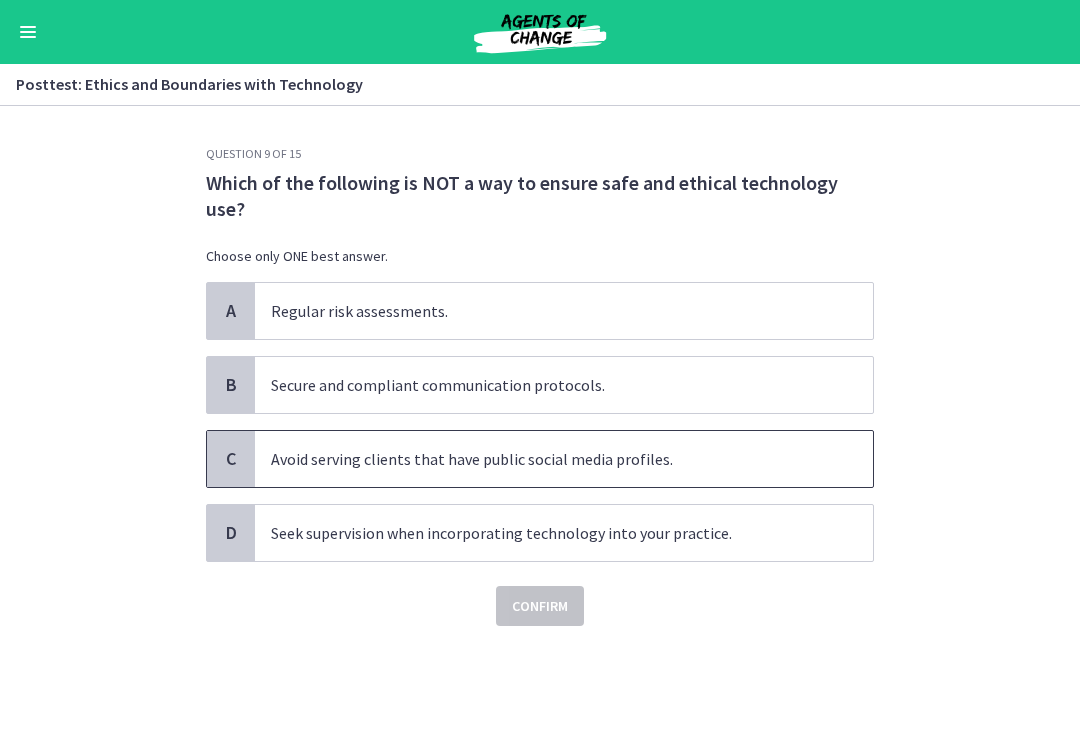 click on "Avoid serving clients that have public social media profiles." at bounding box center [544, 459] 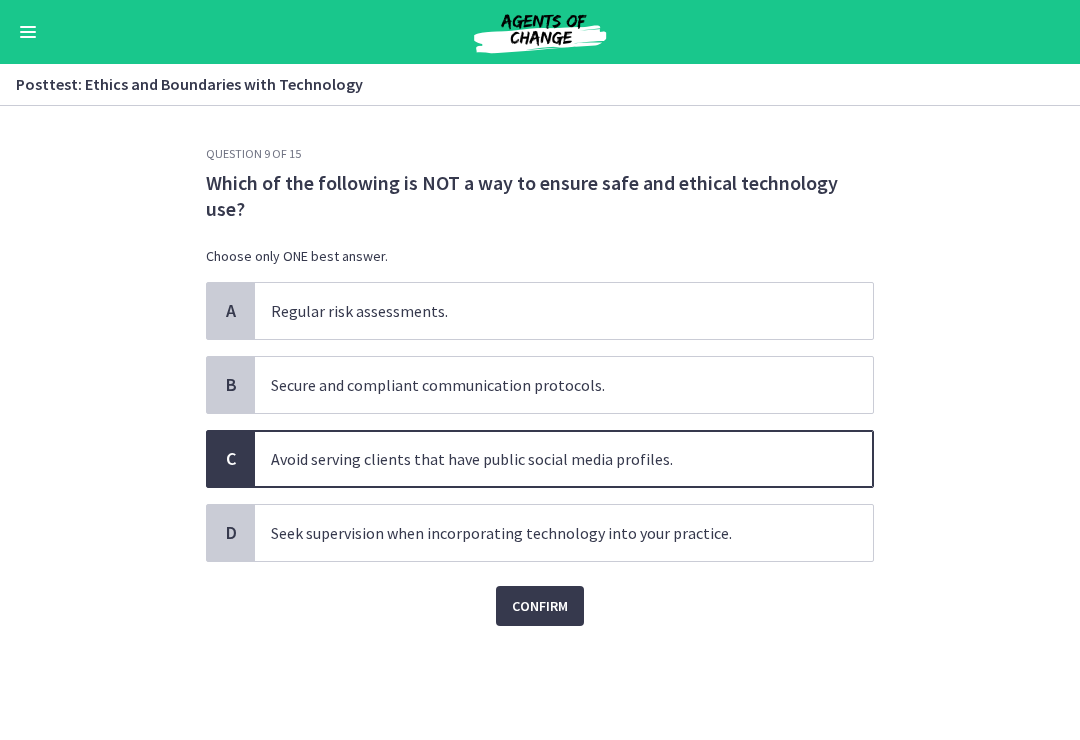 click on "Confirm" at bounding box center (540, 594) 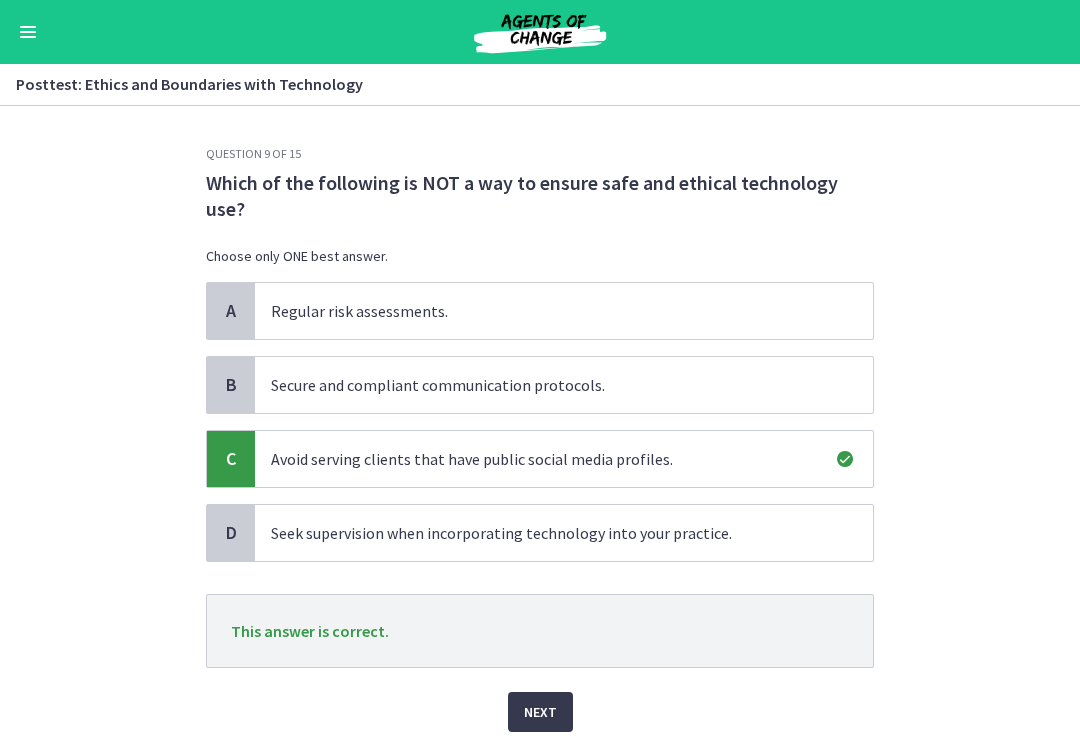 click on "Next" at bounding box center (540, 712) 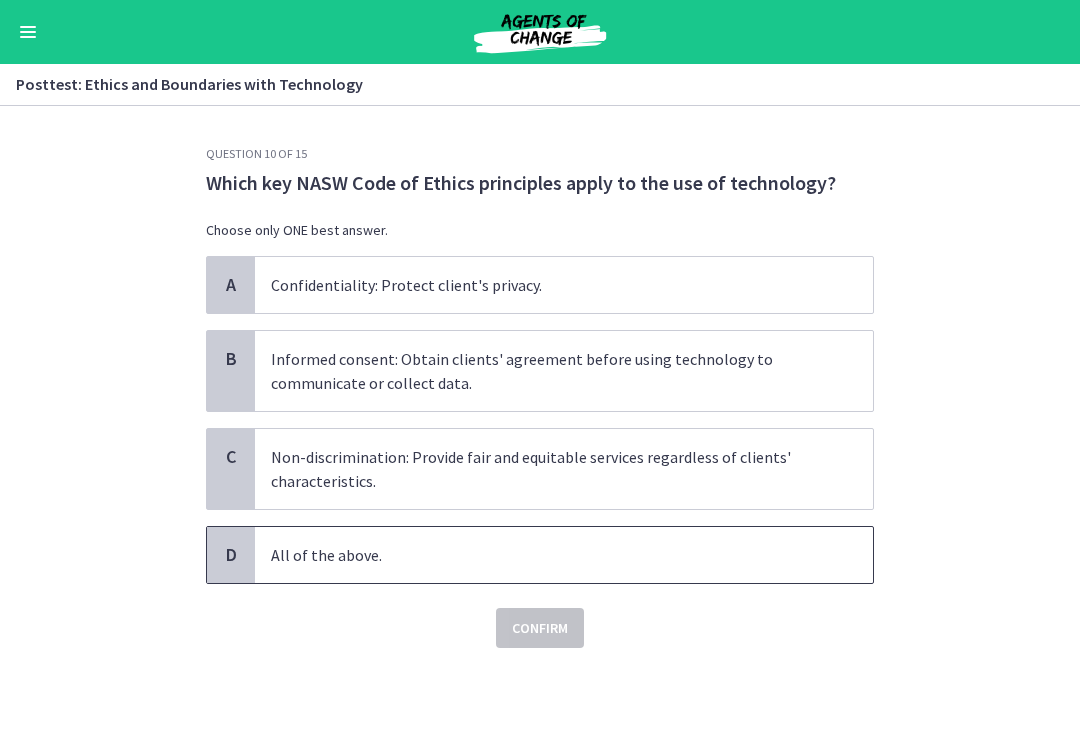 click on "All of the above." at bounding box center [564, 555] 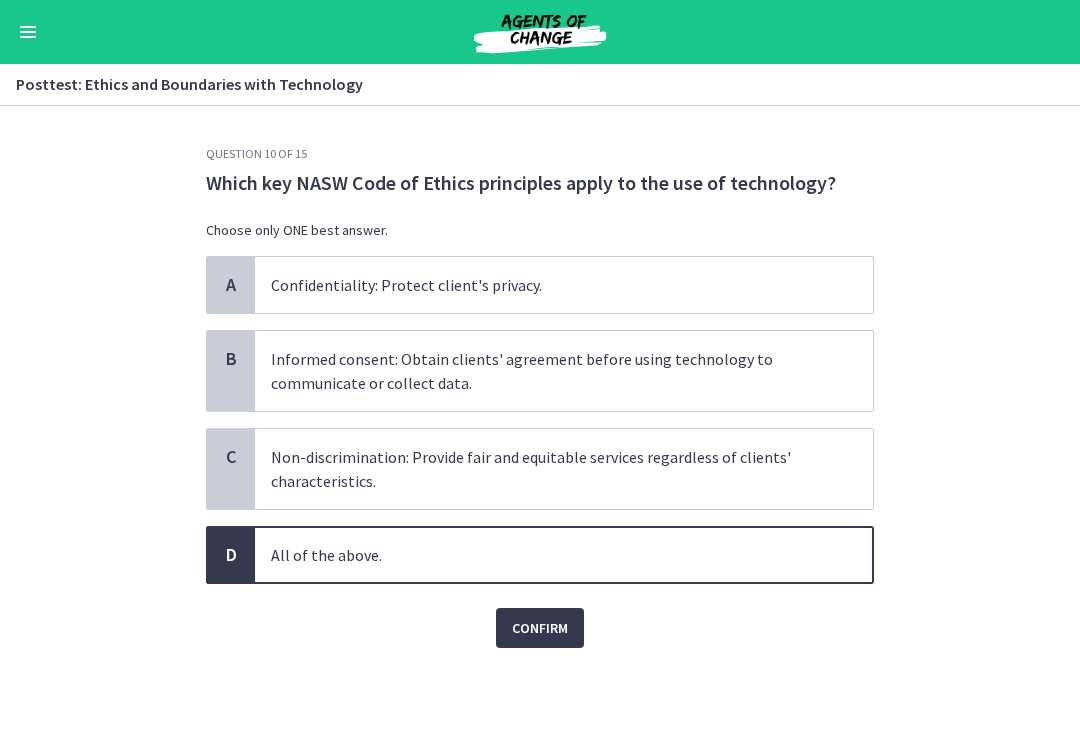 click on "Confirm" at bounding box center (540, 628) 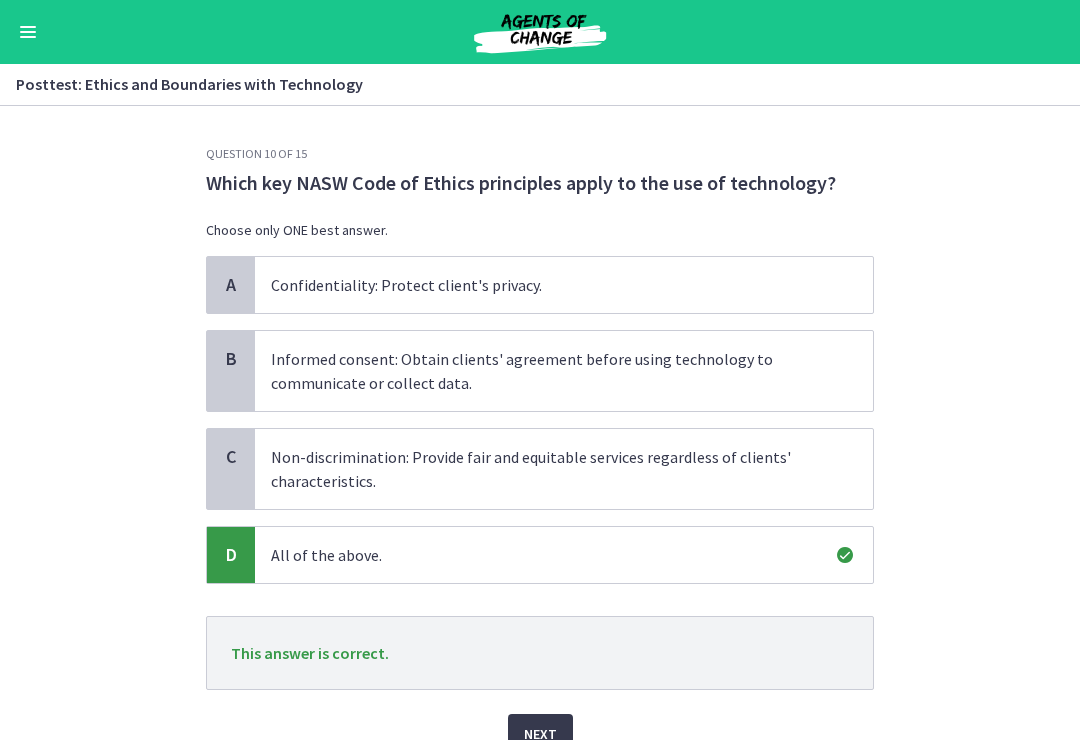 click on "Next" at bounding box center (540, 734) 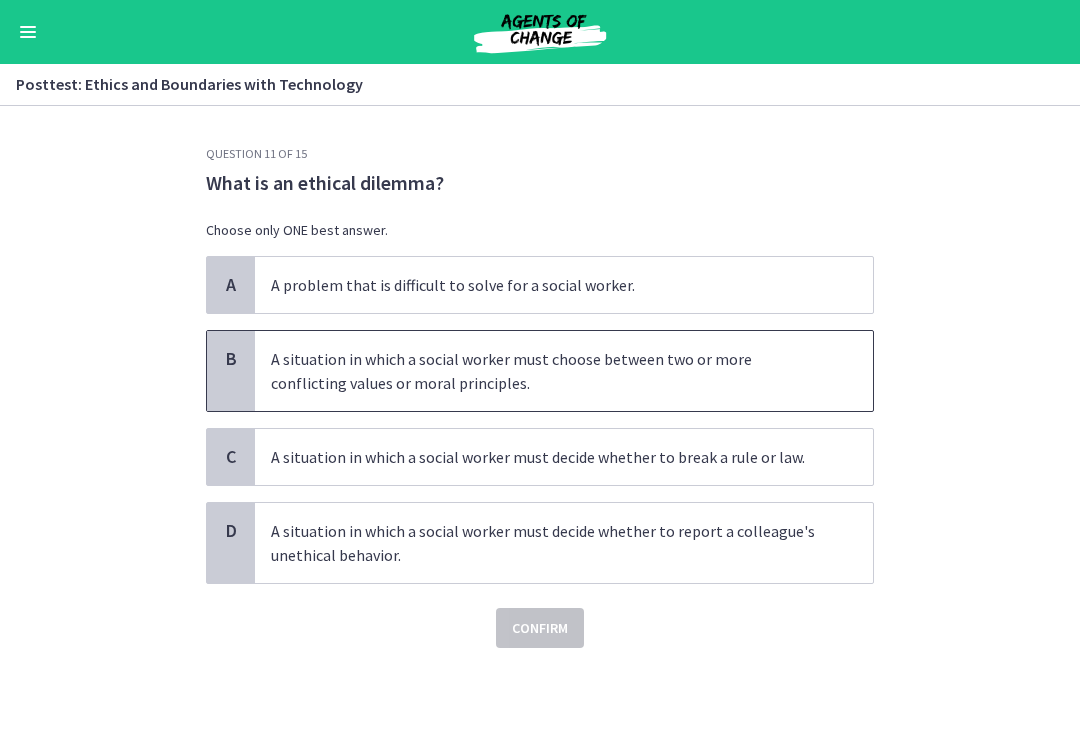 click on "A situation in which a social worker must choose between two or more conflicting values or moral principles." at bounding box center [544, 371] 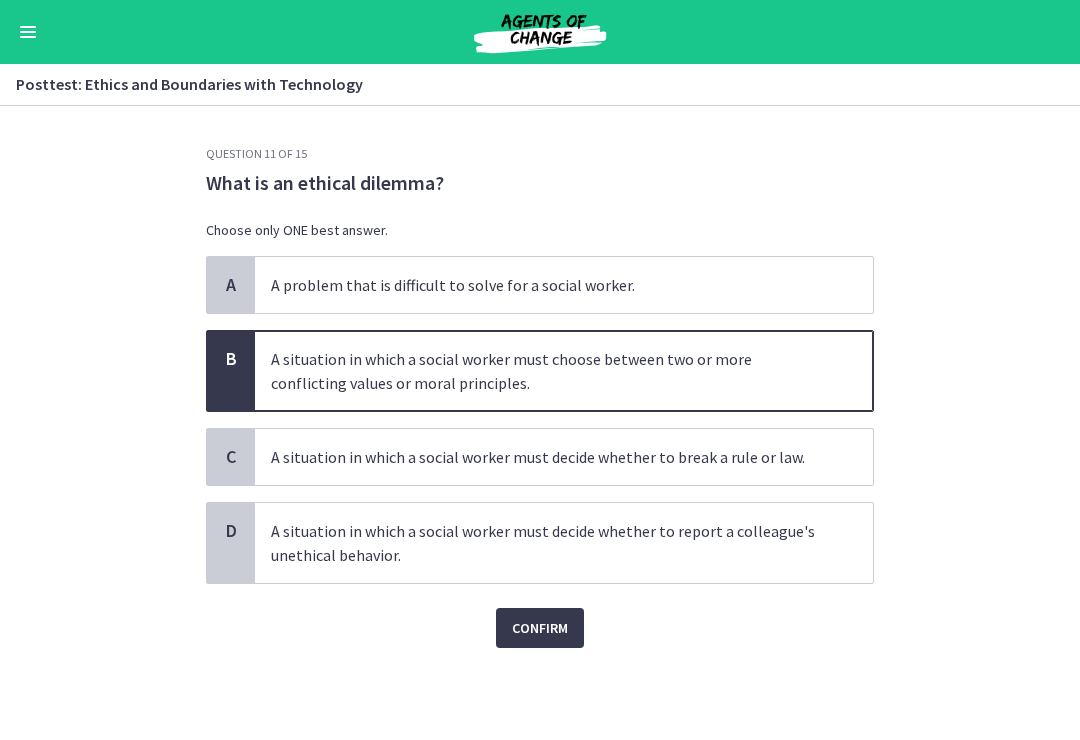 click on "Confirm" at bounding box center [540, 628] 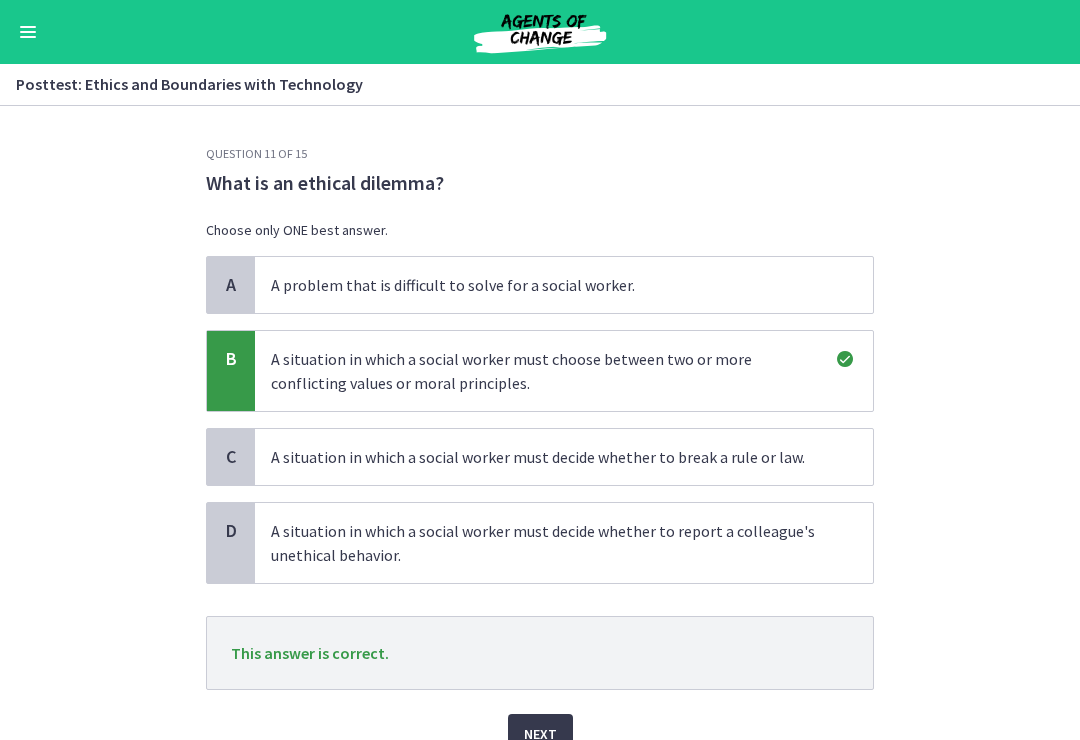 click on "Next" at bounding box center (540, 734) 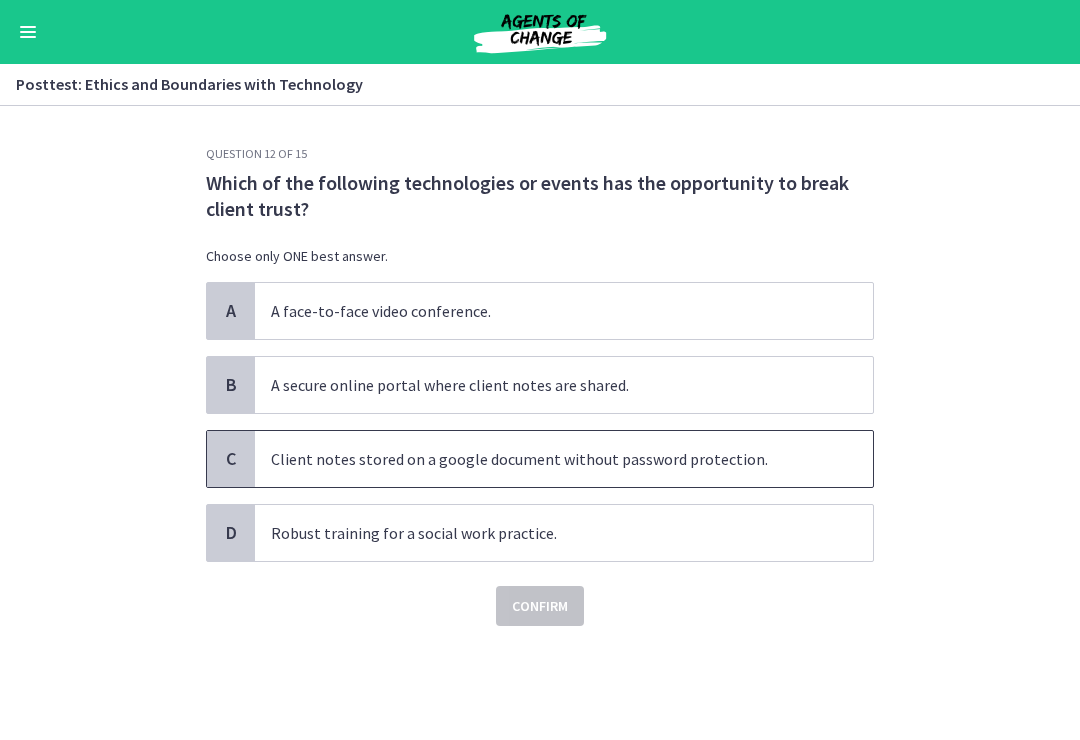 click on "Client notes stored on a google document without password protection." at bounding box center (544, 459) 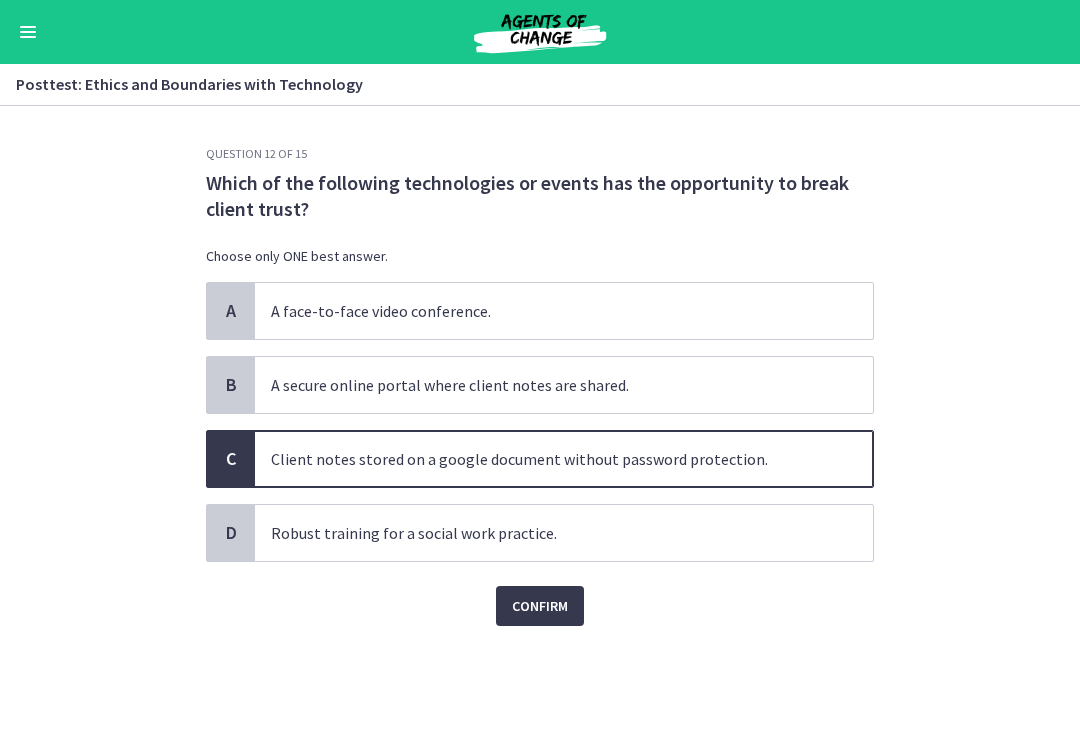 click on "Confirm" at bounding box center (540, 606) 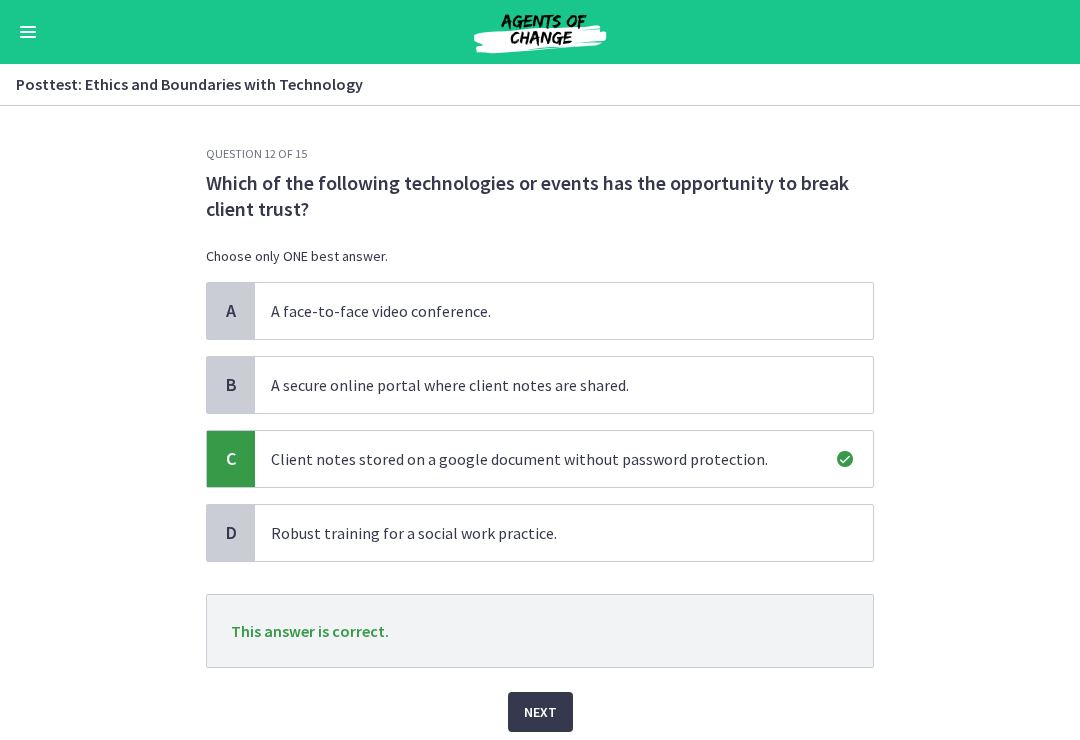click on "Next" at bounding box center [540, 712] 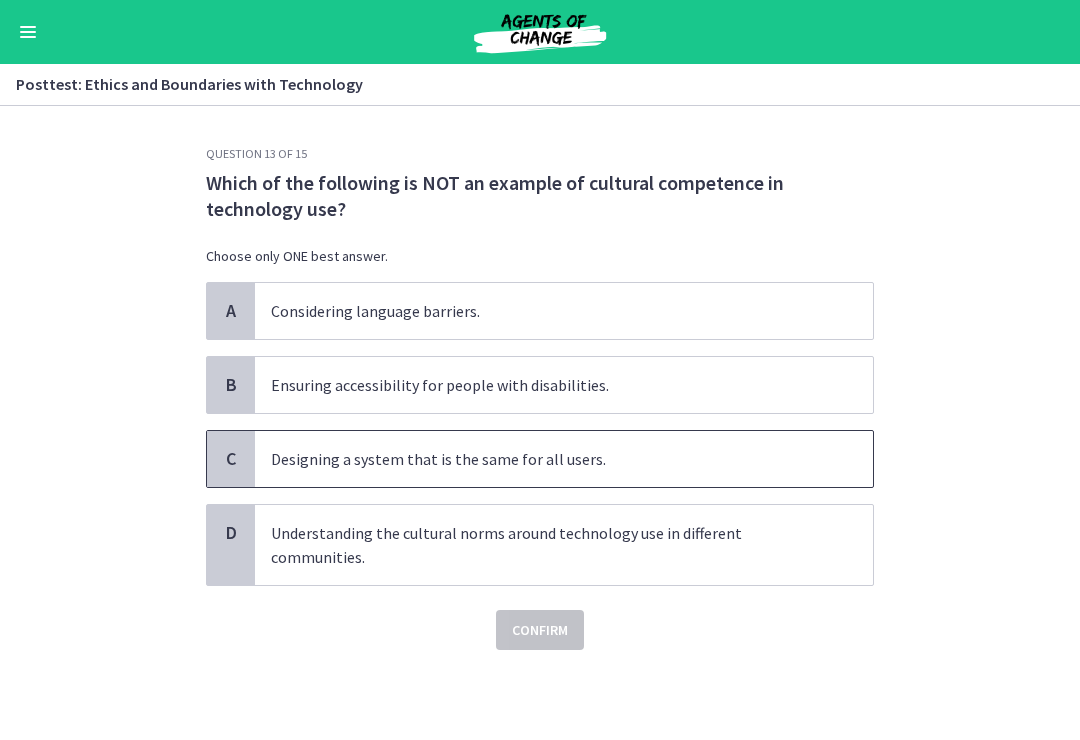click on "Designing a system that is the same for all users." at bounding box center (564, 459) 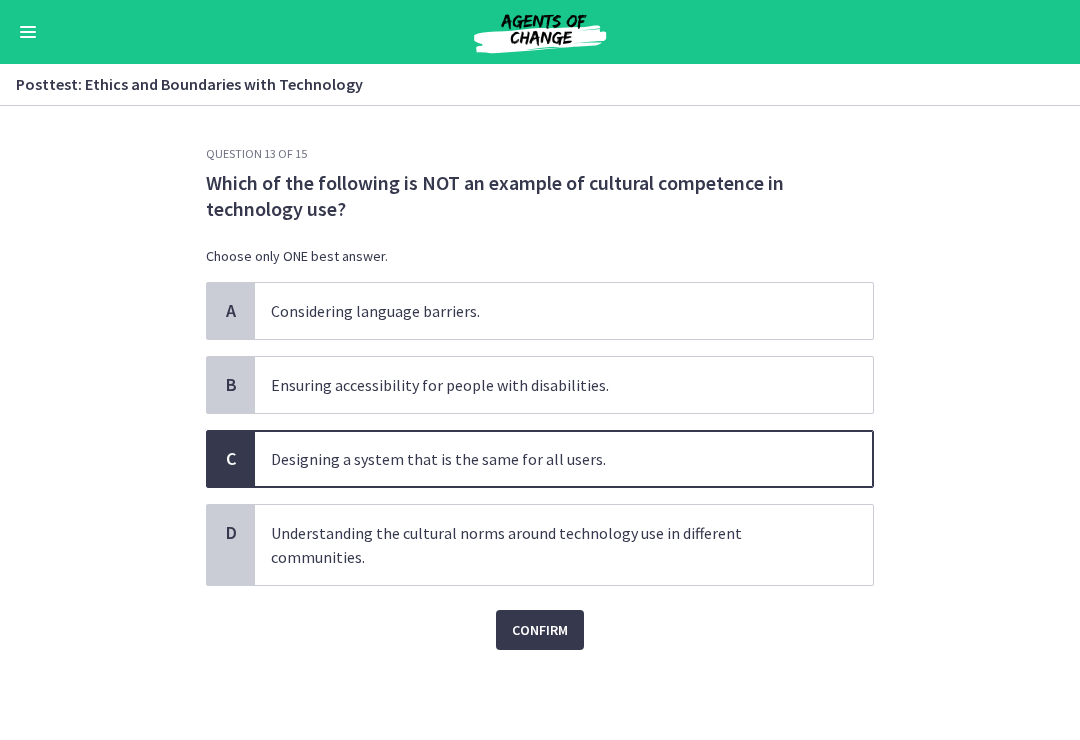 click on "Confirm" at bounding box center [540, 630] 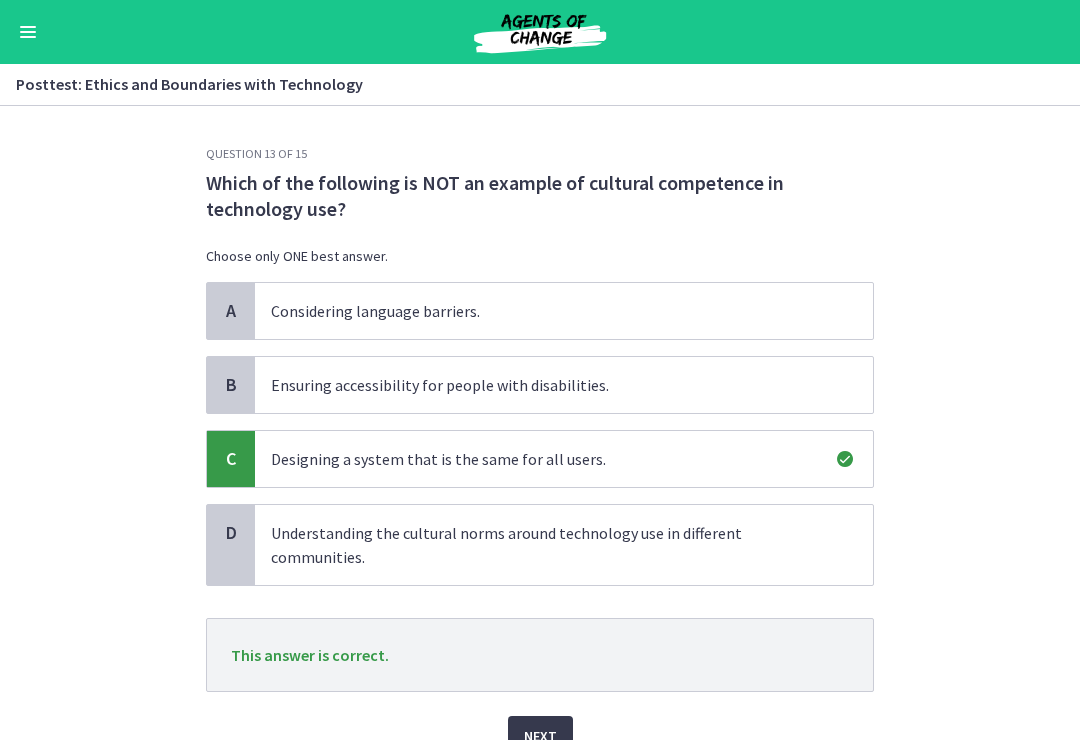 click on "Next" at bounding box center (540, 736) 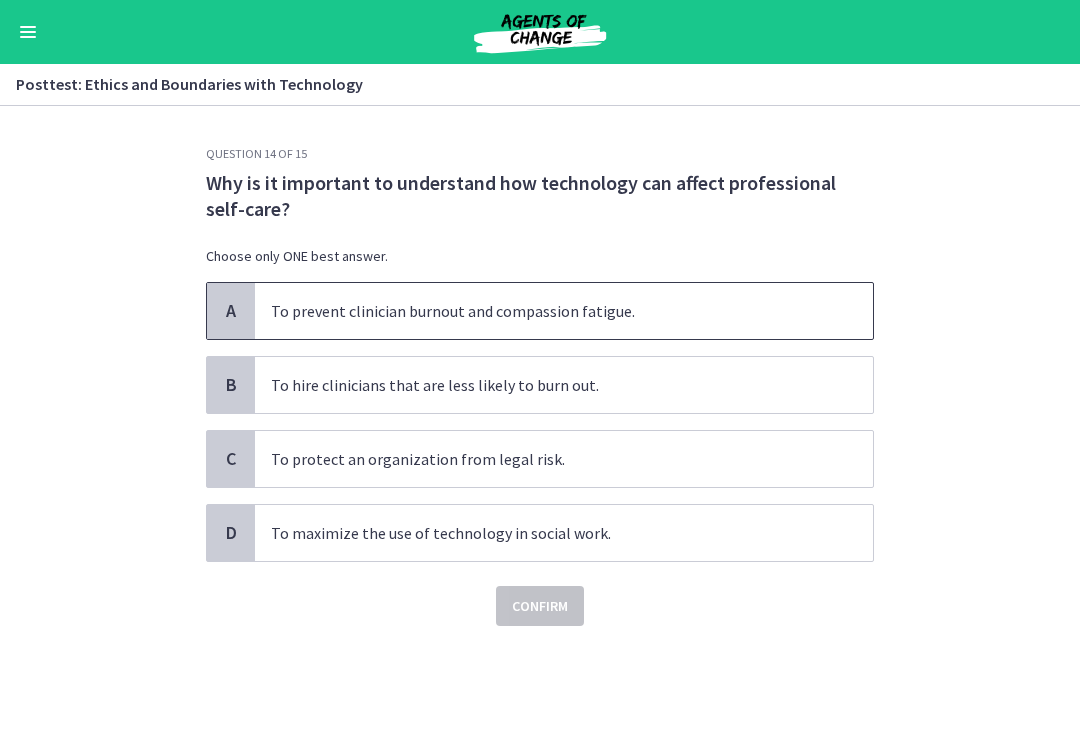 click on "To prevent clinician burnout and compassion fatigue." at bounding box center (544, 311) 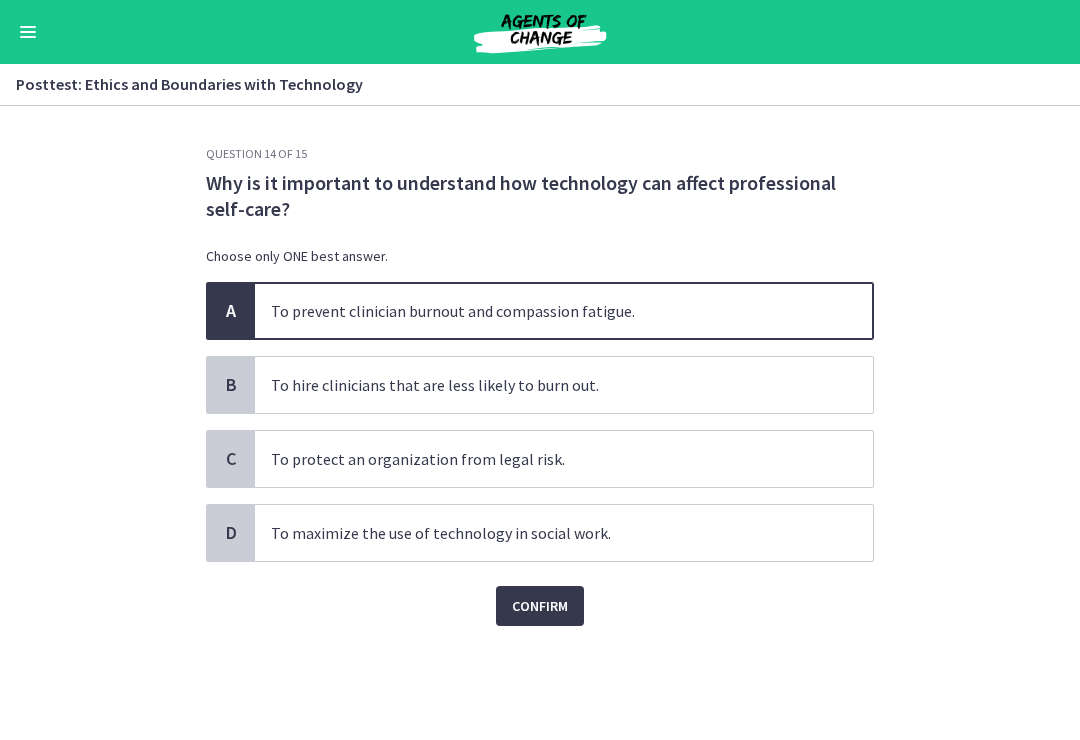 click on "Confirm" at bounding box center (540, 606) 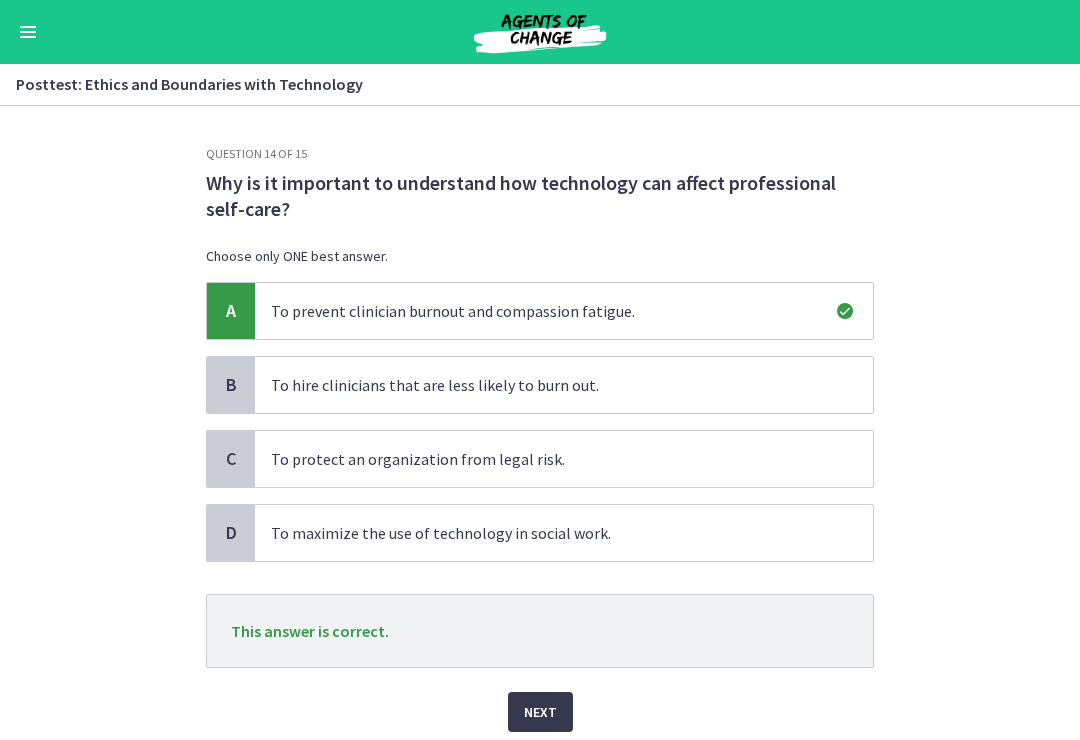 click on "Next" at bounding box center [540, 712] 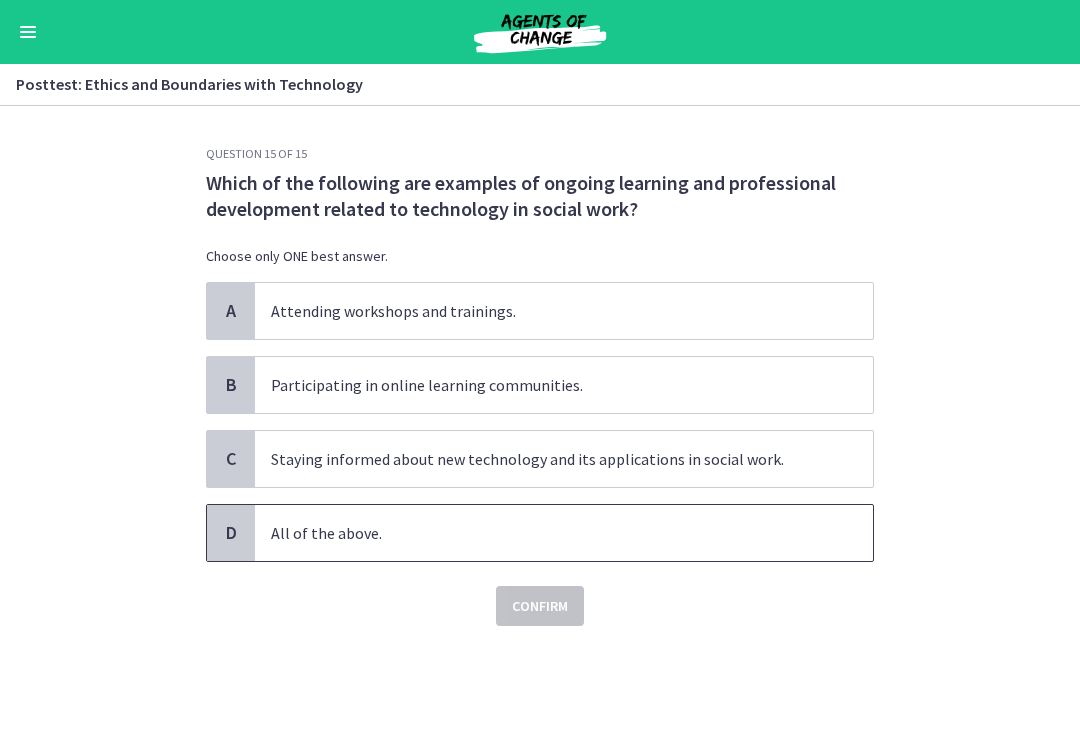 click on "All of the above." at bounding box center (544, 533) 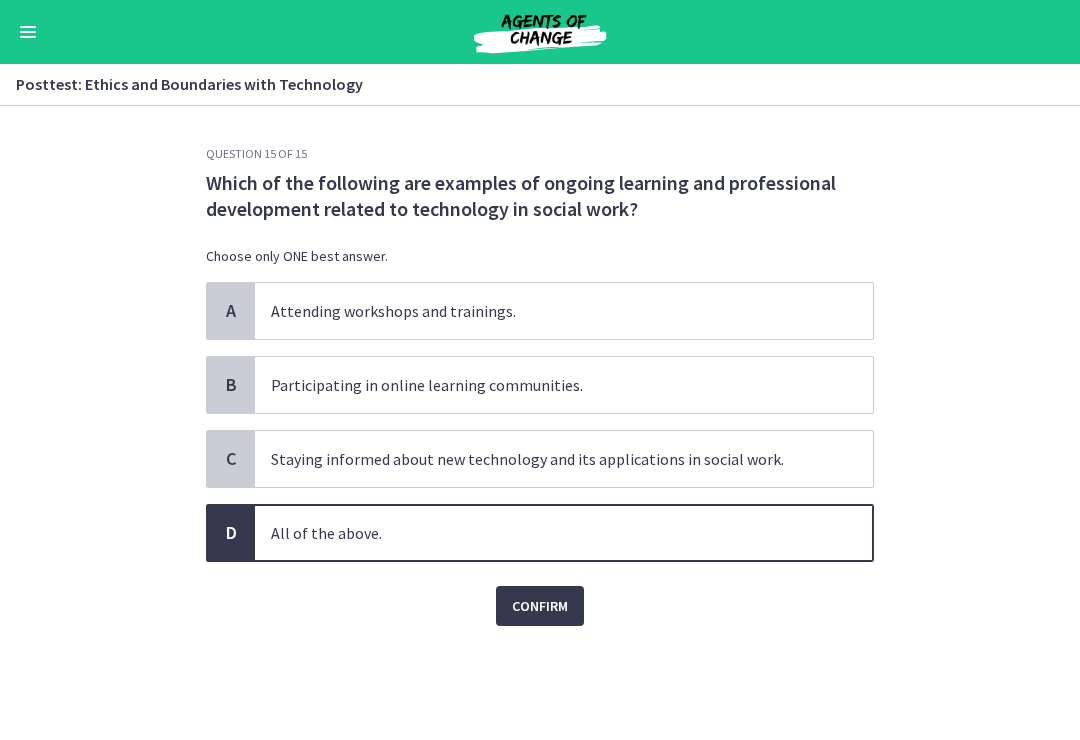 click on "Confirm" at bounding box center [540, 606] 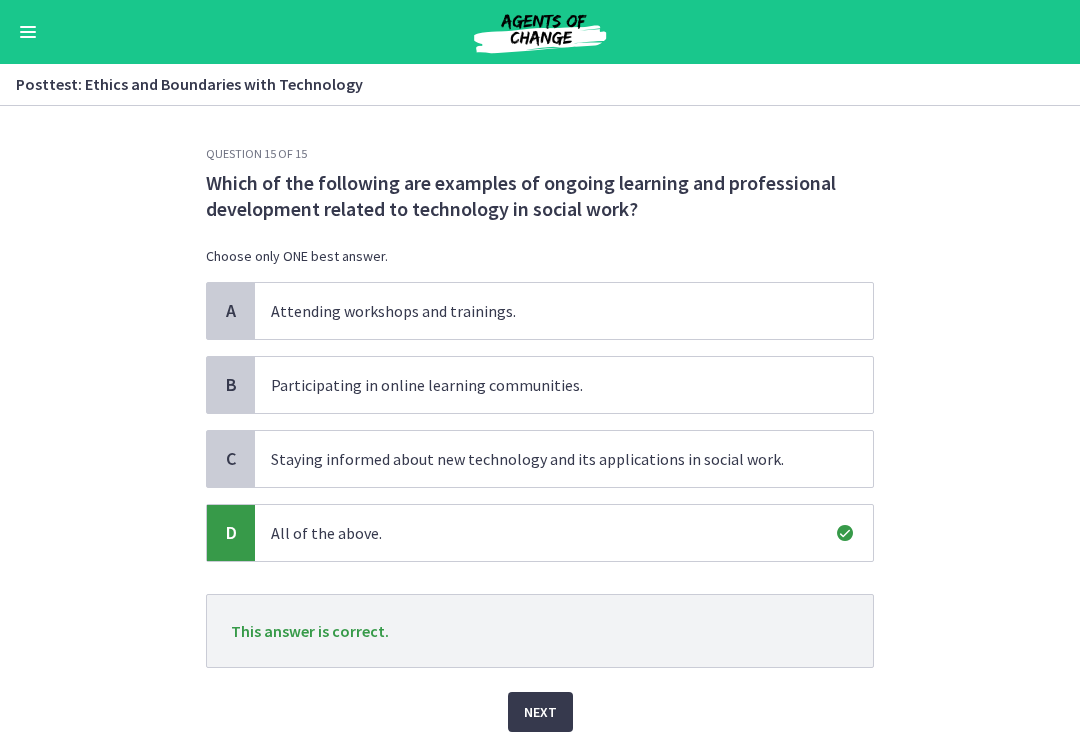 click on "Next" at bounding box center (540, 712) 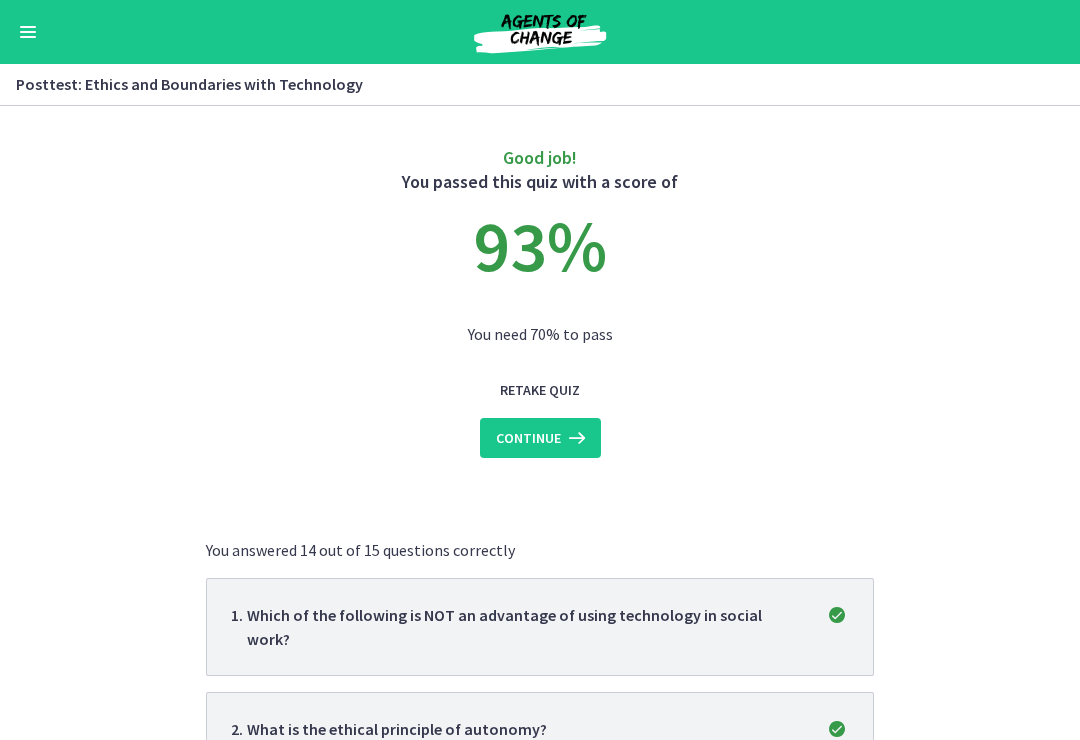 click at bounding box center (575, 438) 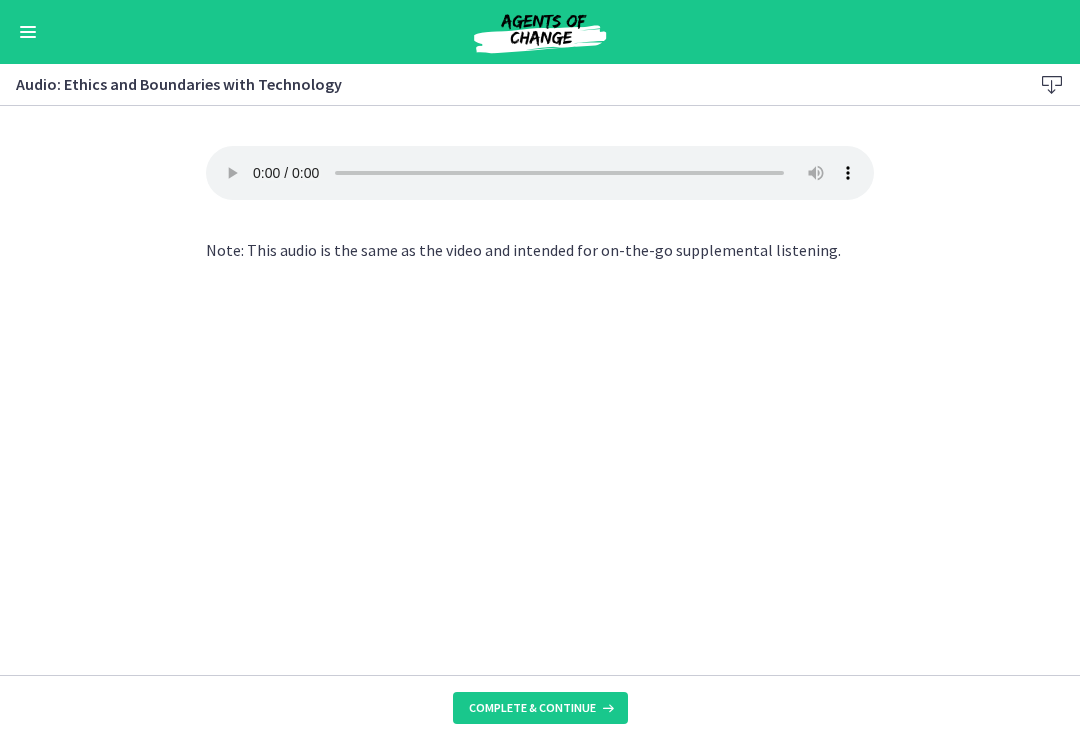 click on "Complete & continue" at bounding box center (540, 708) 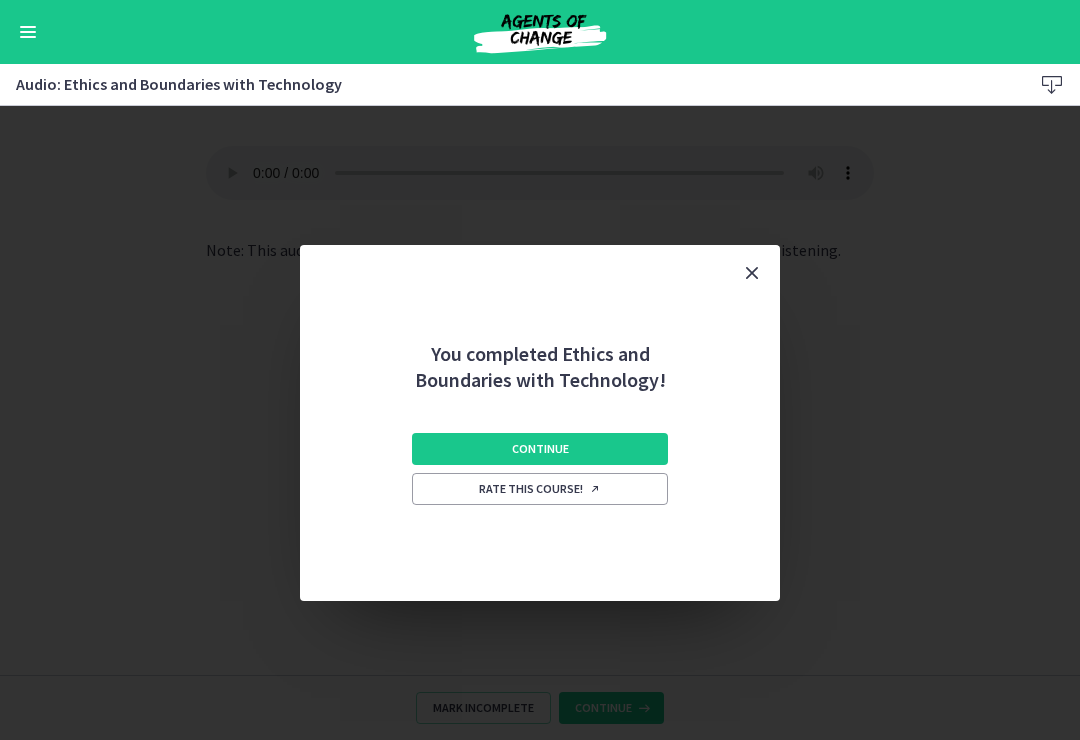 click on "Continue" at bounding box center (540, 449) 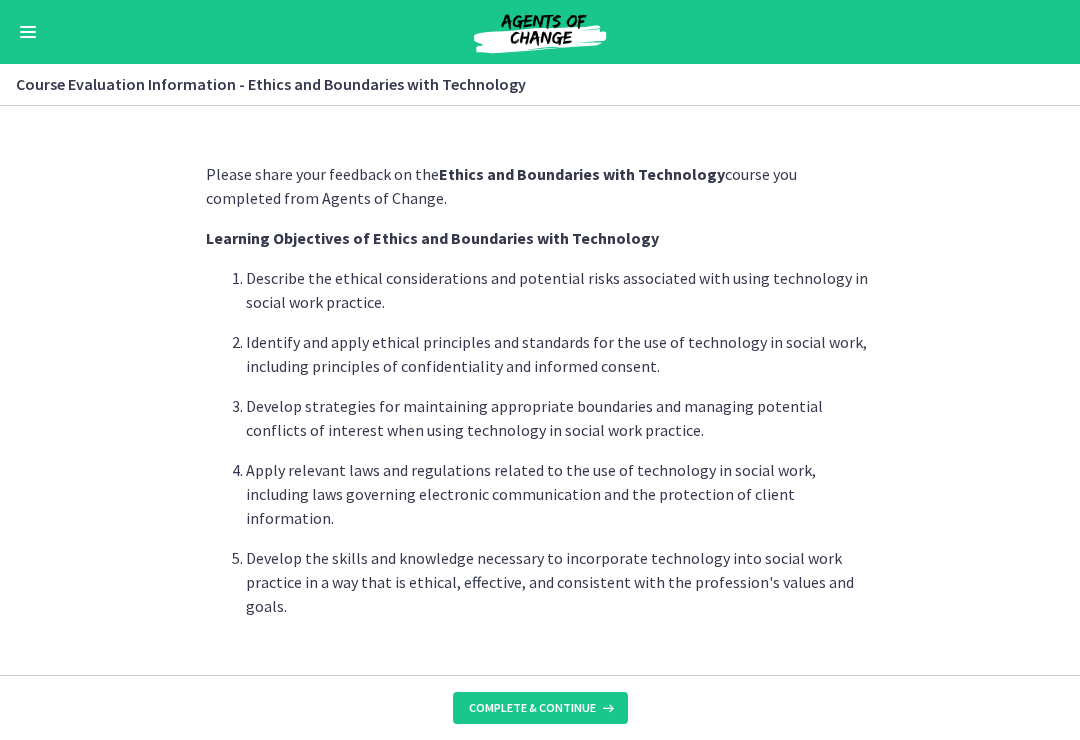 click at bounding box center [606, 708] 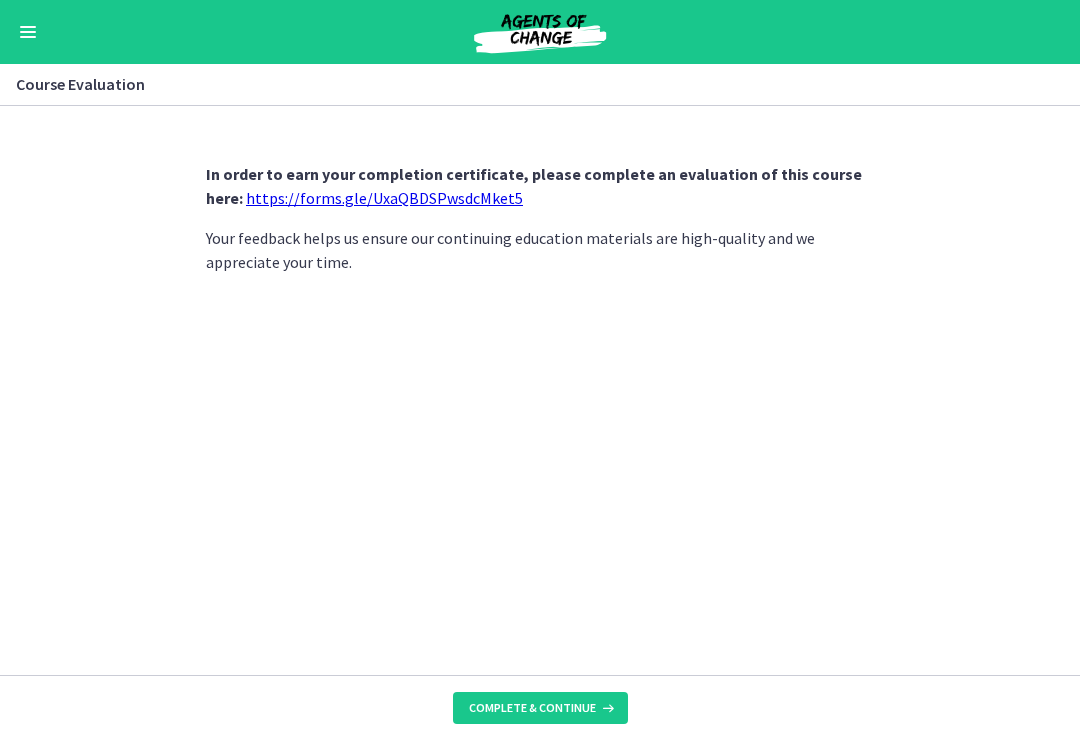 click on "https://forms.gle/UxaQBDSPwsdcMket5" at bounding box center [384, 198] 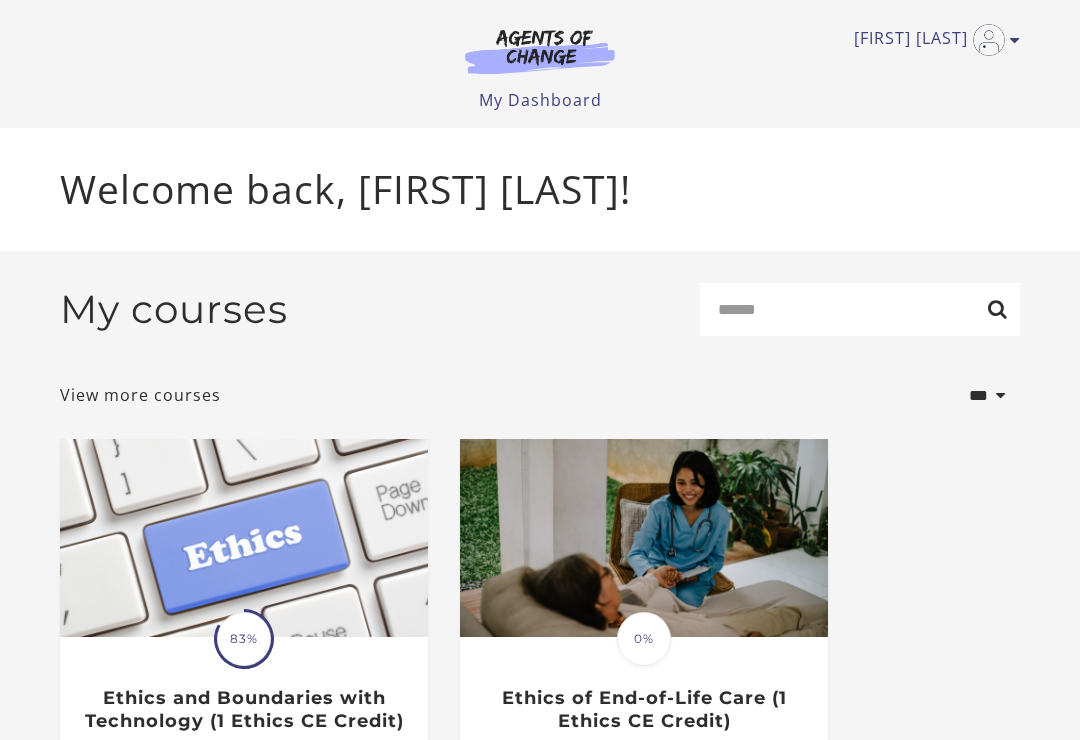 scroll, scrollTop: 0, scrollLeft: 0, axis: both 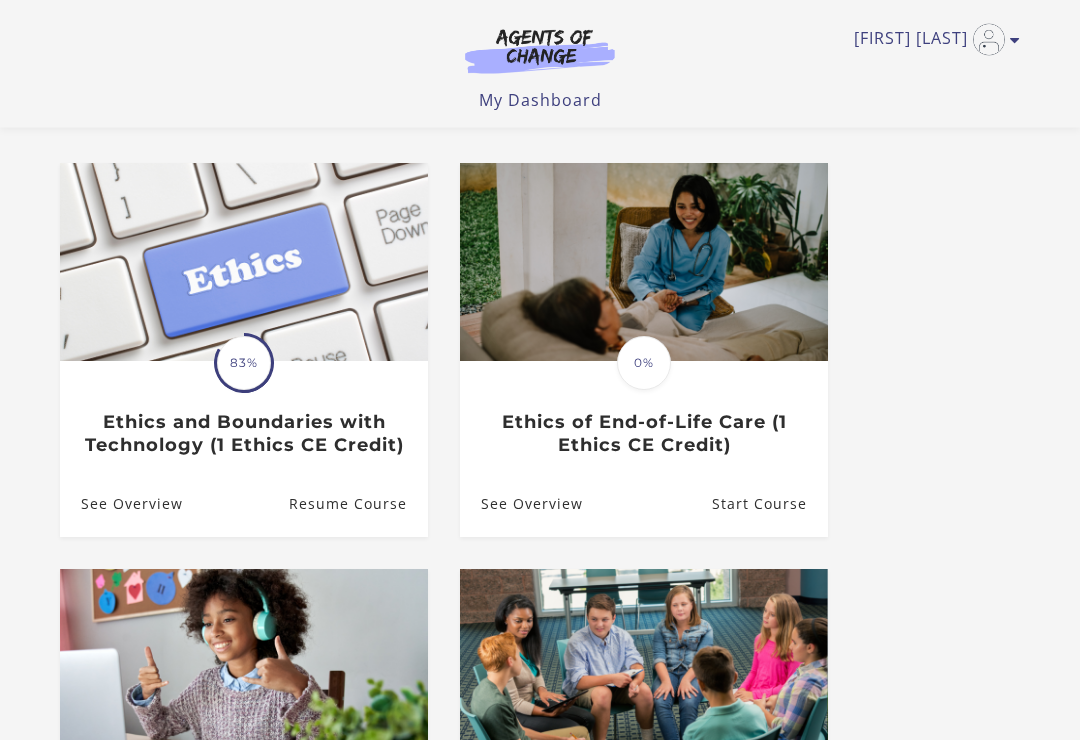 click at bounding box center (244, 263) 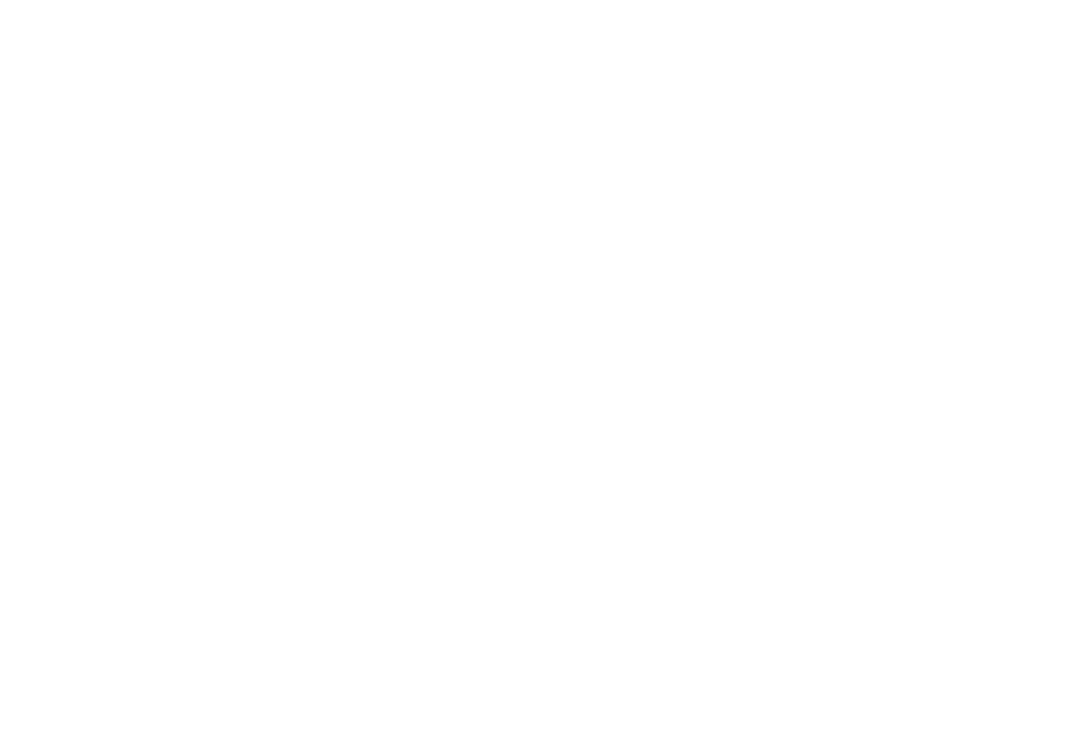 scroll, scrollTop: 0, scrollLeft: 0, axis: both 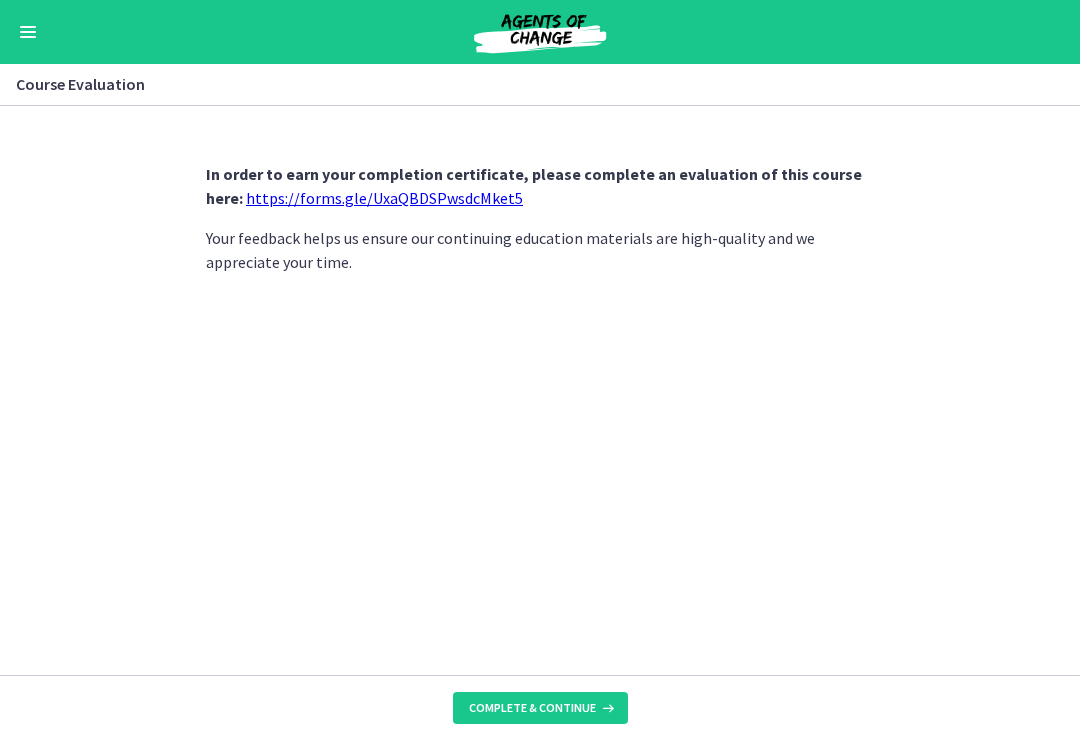 click on "Complete & continue" at bounding box center [532, 708] 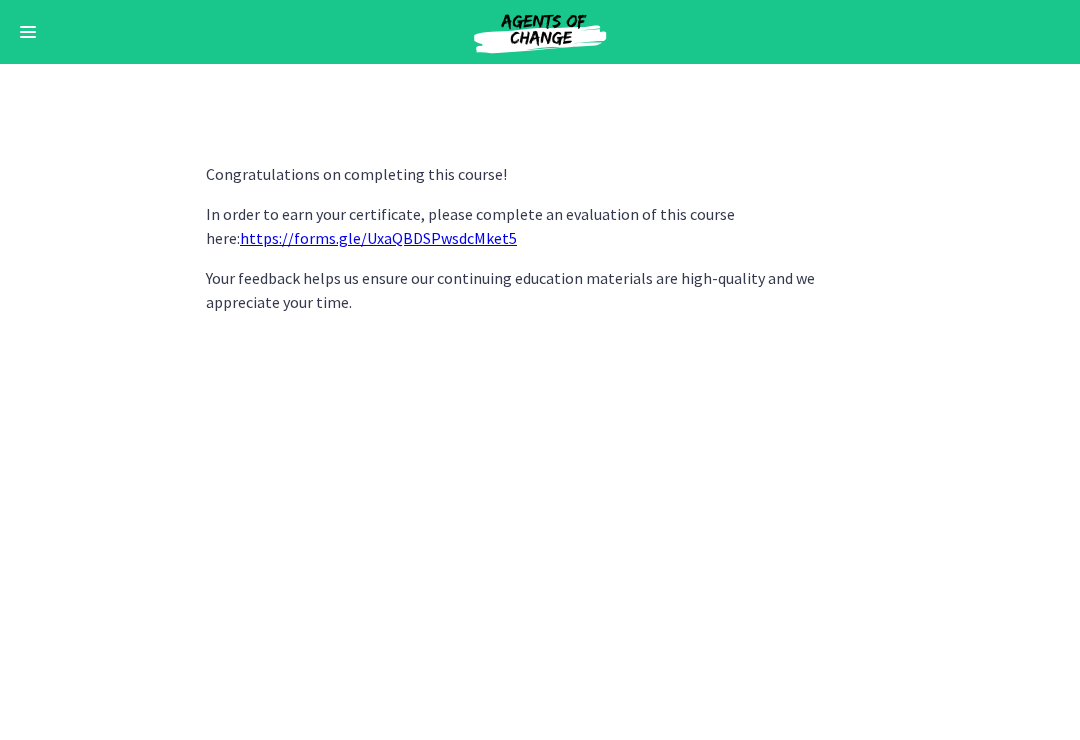 click at bounding box center [540, 32] 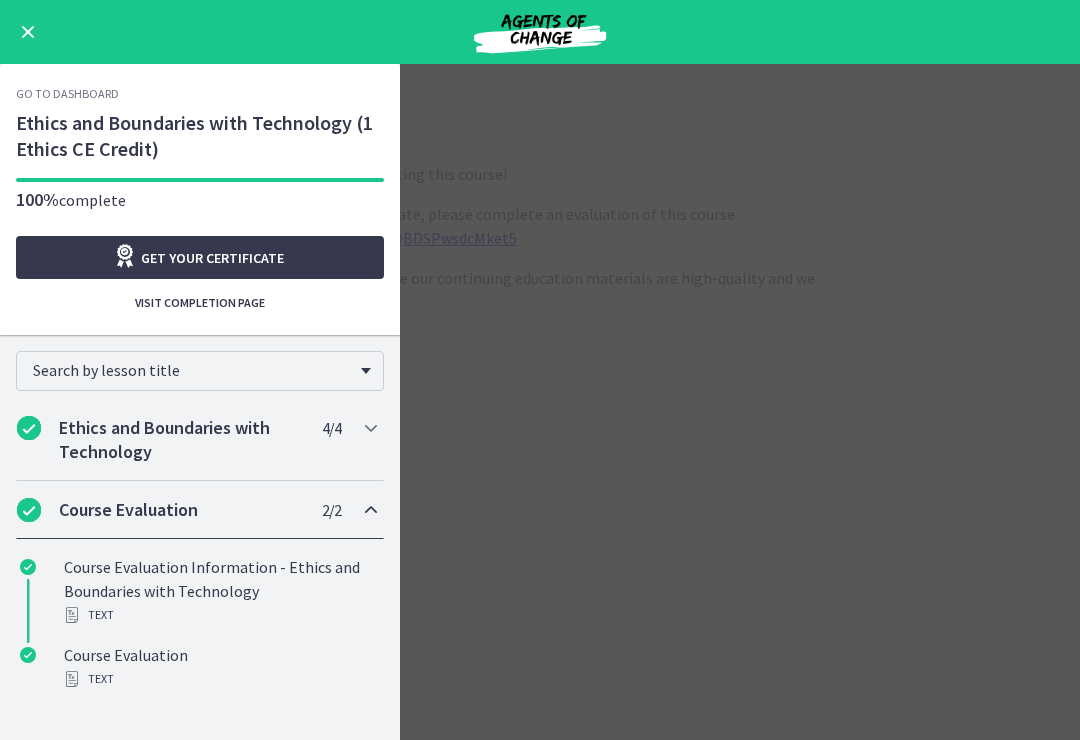 click on "Visit completion page" at bounding box center [200, 303] 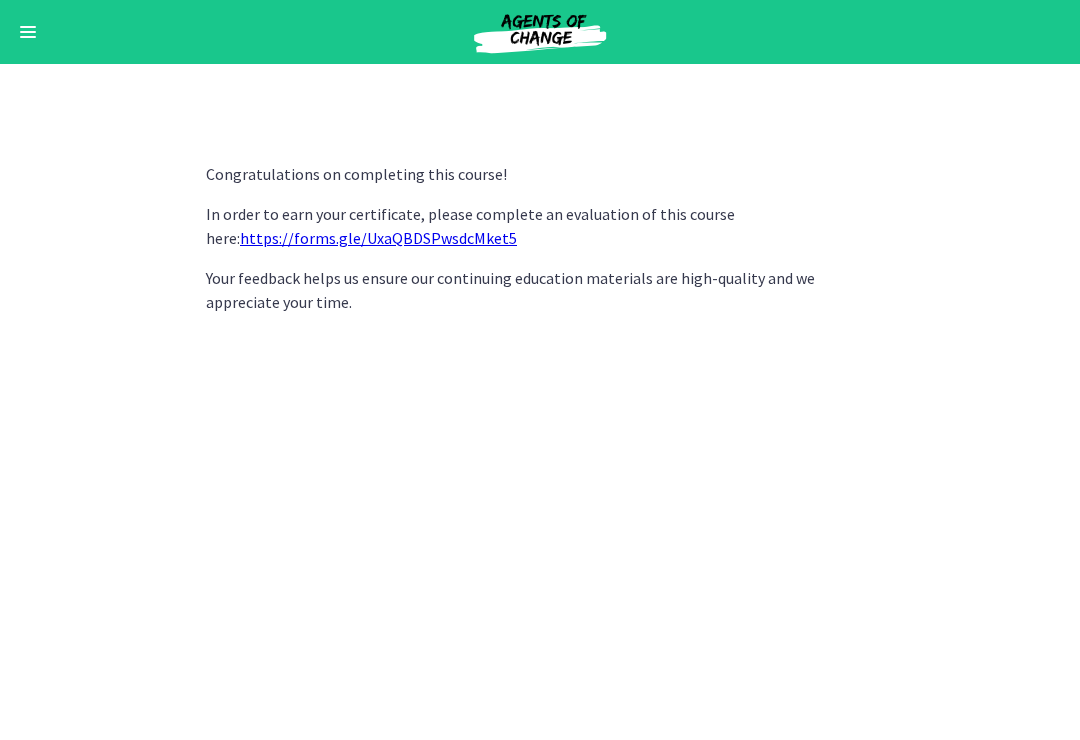 click on "Congratulations on completing this course! In order to earn your certificate, please complete an evaluation of this course here:  https://forms.gle/UxaQBDSPwsdcMket5   Your feedback helps us ensure our continuing education materials are high-quality and we appreciate your time." at bounding box center [540, 423] 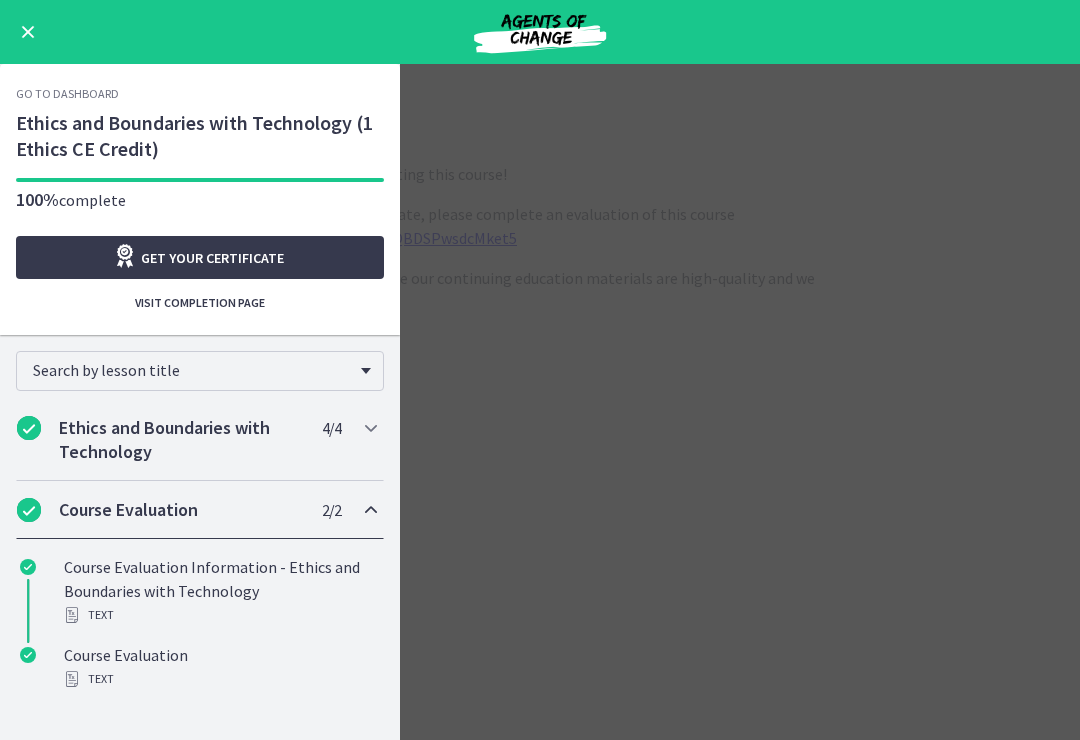 click on "Go to Dashboard" at bounding box center [67, 94] 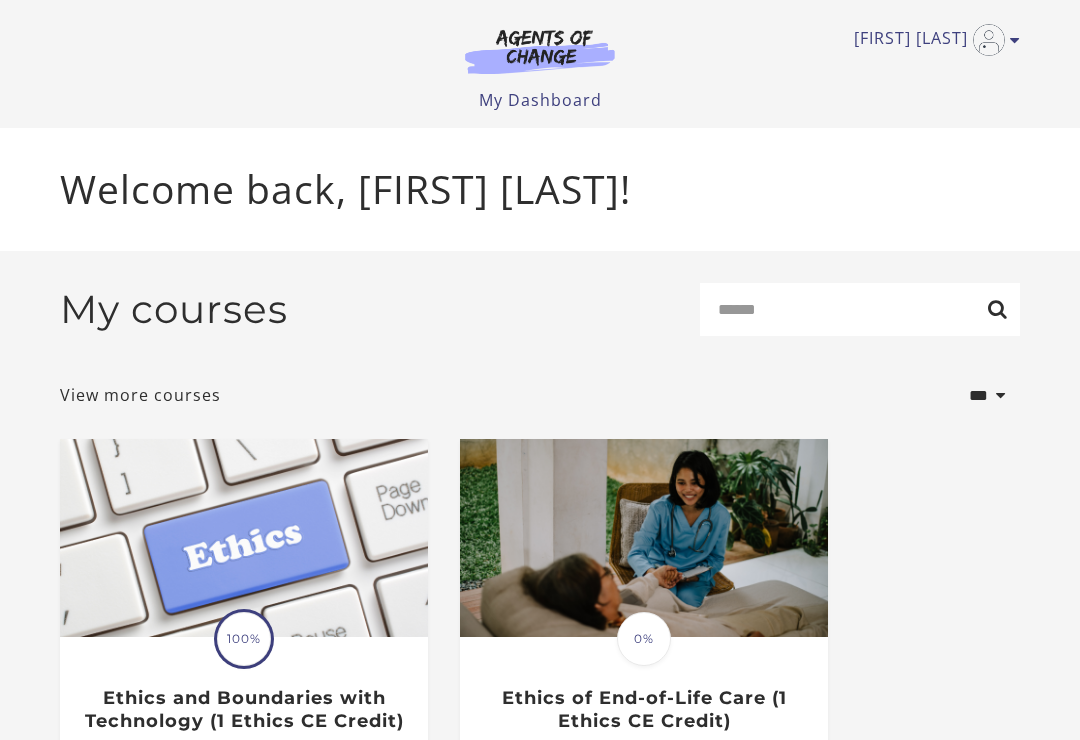 scroll, scrollTop: 0, scrollLeft: 0, axis: both 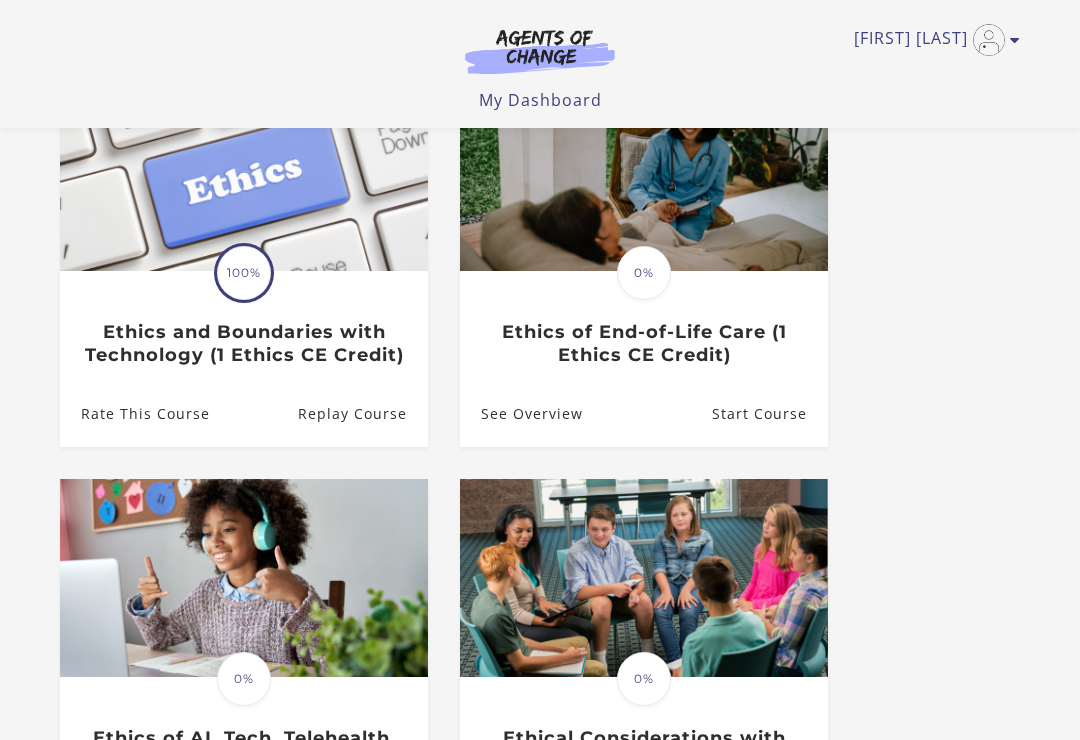 click on "Ethics of End-of-Life Care (1 Ethics CE Credit)" at bounding box center (643, 343) 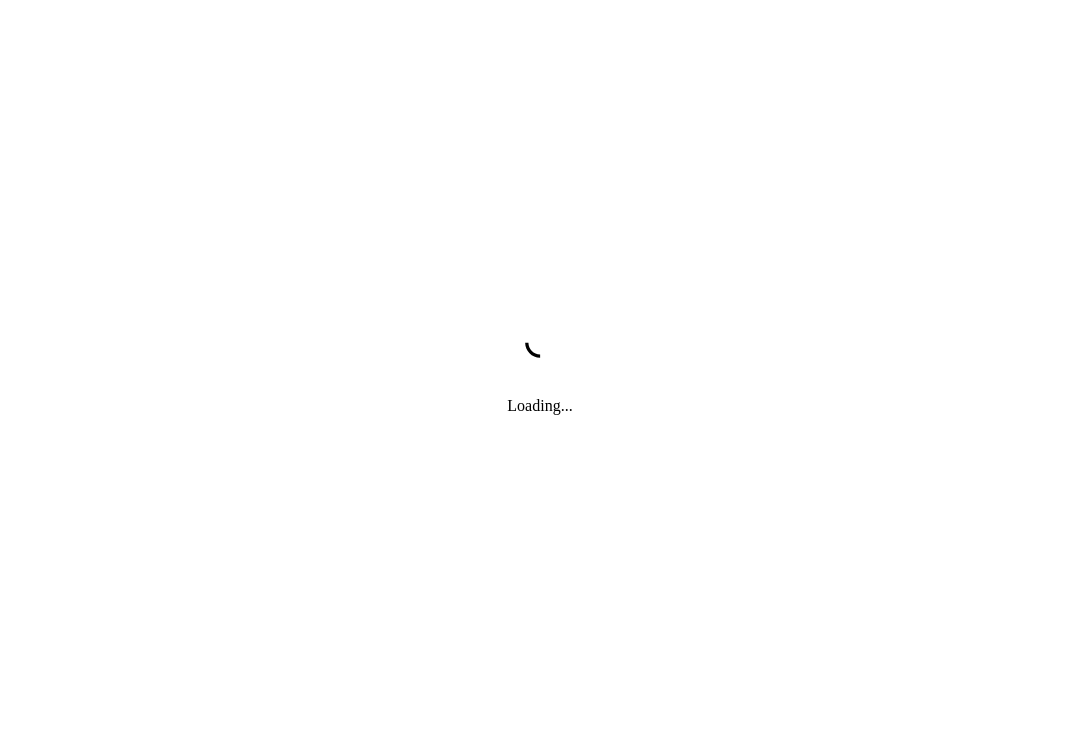 scroll, scrollTop: 0, scrollLeft: 0, axis: both 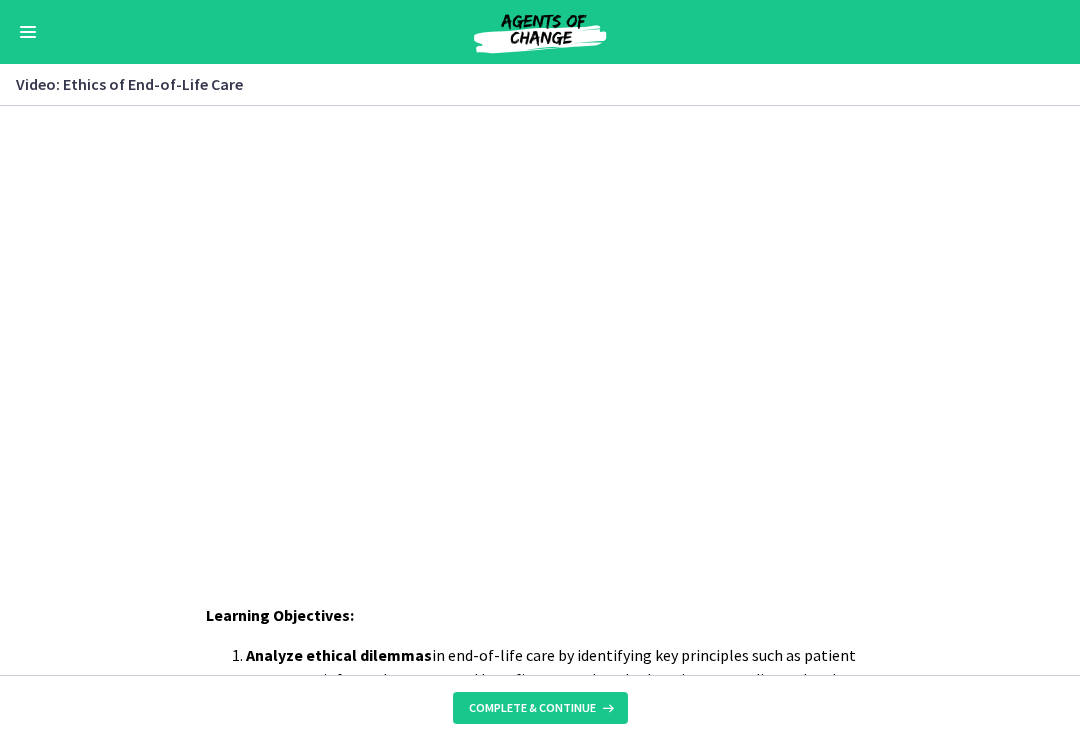 click on "Complete & continue" at bounding box center [540, 708] 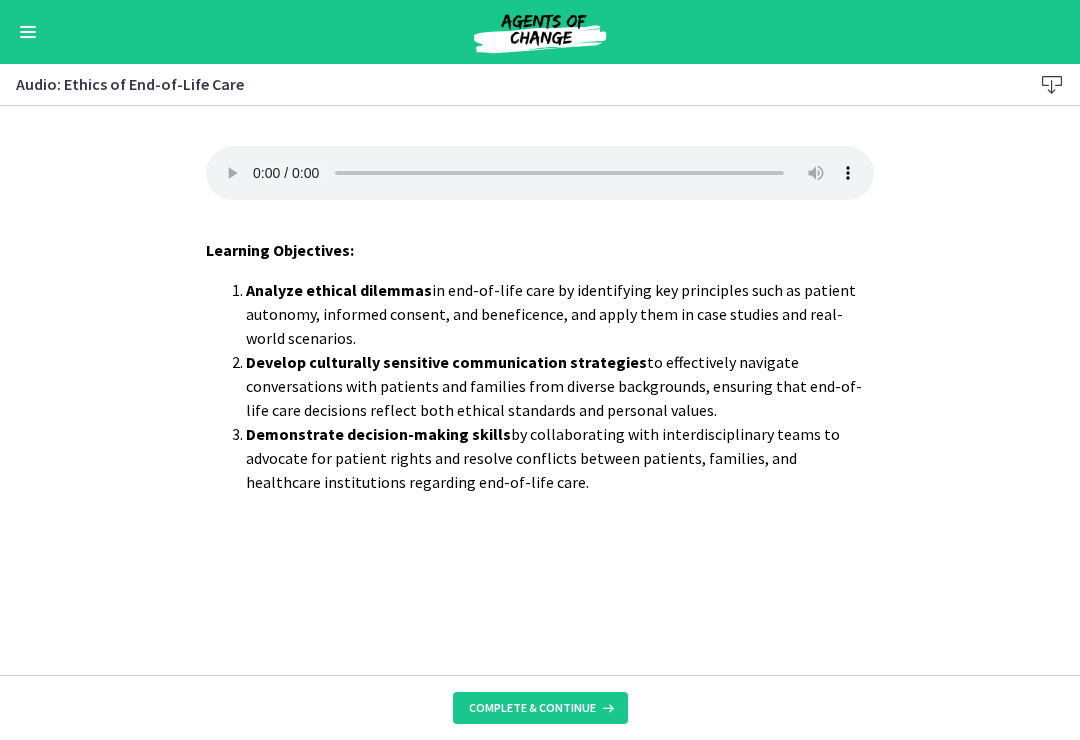 click on "Complete & continue" at bounding box center [540, 708] 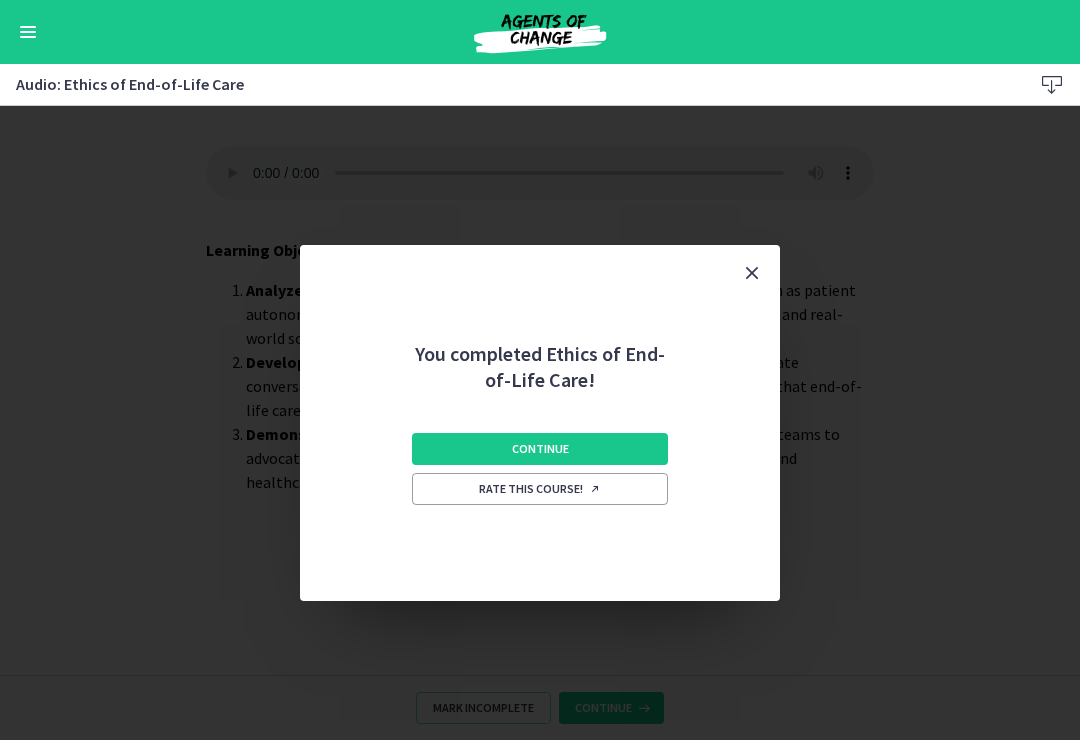 click on "Continue" at bounding box center [540, 449] 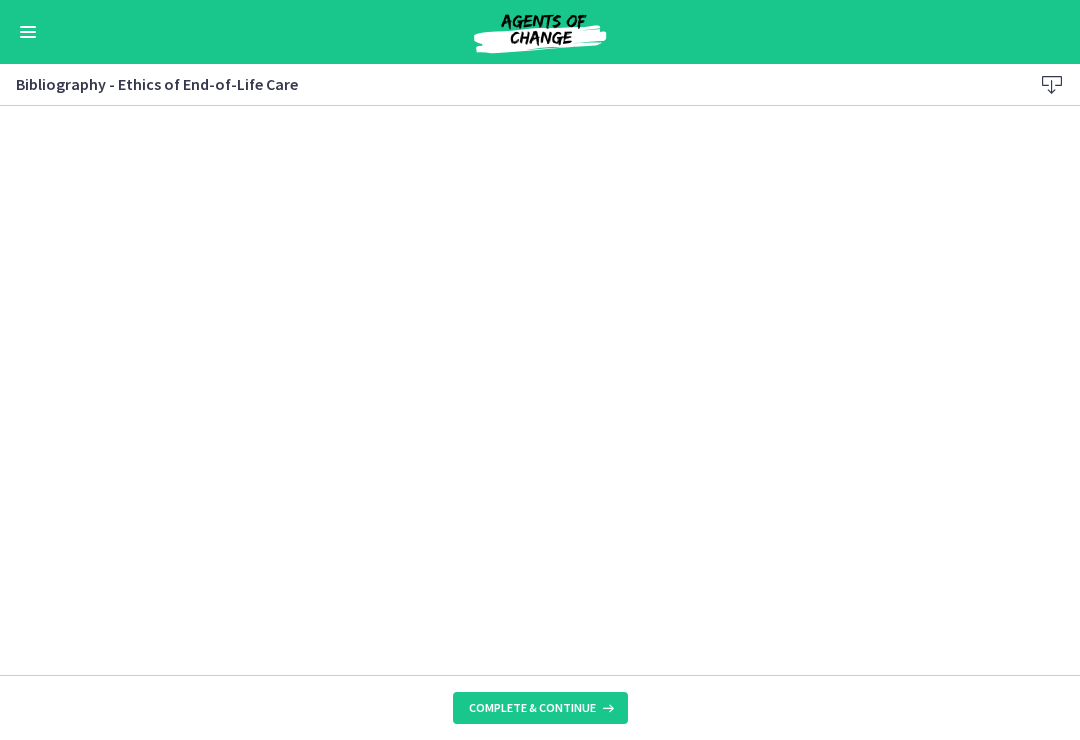 click on "Complete & continue" at bounding box center (540, 707) 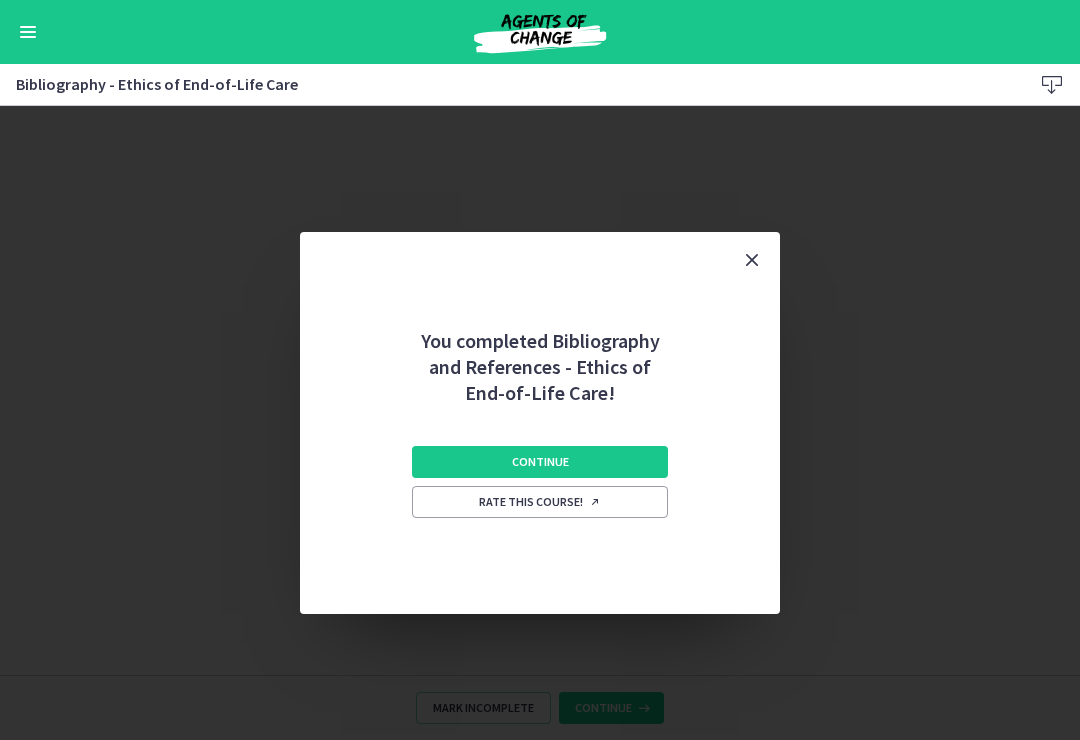 click on "Continue" at bounding box center (540, 462) 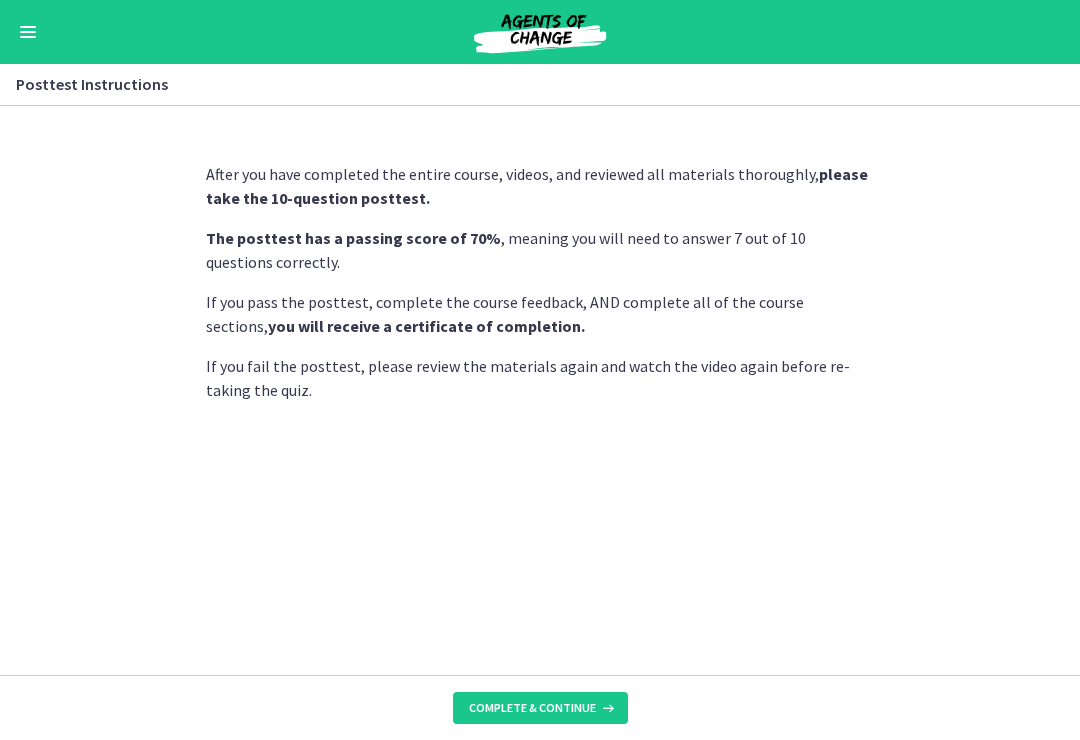 click at bounding box center [606, 708] 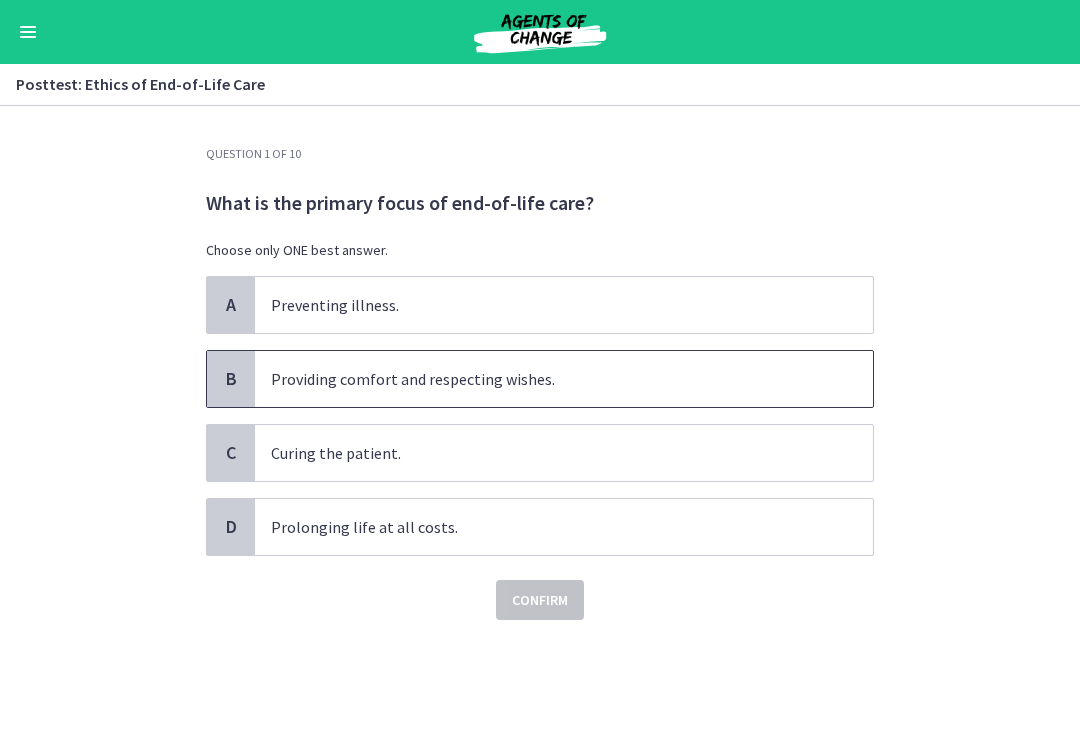 click on "Providing comfort and respecting wishes." at bounding box center (544, 379) 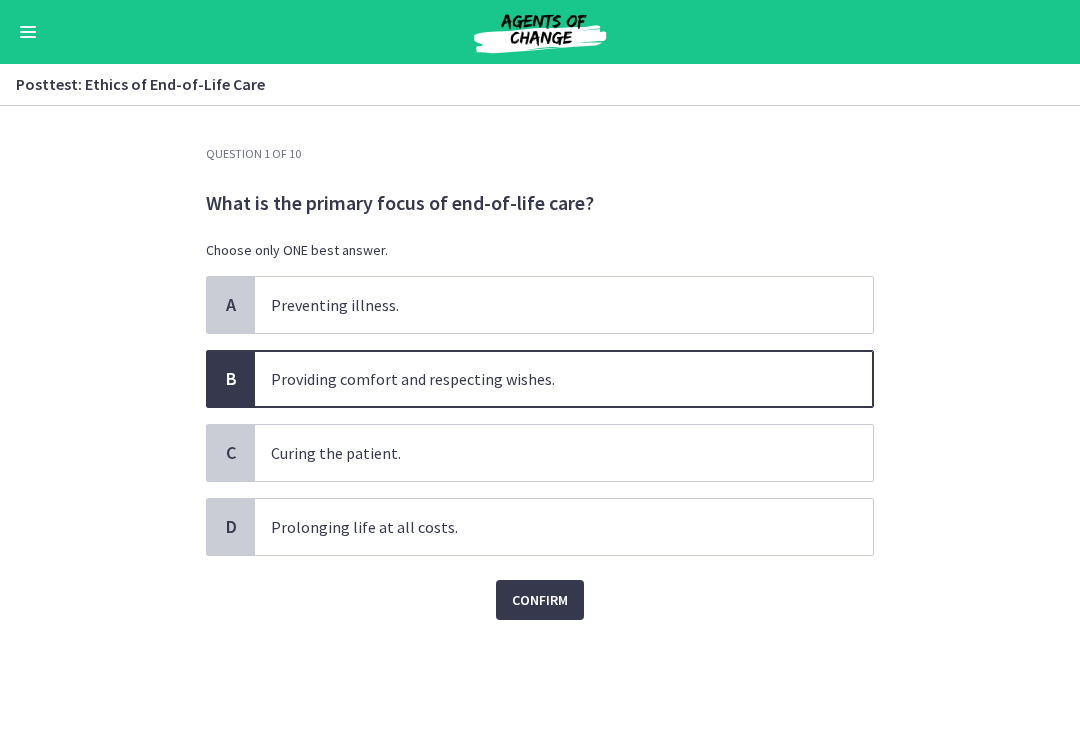 click on "Confirm" at bounding box center (540, 600) 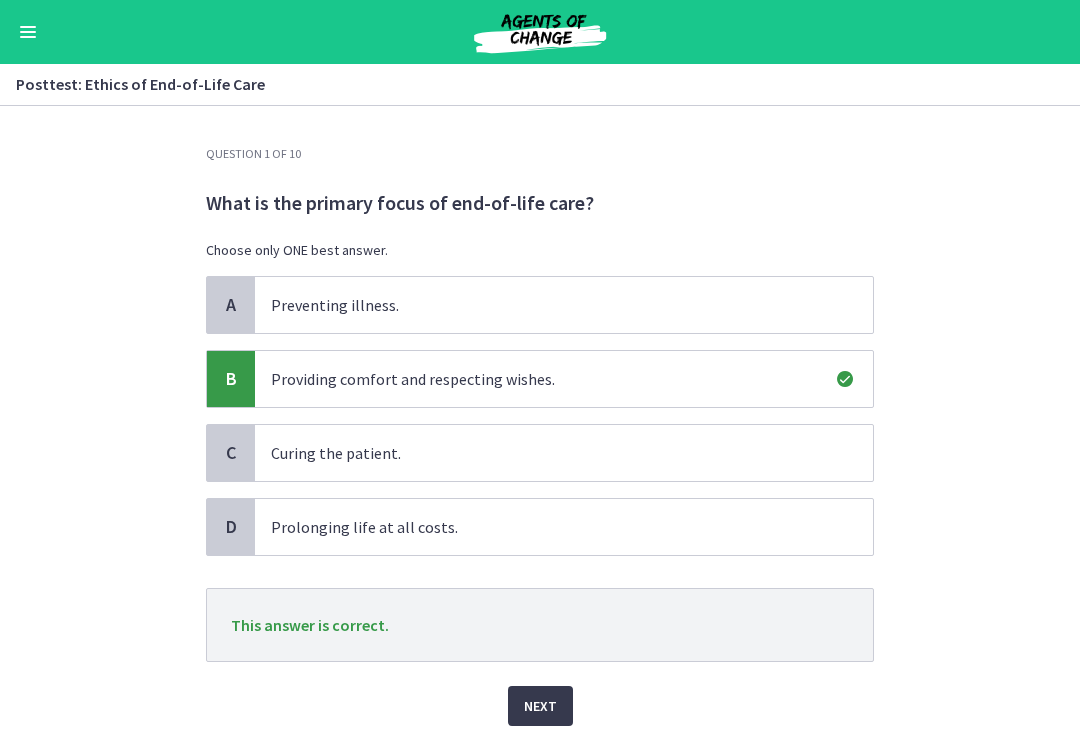 click on "Next" at bounding box center [540, 706] 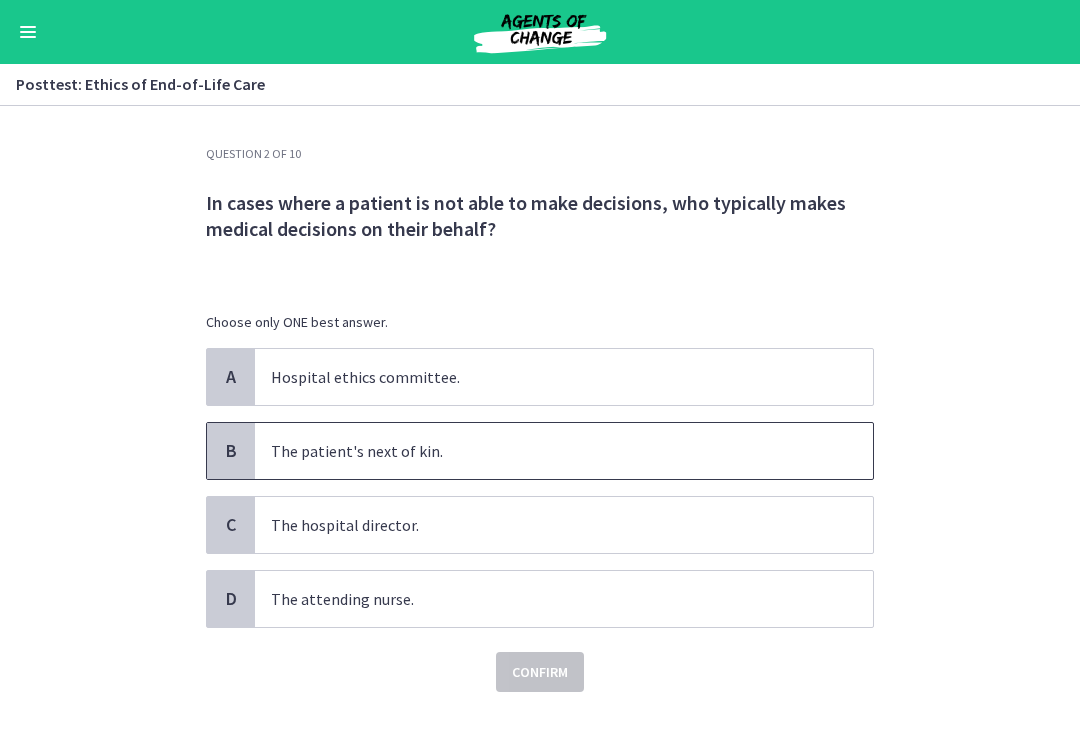 click on "B" at bounding box center (231, 451) 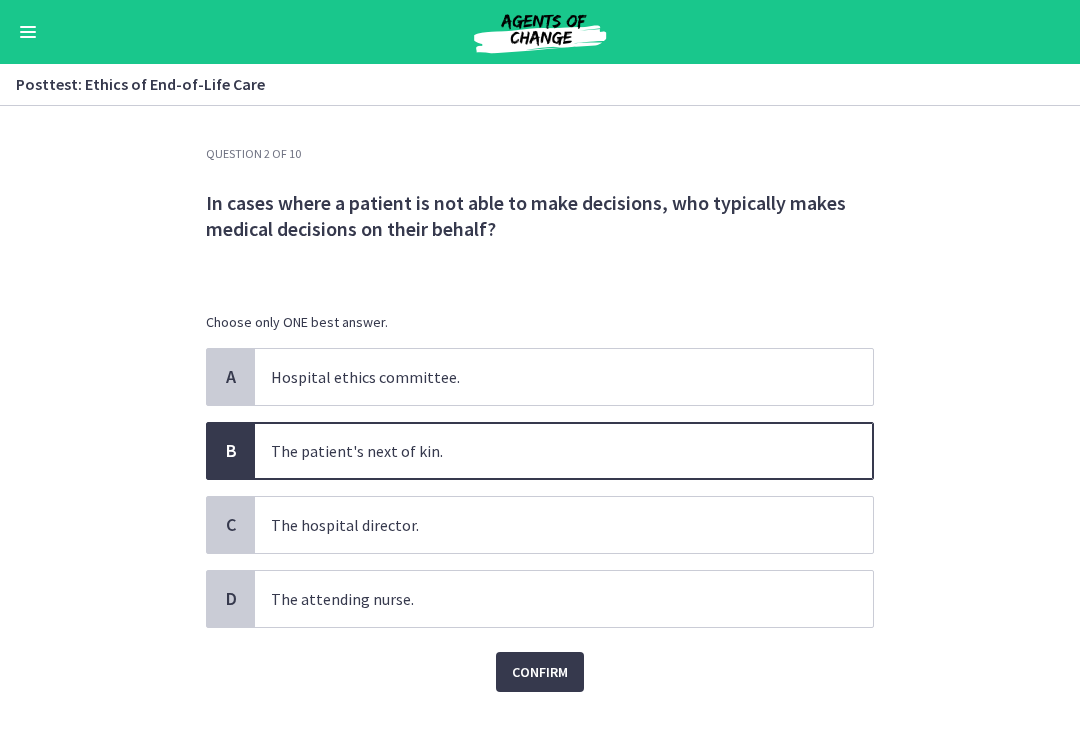 click on "Confirm" at bounding box center (540, 672) 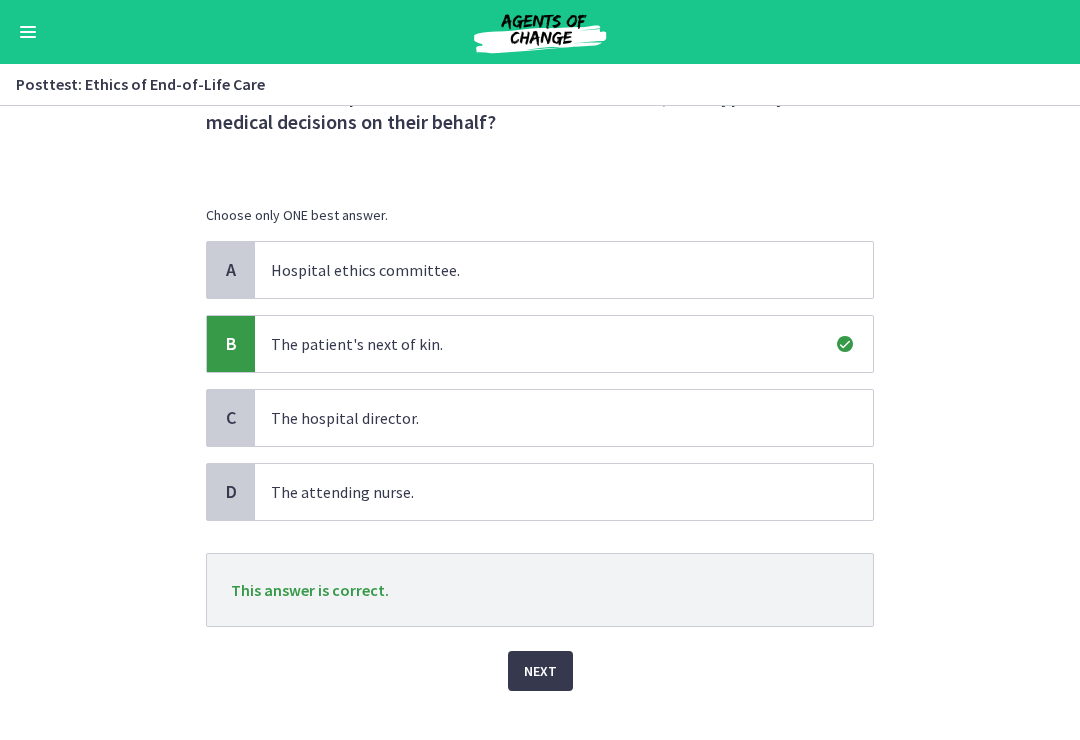 scroll, scrollTop: 110, scrollLeft: 0, axis: vertical 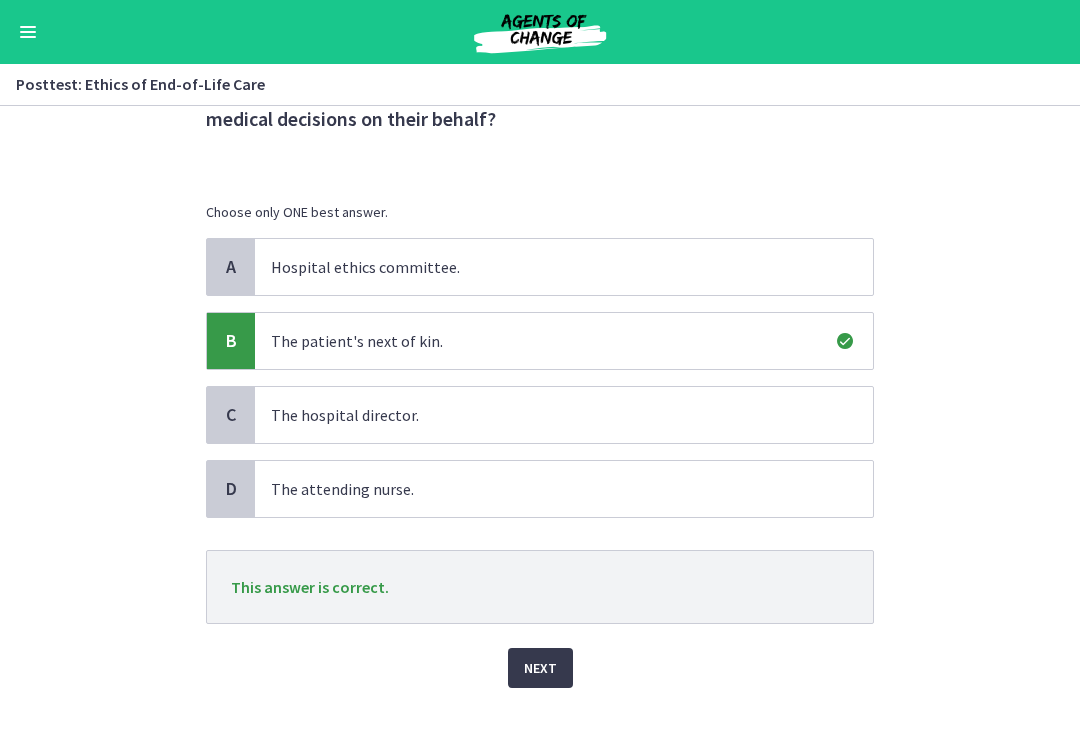click on "Next" at bounding box center (540, 668) 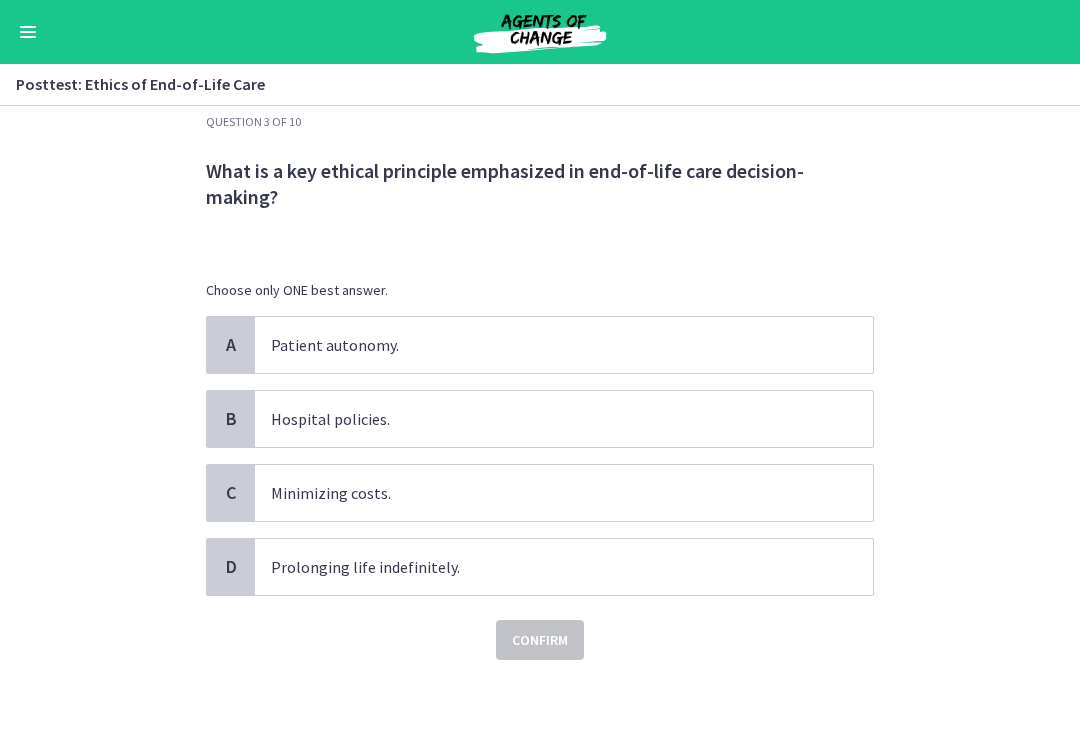 scroll, scrollTop: 32, scrollLeft: 0, axis: vertical 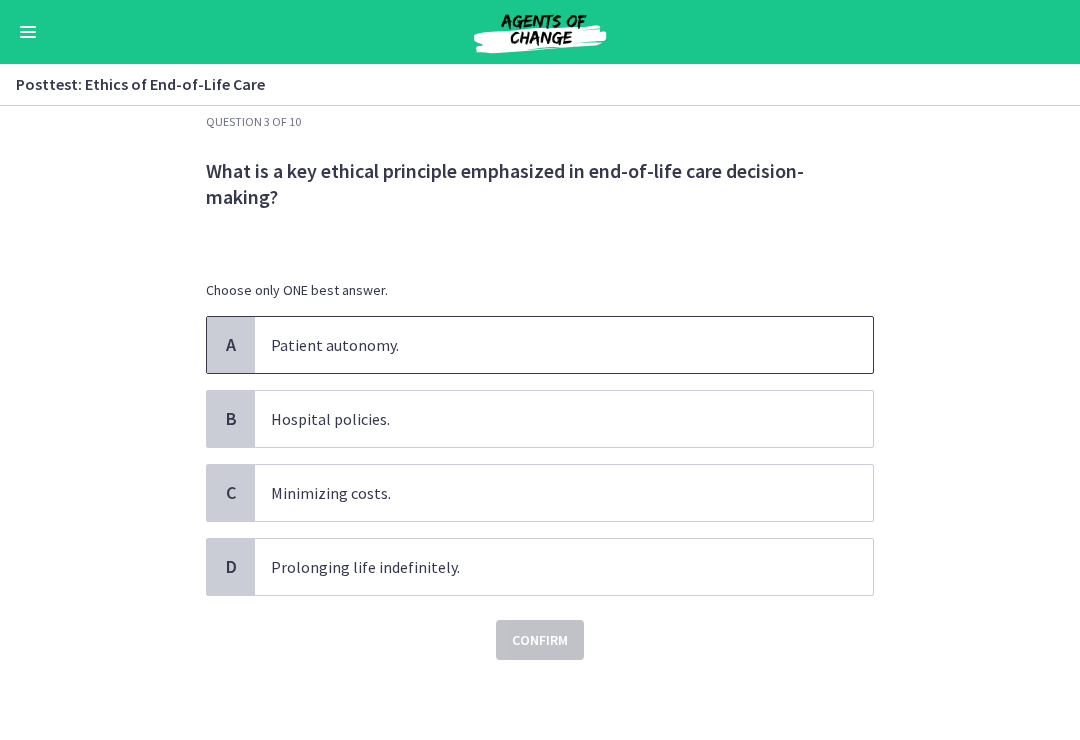 click on "Patient autonomy." at bounding box center [544, 345] 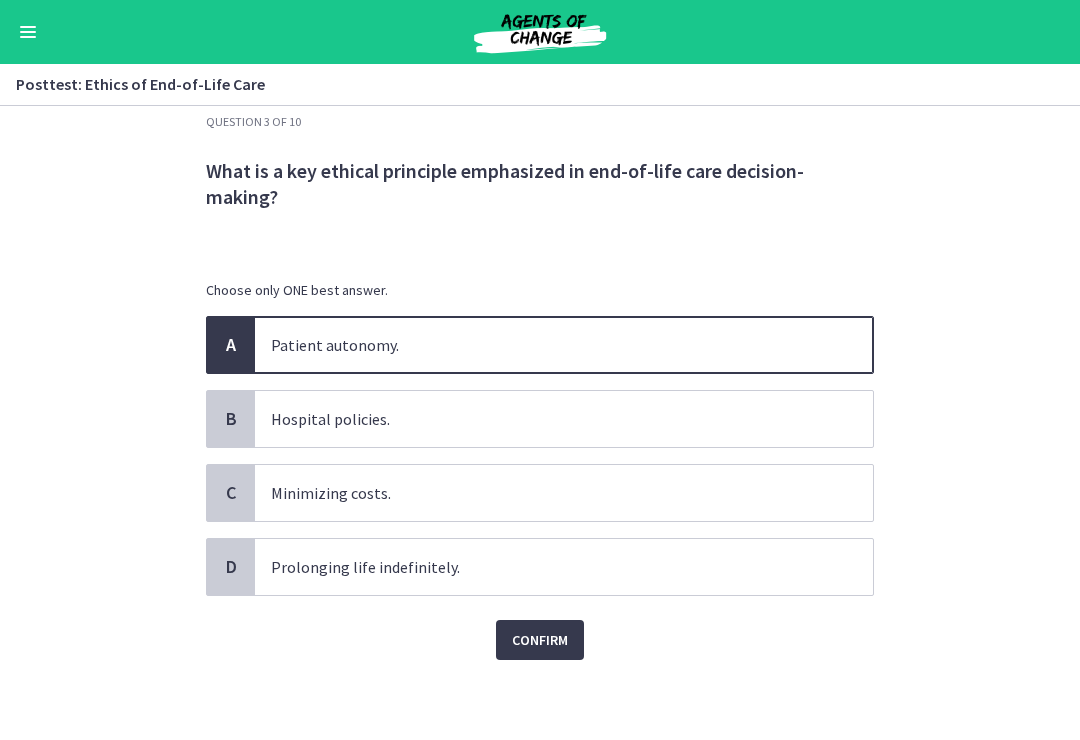 click on "Confirm" at bounding box center [540, 640] 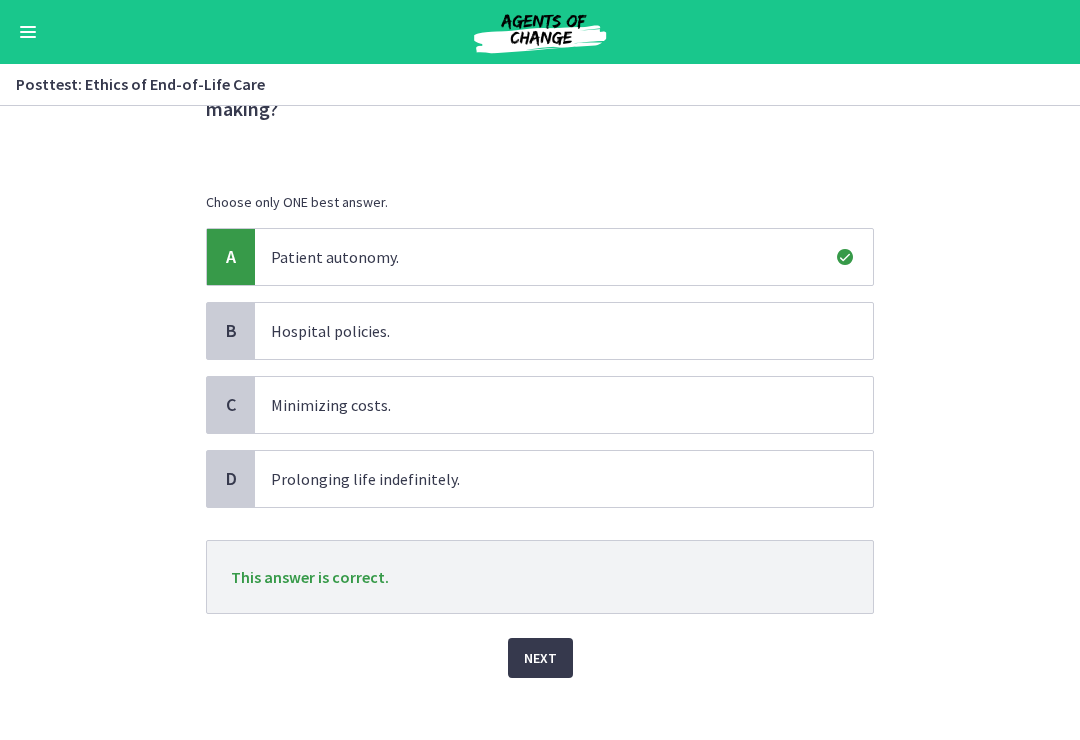 scroll, scrollTop: 120, scrollLeft: 0, axis: vertical 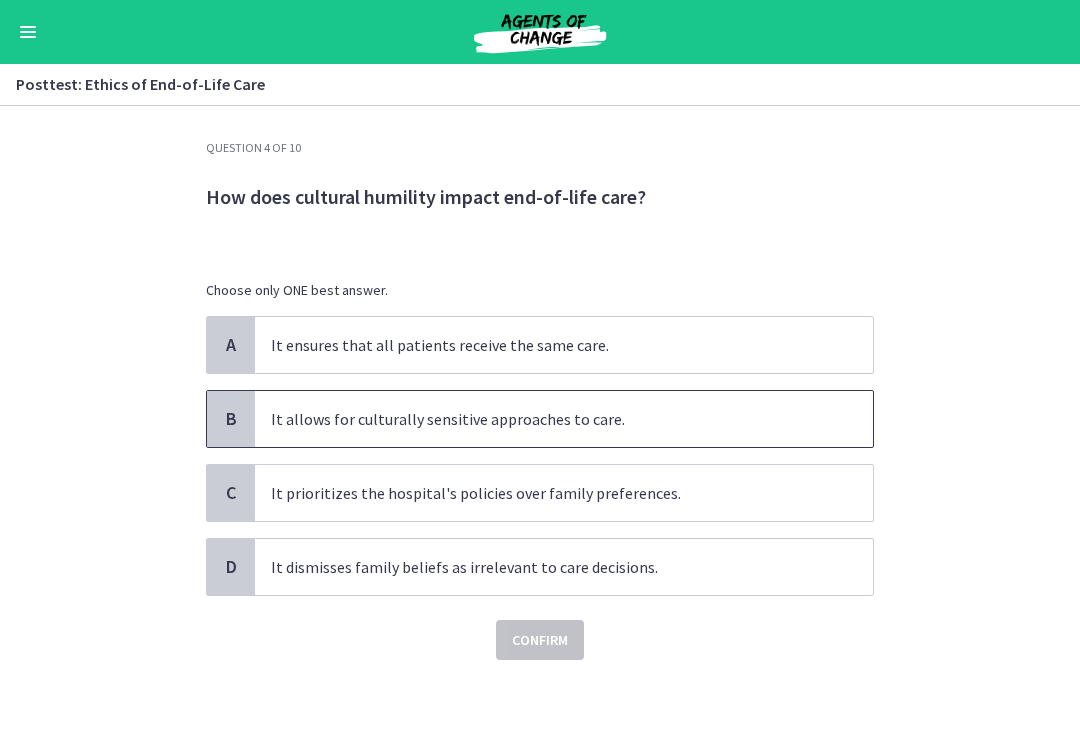 click on "It allows for culturally sensitive approaches to care." at bounding box center [564, 419] 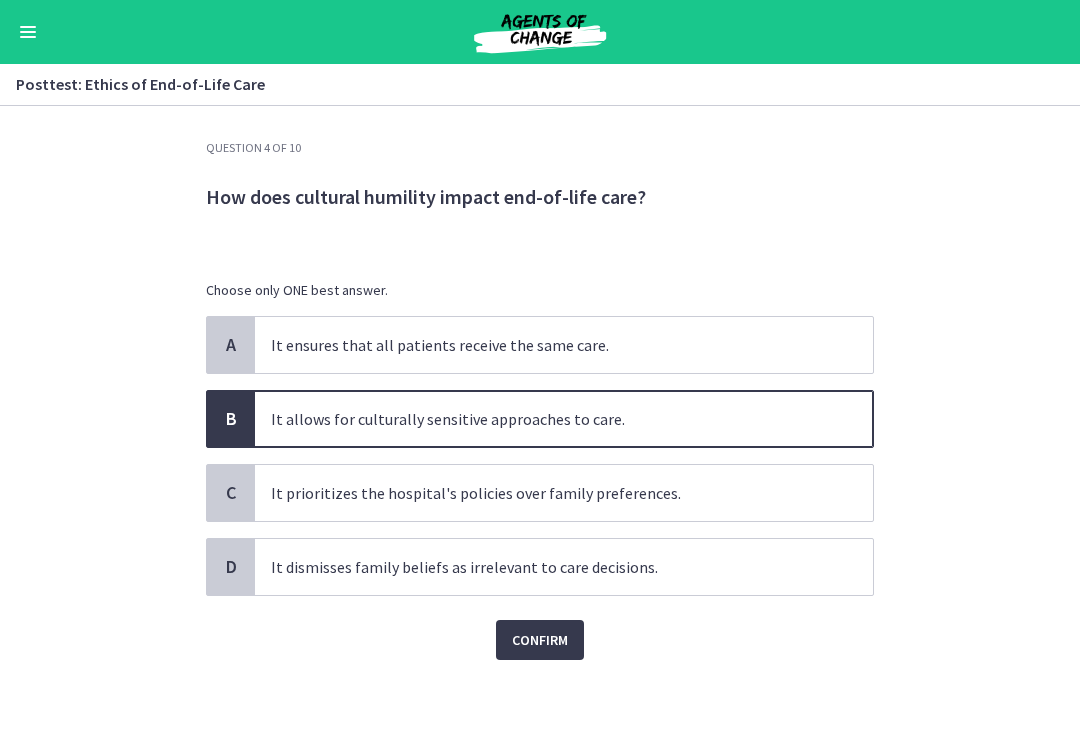 click on "Confirm" at bounding box center (540, 640) 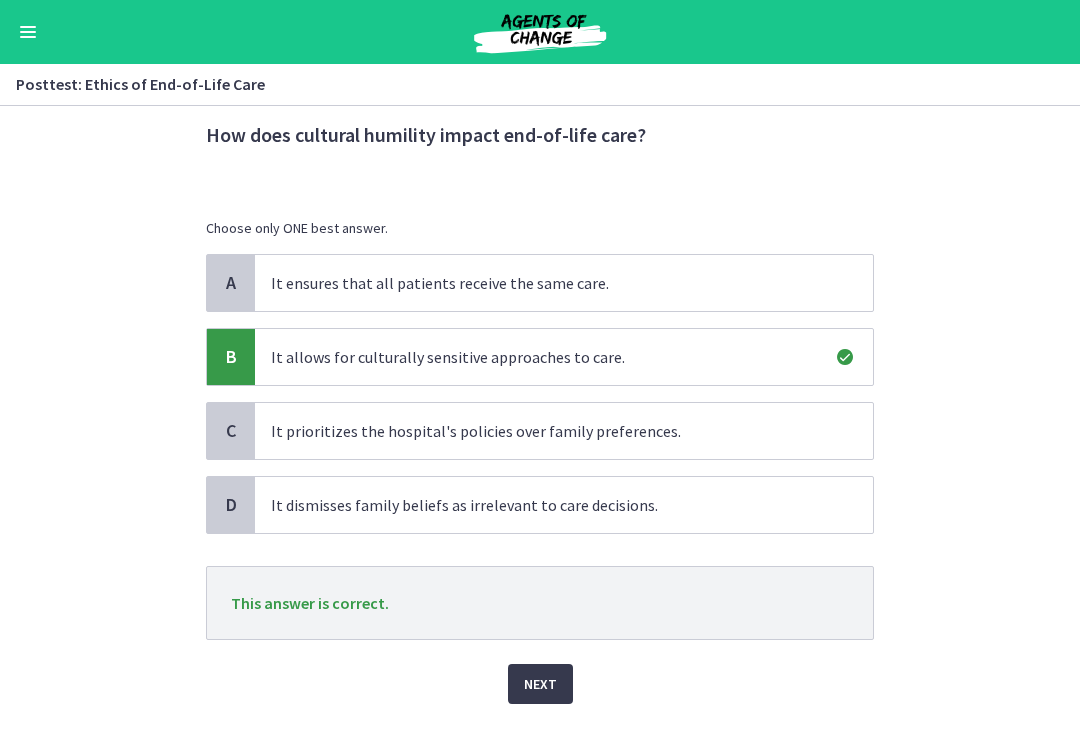 scroll, scrollTop: 72, scrollLeft: 0, axis: vertical 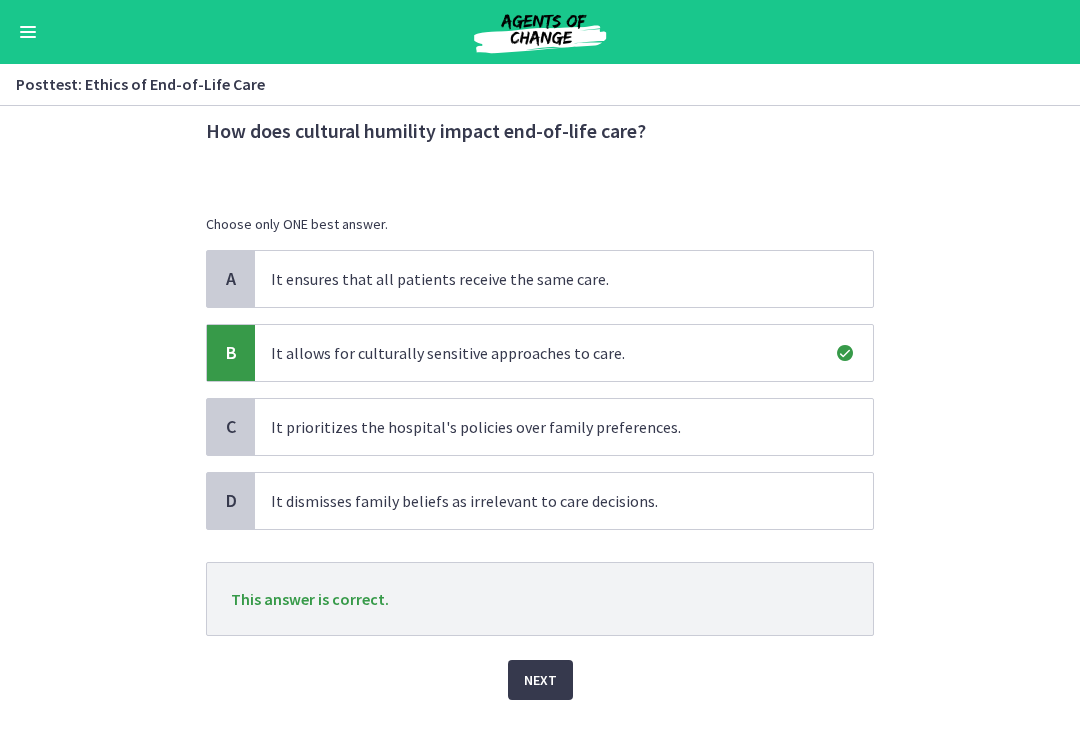 click on "Next" at bounding box center [540, 680] 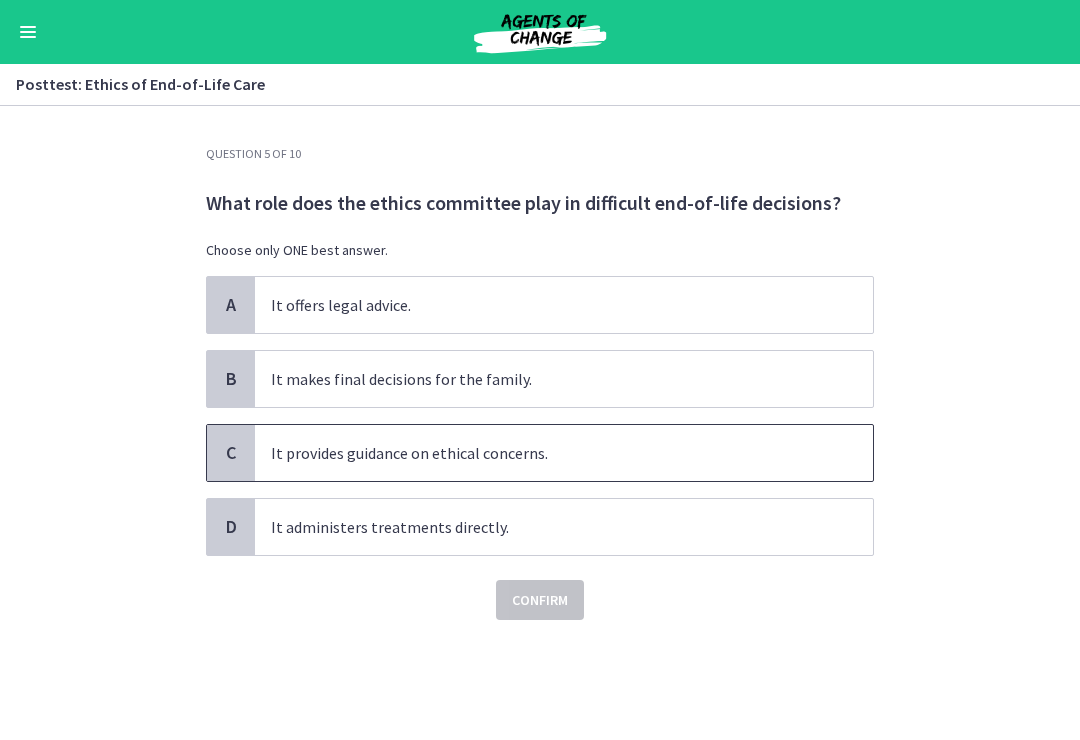 click on "It provides guidance on ethical concerns." at bounding box center (564, 453) 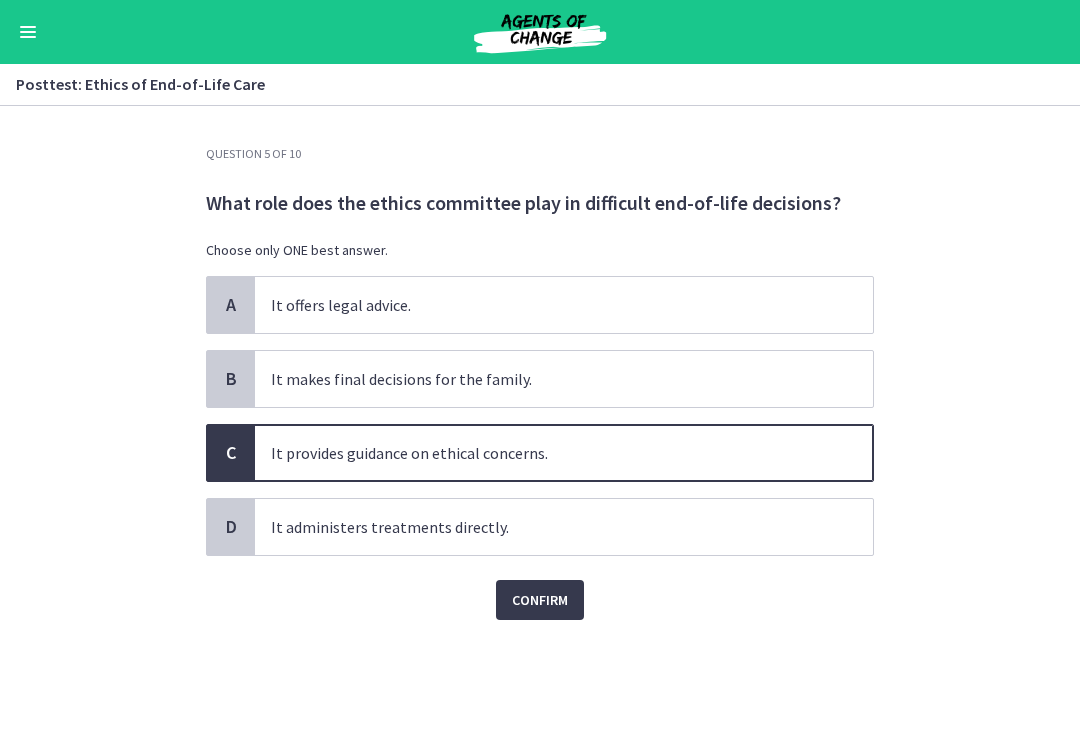 click on "Confirm" at bounding box center [540, 600] 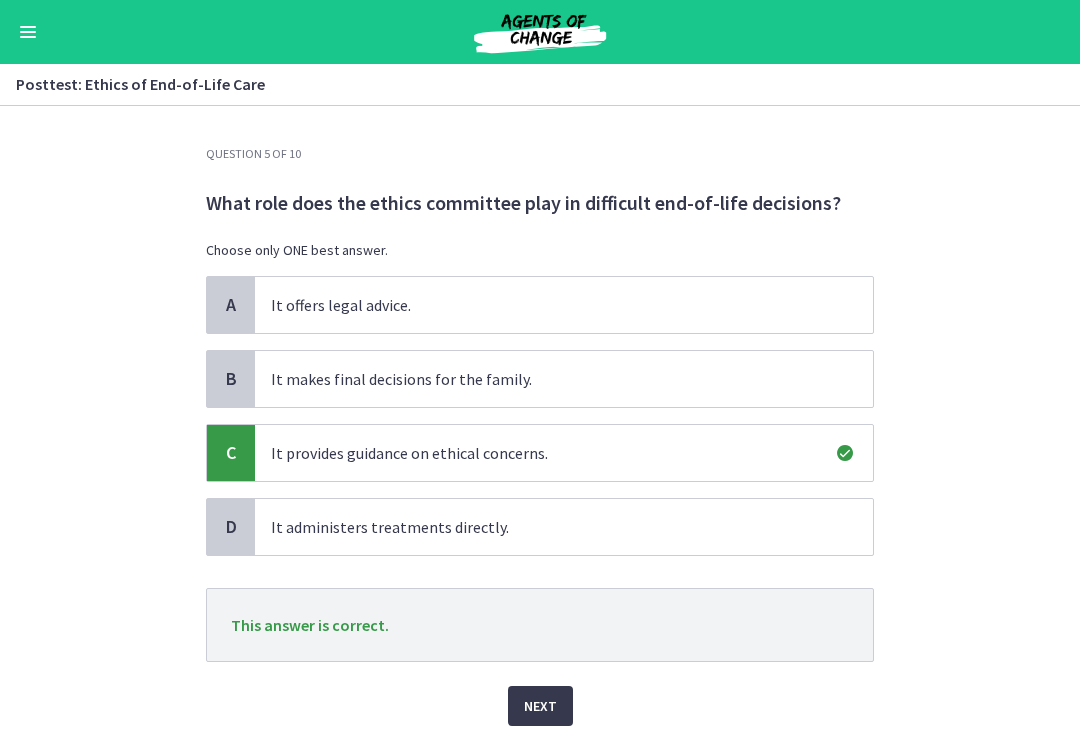 click on "Next" at bounding box center [540, 706] 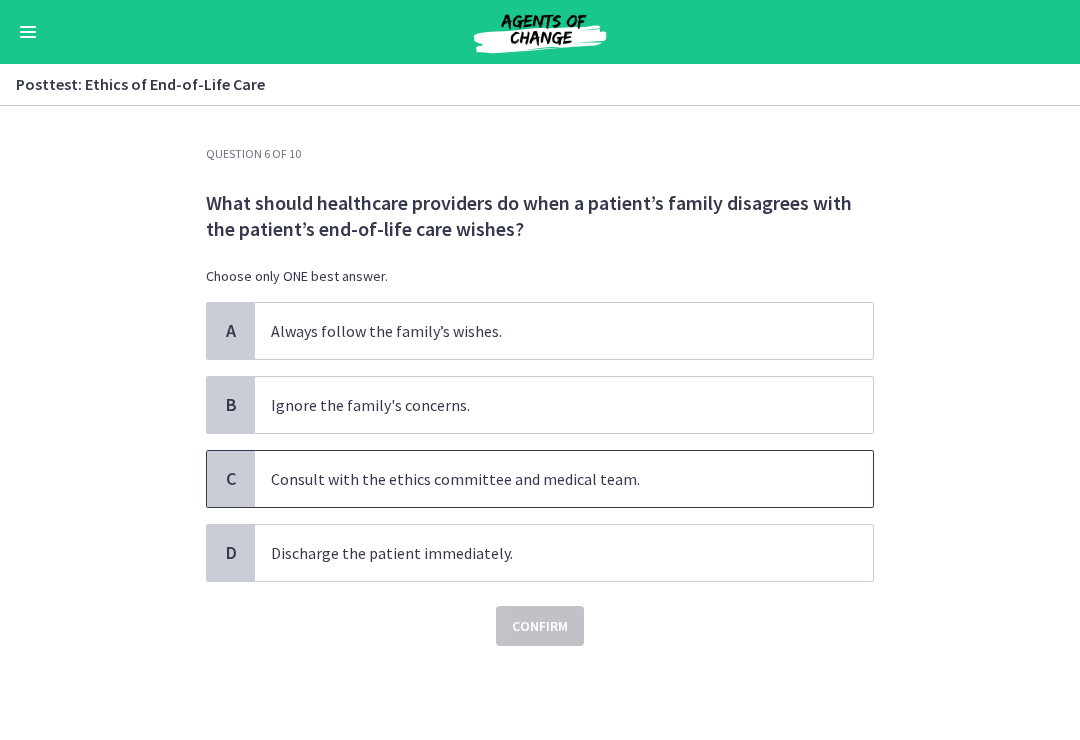 click on "Consult with the ethics committee and medical team." at bounding box center (564, 479) 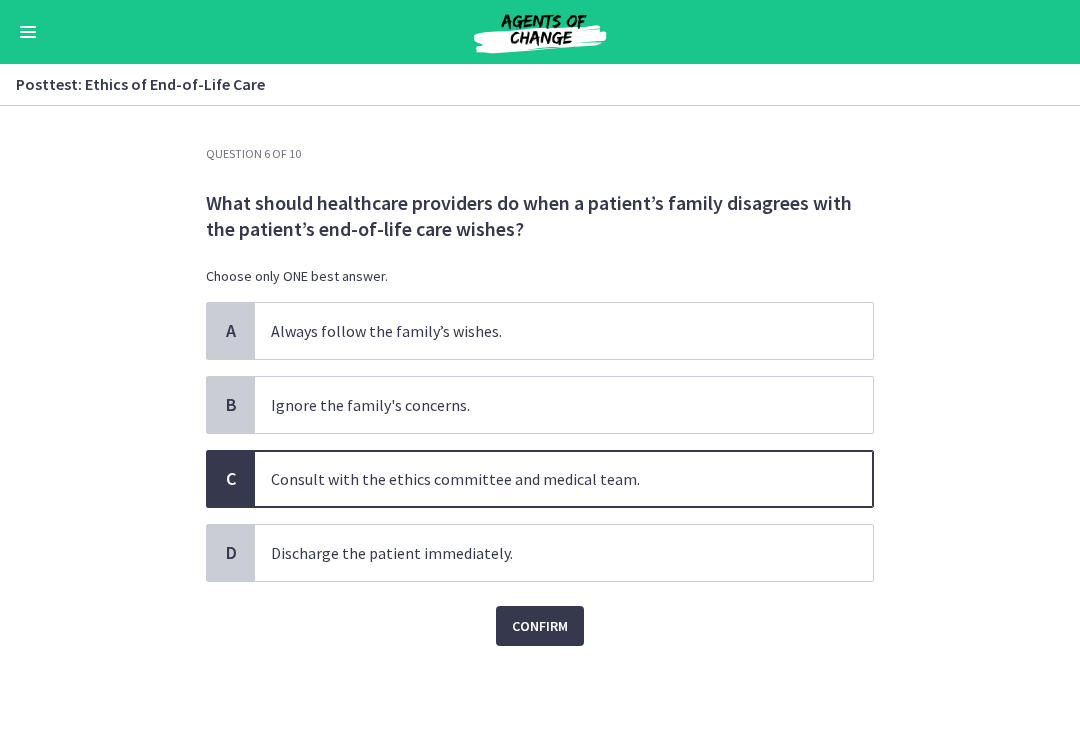 click on "Confirm" at bounding box center (540, 626) 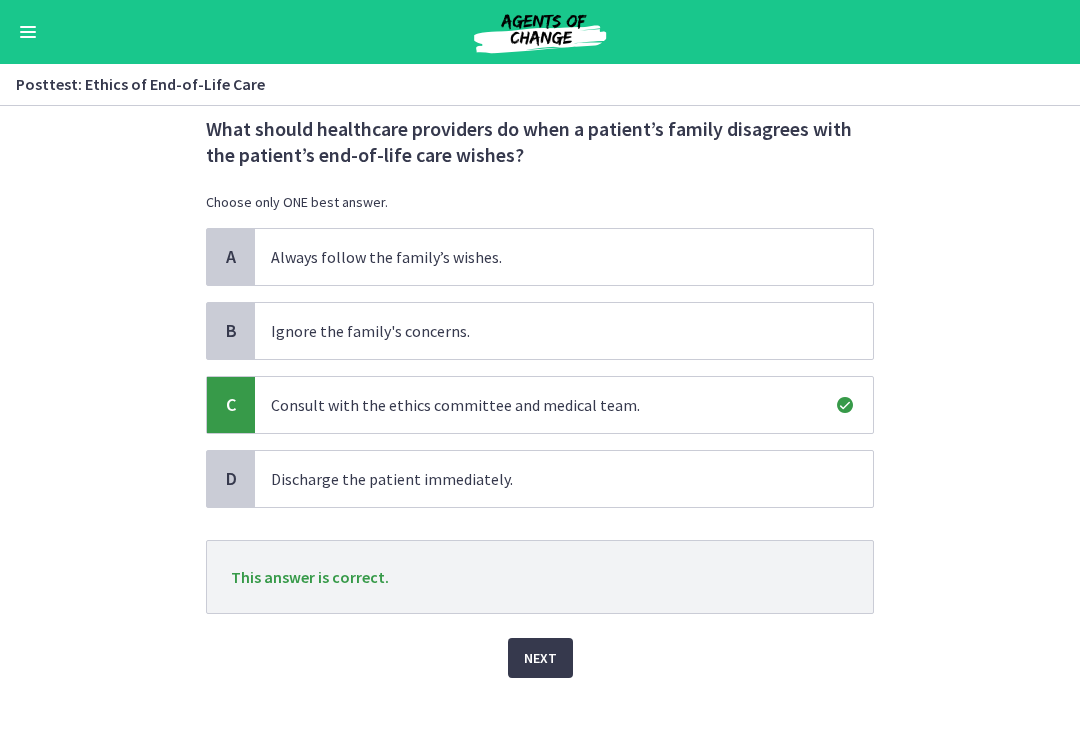 scroll, scrollTop: 81, scrollLeft: 0, axis: vertical 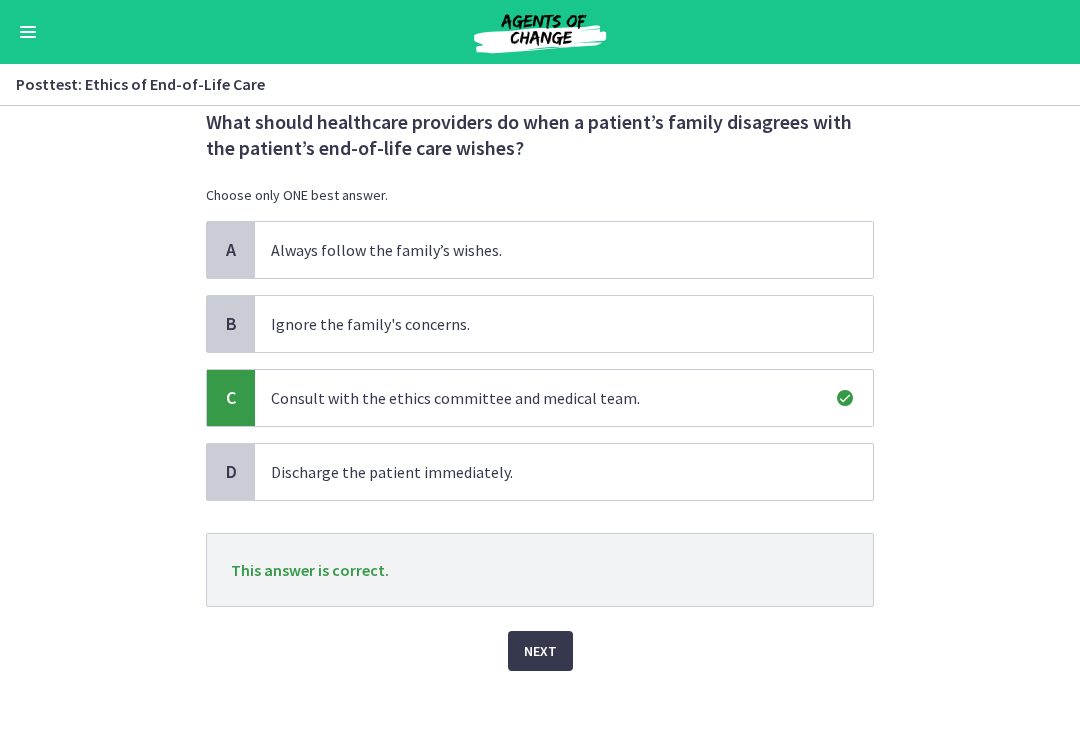 click on "Next" at bounding box center (540, 651) 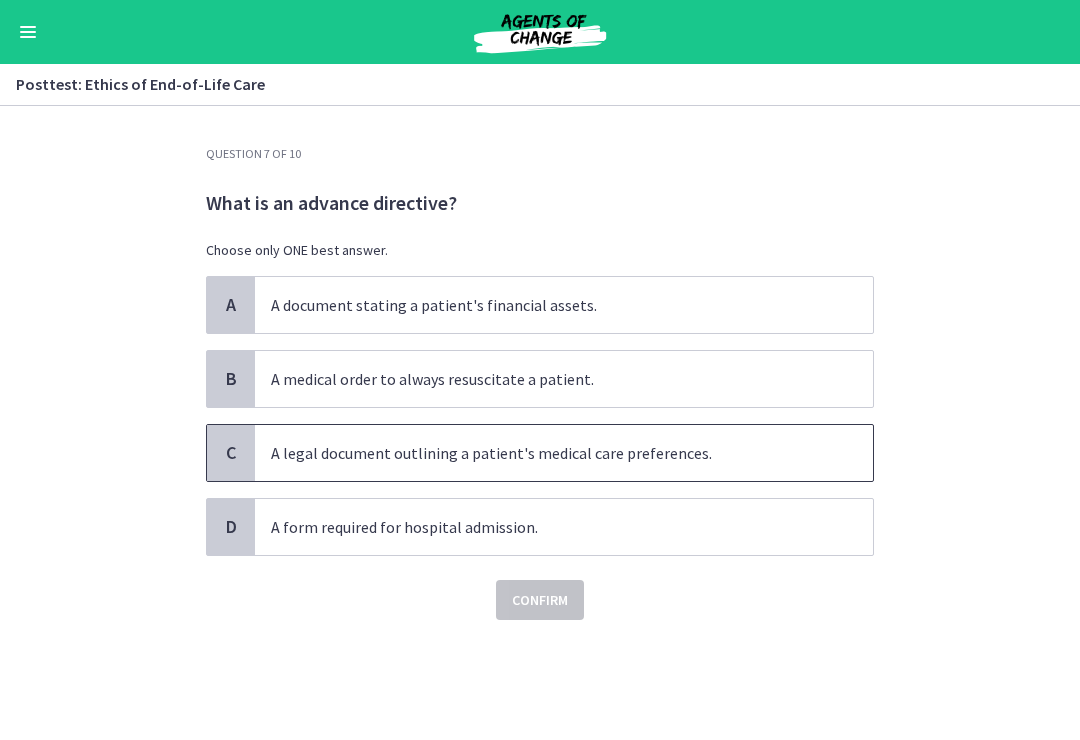 click on "A legal document outlining a patient's medical care preferences." at bounding box center [564, 453] 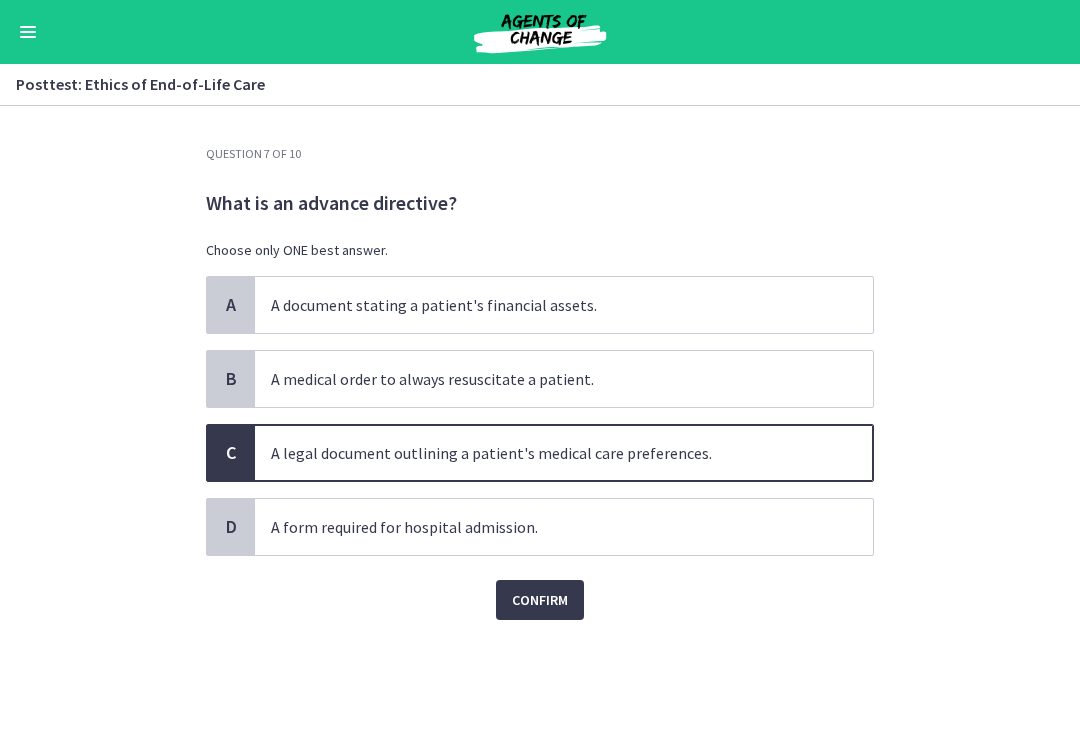 click on "Confirm" at bounding box center [540, 600] 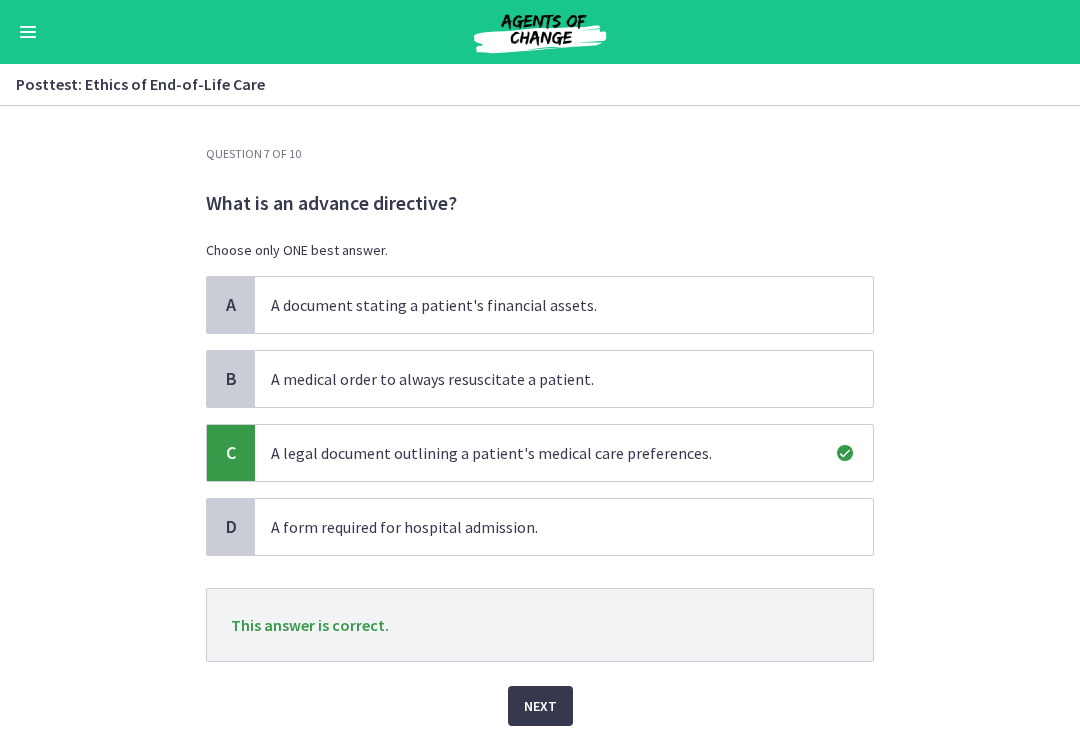 click on "This answer is correct." at bounding box center (540, 625) 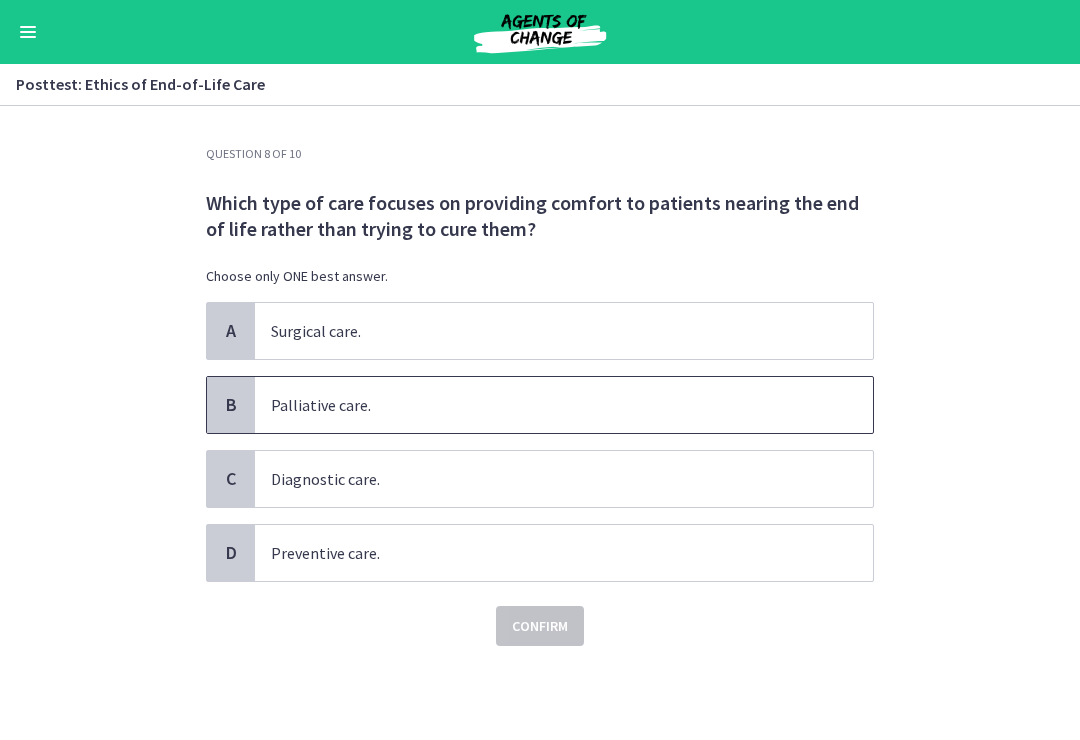 click on "Palliative care." at bounding box center (544, 405) 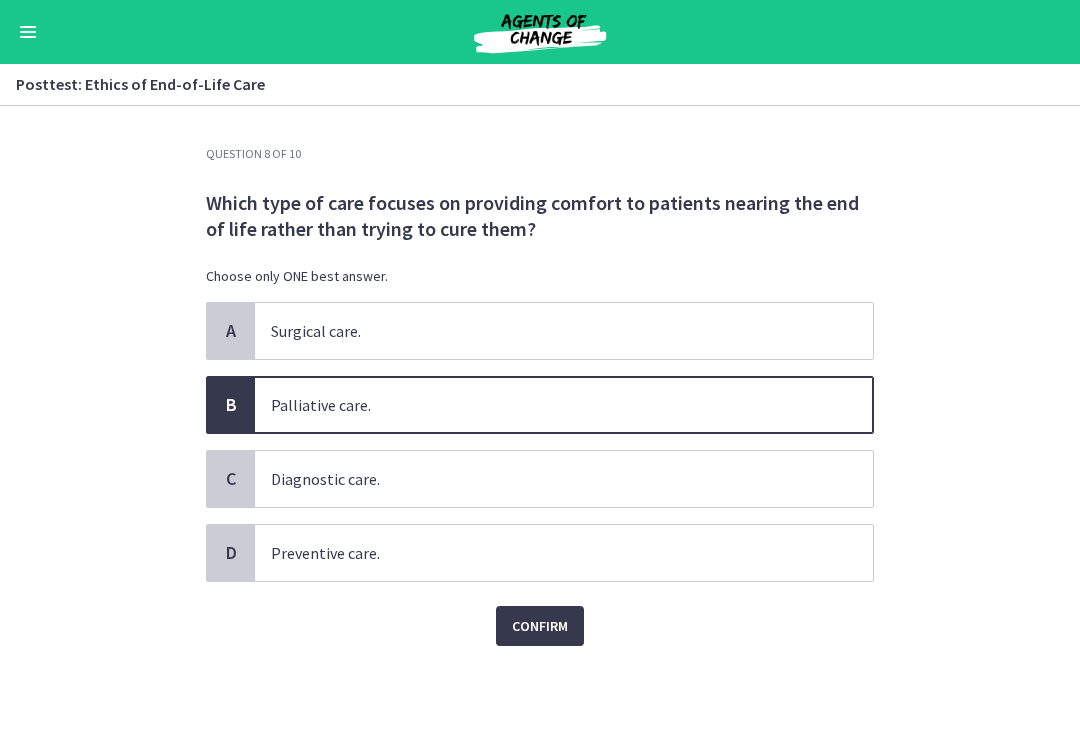 click on "Confirm" at bounding box center (540, 626) 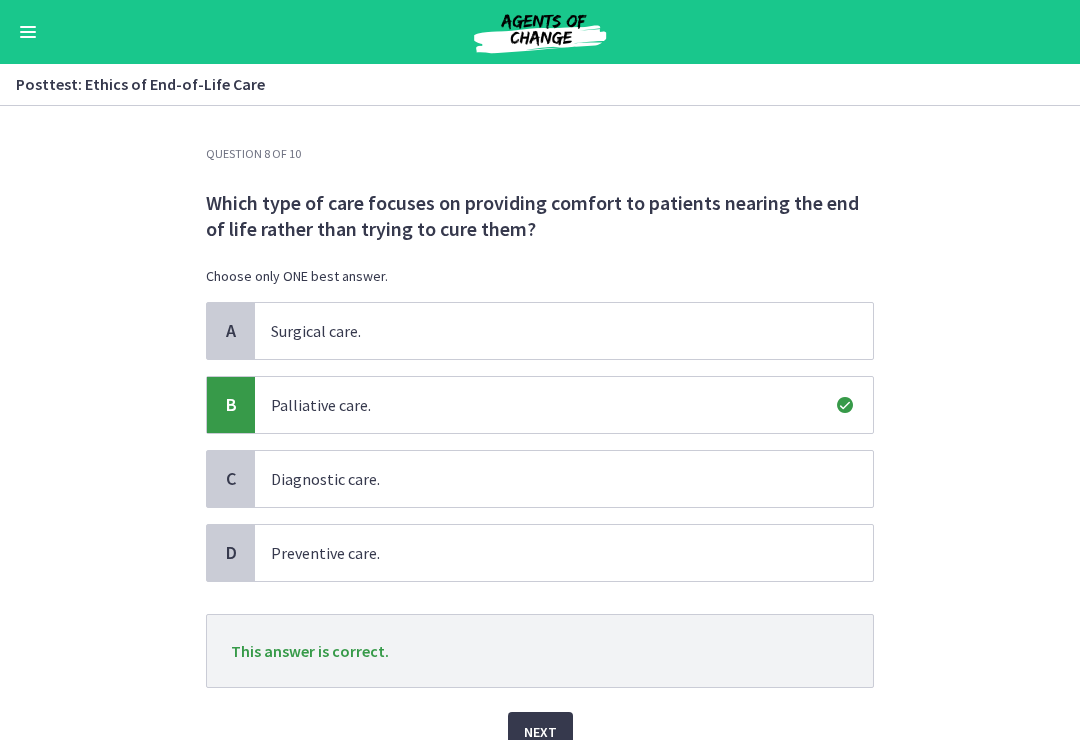 click on "Next" at bounding box center (540, 732) 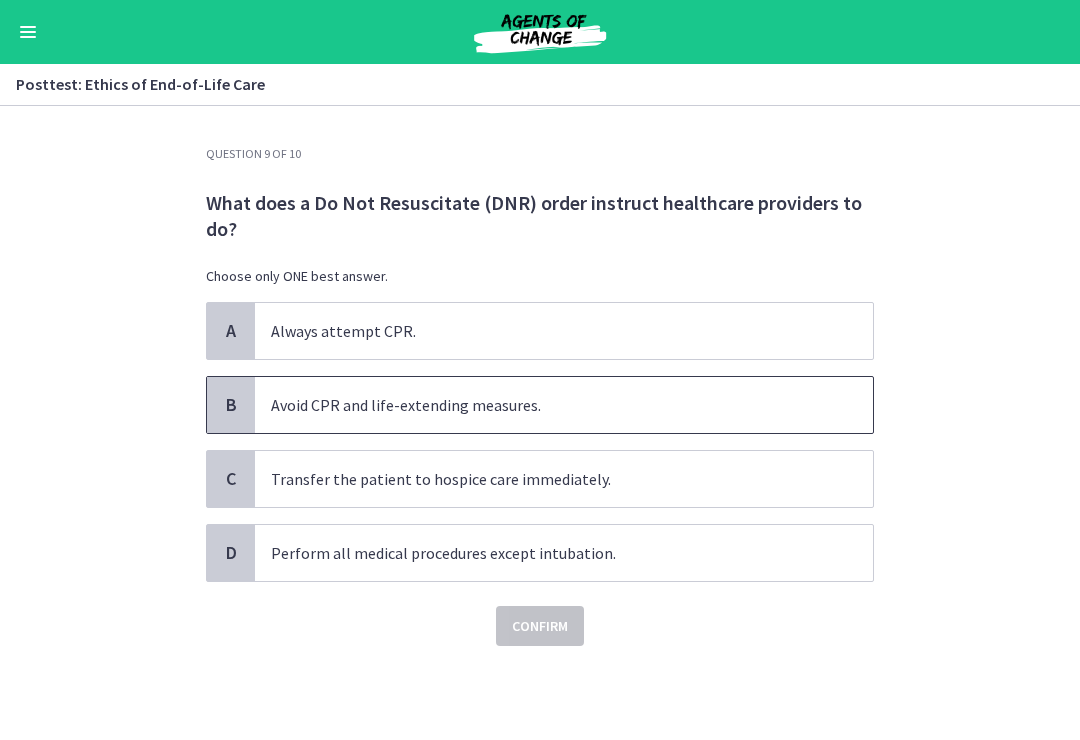 click on "Avoid CPR and life-extending measures." at bounding box center [544, 405] 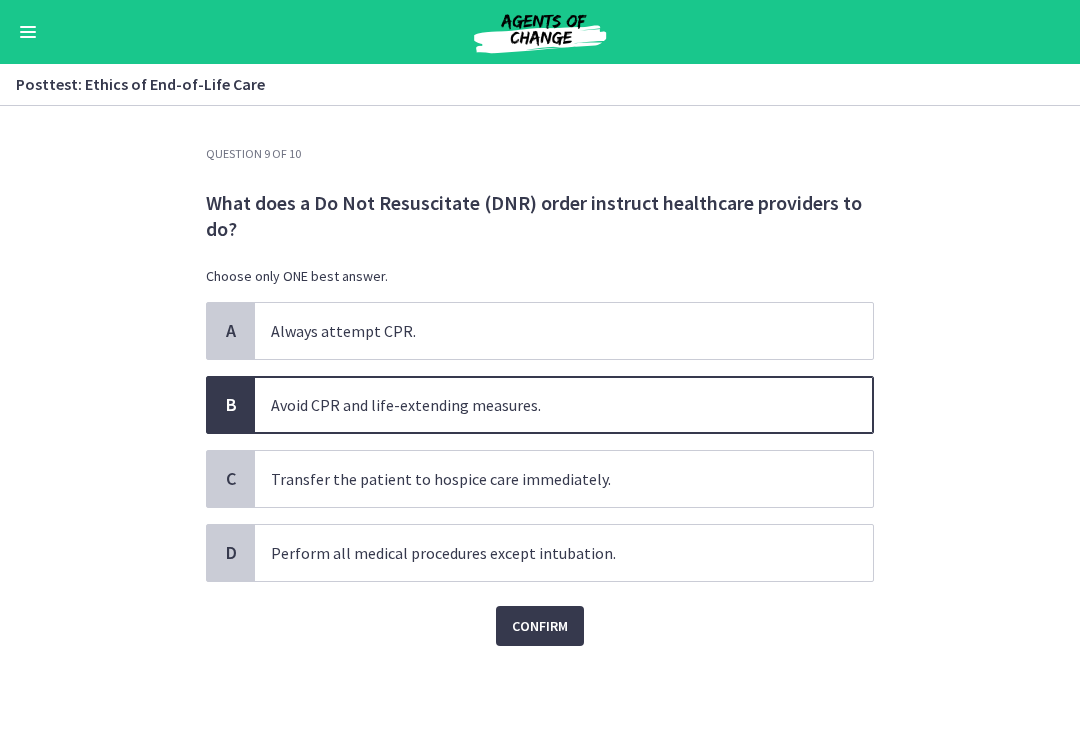 click on "Confirm" at bounding box center (540, 626) 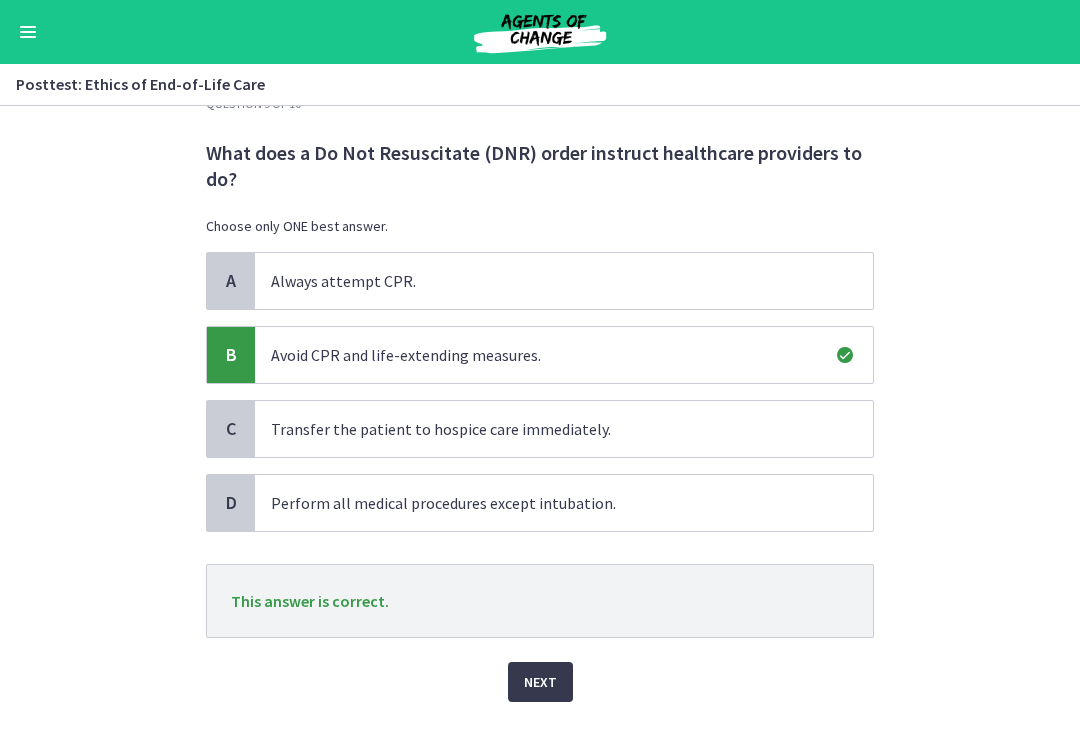 scroll, scrollTop: 51, scrollLeft: 0, axis: vertical 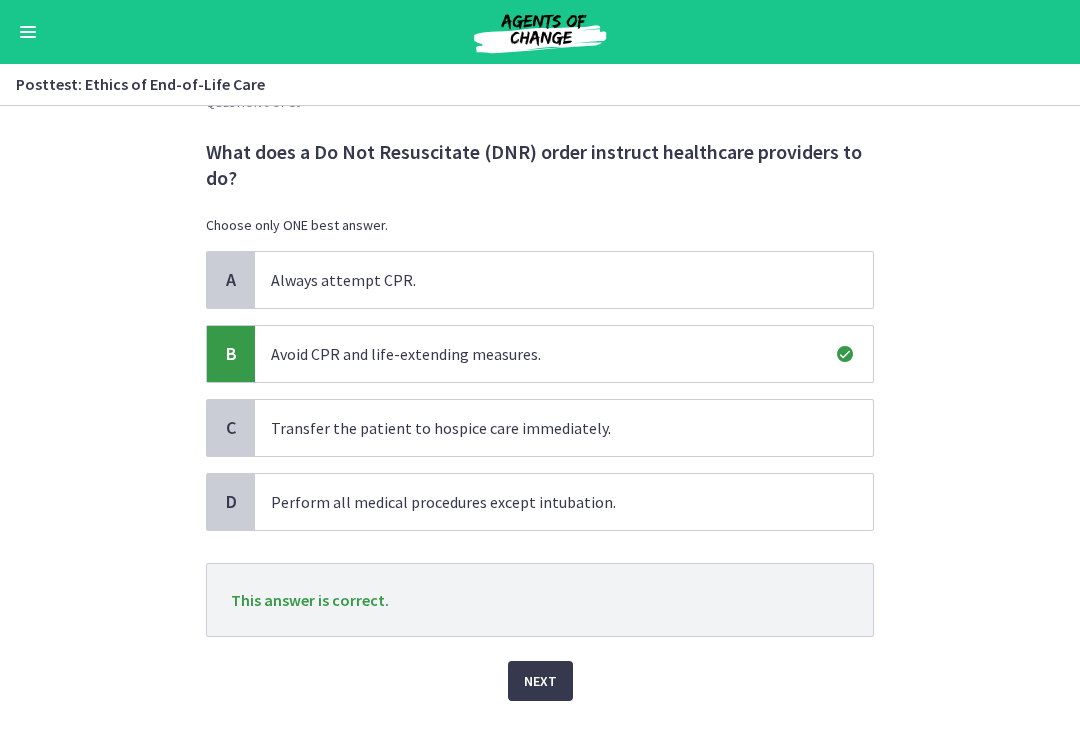 click on "Next" at bounding box center [540, 681] 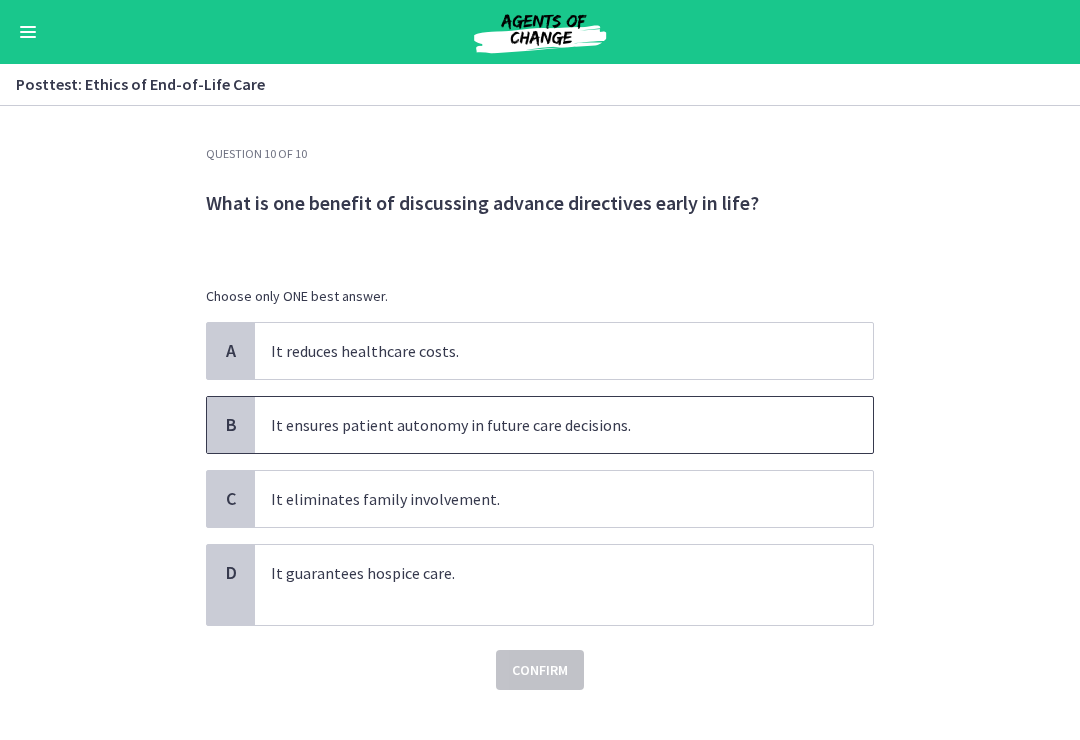 click on "It ensures patient autonomy in future care decisions." at bounding box center [544, 425] 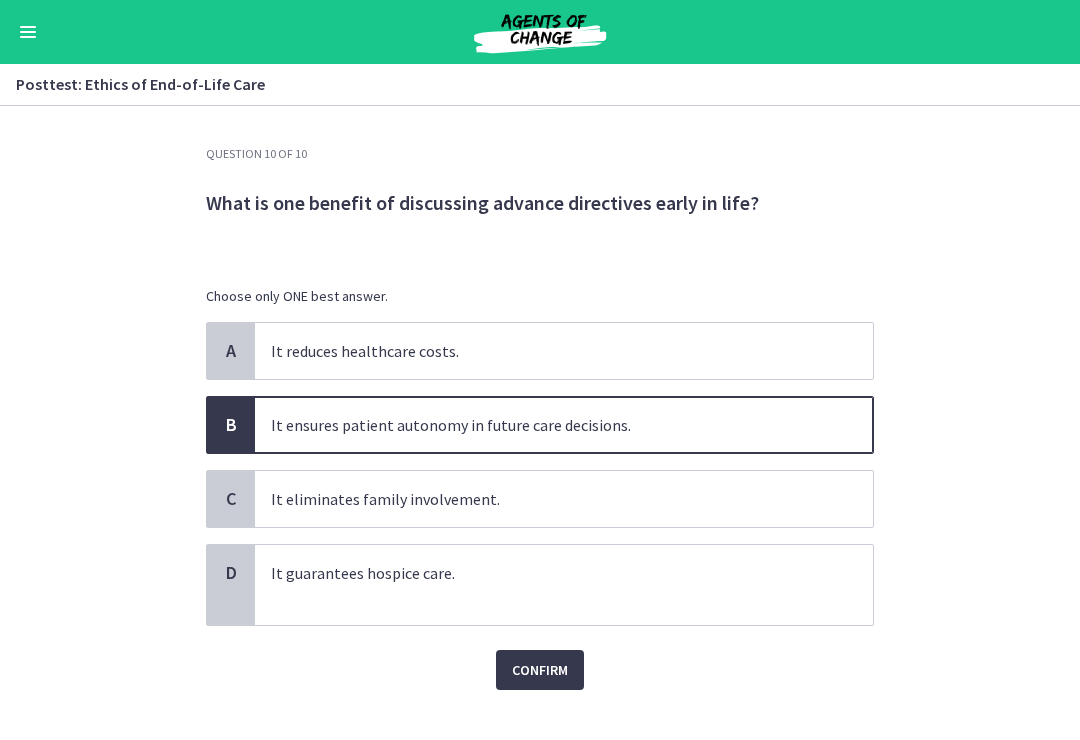 click on "Confirm" at bounding box center [540, 670] 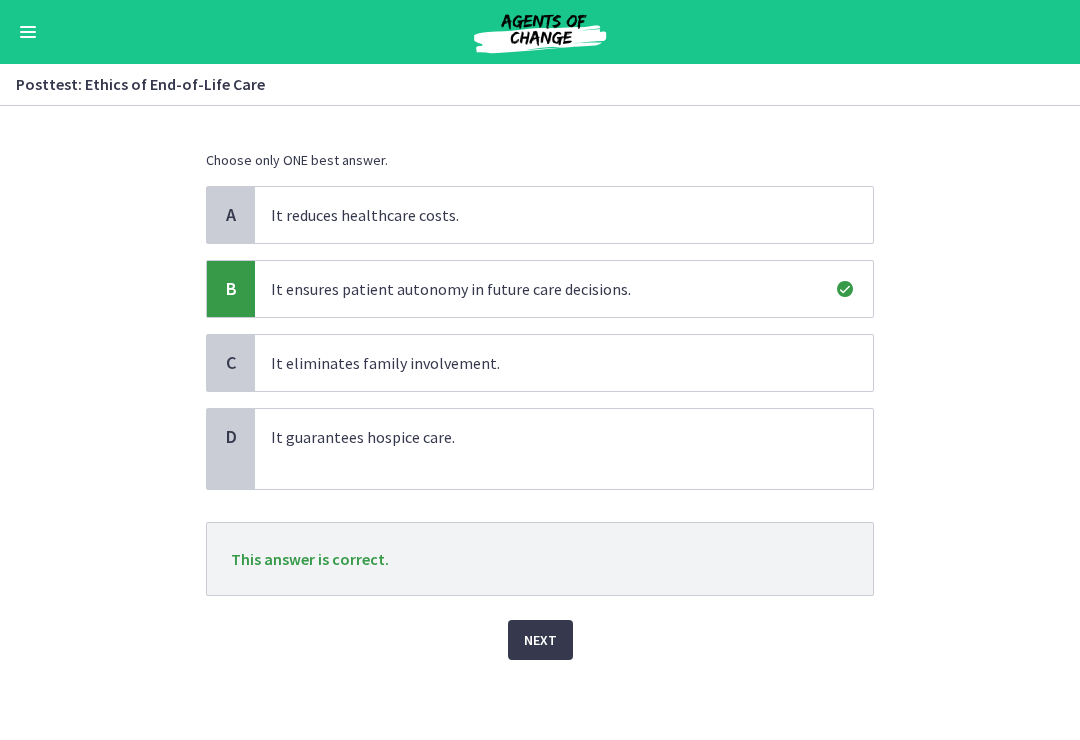 scroll, scrollTop: 136, scrollLeft: 0, axis: vertical 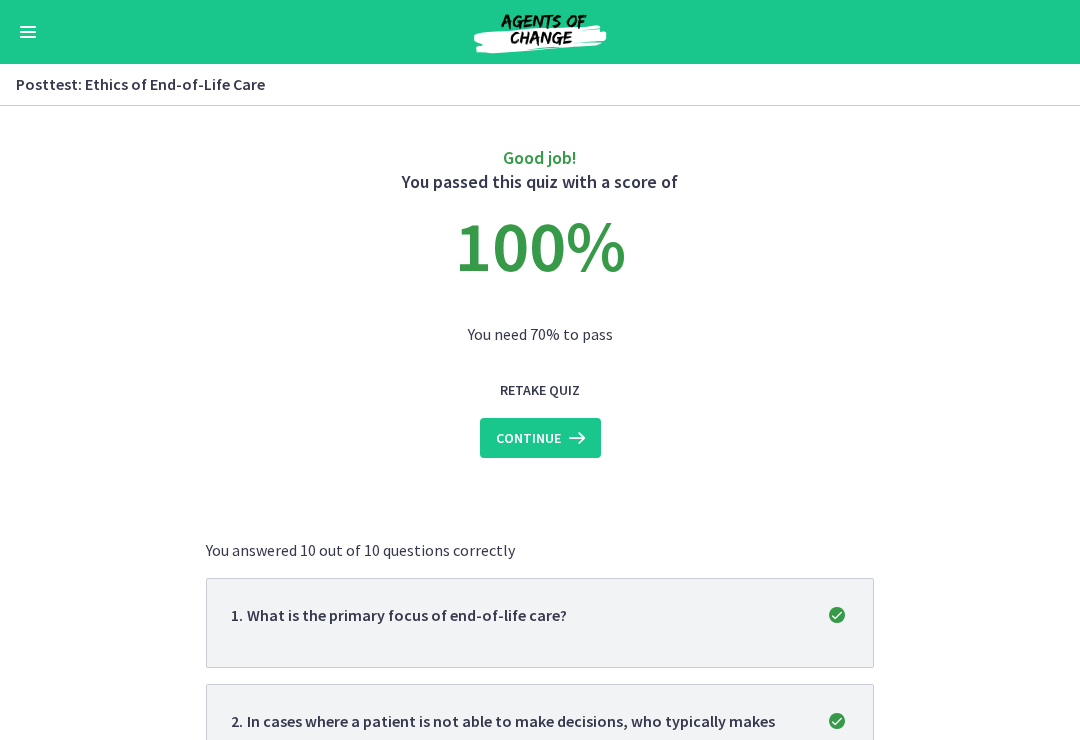 click at bounding box center (575, 438) 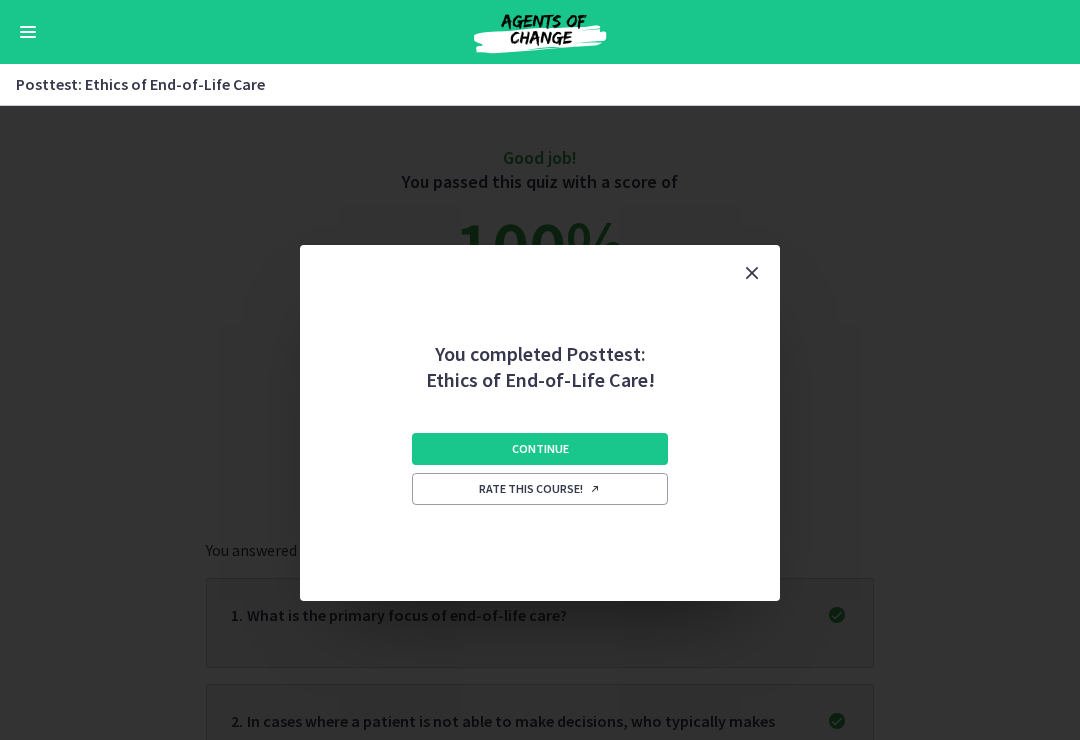click on "Continue" at bounding box center [540, 449] 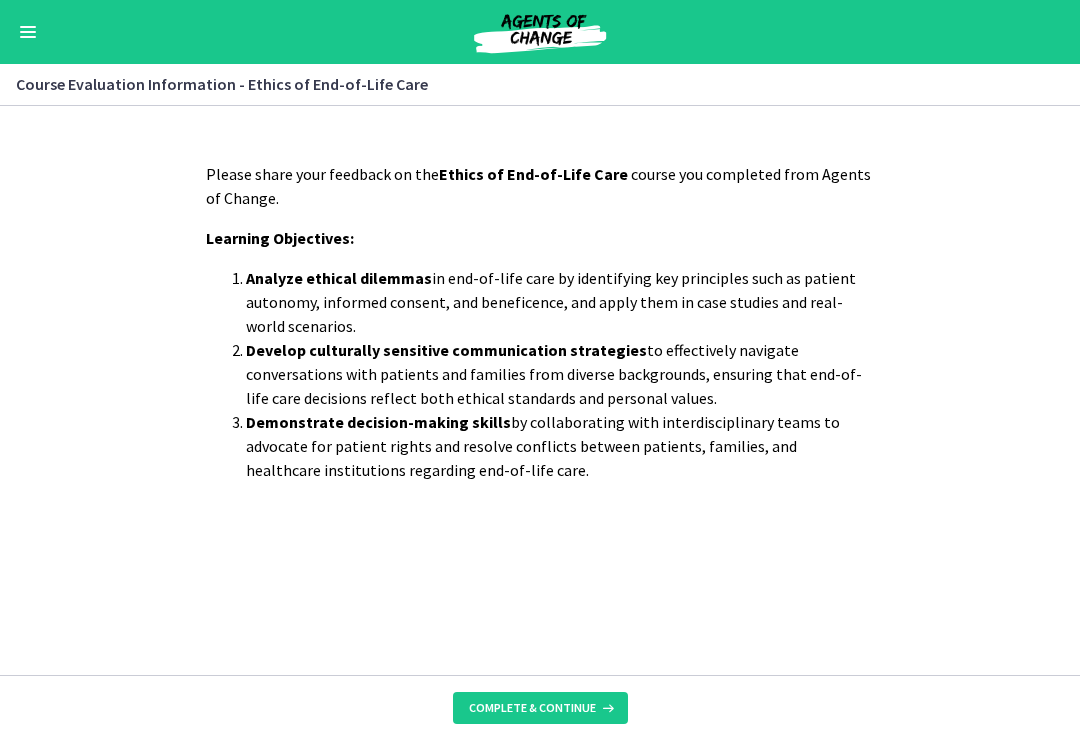 click on "Complete & continue" at bounding box center (540, 708) 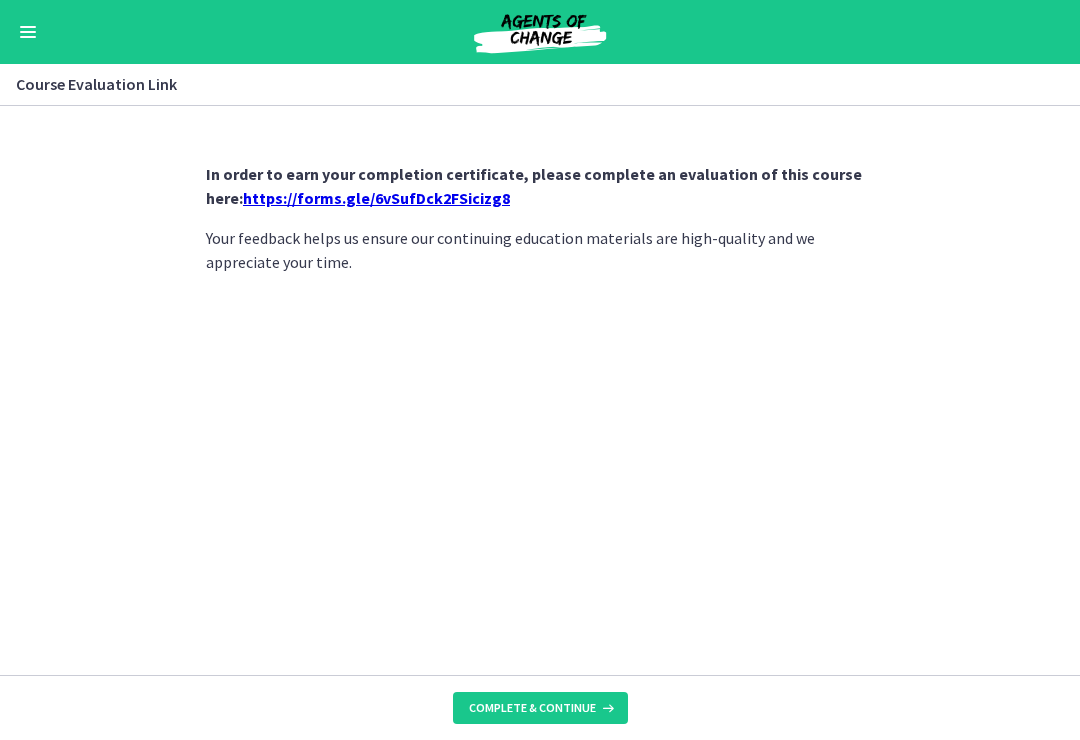 click on "https://forms.gle/6vSufDck2FSicizg8" at bounding box center (376, 198) 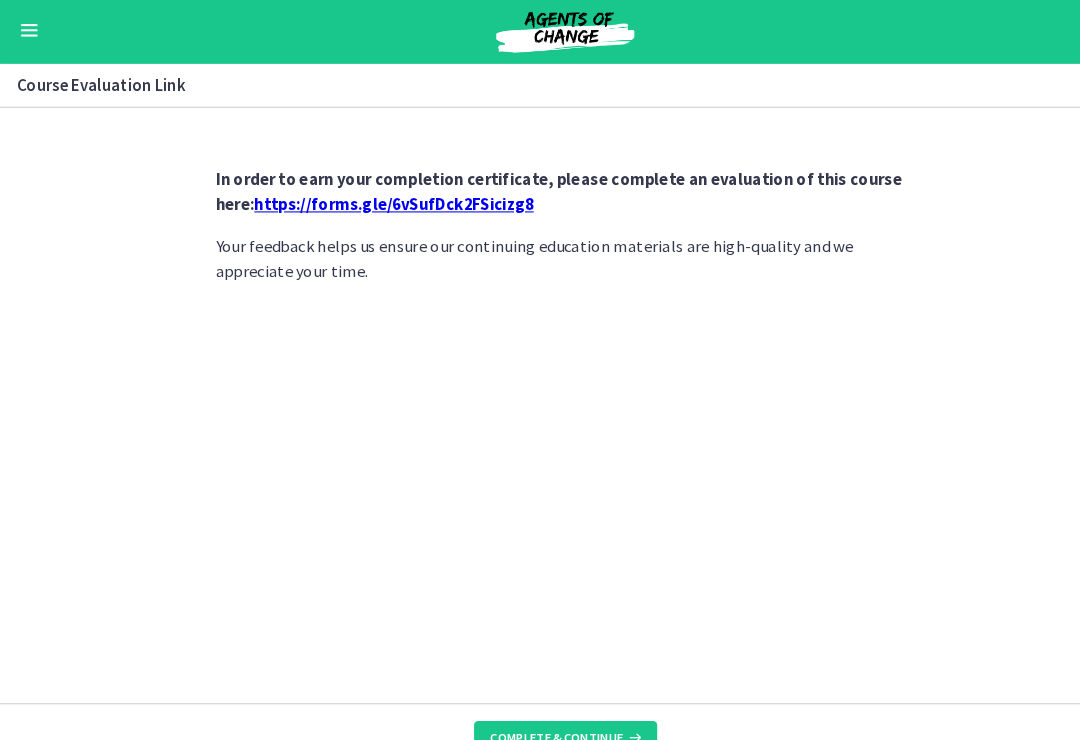 click on "Complete & continue" at bounding box center (540, 708) 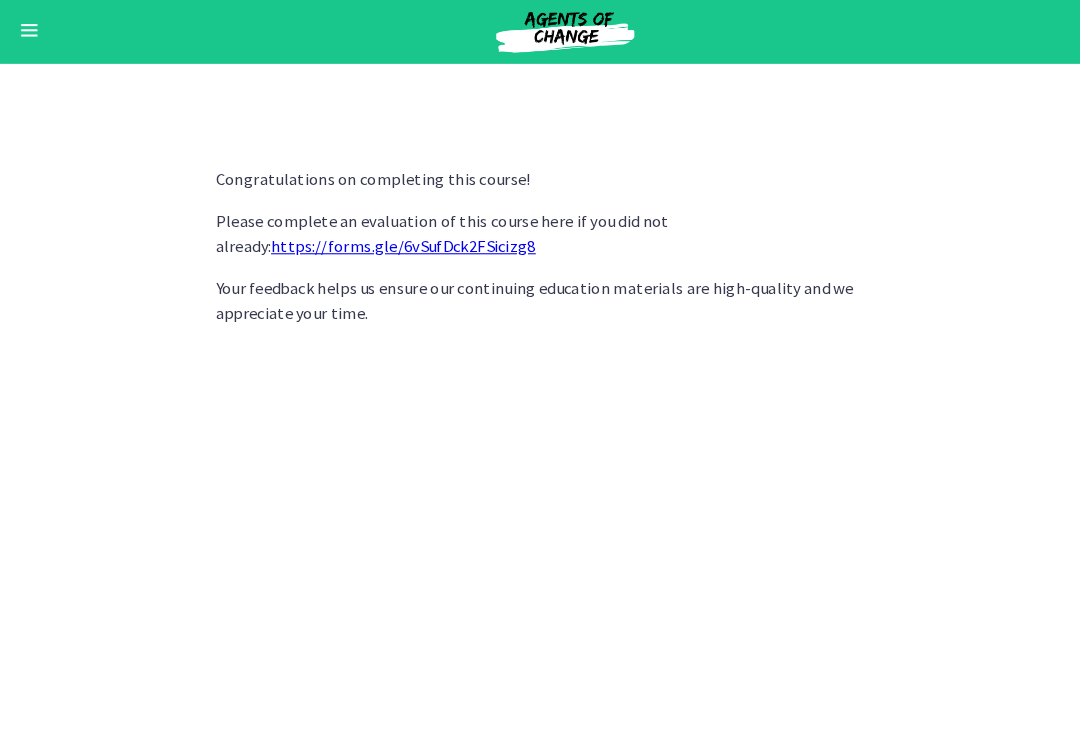 click on "Go to Dashboard" at bounding box center [540, 32] 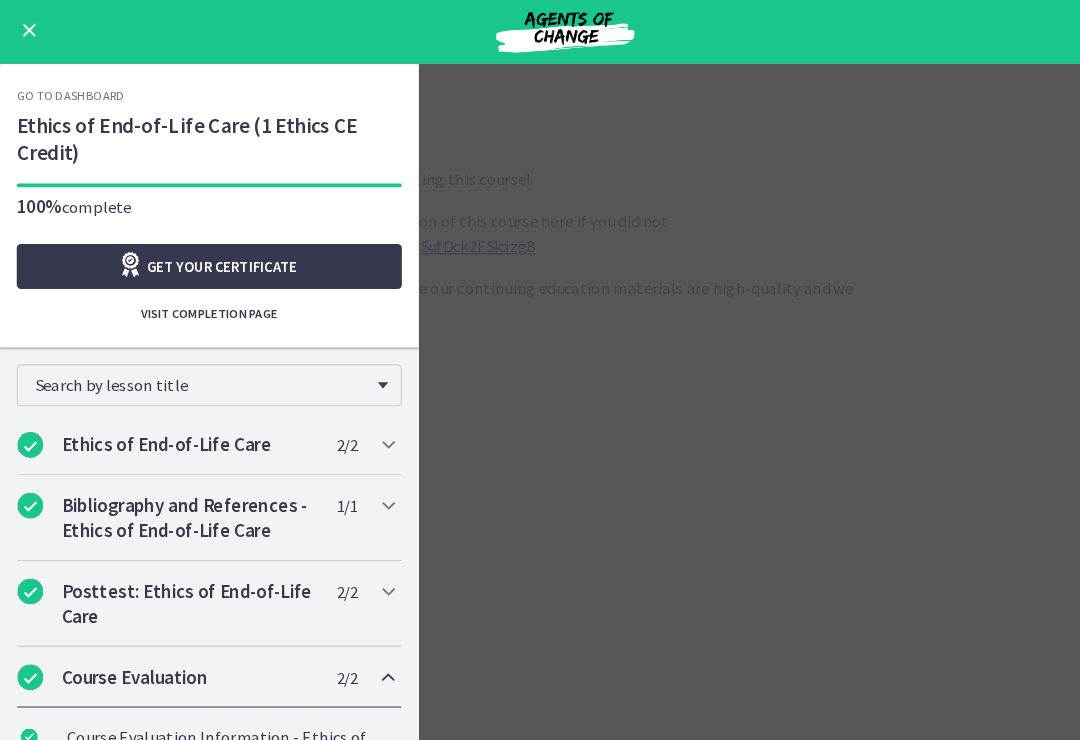 click on "Go to Dashboard" at bounding box center (67, 94) 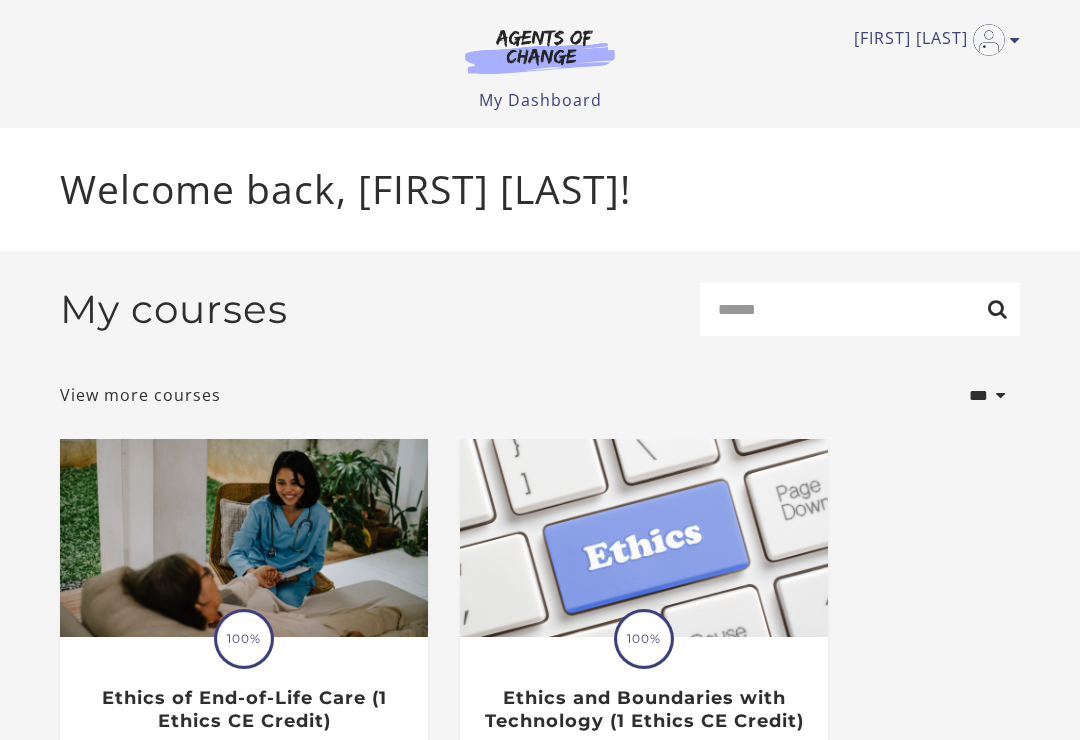 scroll, scrollTop: 0, scrollLeft: 0, axis: both 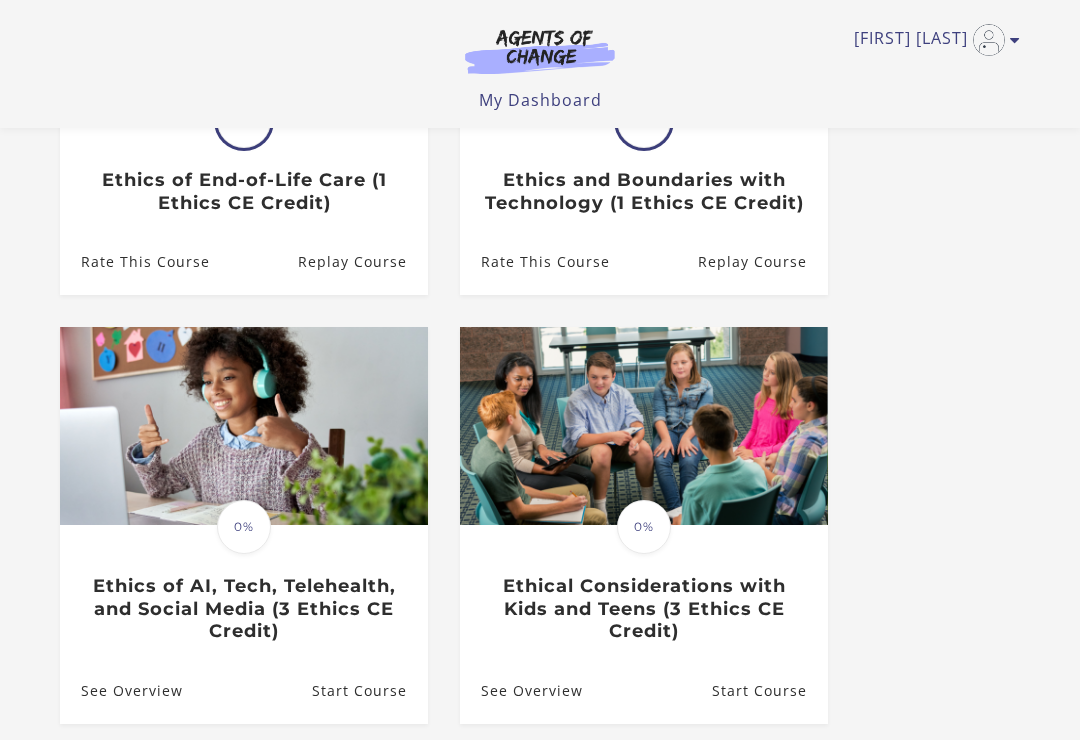 click at bounding box center (244, 426) 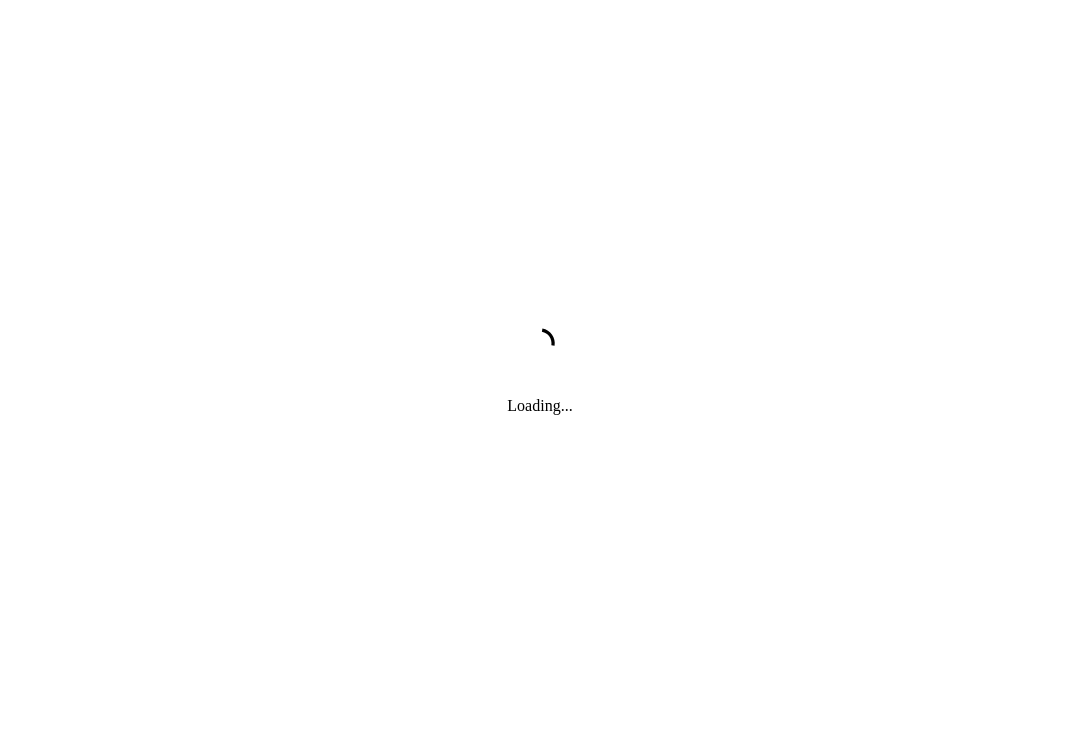 scroll, scrollTop: 0, scrollLeft: 0, axis: both 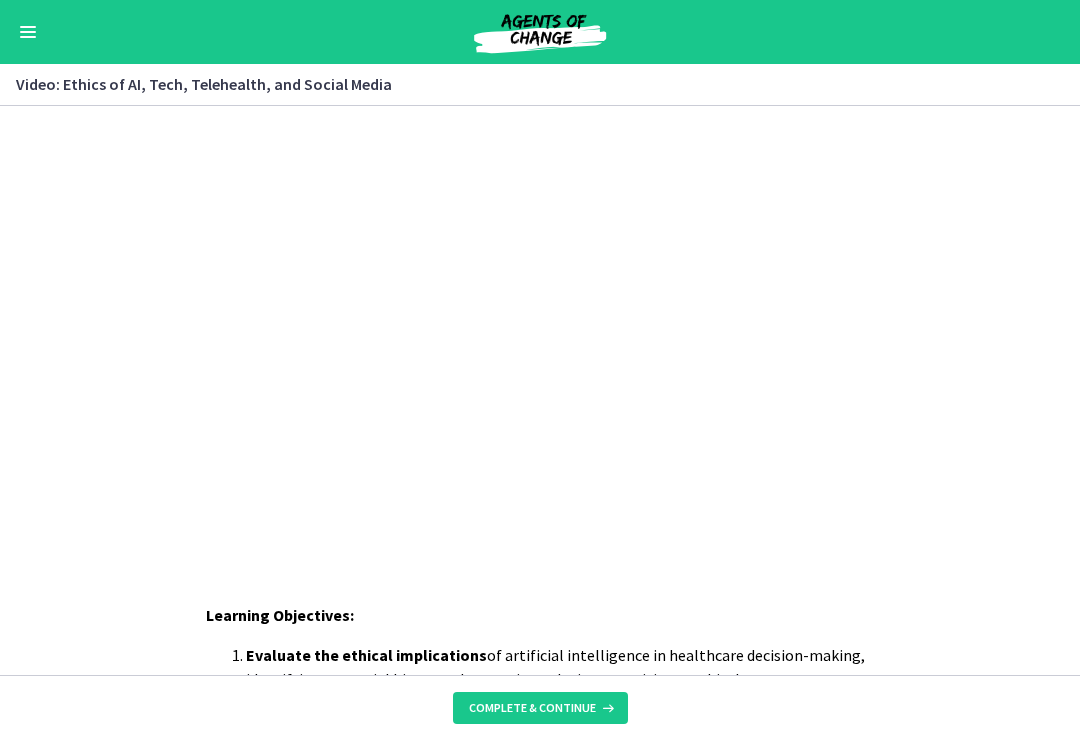 click at bounding box center (606, 708) 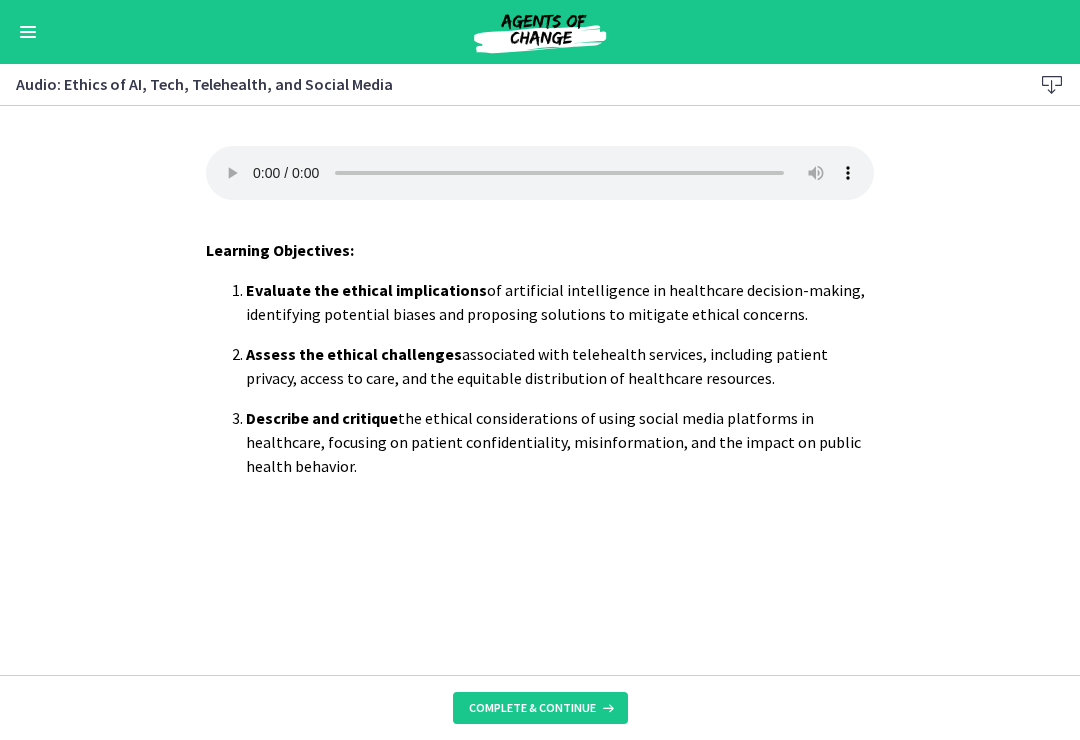 click on "Complete & continue" at bounding box center [540, 708] 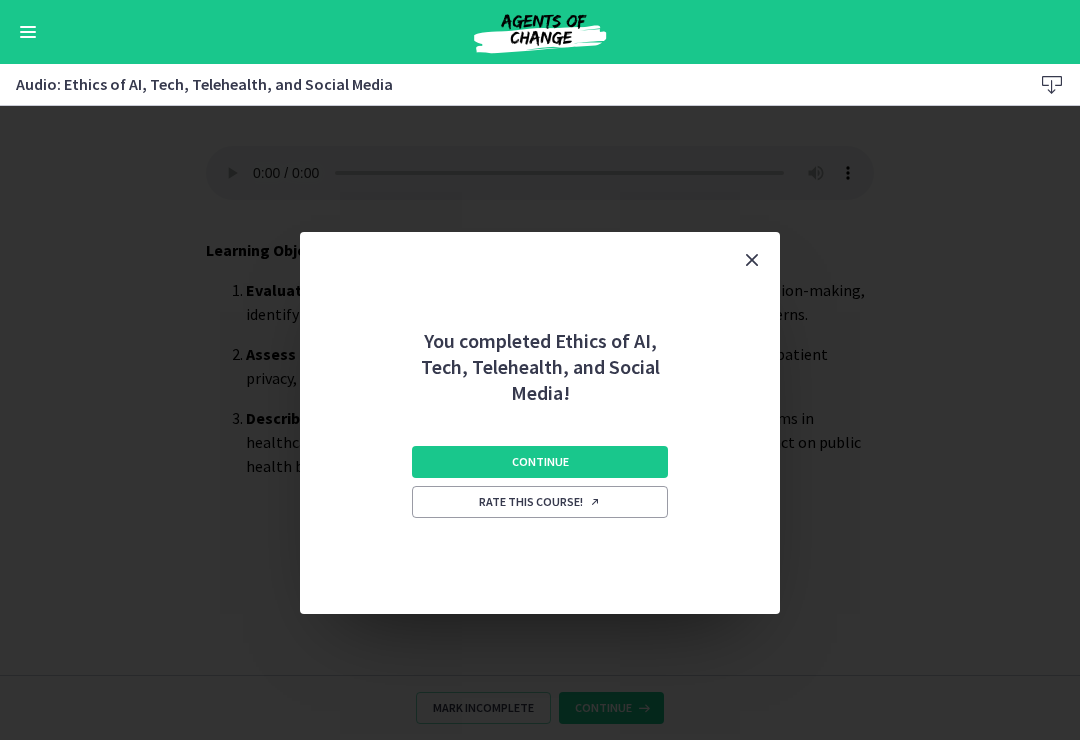 click on "Continue" at bounding box center [540, 462] 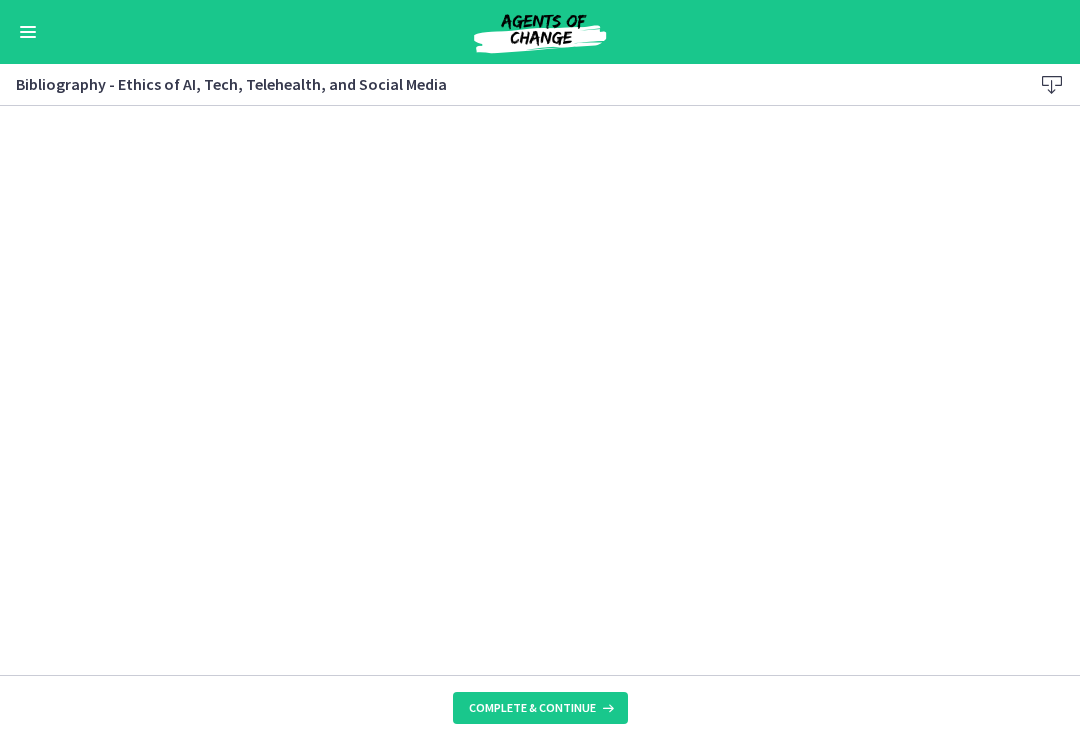 click on "Complete & continue" at bounding box center (540, 707) 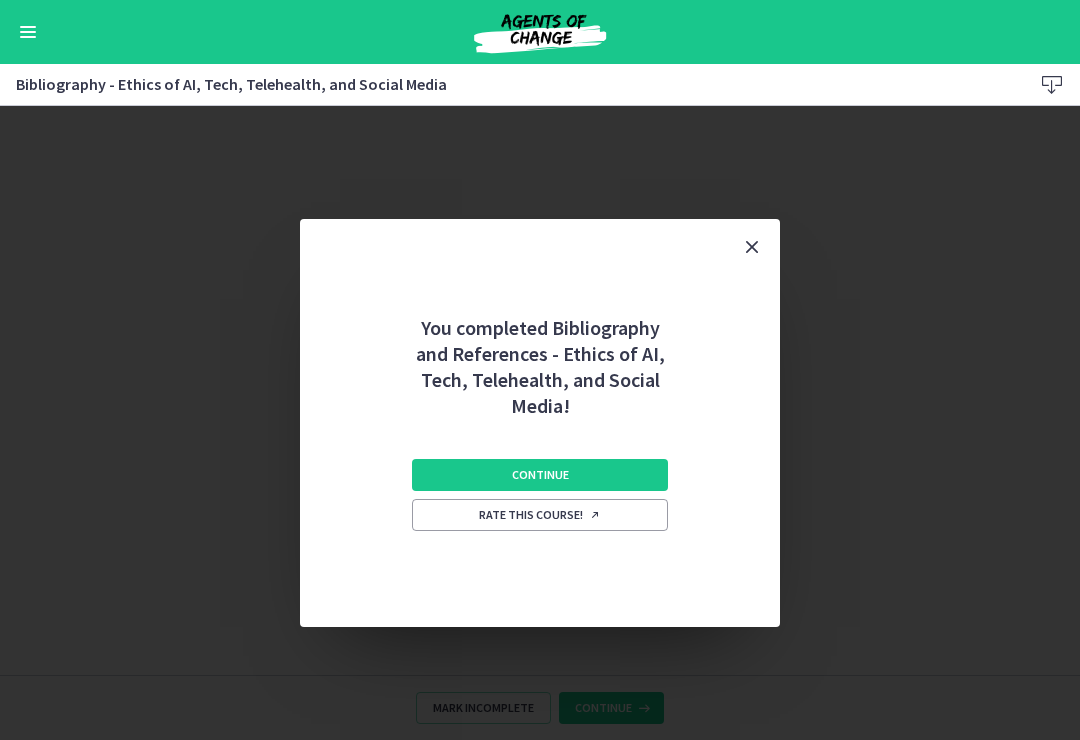 click on "Continue" at bounding box center [540, 475] 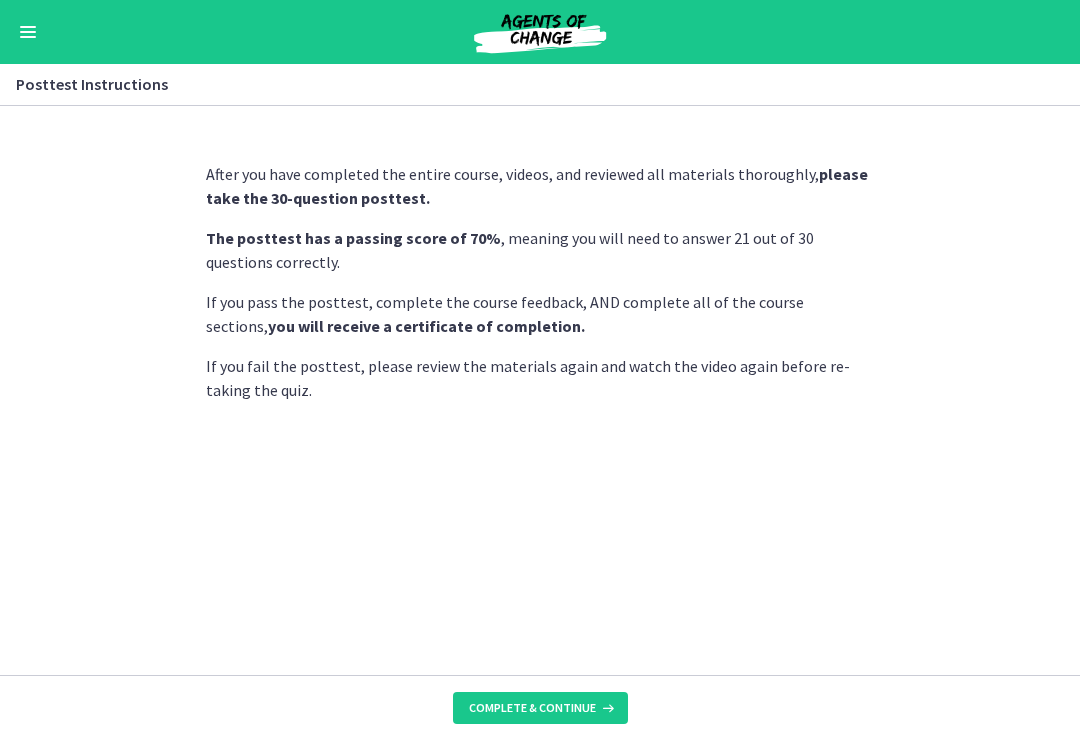 click on "Complete & continue" at bounding box center (540, 708) 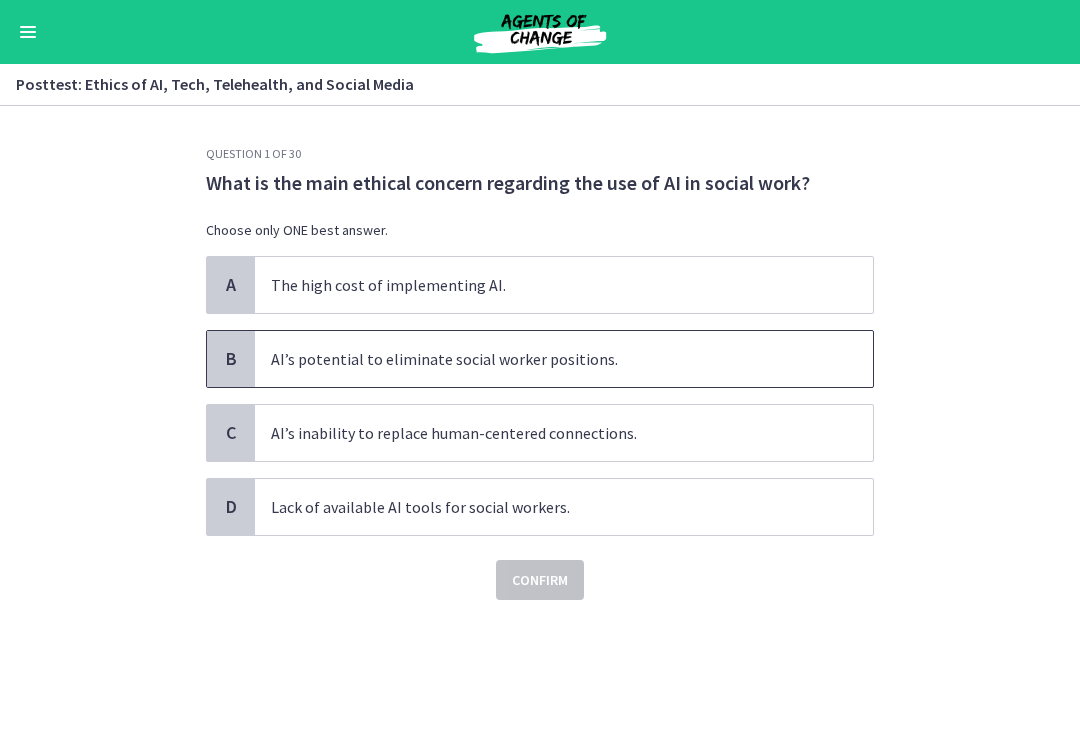 click on "AI’s potential to eliminate social worker positions." at bounding box center (564, 359) 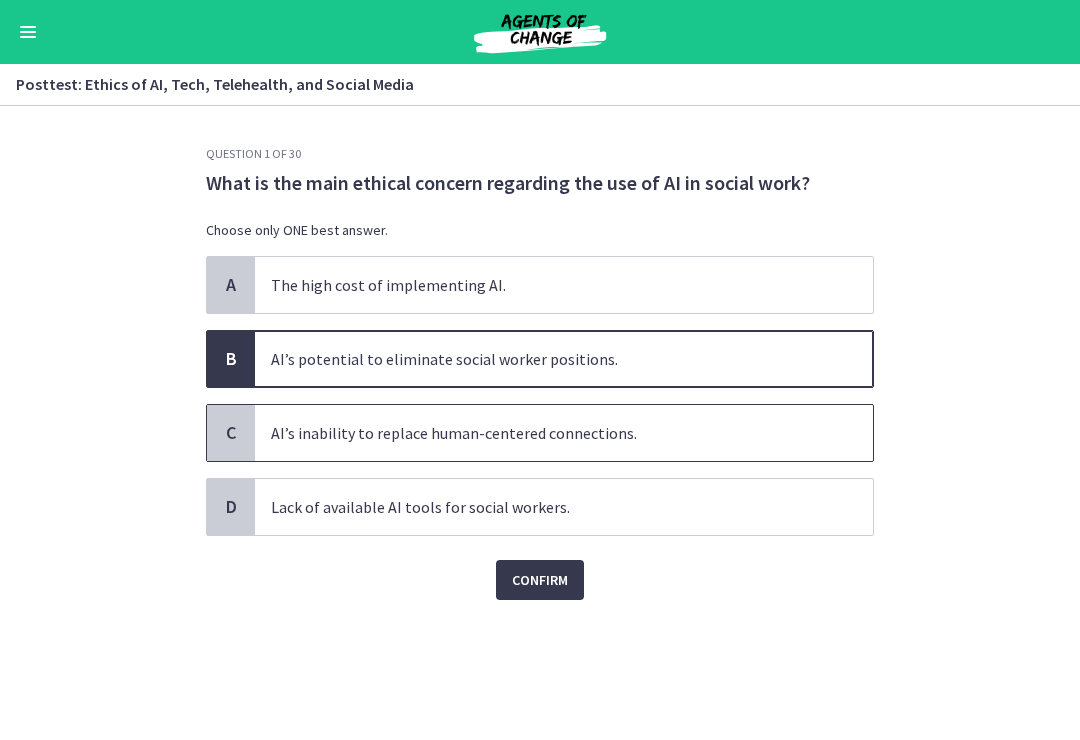 click on "AI’s inability to replace human-centered connections." at bounding box center [564, 433] 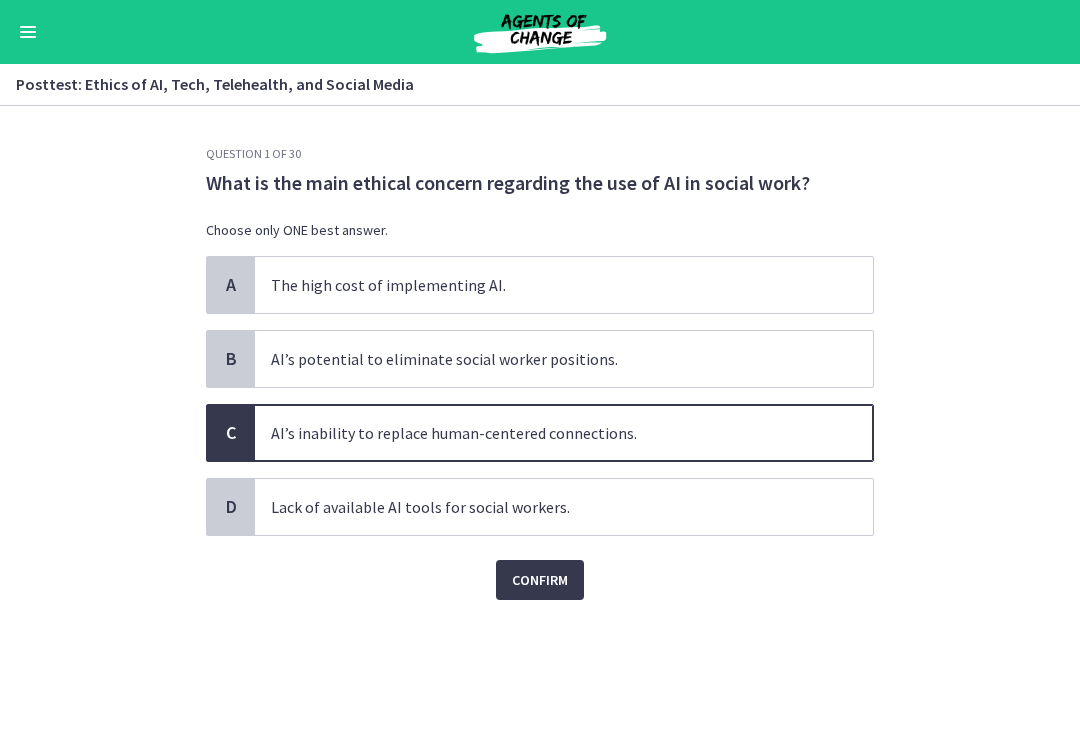 click on "Confirm" at bounding box center [540, 580] 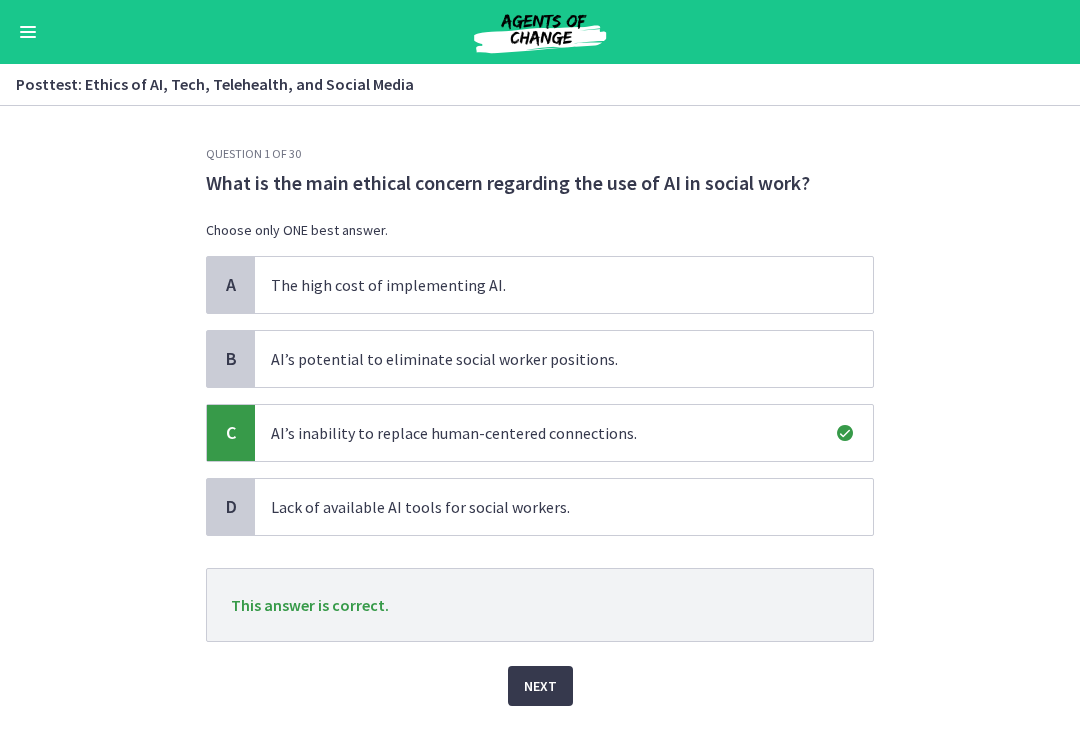click on "Next" at bounding box center [540, 686] 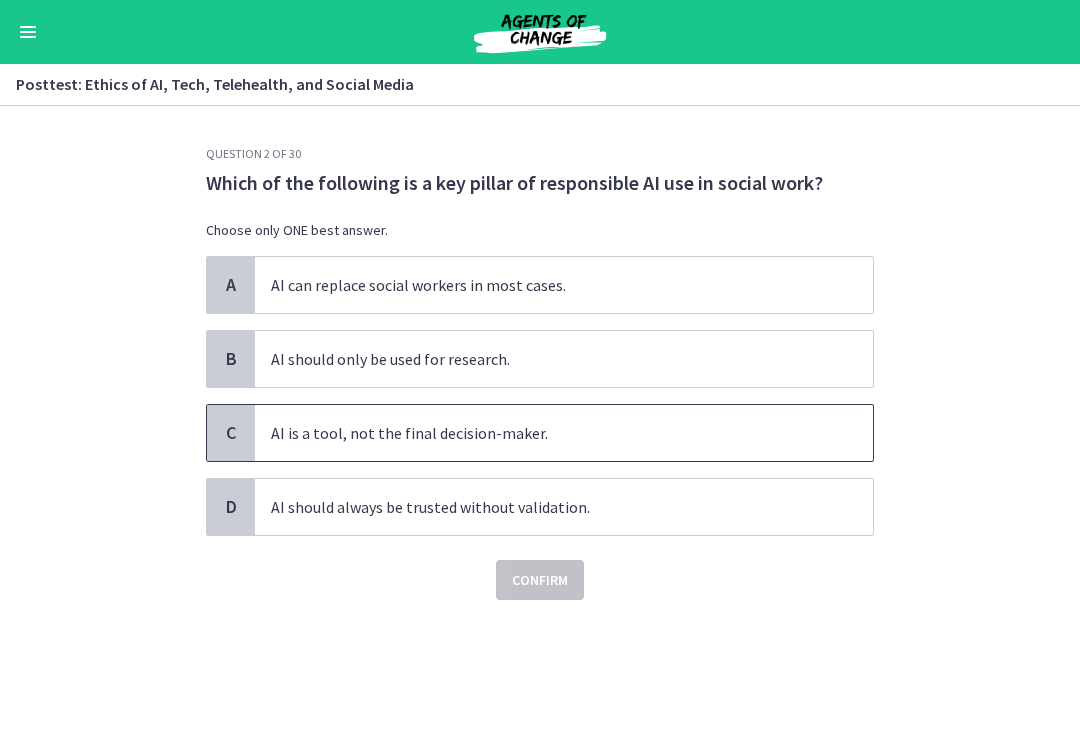 click on "AI is a tool, not the final decision-maker." at bounding box center [564, 433] 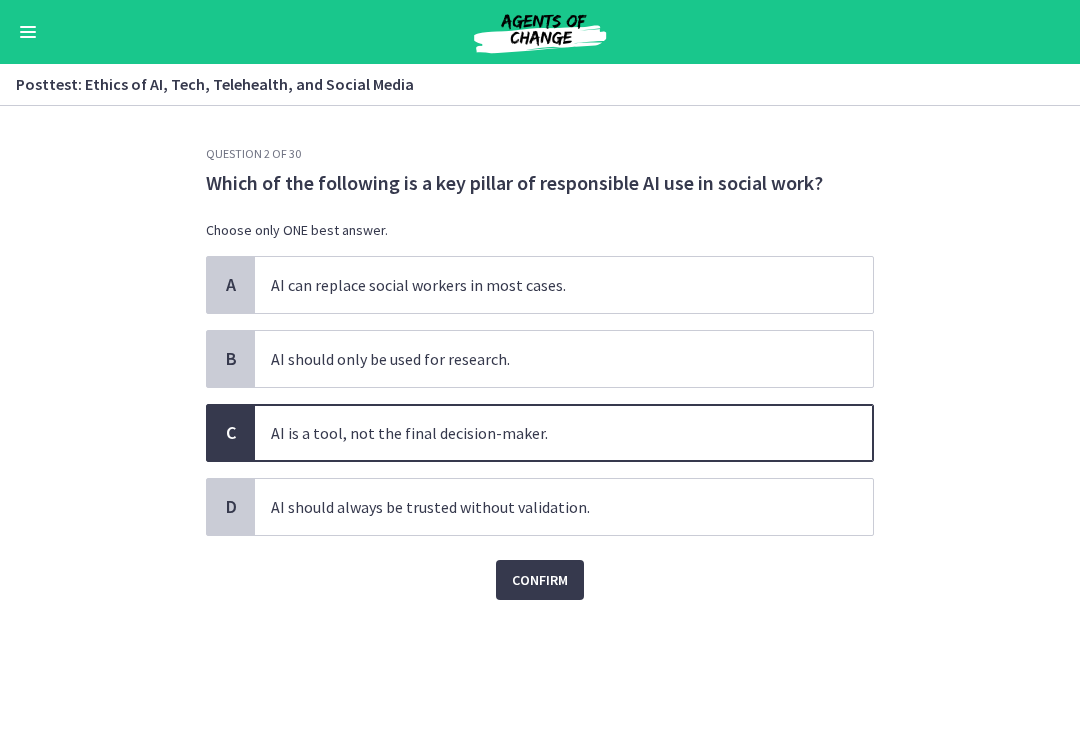 click on "Confirm" at bounding box center (540, 580) 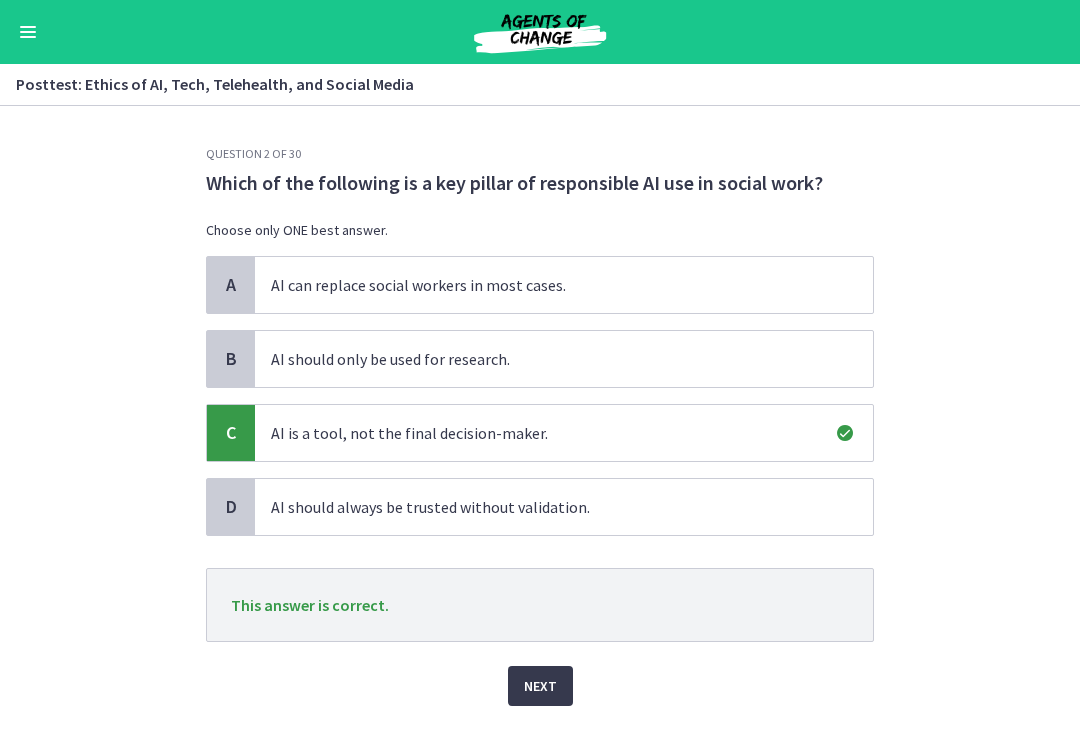 click on "Next" at bounding box center (540, 686) 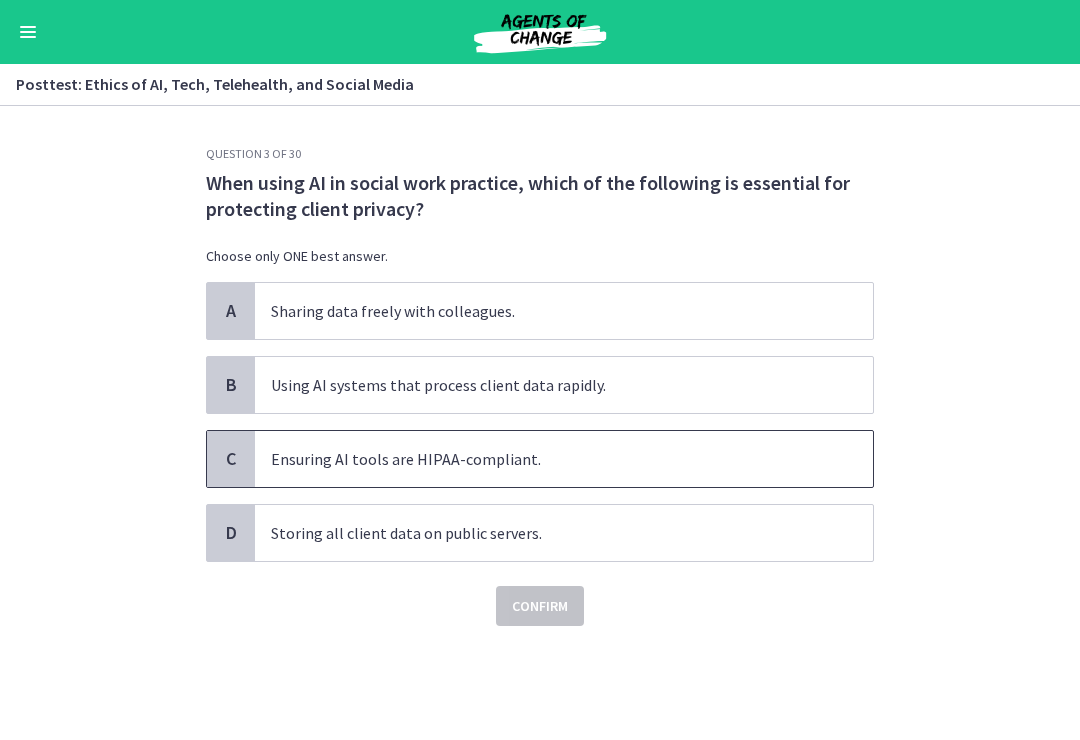 click on "Ensuring AI tools are HIPAA-compliant." at bounding box center [564, 459] 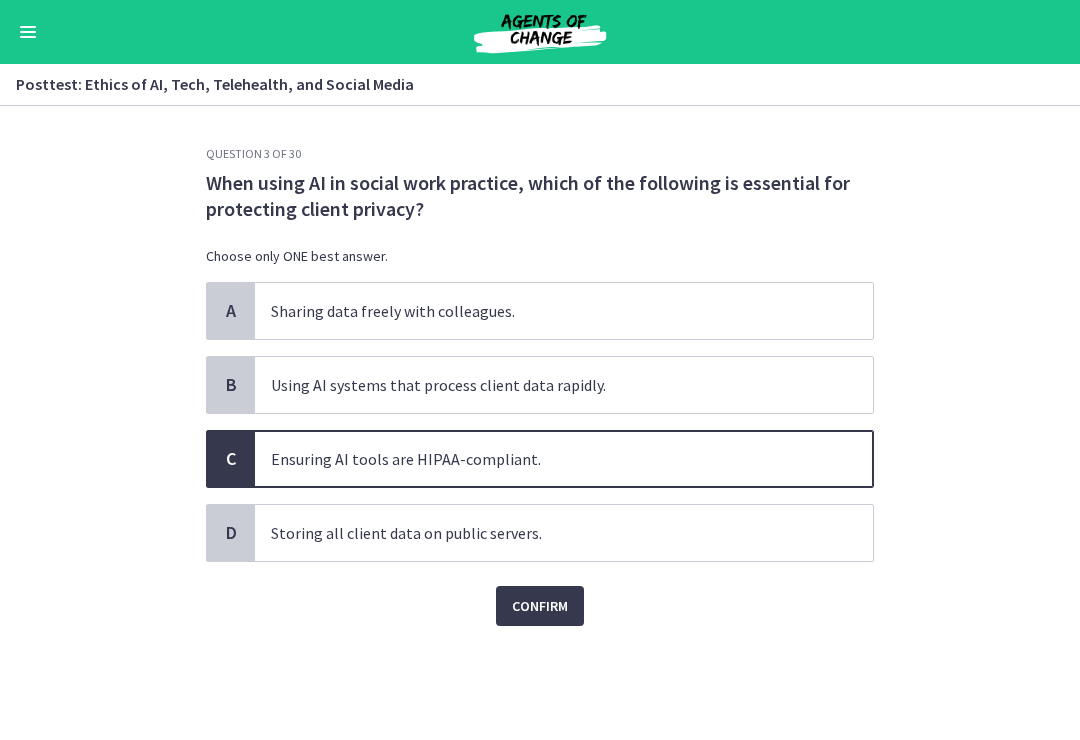 click on "Confirm" at bounding box center (540, 606) 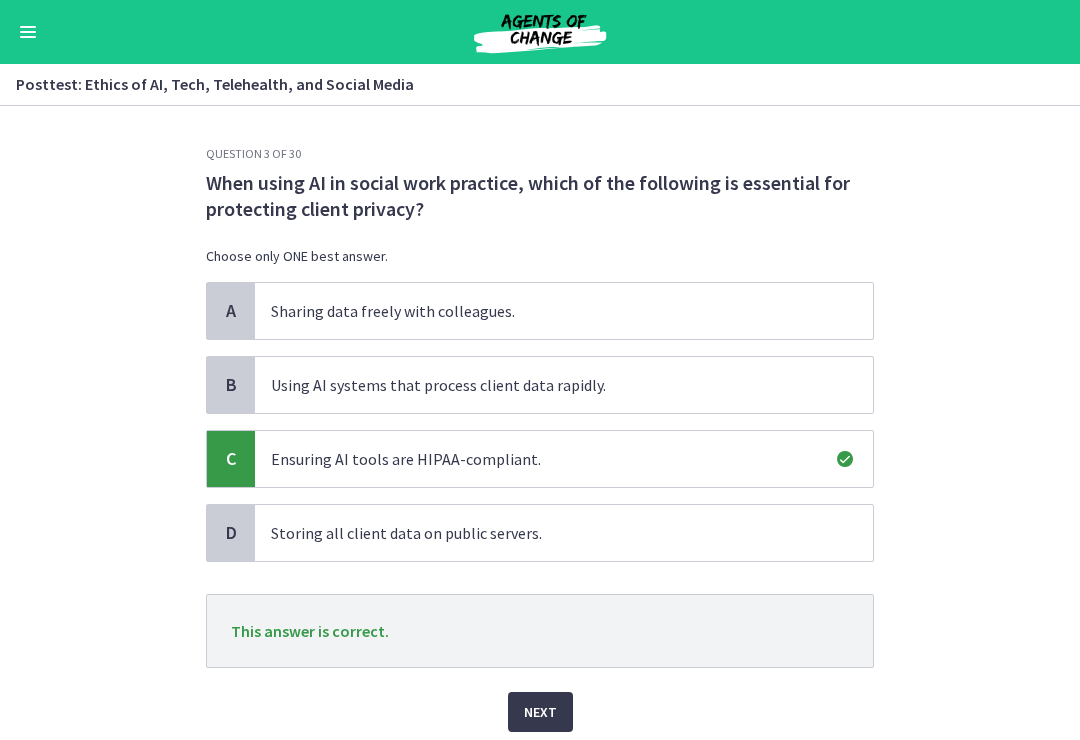 click on "Next" at bounding box center (540, 712) 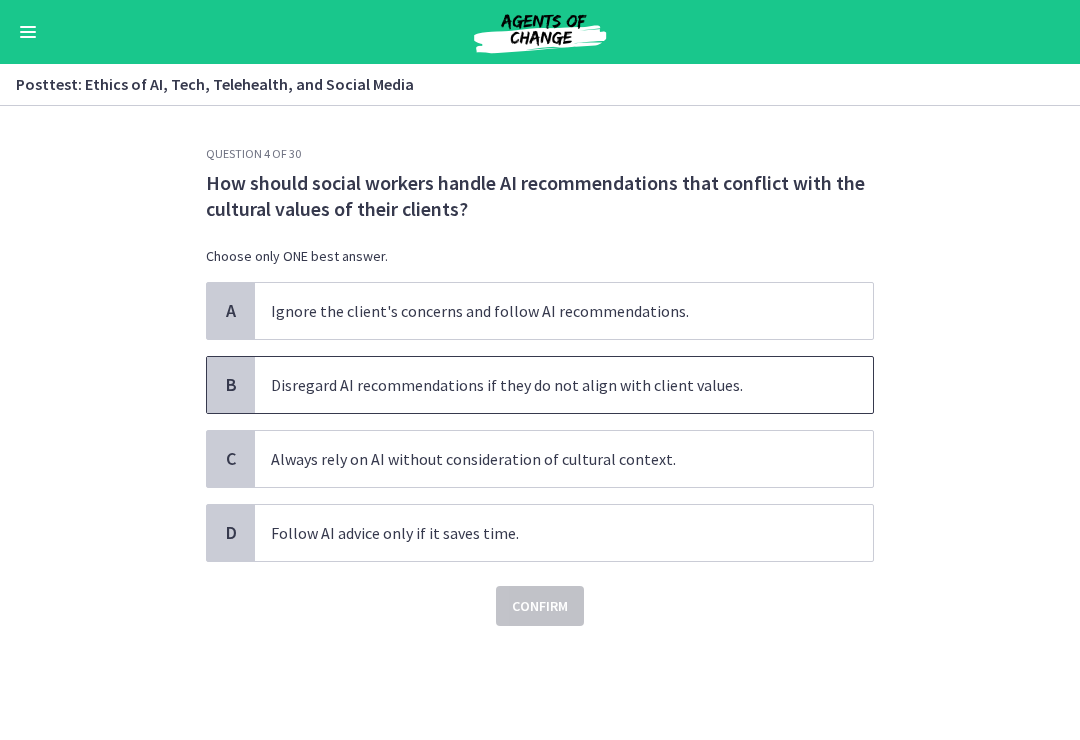 click on "Disregard AI recommendations if they do not align with client values." at bounding box center (564, 385) 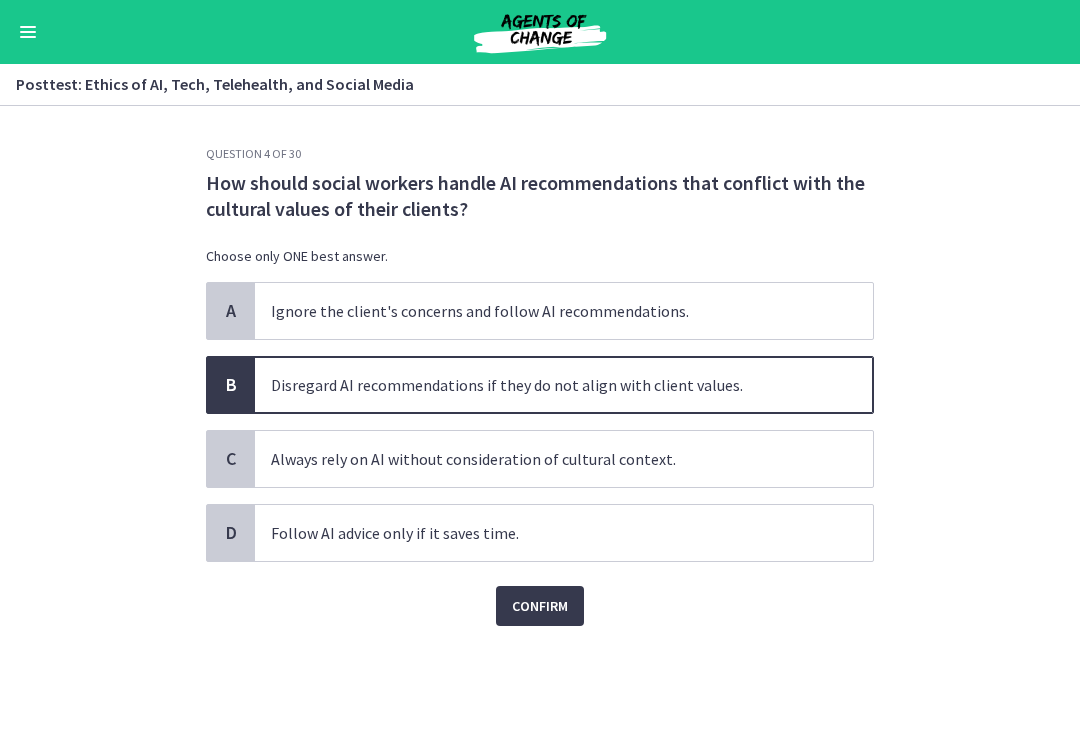click on "Confirm" at bounding box center [540, 606] 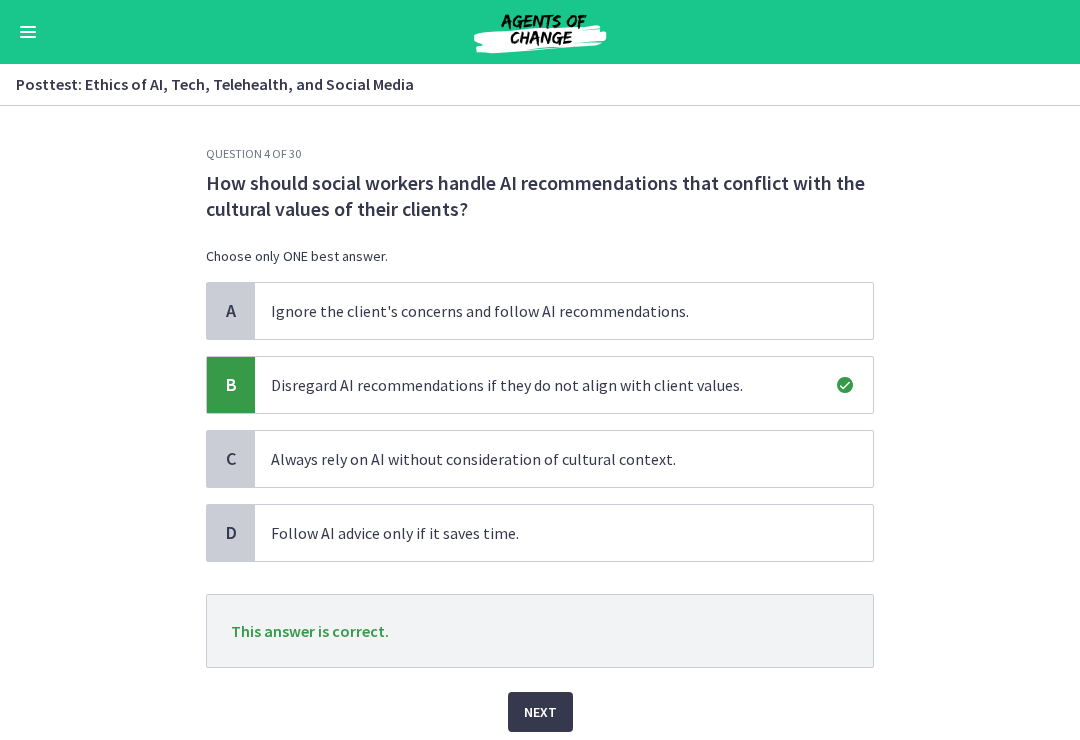 click on "Next" at bounding box center [540, 700] 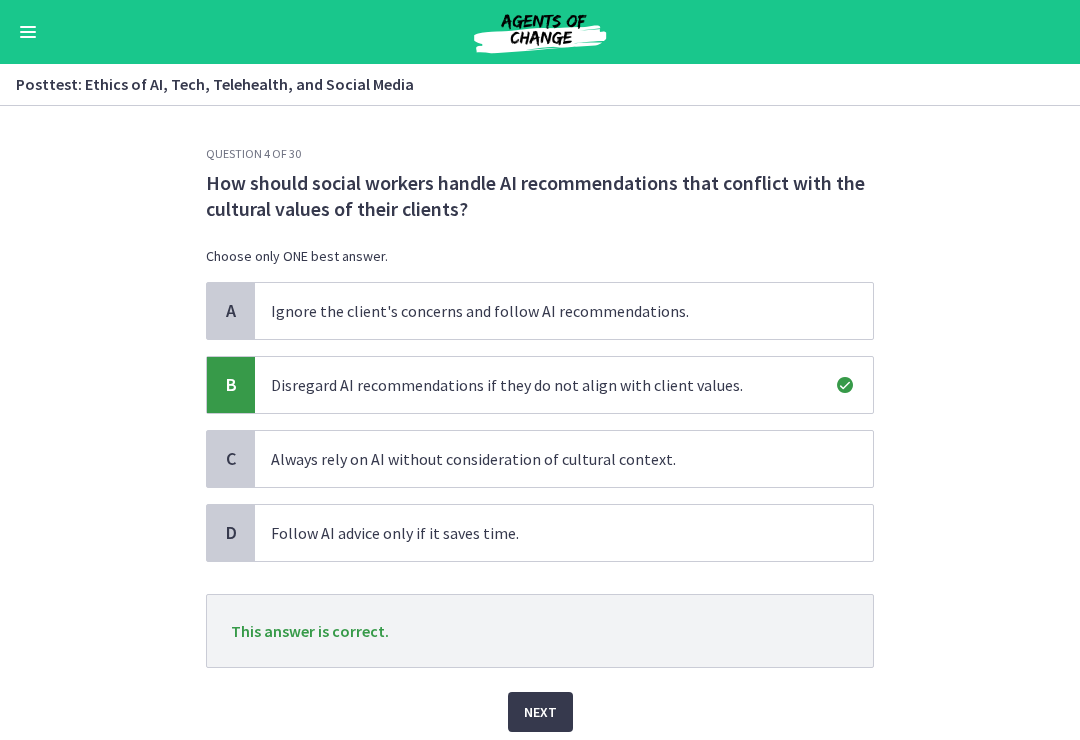 click on "Next" at bounding box center [540, 712] 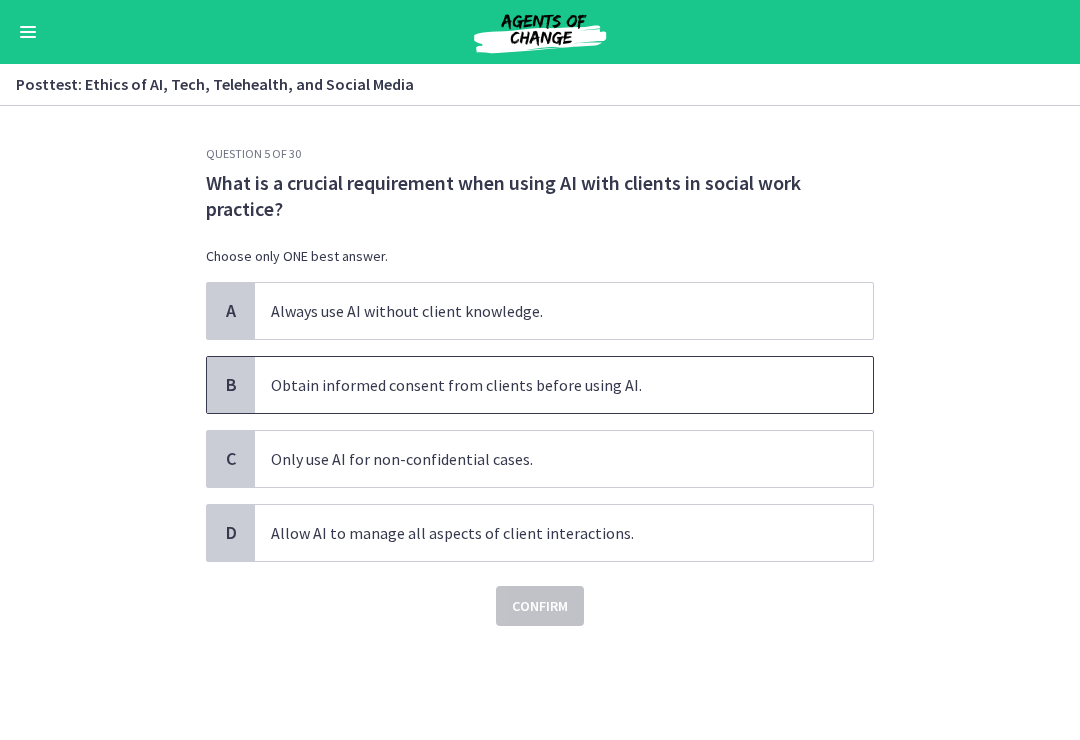 click on "Obtain informed consent from clients before using AI." at bounding box center [564, 385] 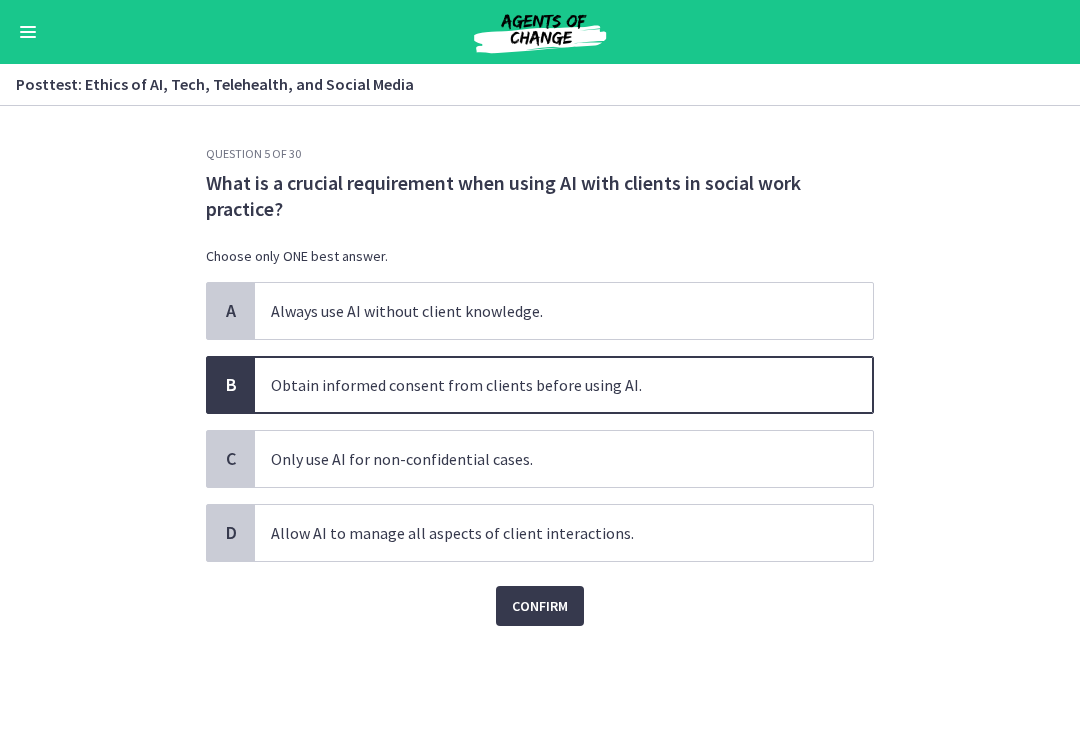click on "Confirm" at bounding box center (540, 606) 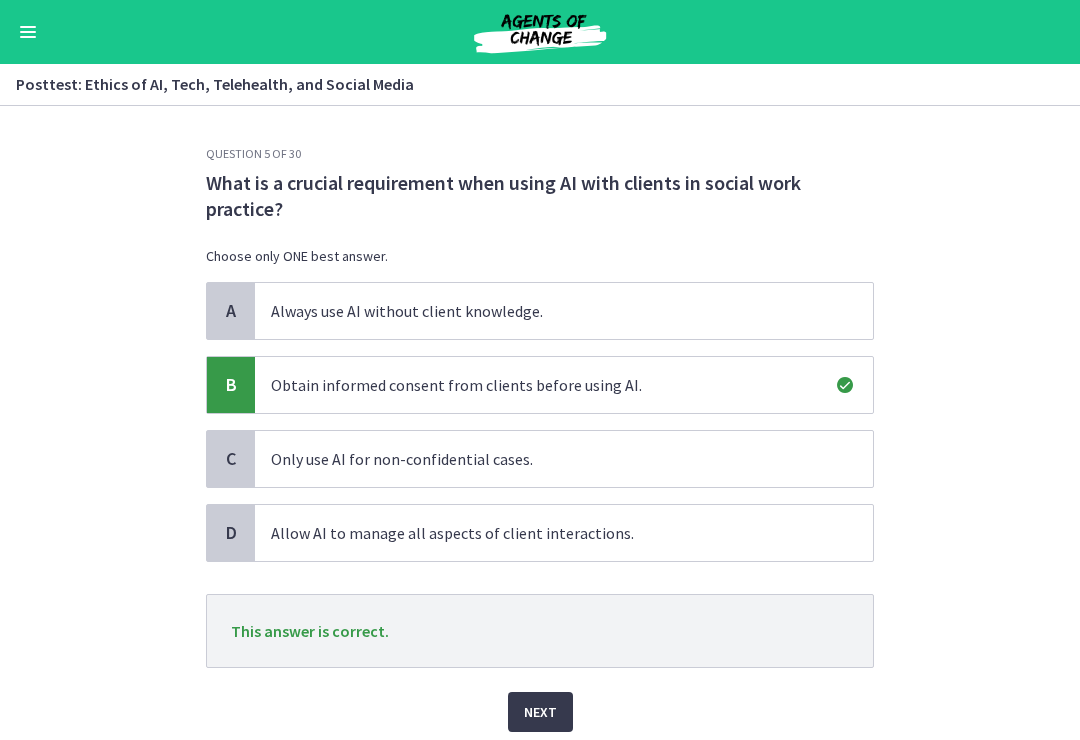 click on "Next" at bounding box center [540, 712] 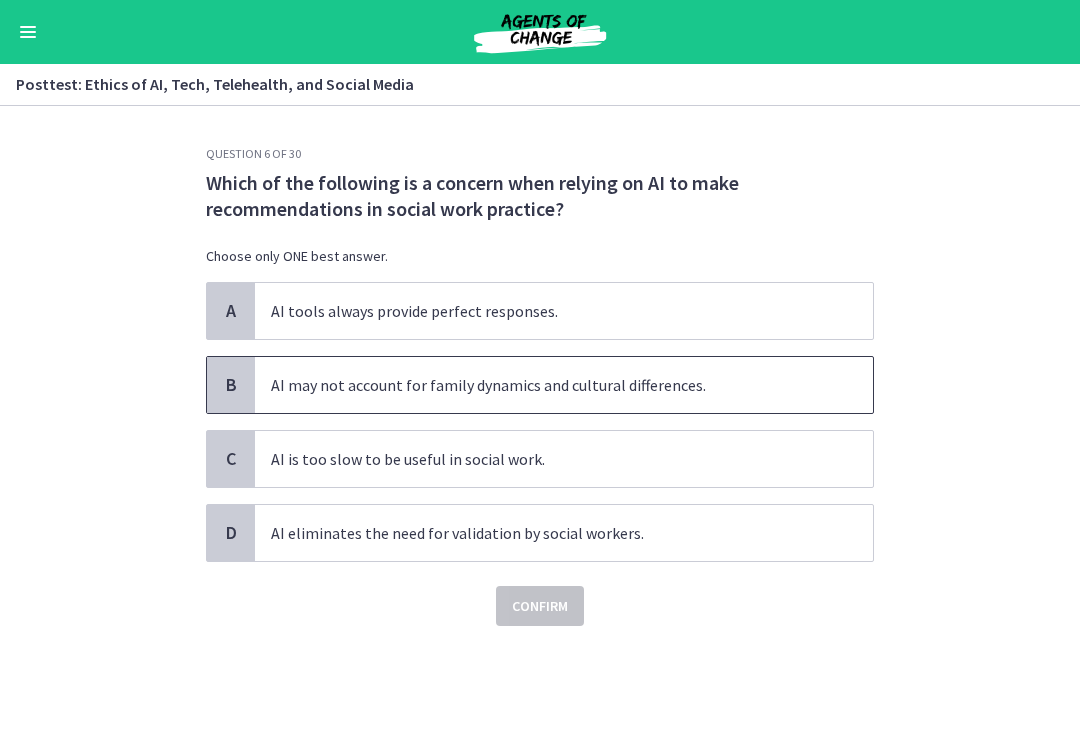 click on "AI may not account for family dynamics and cultural differences." at bounding box center (564, 385) 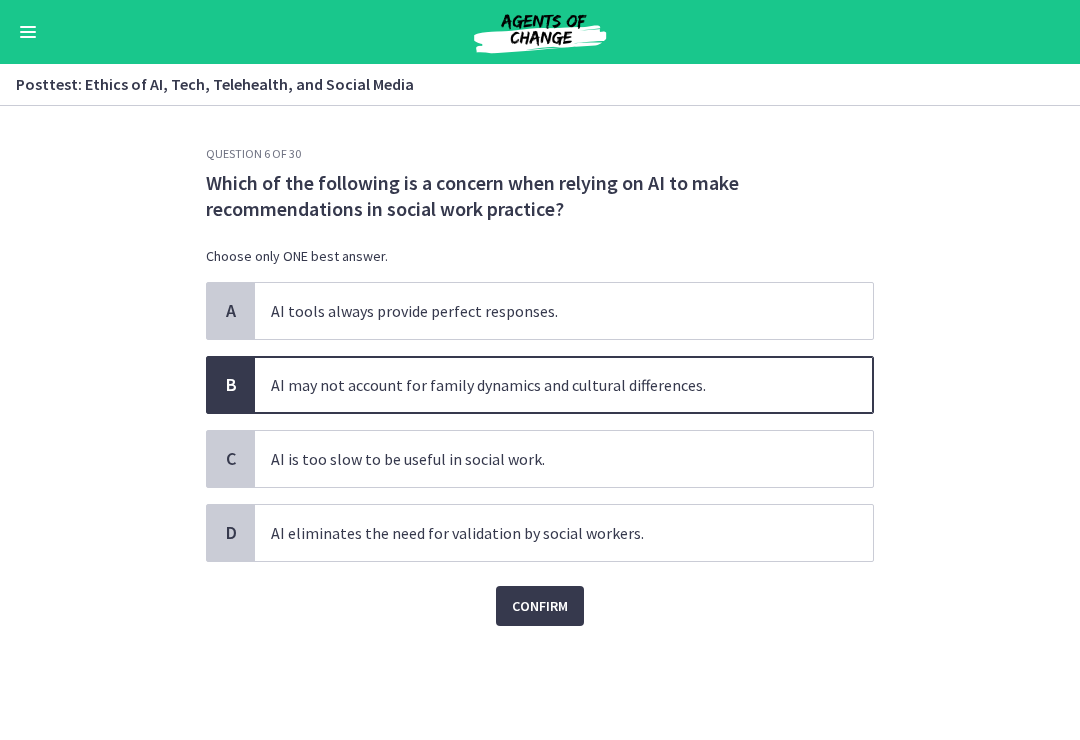 click on "Confirm" at bounding box center (540, 606) 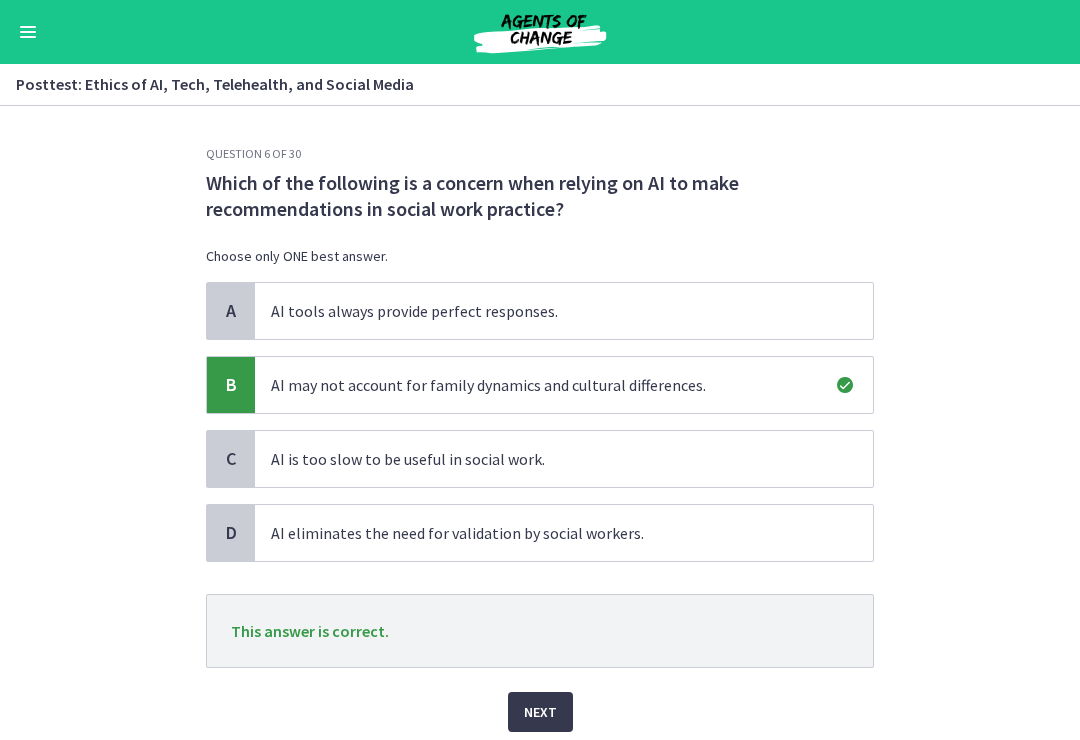 click on "Next" at bounding box center [540, 712] 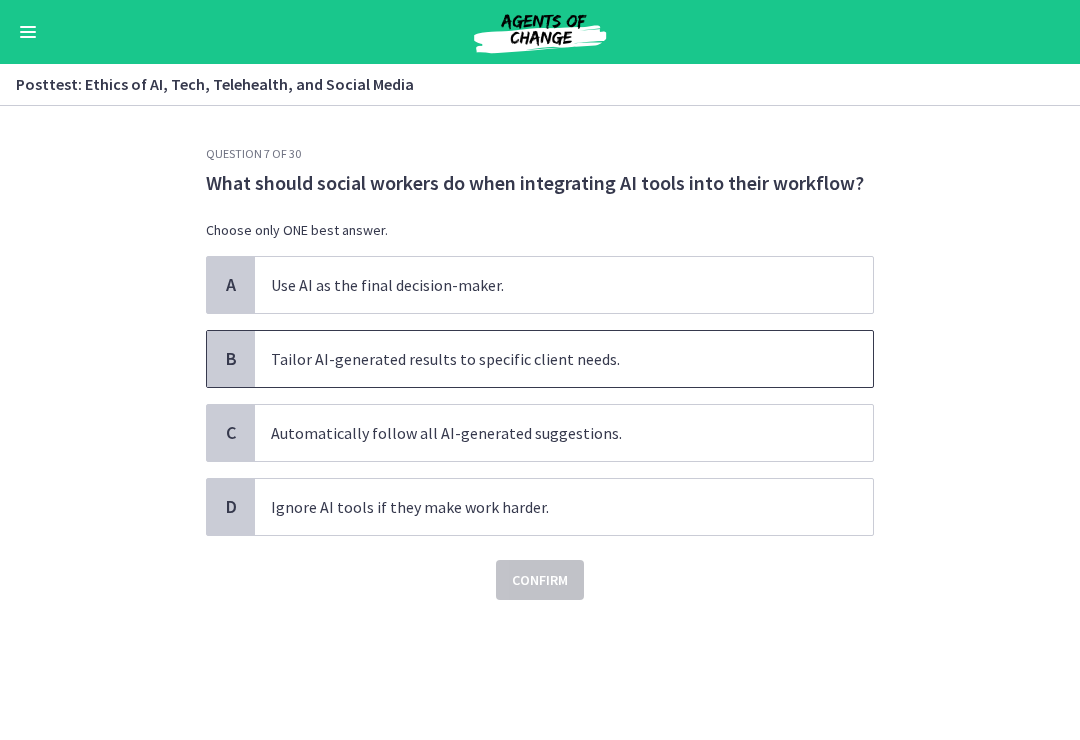 click on "Tailor AI-generated results to specific client needs." at bounding box center [564, 359] 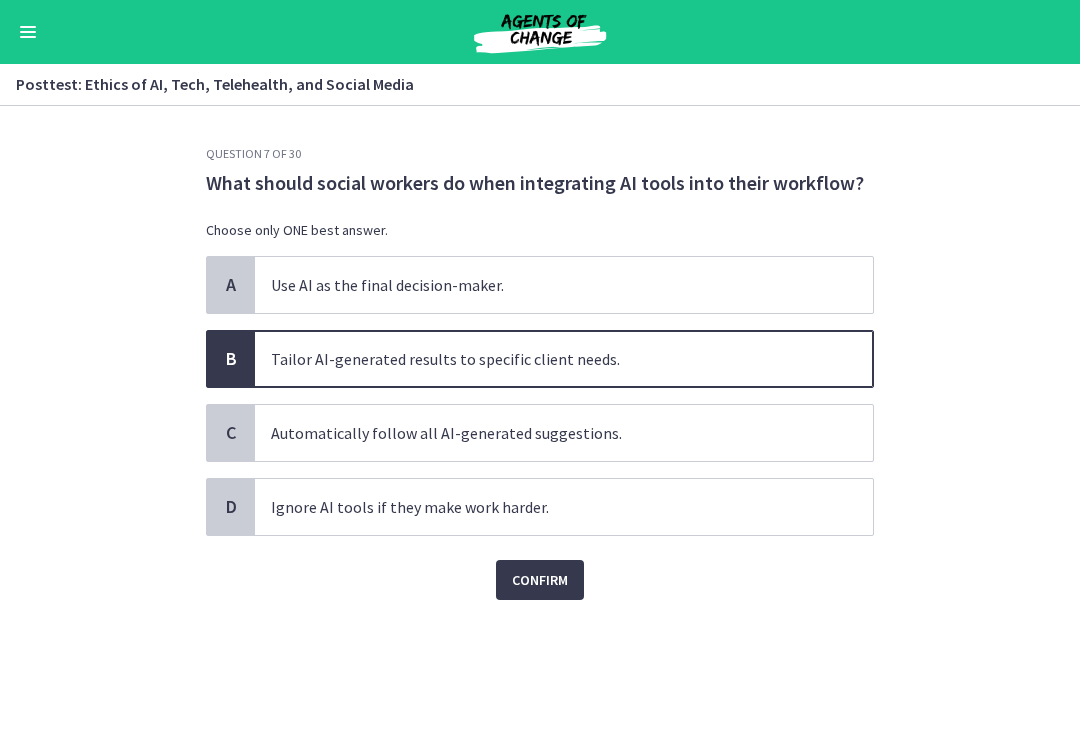 click on "Confirm" at bounding box center (540, 580) 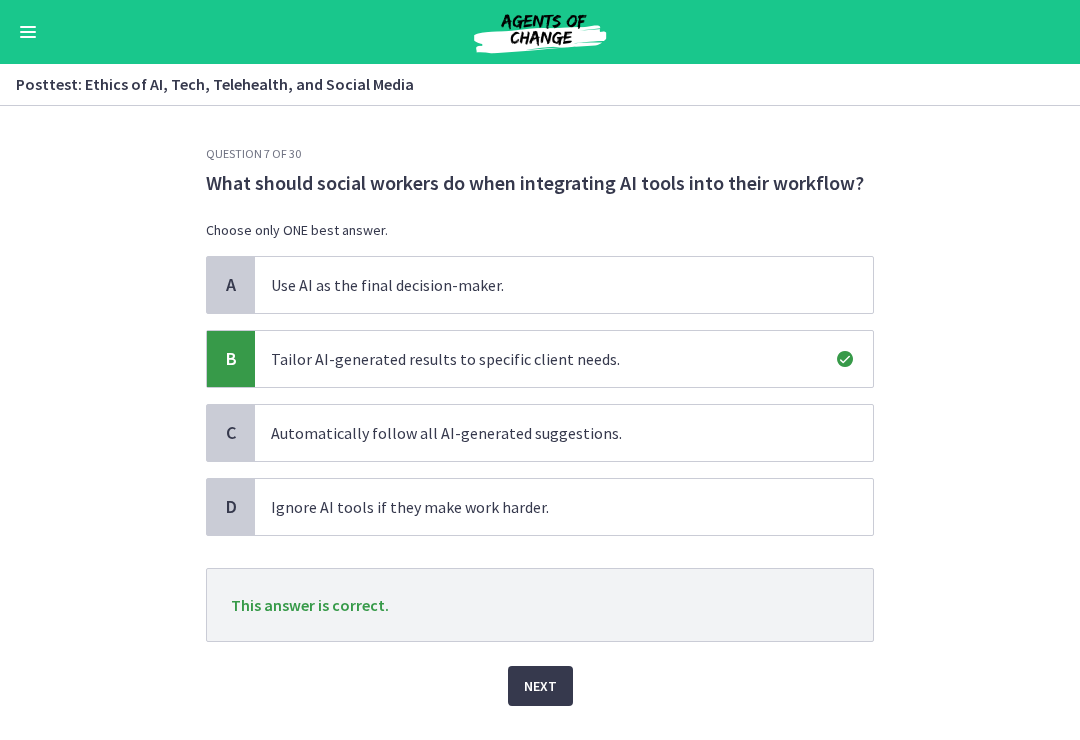click on "Next" at bounding box center [540, 686] 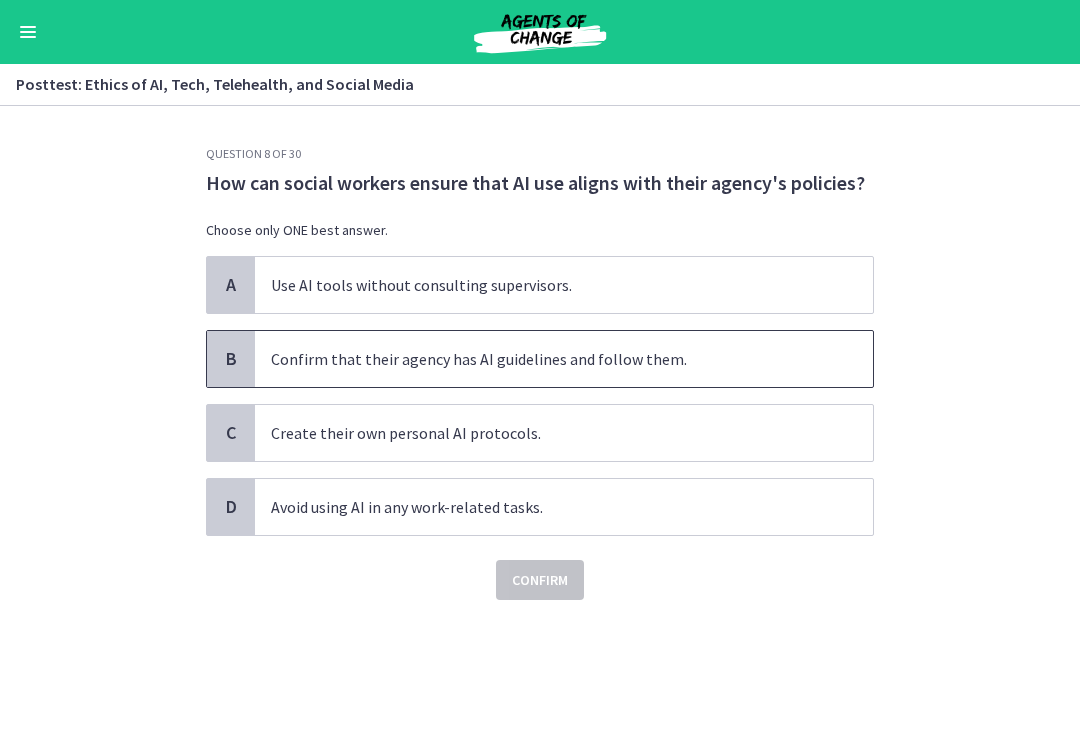click on "Confirm that their agency has AI guidelines and follow them." at bounding box center (564, 359) 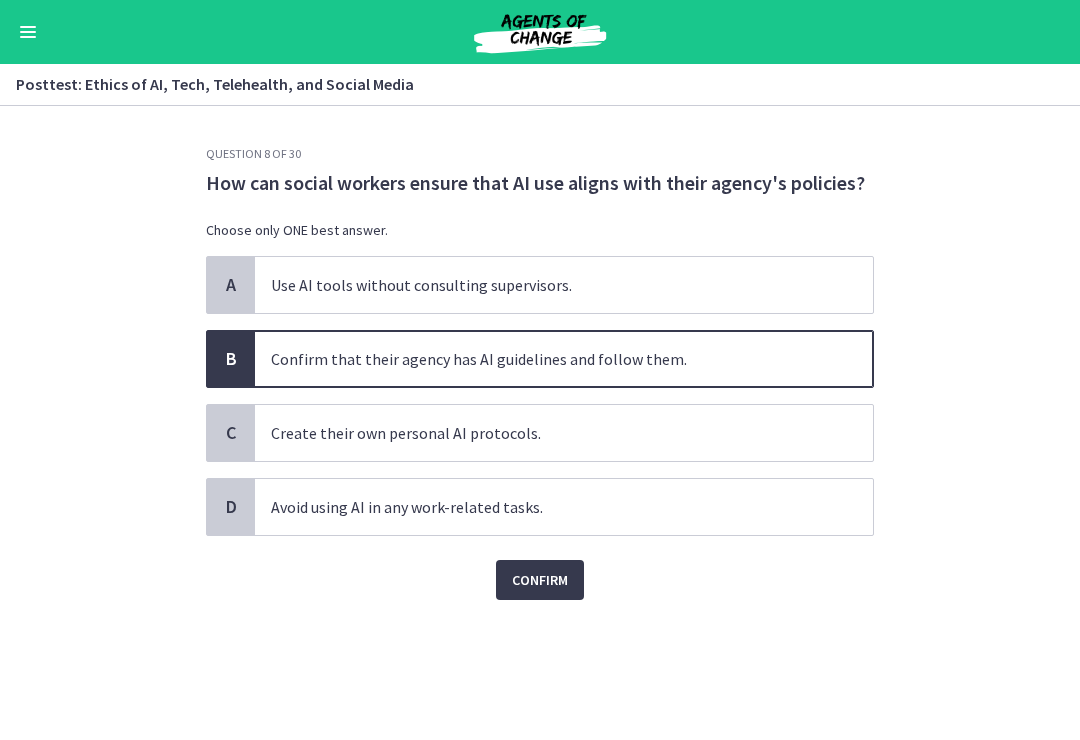 click on "Confirm" at bounding box center (540, 580) 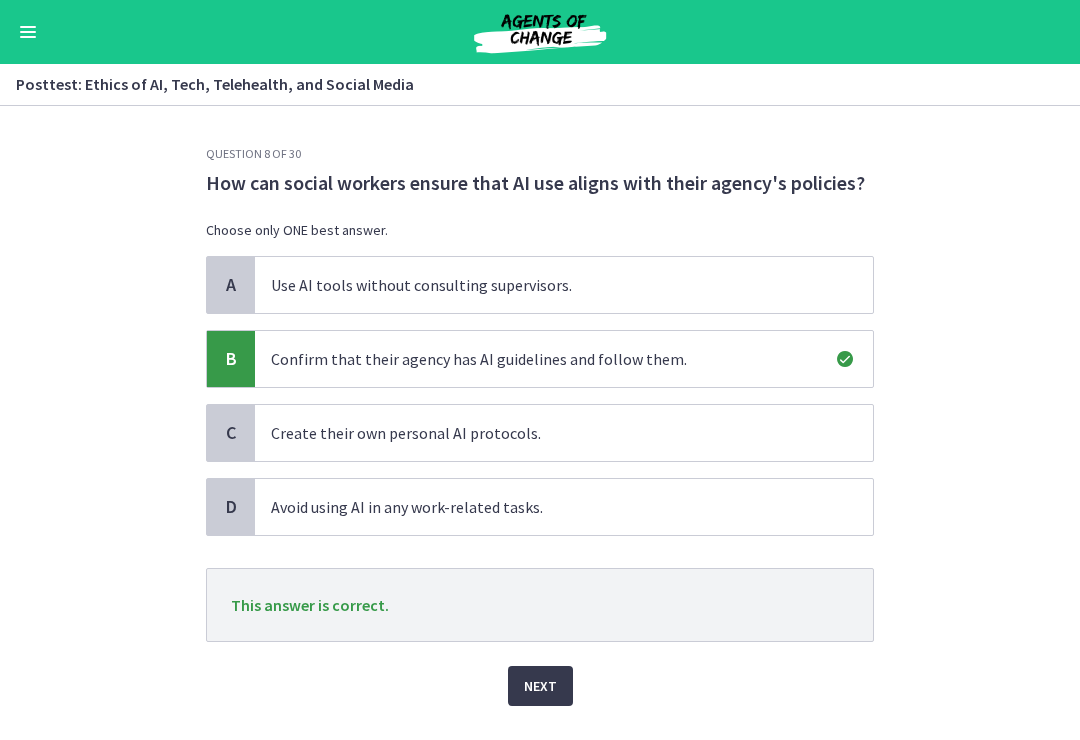 click on "Next" at bounding box center [540, 686] 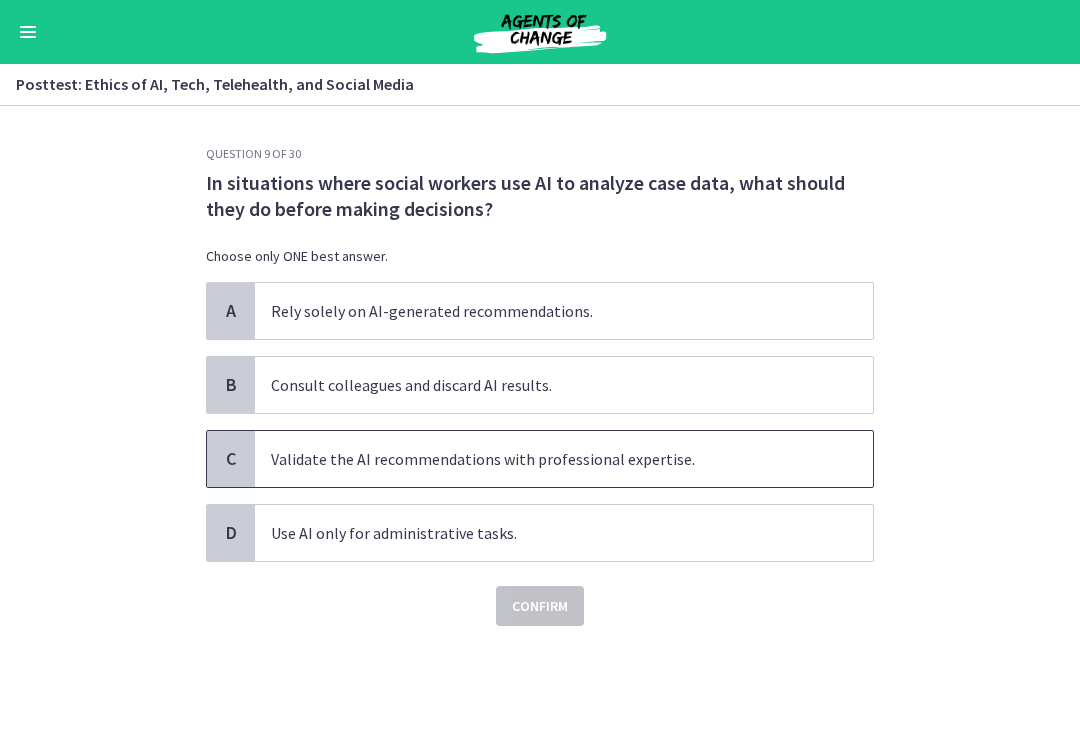 click on "Validate the AI recommendations with professional expertise." at bounding box center (564, 459) 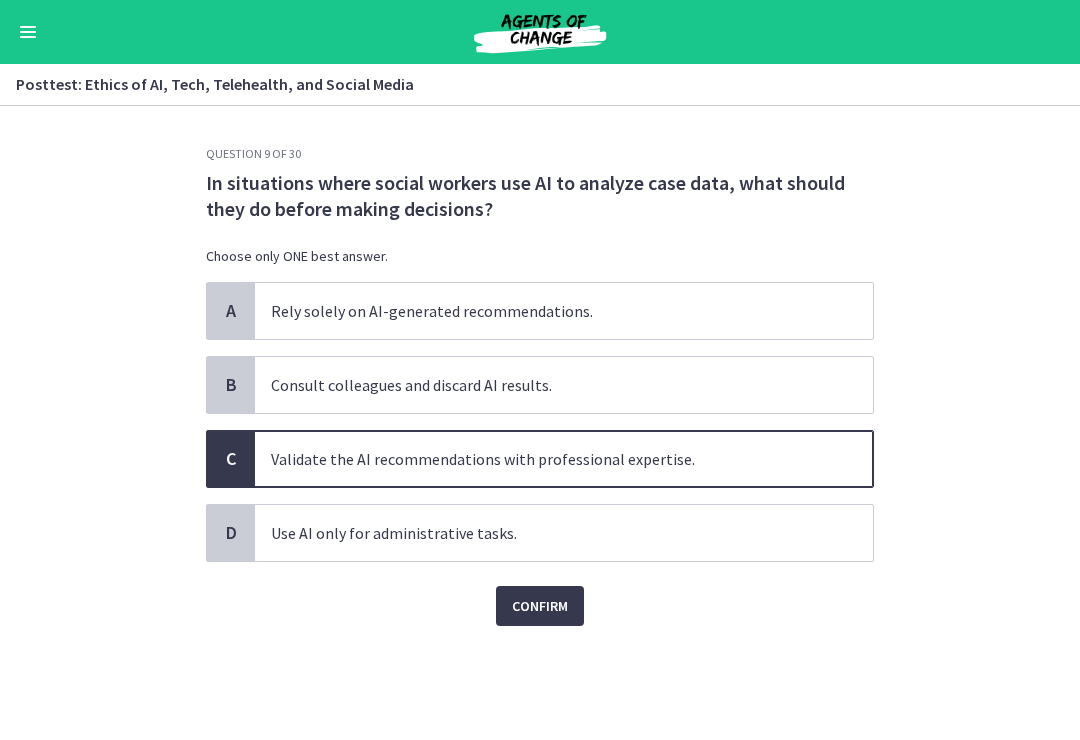 click on "Confirm" at bounding box center [540, 606] 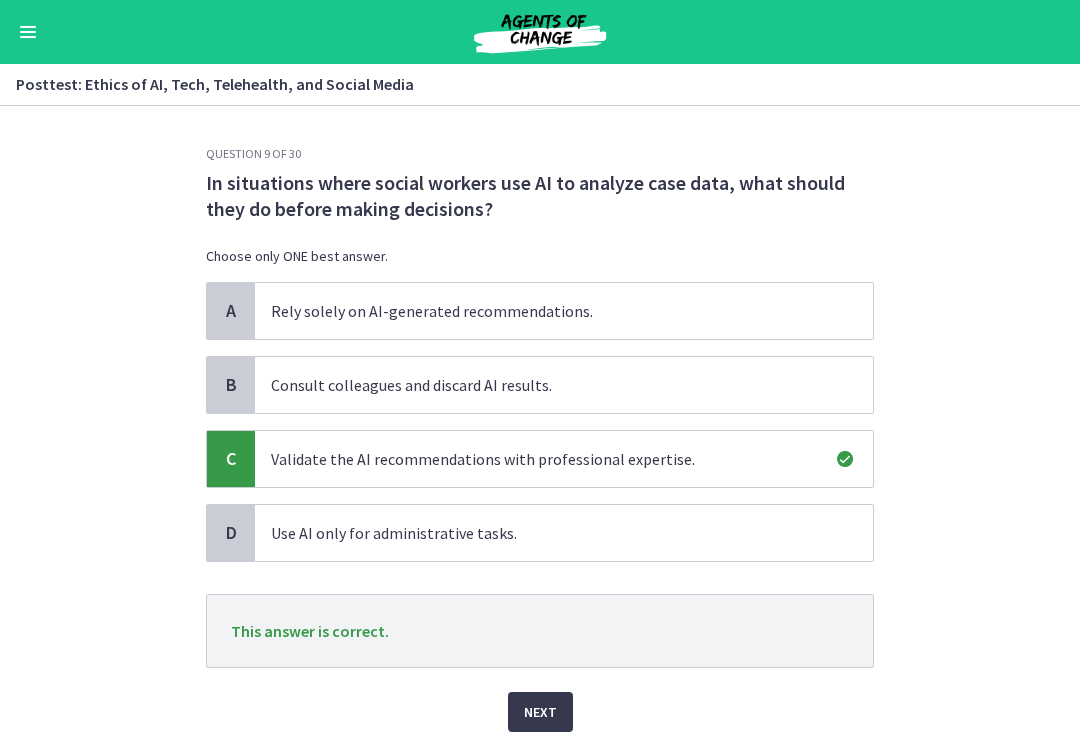 click on "Next" at bounding box center (540, 712) 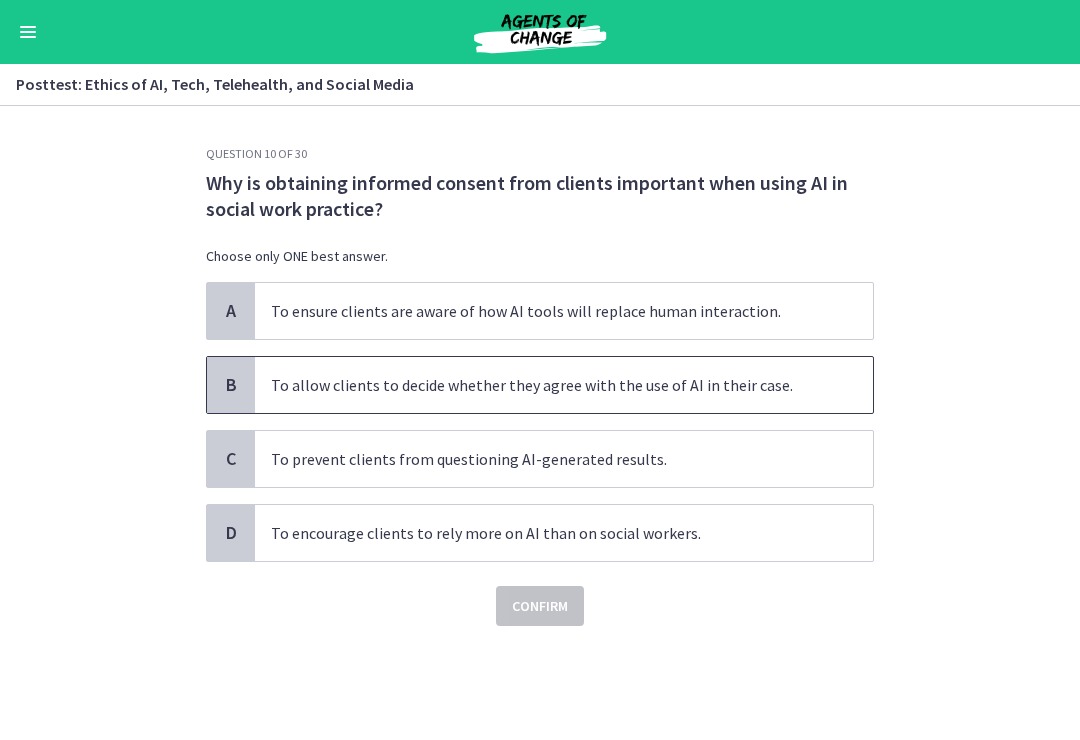 click on "To allow clients to decide whether they agree with the use of AI in their case." at bounding box center [564, 385] 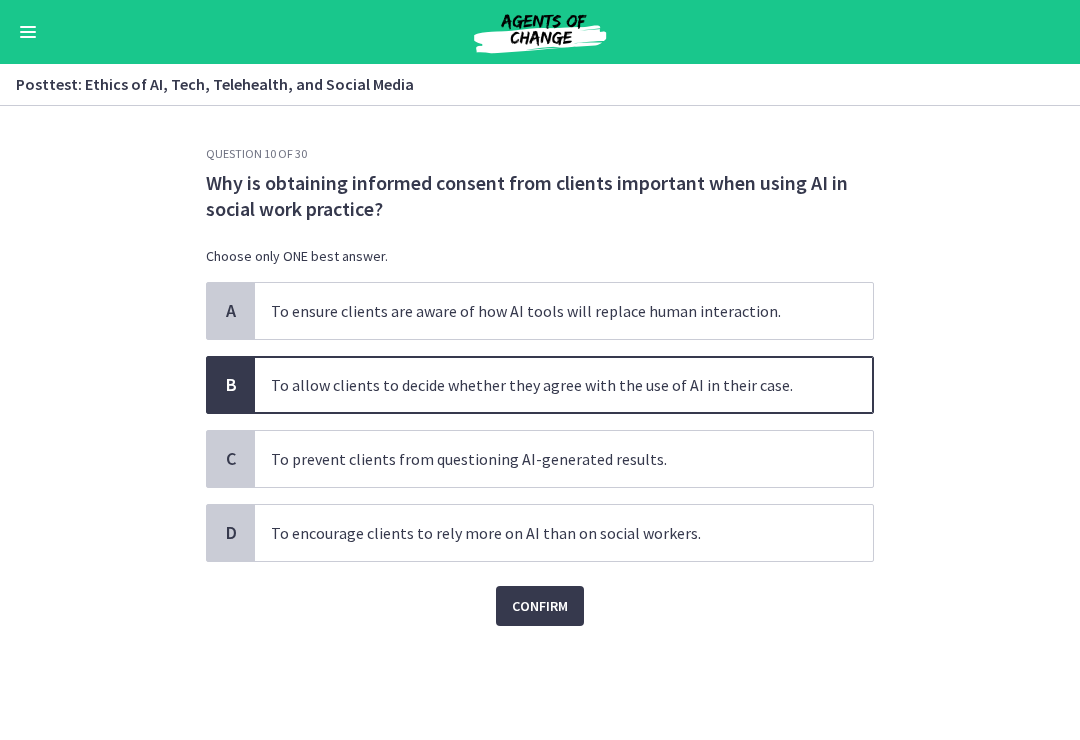 click on "Question   10   of   30
Why is obtaining informed consent from clients important when using AI in social work practice?
Choose only ONE best answer.
A
To ensure clients are aware of how AI tools will replace human interaction.
B
To allow clients to decide whether they agree with the use of AI in their case.
C
To prevent clients from questioning AI-generated results.
D
To encourage clients to rely more on AI than on social workers.
Confirm" 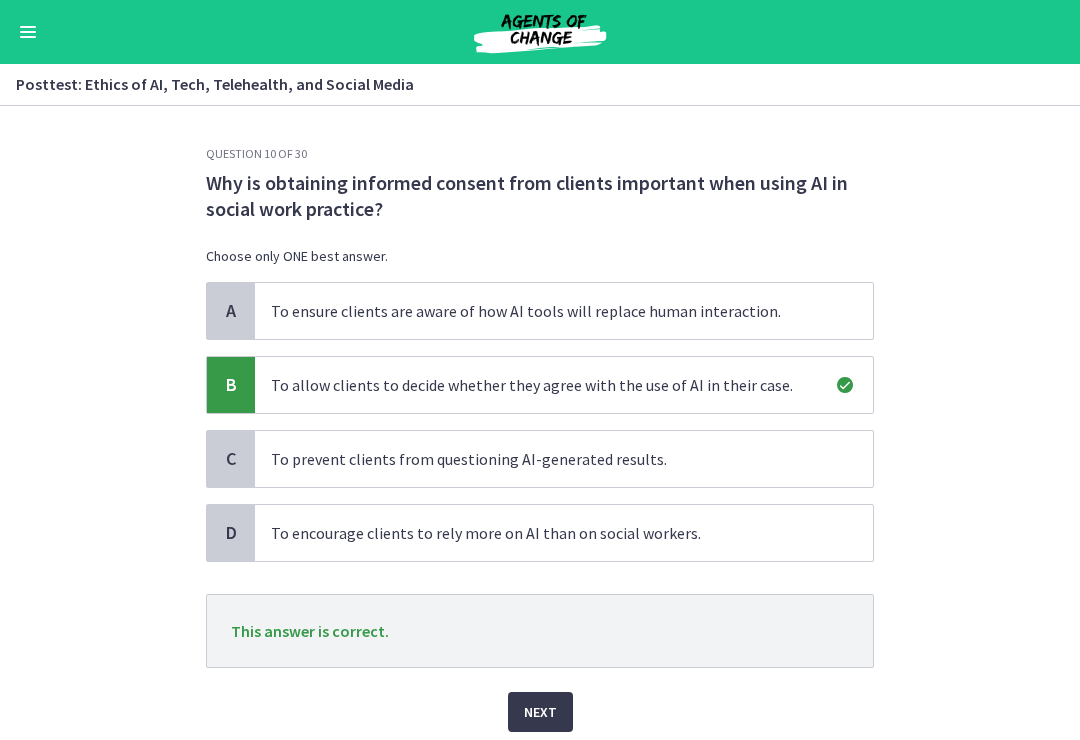 click on "Next" at bounding box center (540, 712) 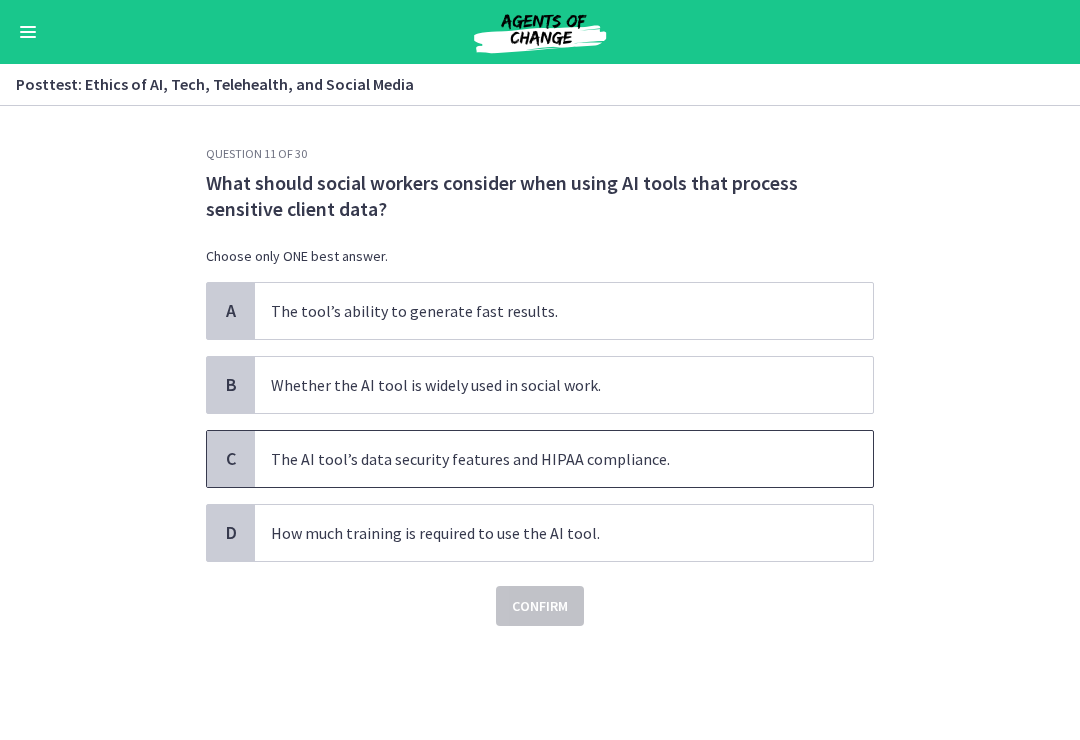 click on "The AI tool’s data security features and HIPAA compliance." at bounding box center [564, 459] 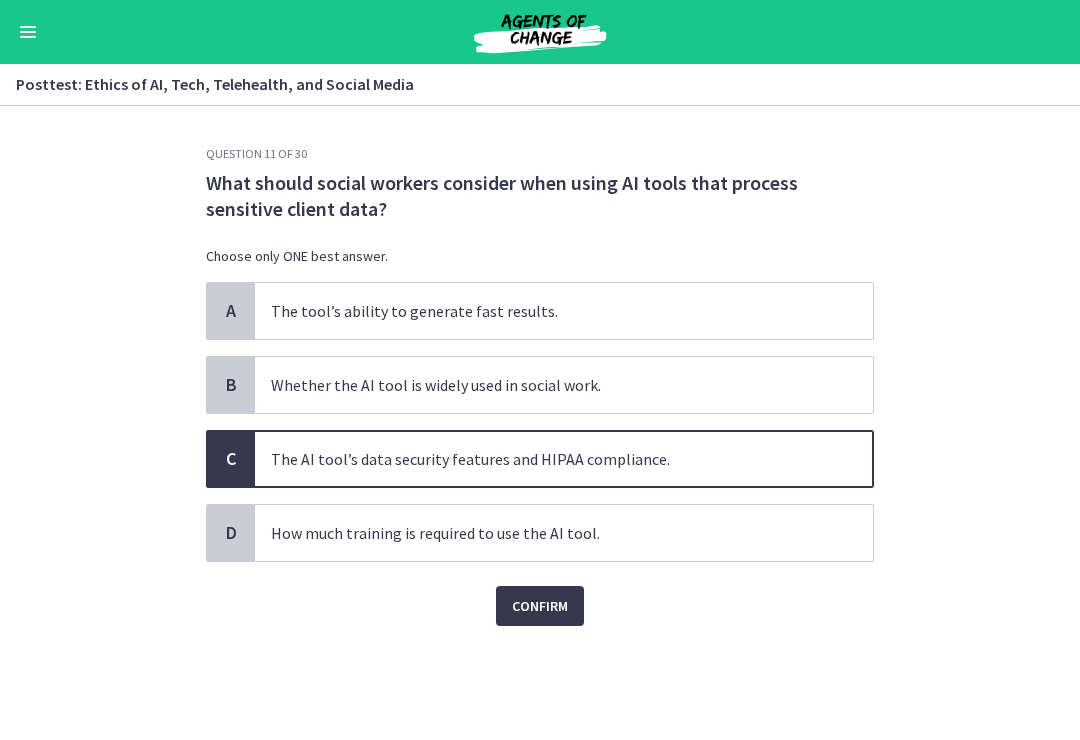 click on "Confirm" at bounding box center (540, 606) 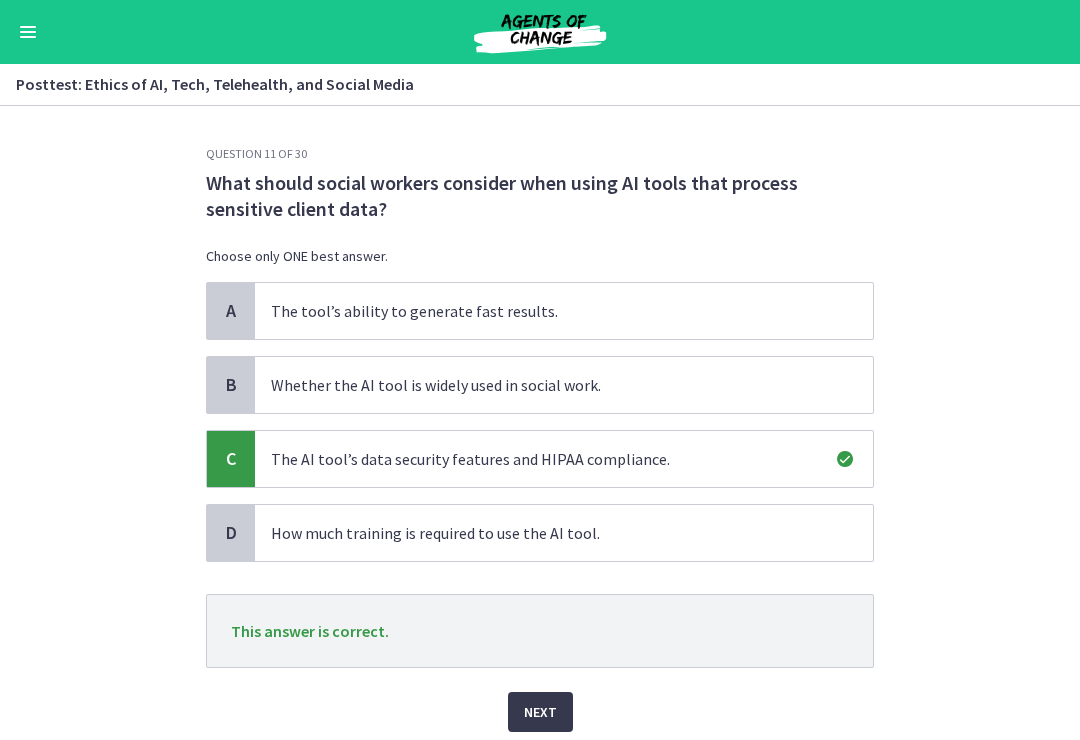 click on "Next" at bounding box center [540, 712] 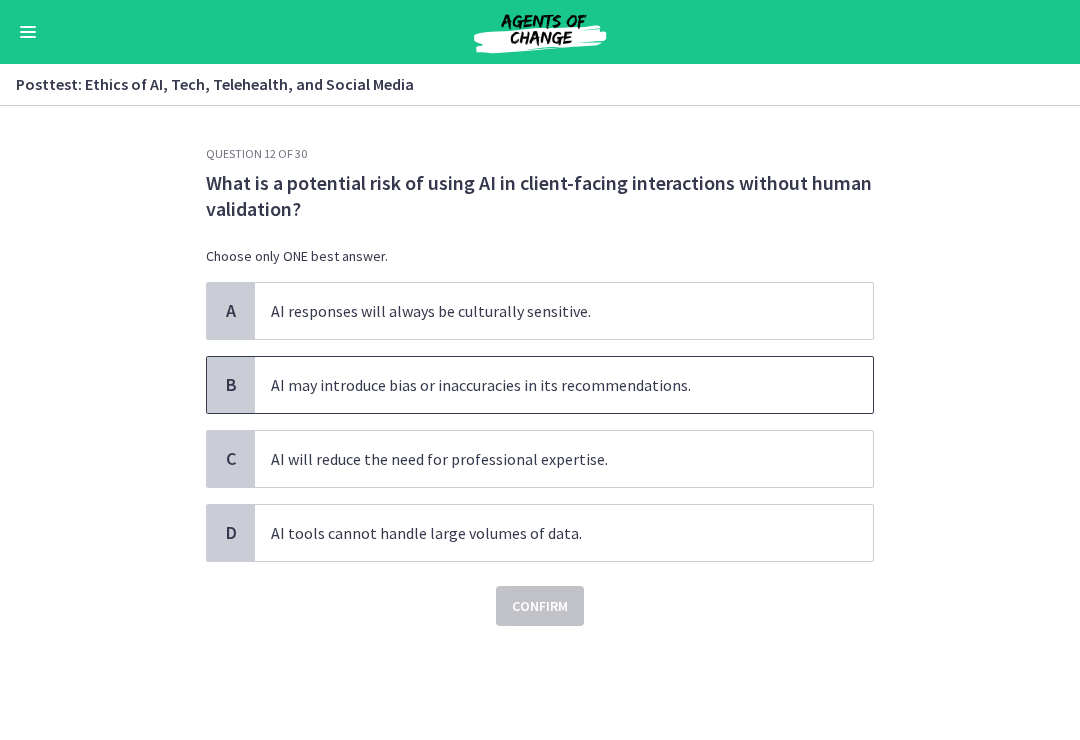 click on "AI may introduce bias or inaccuracies in its recommendations." at bounding box center (564, 385) 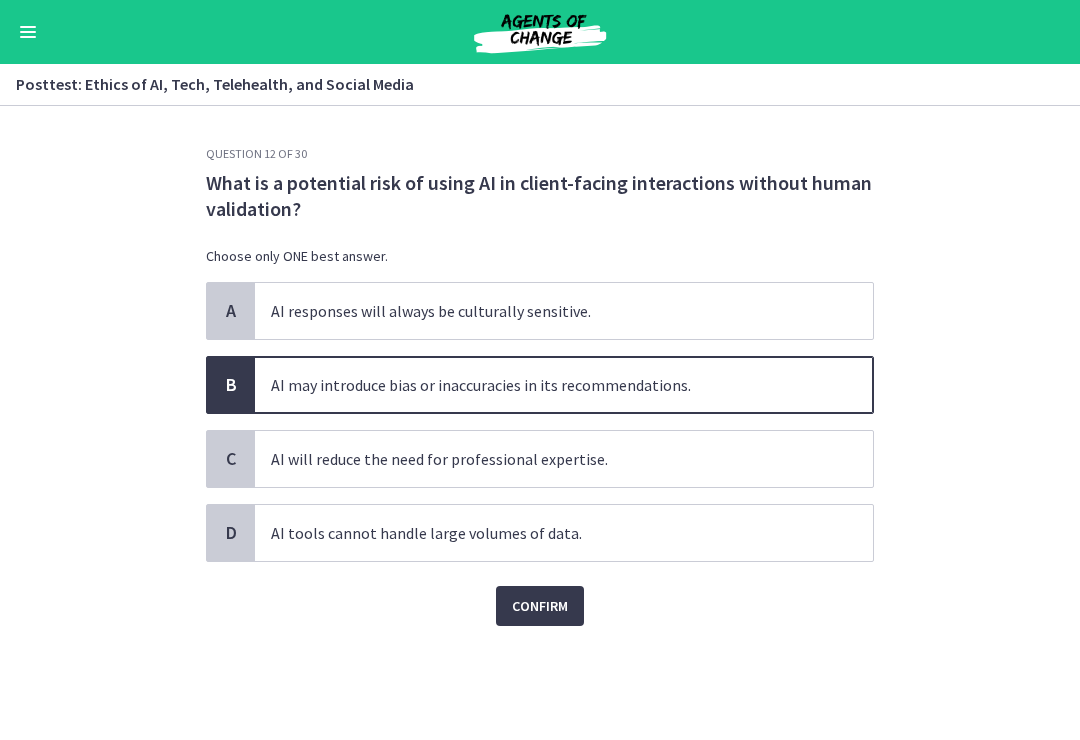 click on "Confirm" at bounding box center (540, 606) 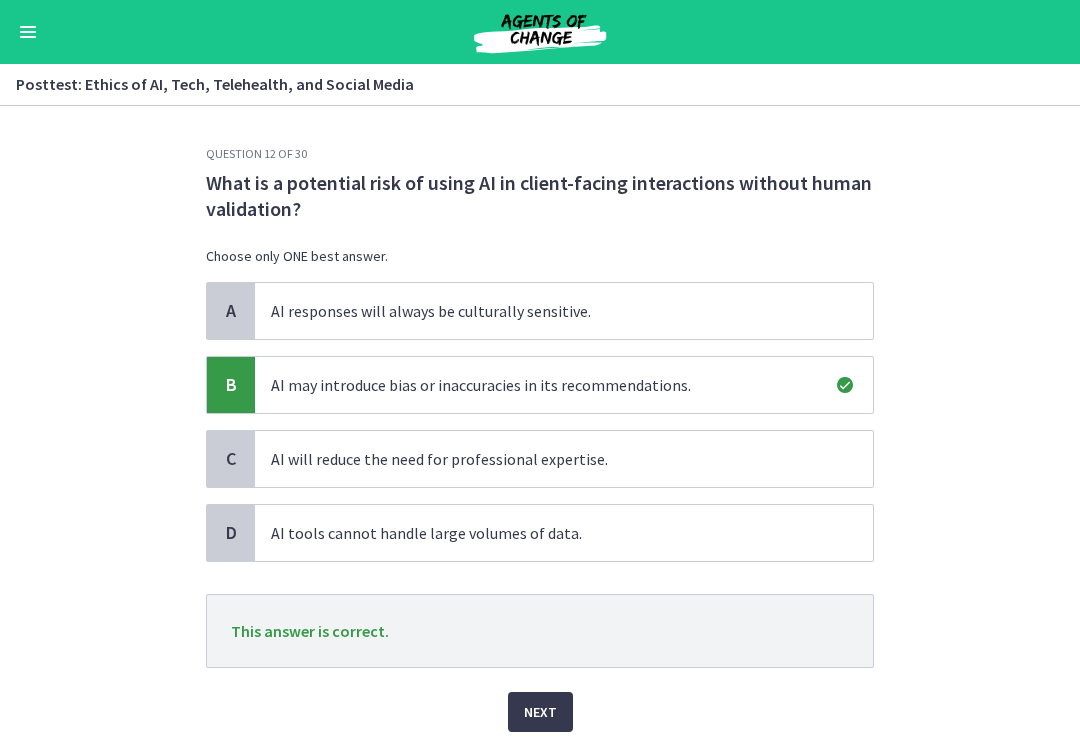 click on "Next" at bounding box center (540, 712) 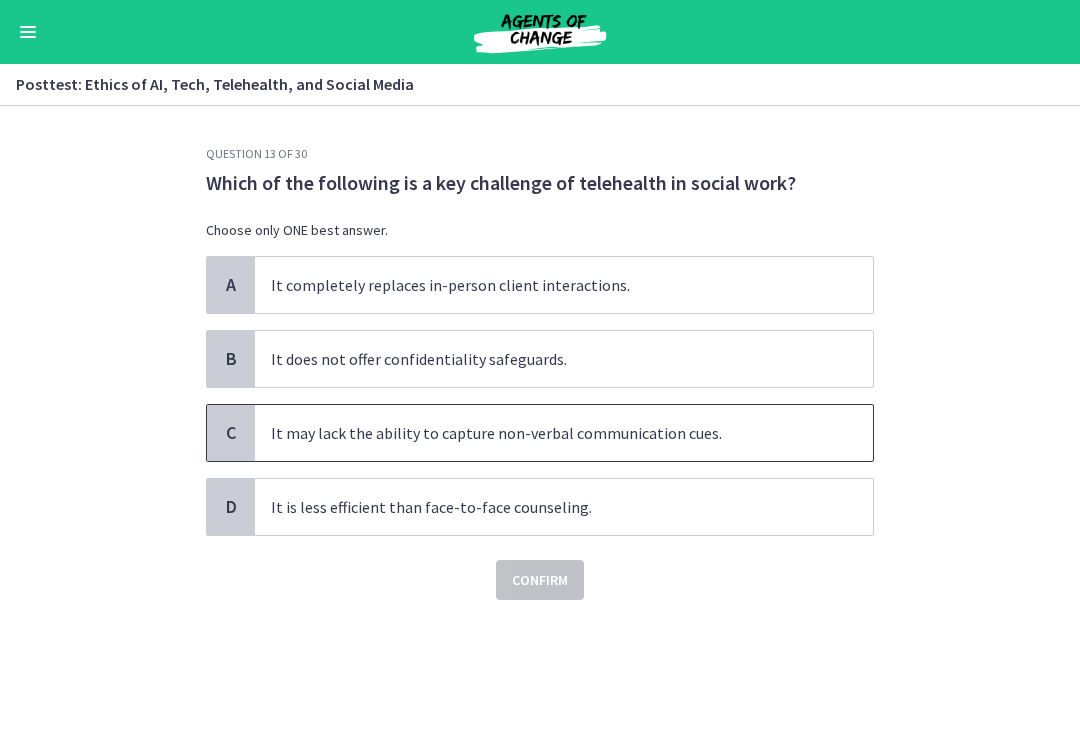 click on "It may lack the ability to capture non-verbal communication cues." at bounding box center [564, 433] 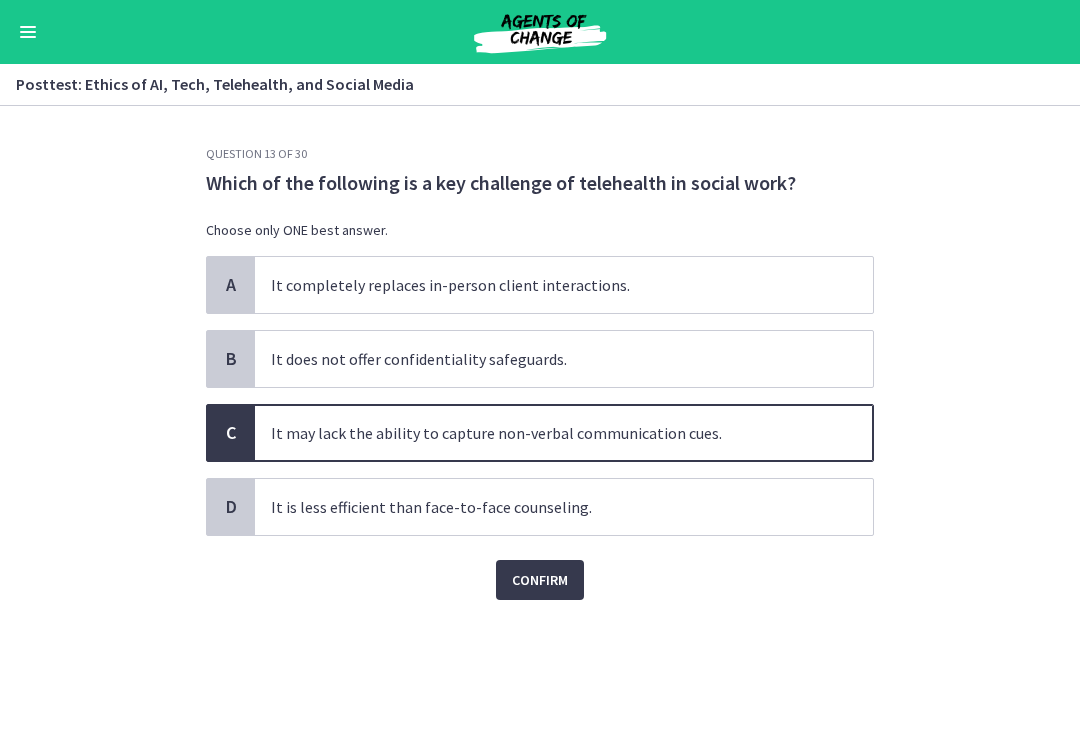 click on "Confirm" at bounding box center [540, 580] 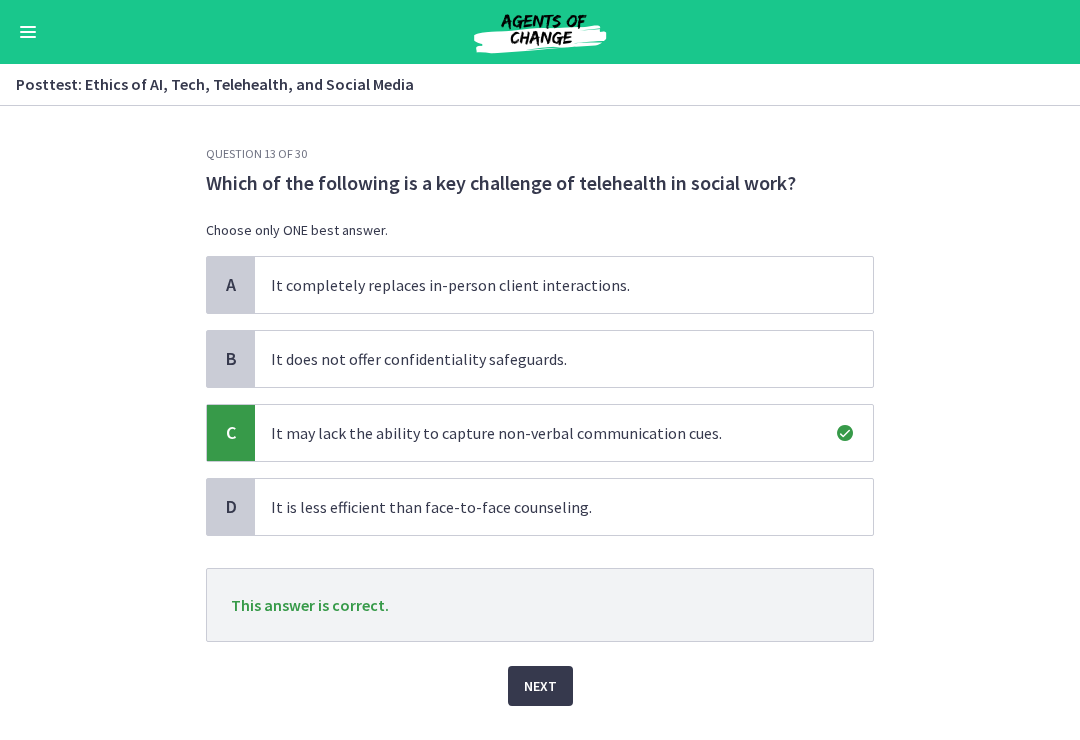 click on "Next" at bounding box center (540, 686) 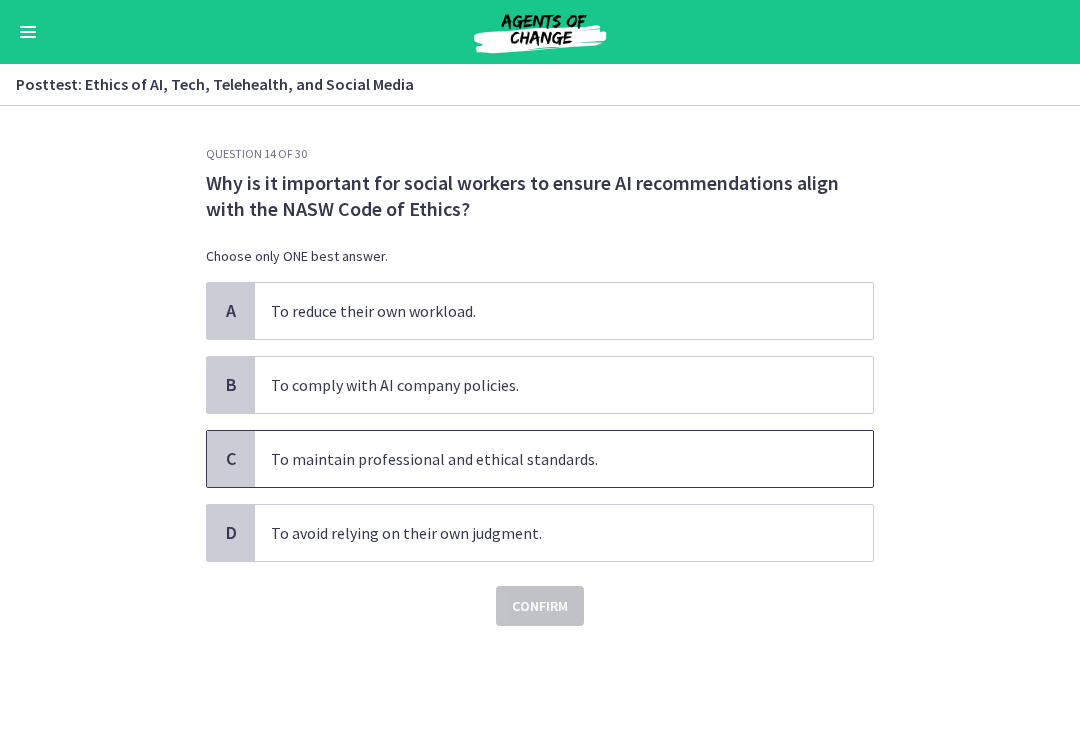 click on "To maintain professional and ethical standards." at bounding box center [564, 459] 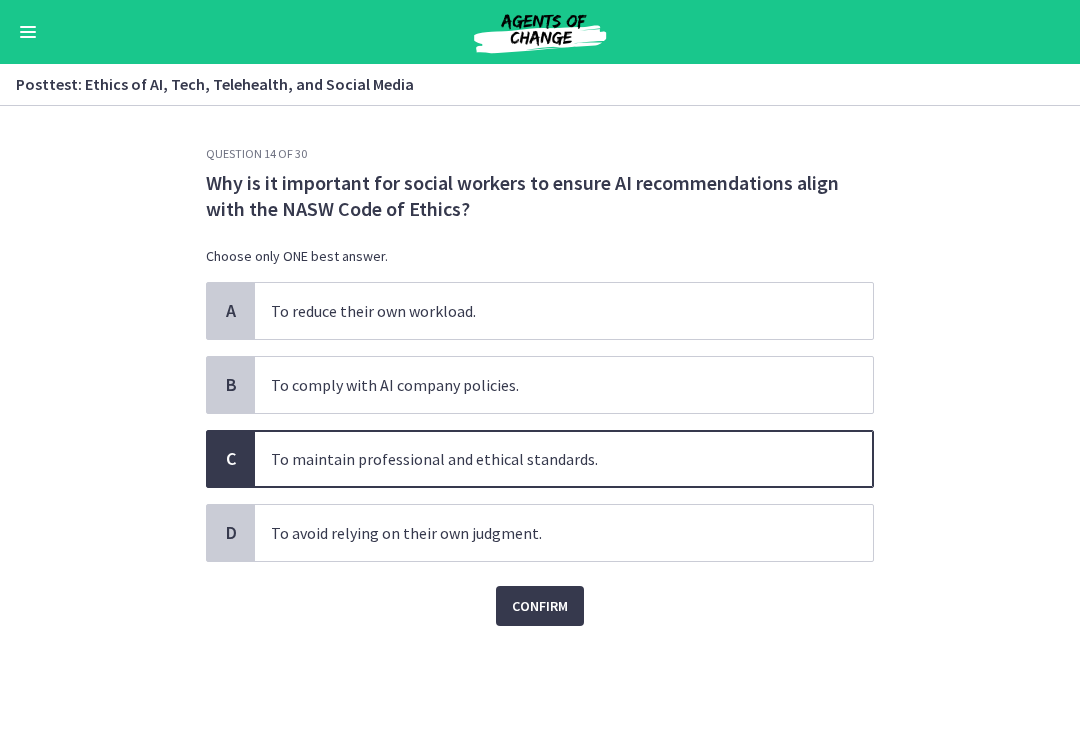 click on "Question   14   of   30
Why is it important for social workers to ensure AI recommendations align with the NASW Code of Ethics?
Choose only ONE best answer.
A
To reduce their own workload.
B
To comply with AI company policies.
C
To maintain professional and ethical standards.
D
To avoid relying on their own judgment.
Confirm" 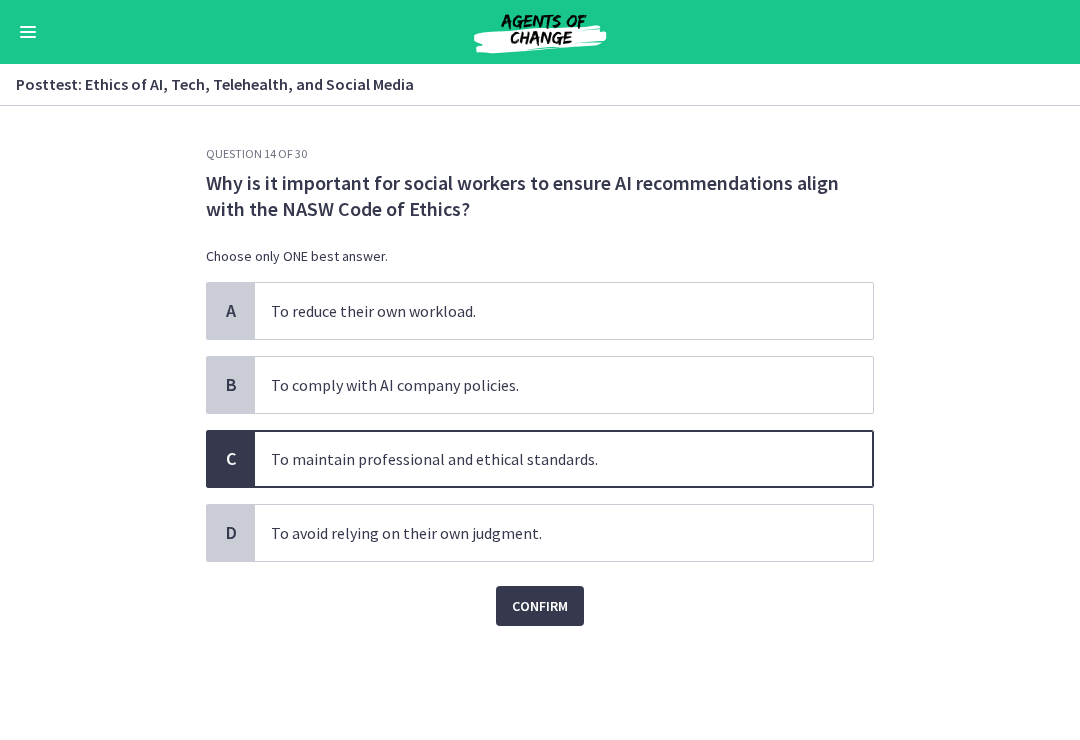 click on "Confirm" at bounding box center (540, 606) 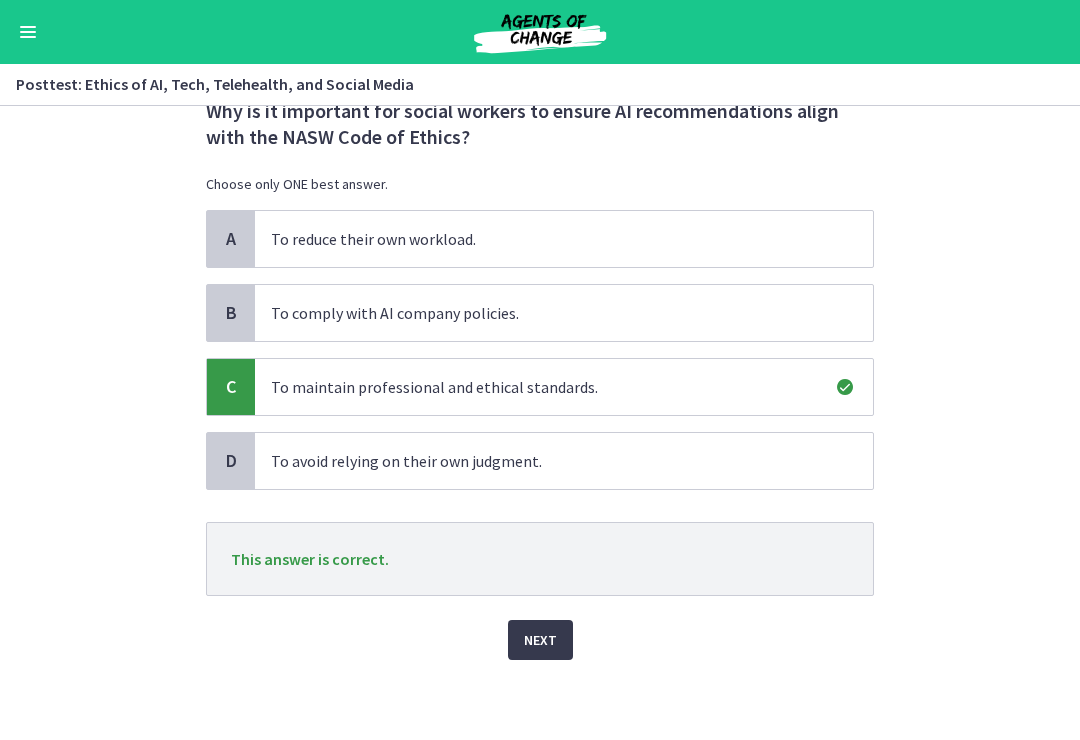 scroll, scrollTop: 72, scrollLeft: 0, axis: vertical 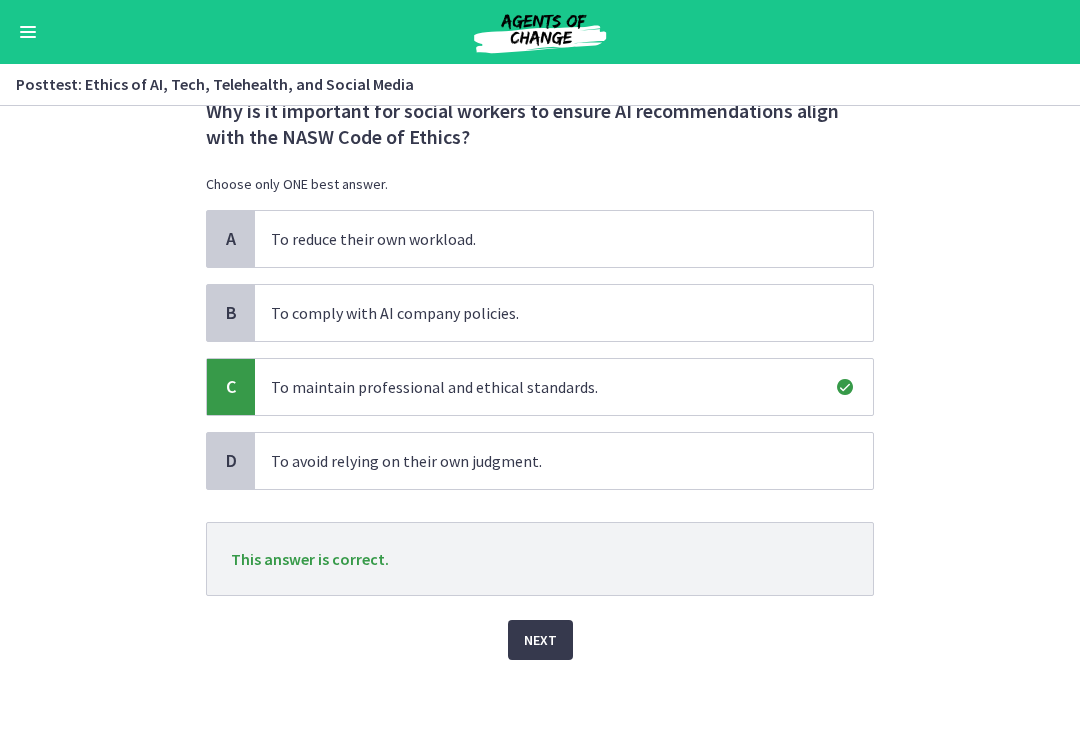 click on "Next" at bounding box center [540, 640] 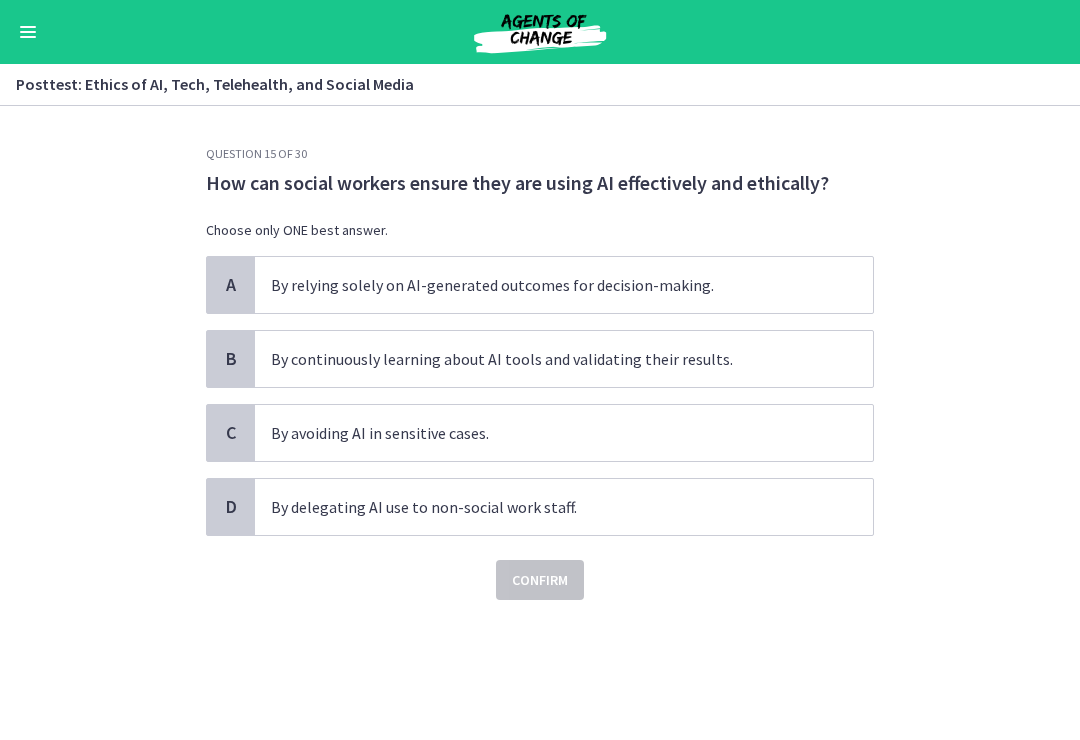 scroll, scrollTop: 0, scrollLeft: 0, axis: both 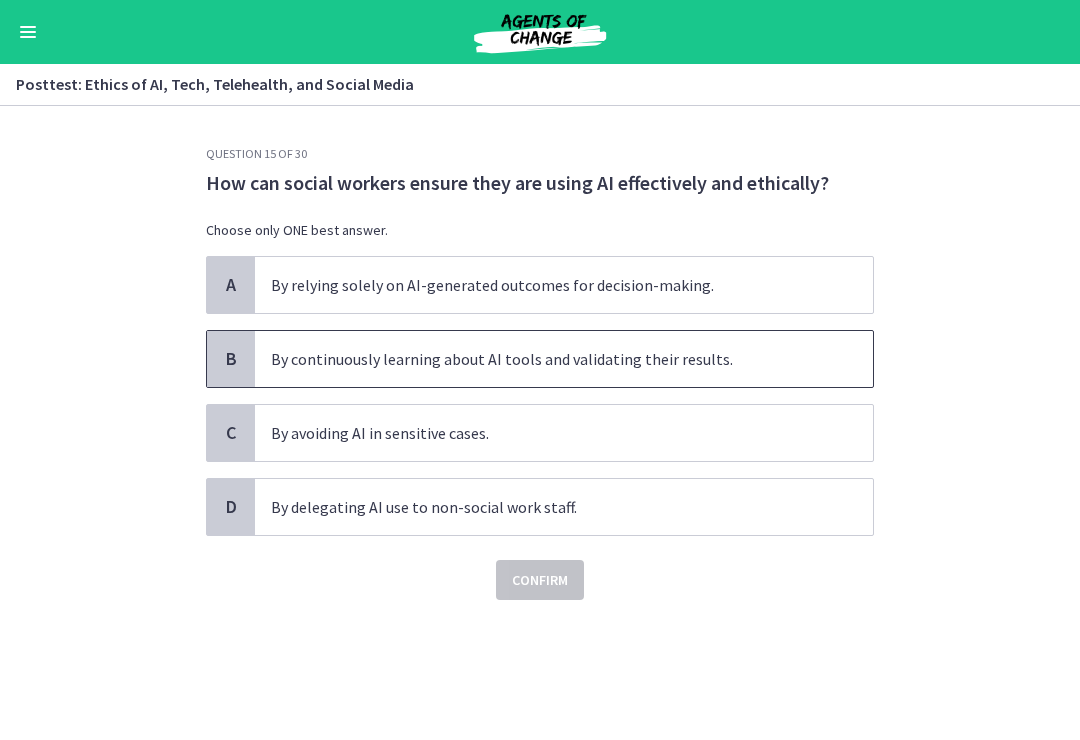 click on "By continuously learning about AI tools and validating their results." at bounding box center [564, 359] 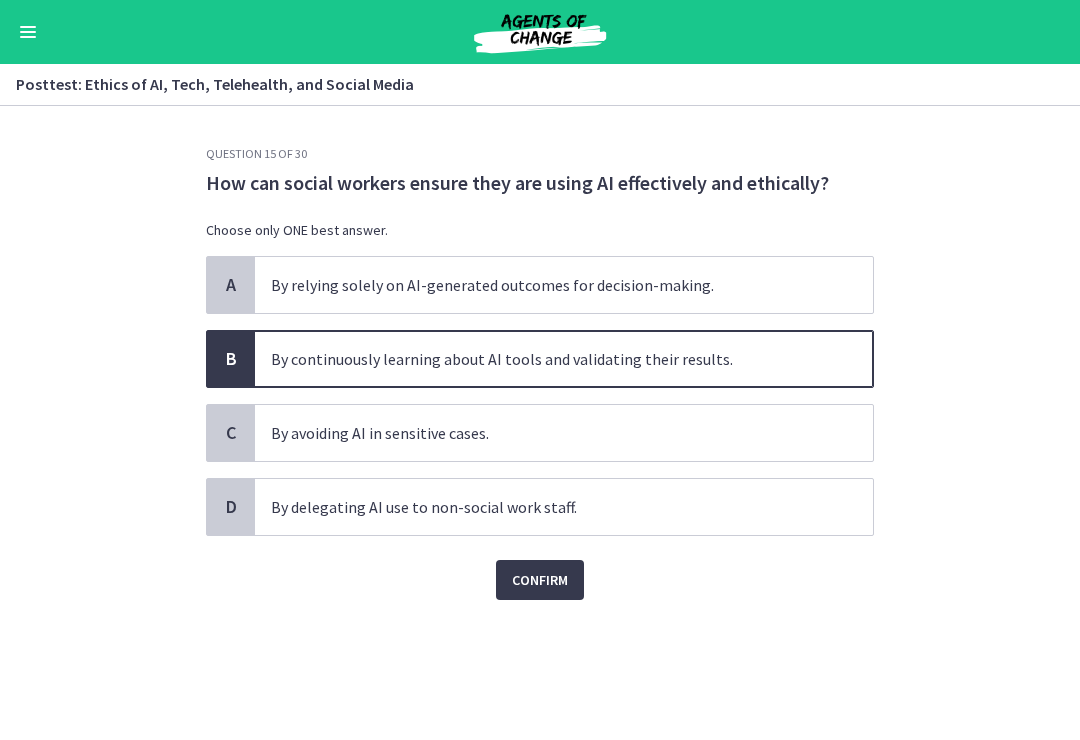 click on "Confirm" at bounding box center [540, 580] 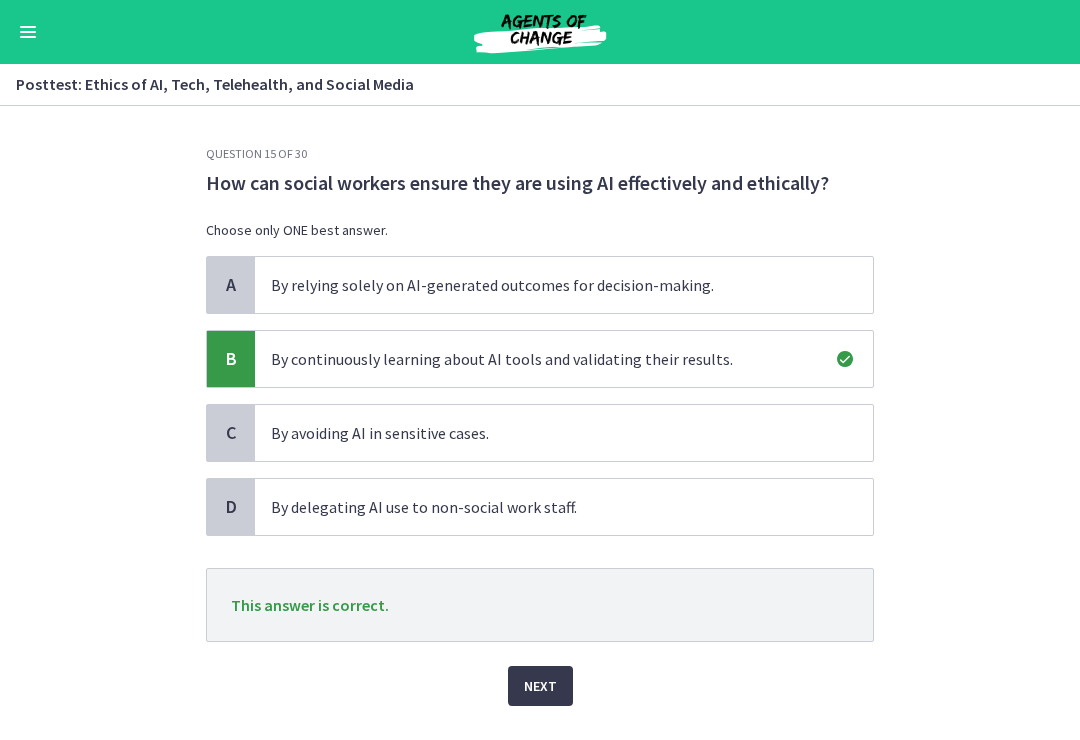 click on "Next" at bounding box center [540, 686] 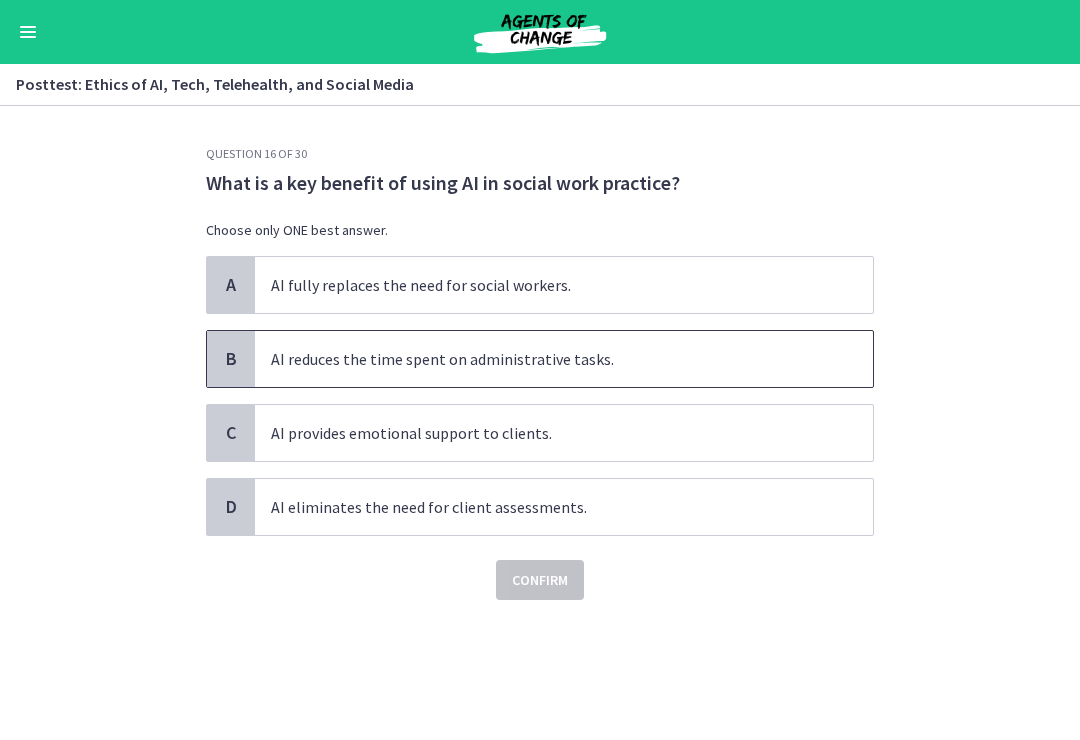 click on "B
AI reduces the time spent on administrative tasks." at bounding box center (540, 359) 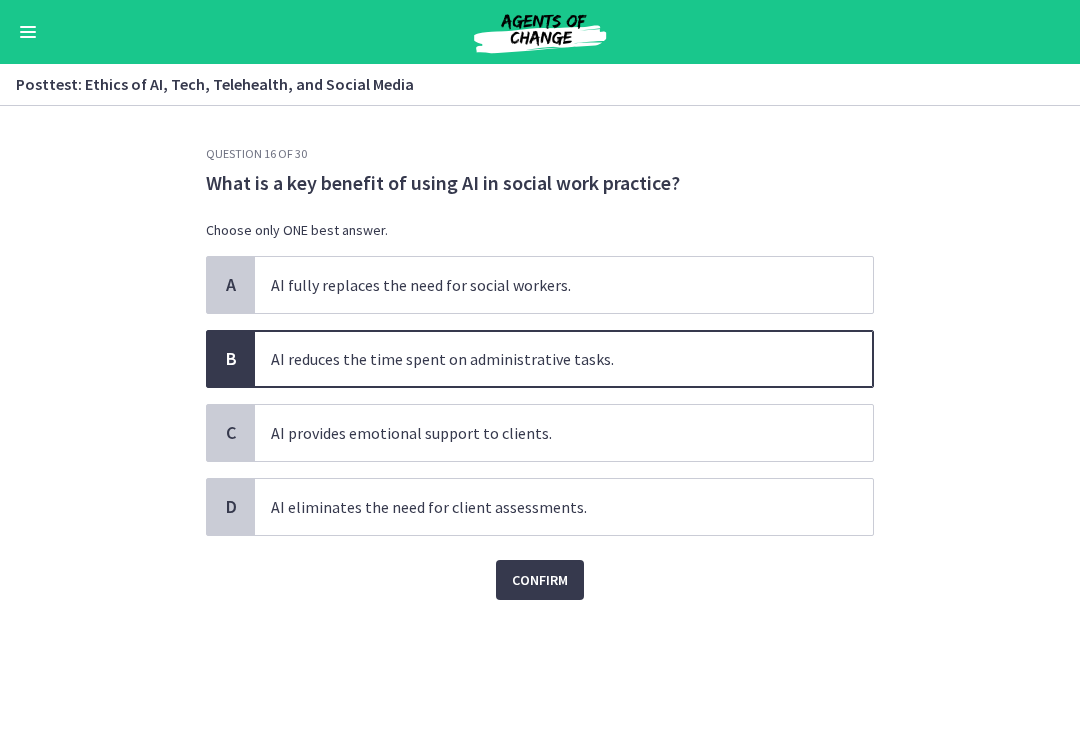 click on "Confirm" at bounding box center [540, 580] 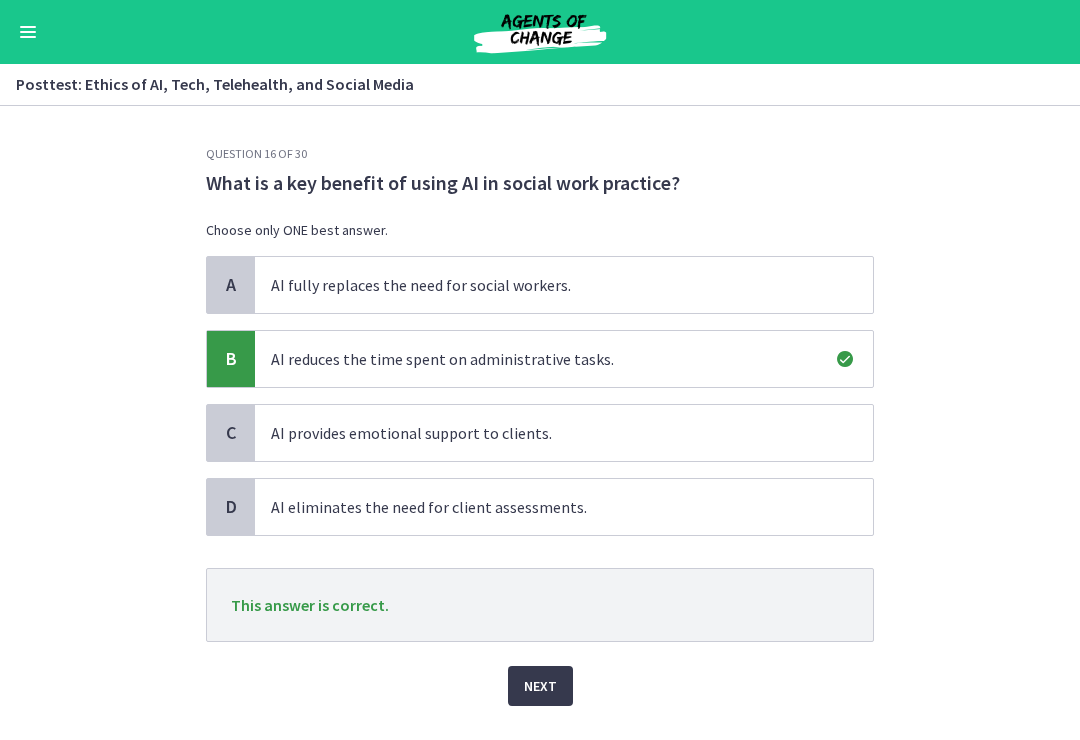 click on "Next" at bounding box center [540, 686] 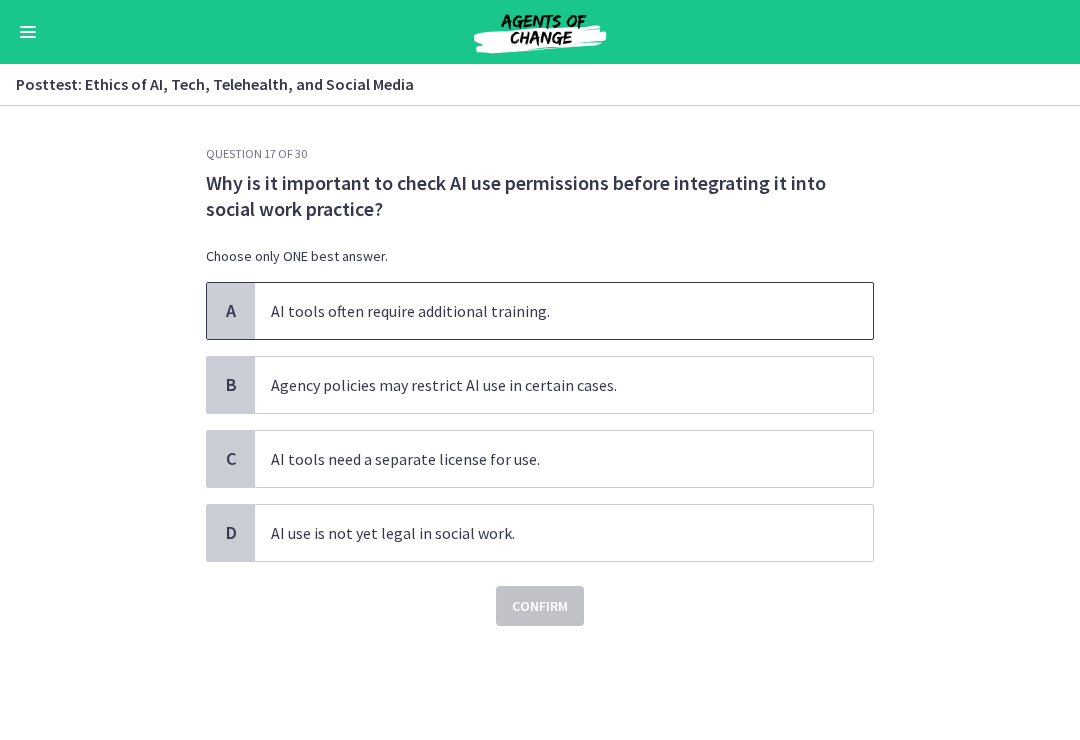 click on "AI tools often require additional training." at bounding box center [564, 311] 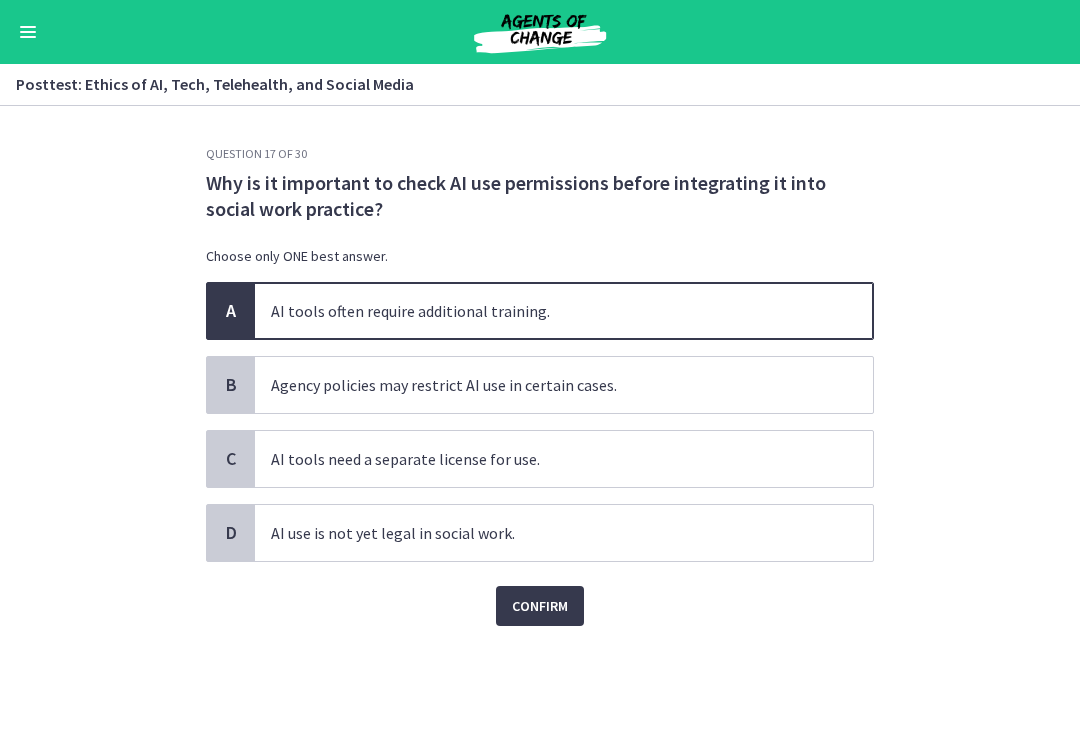click on "Confirm" at bounding box center (540, 606) 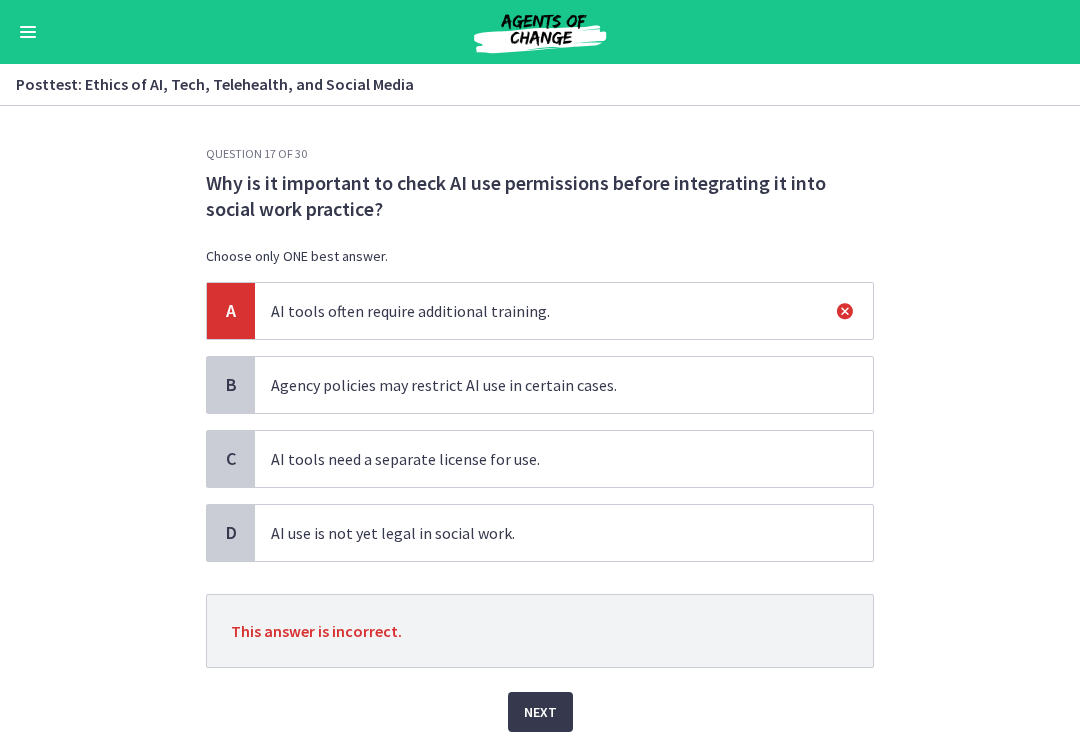 click on "Next" at bounding box center [540, 712] 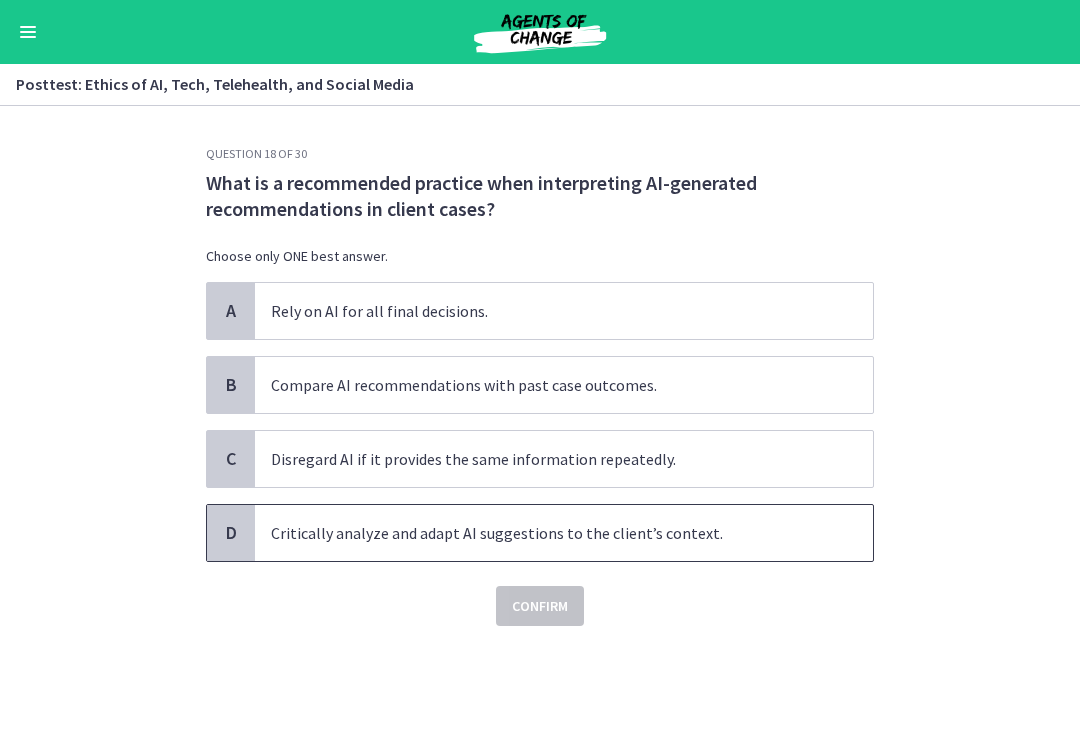 click on "Critically analyze and adapt AI suggestions to the client’s context." at bounding box center [564, 533] 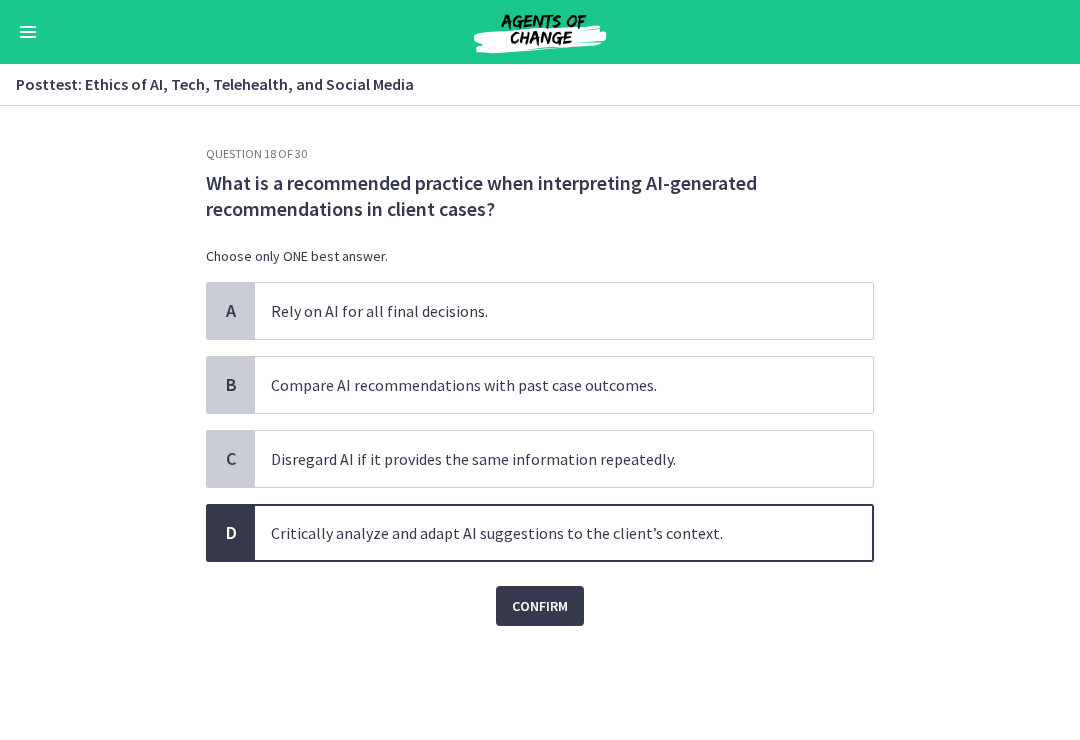 click on "Confirm" at bounding box center [540, 606] 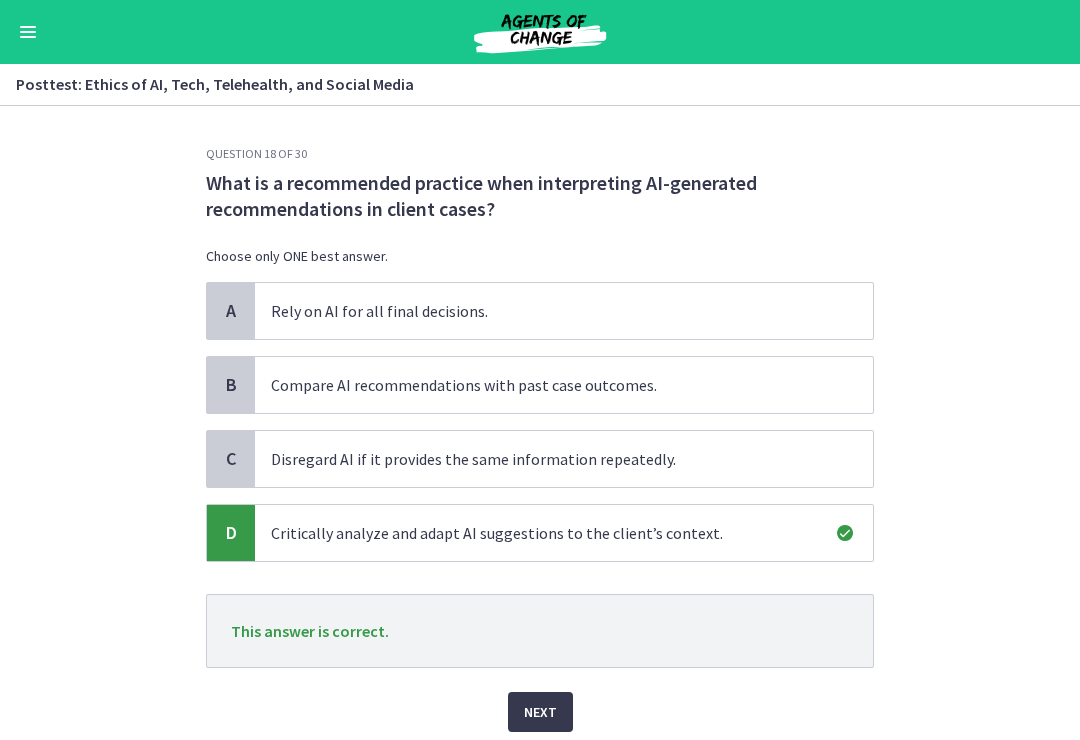 click on "Next" at bounding box center [540, 712] 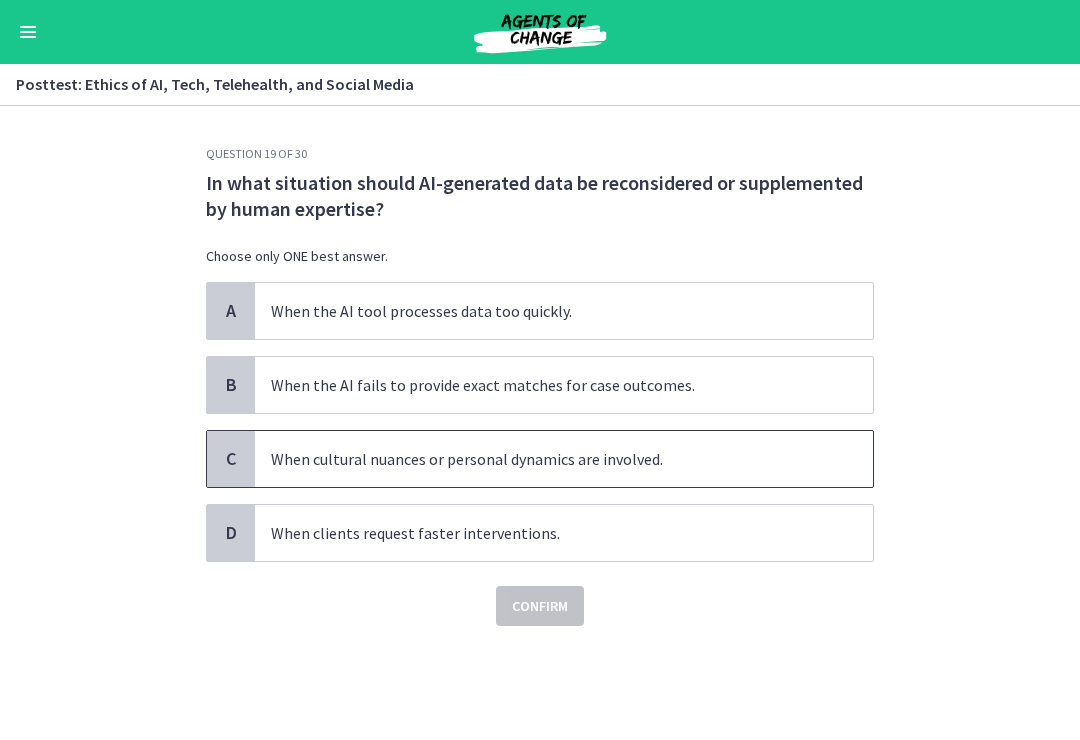 click on "When cultural nuances or personal dynamics are involved." at bounding box center (564, 459) 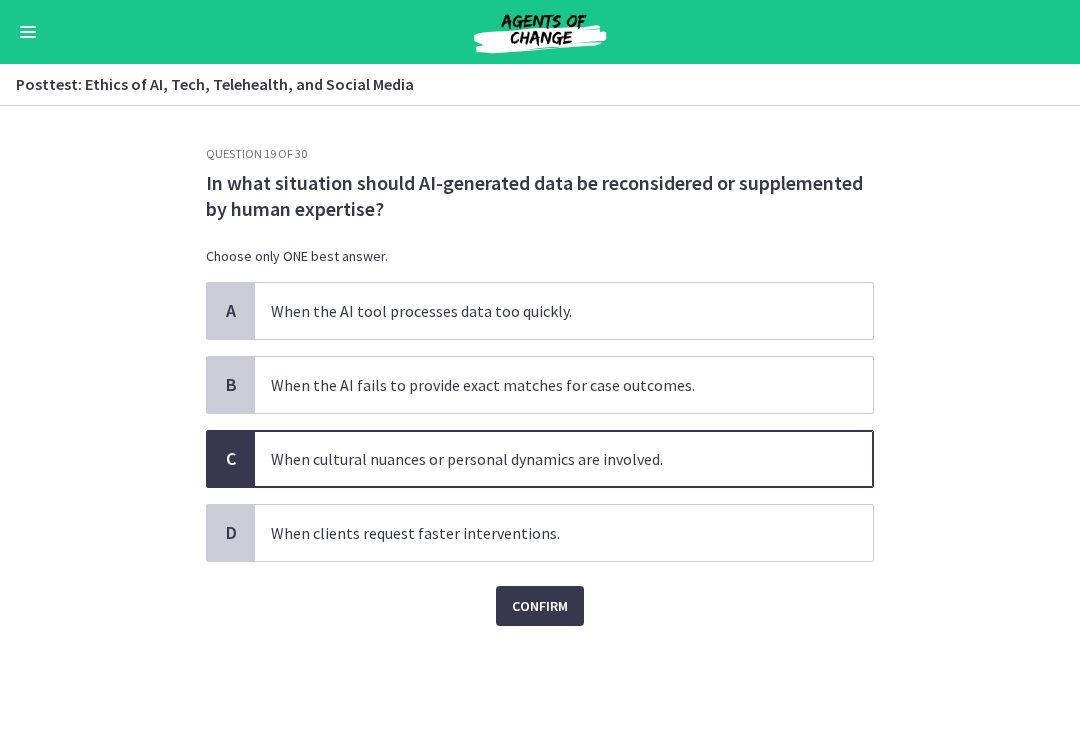 click on "Confirm" at bounding box center (540, 606) 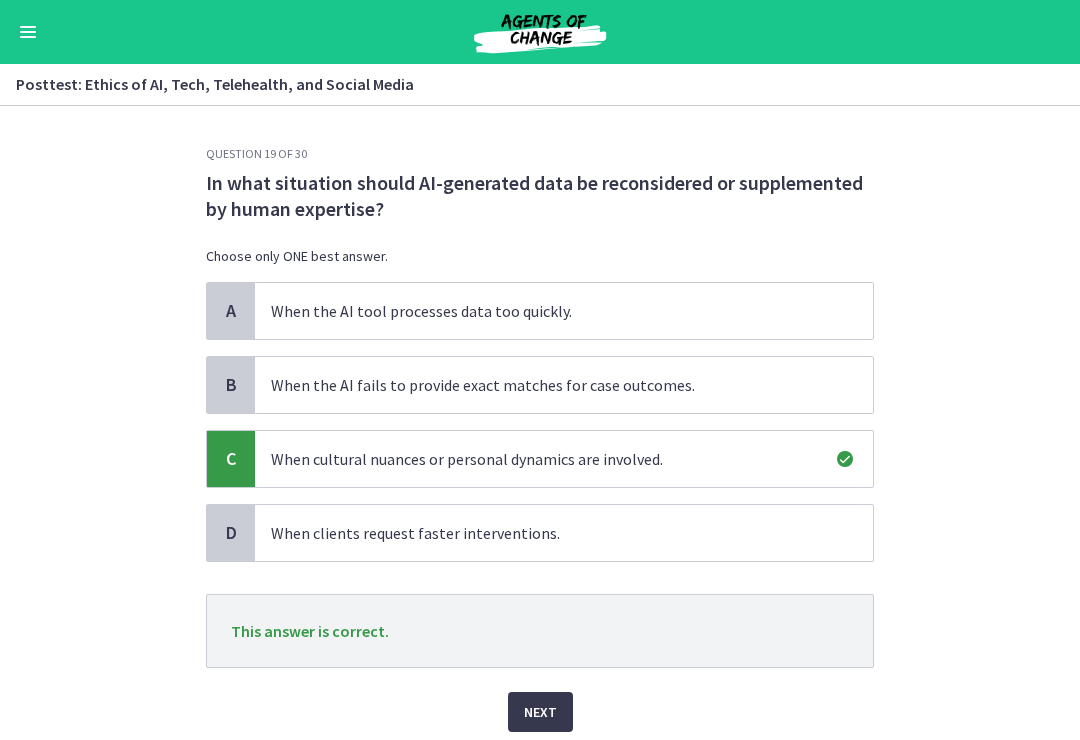 click on "Next" at bounding box center (540, 712) 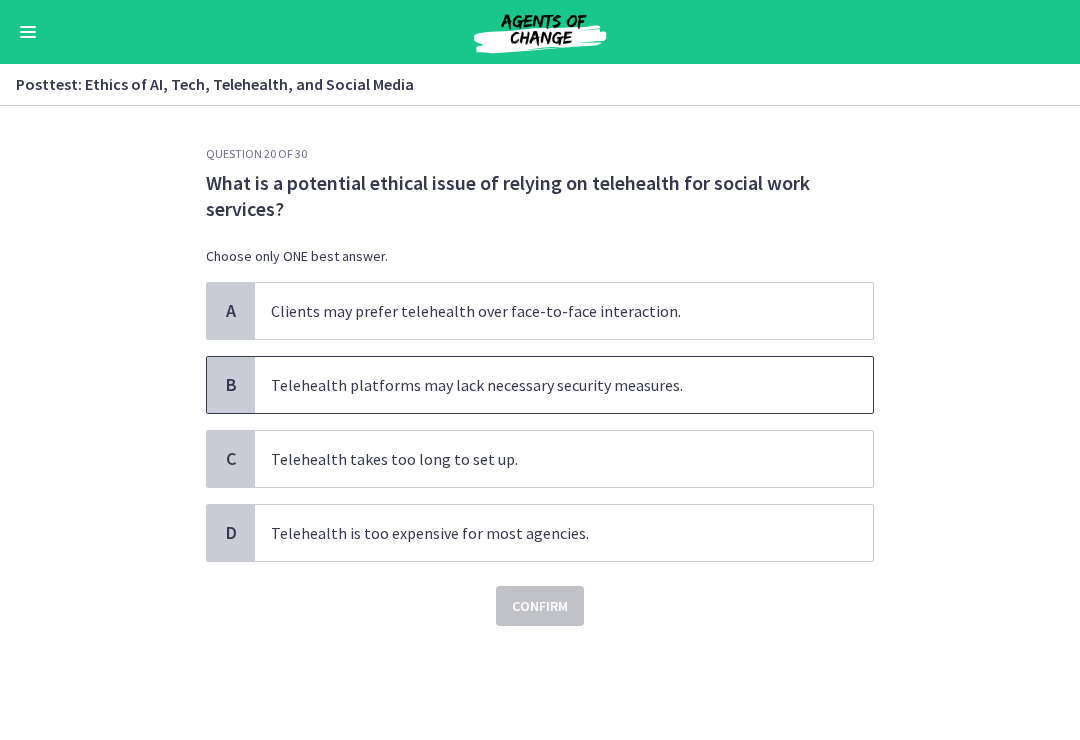 click on "Telehealth platforms may lack necessary security measures." at bounding box center [564, 385] 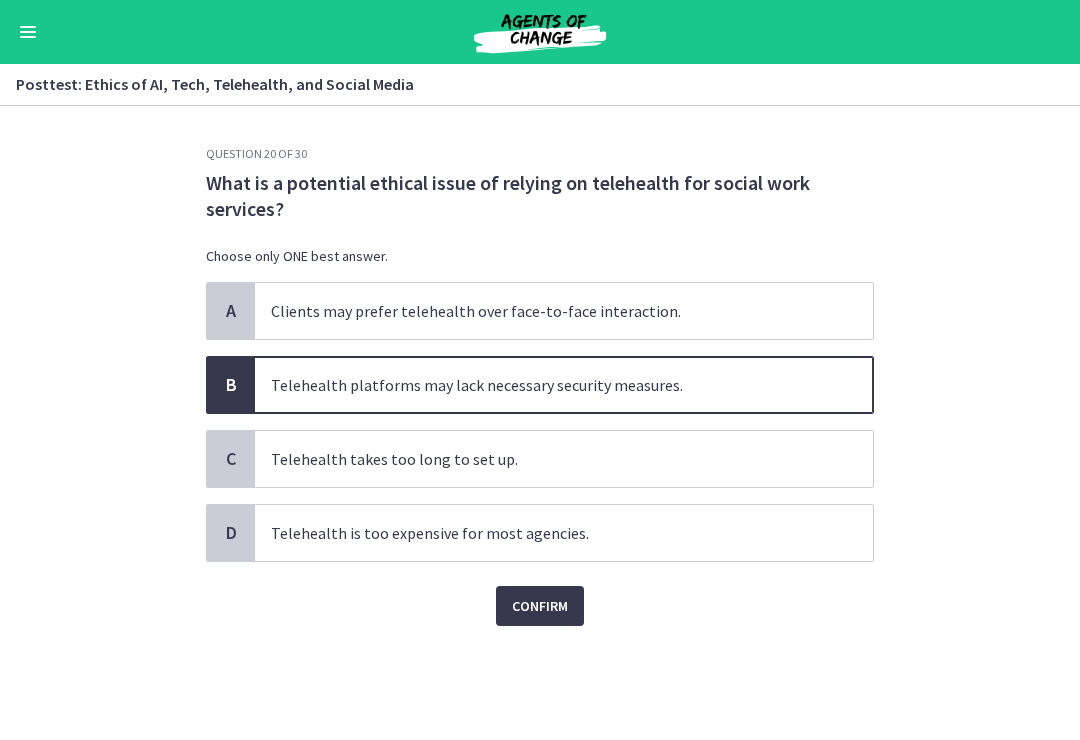 click on "Confirm" at bounding box center [540, 606] 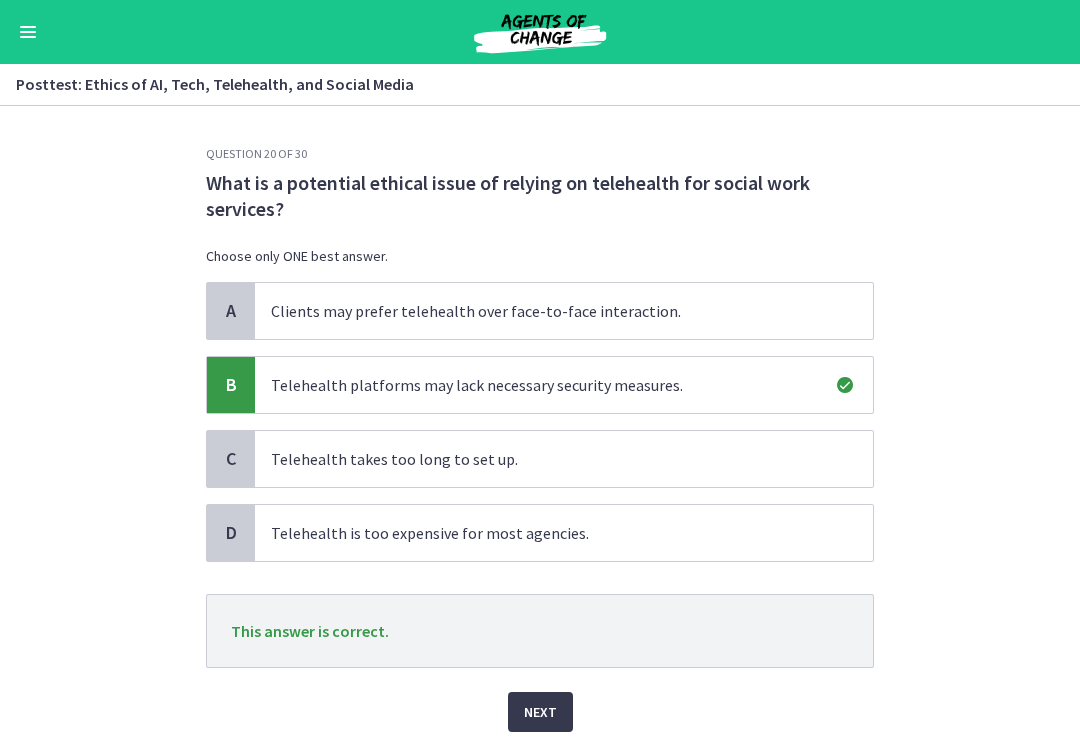 click on "Next" at bounding box center (540, 712) 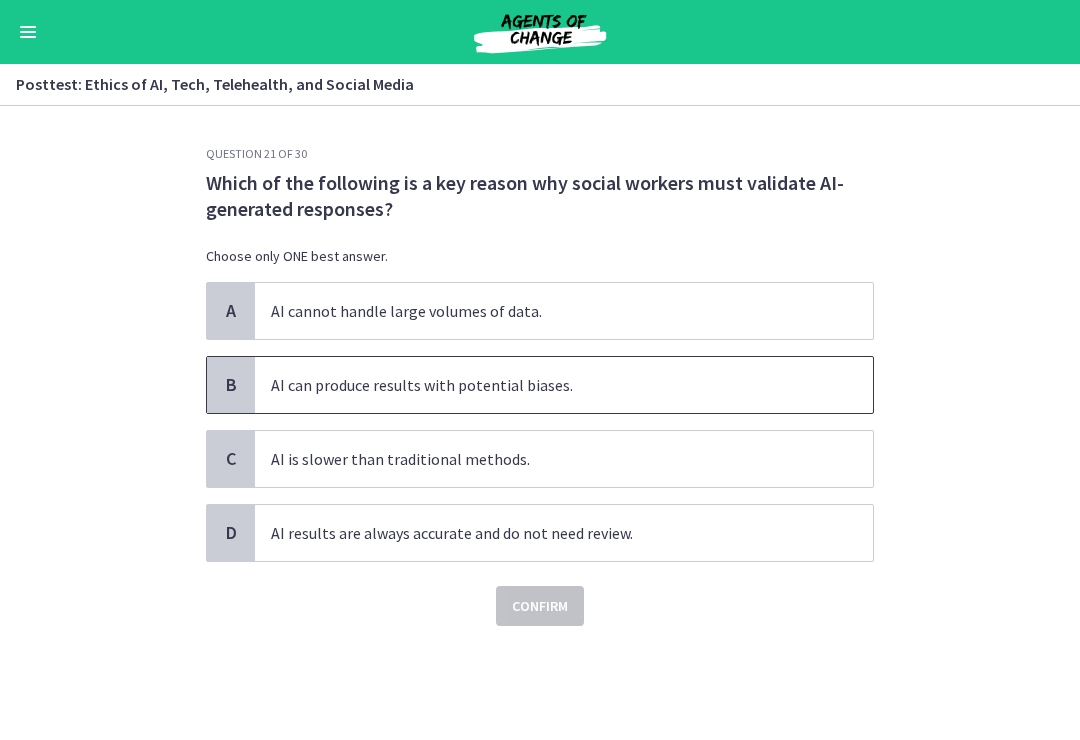 click on "AI can produce results with potential biases." at bounding box center [564, 385] 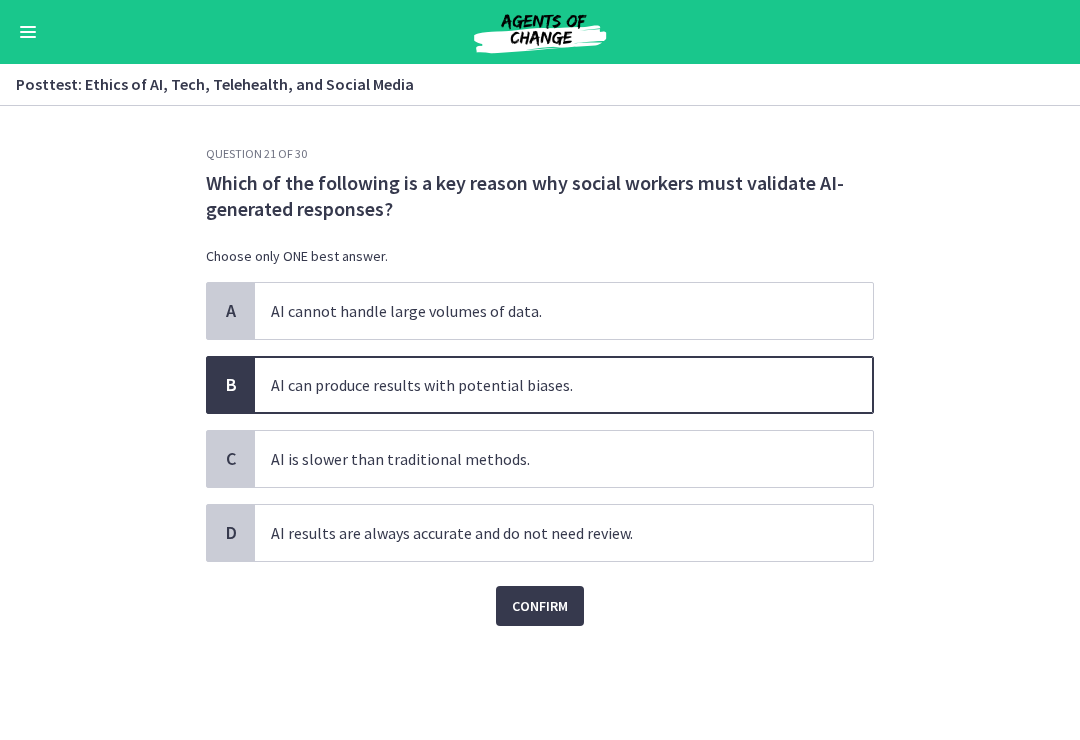 click on "Confirm" at bounding box center [540, 606] 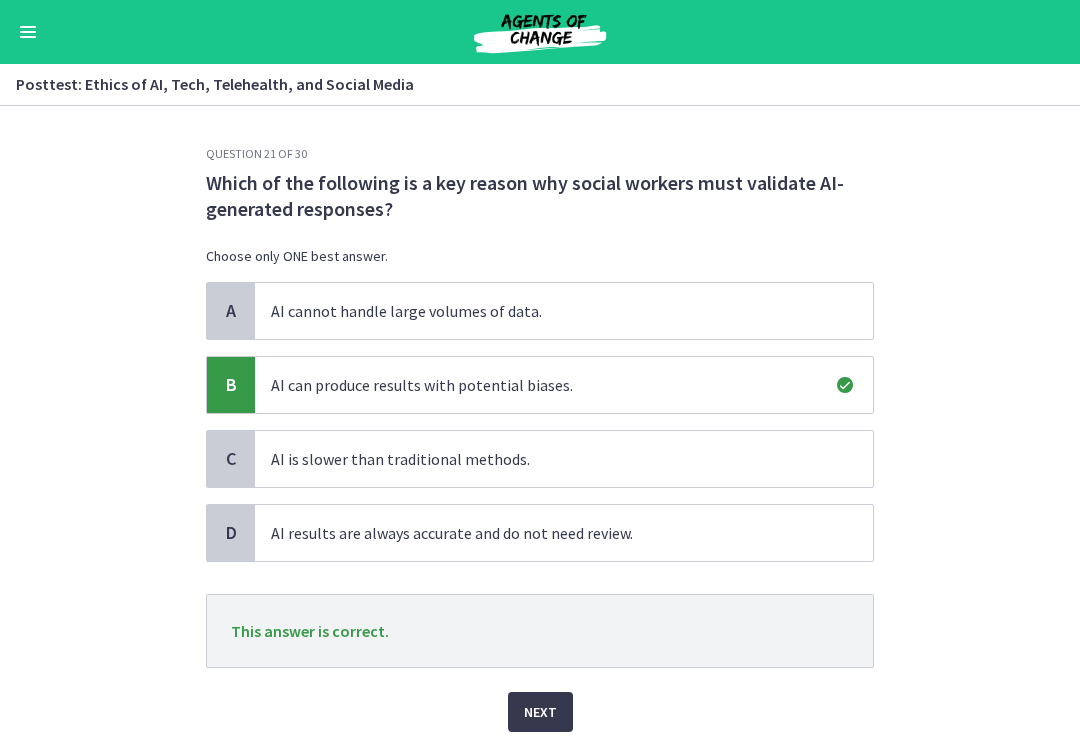 click on "Next" at bounding box center [540, 712] 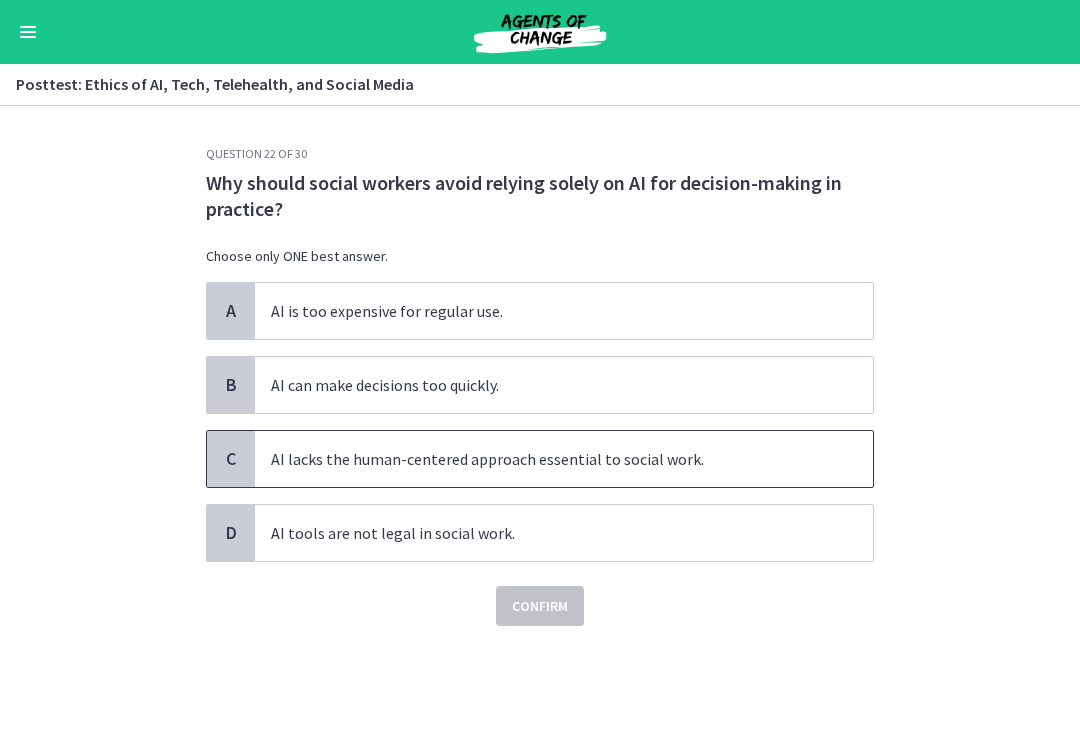 click on "AI lacks the human-centered approach essential to social work." at bounding box center (564, 459) 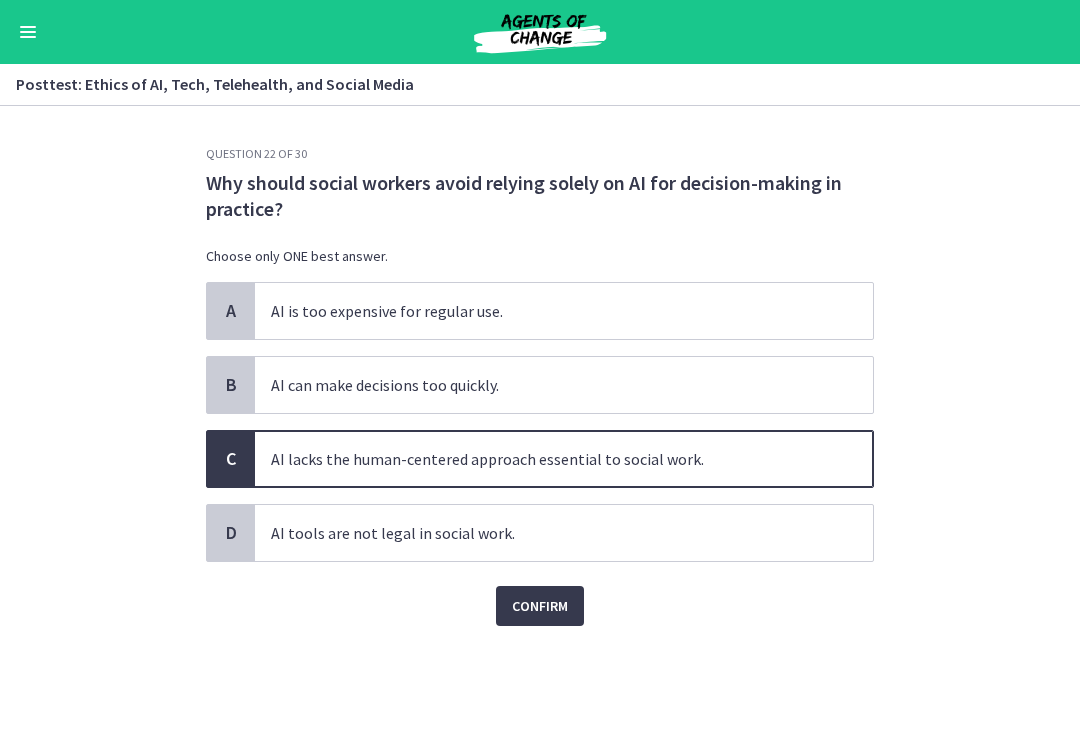 click on "Confirm" at bounding box center (540, 606) 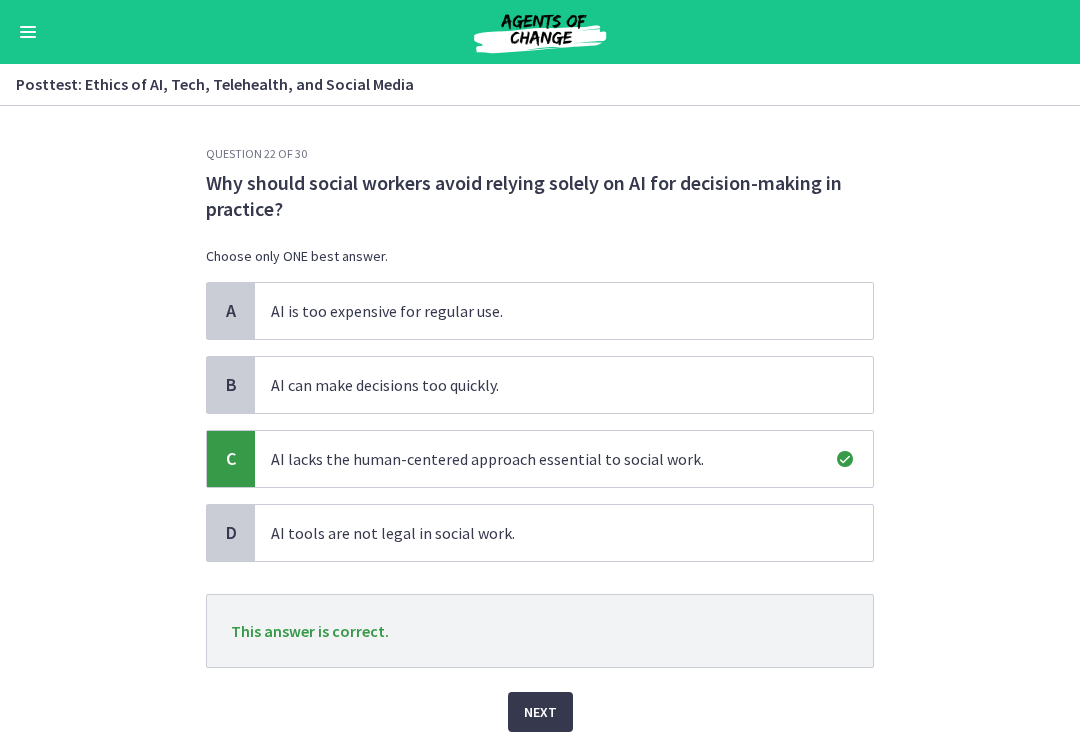 click on "Next" at bounding box center (540, 712) 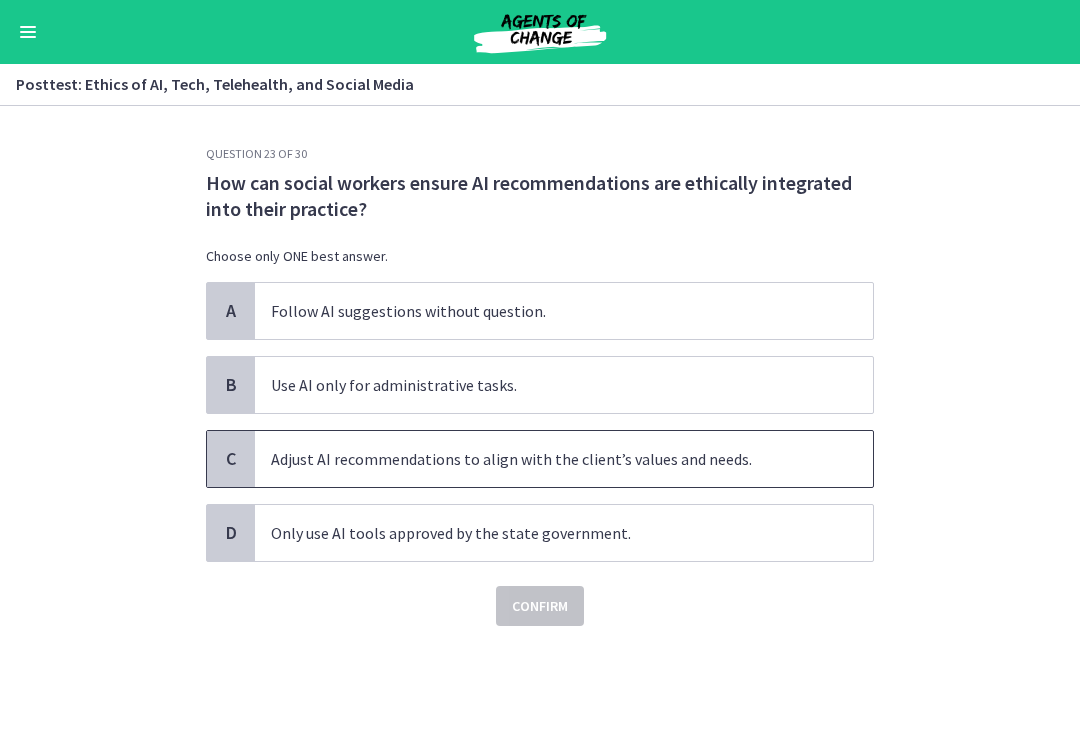 click on "Adjust AI recommendations to align with the client’s values and needs." at bounding box center (564, 459) 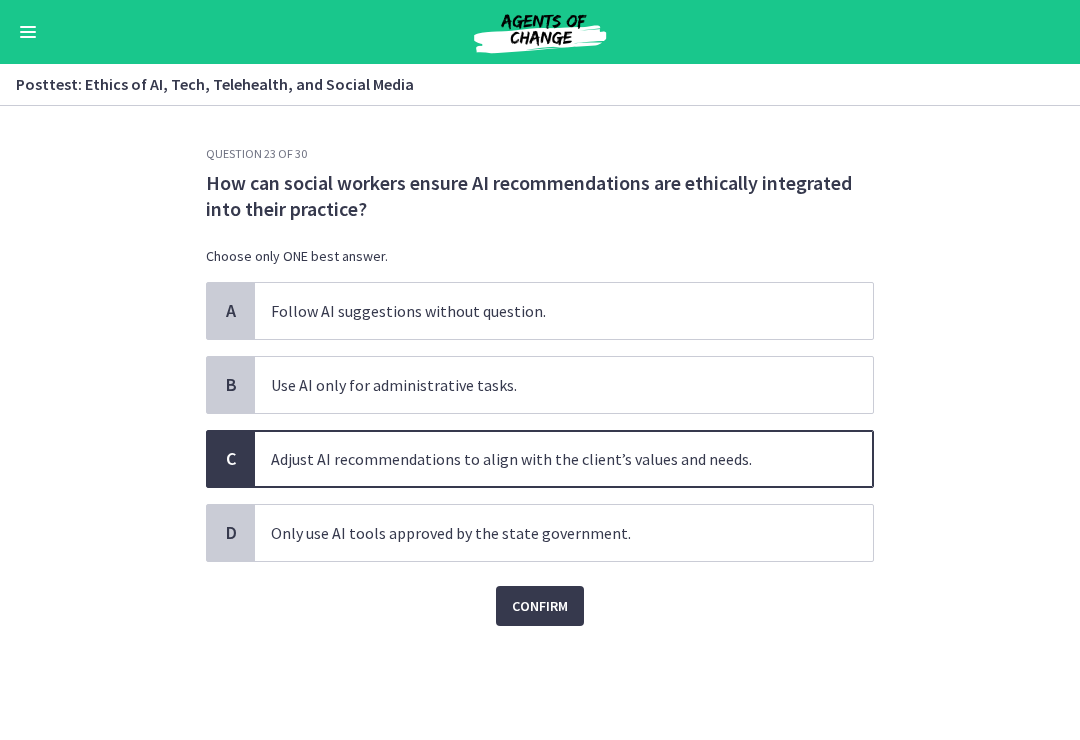 click on "Confirm" at bounding box center (540, 606) 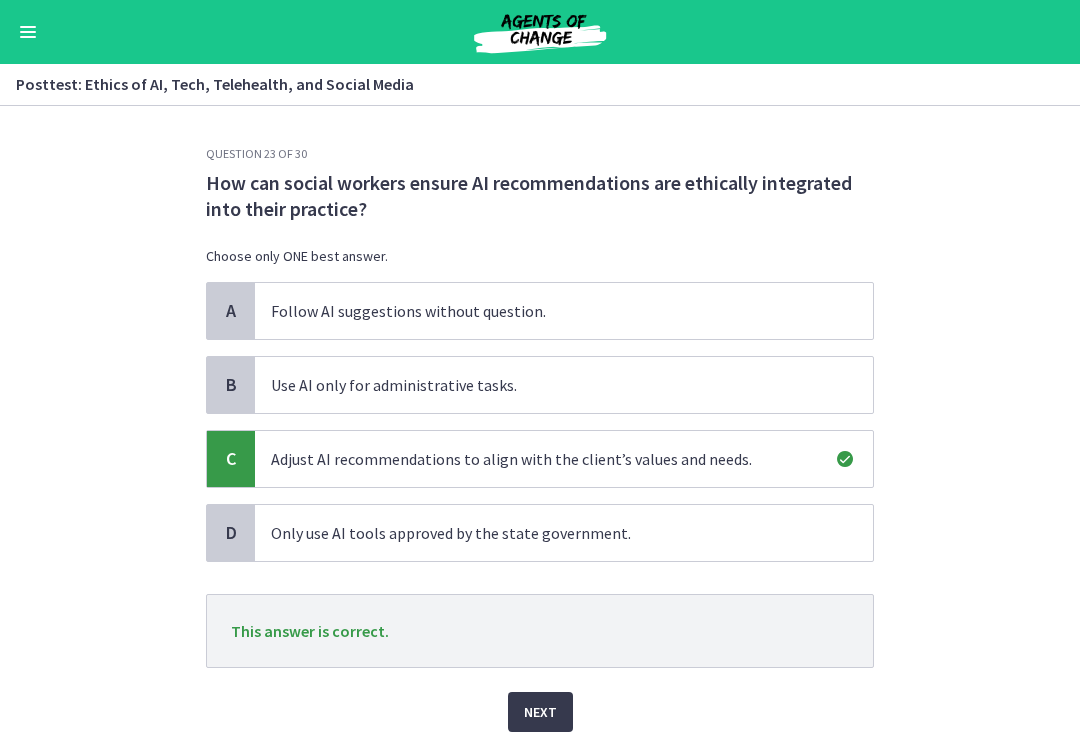 click on "Next" at bounding box center [540, 712] 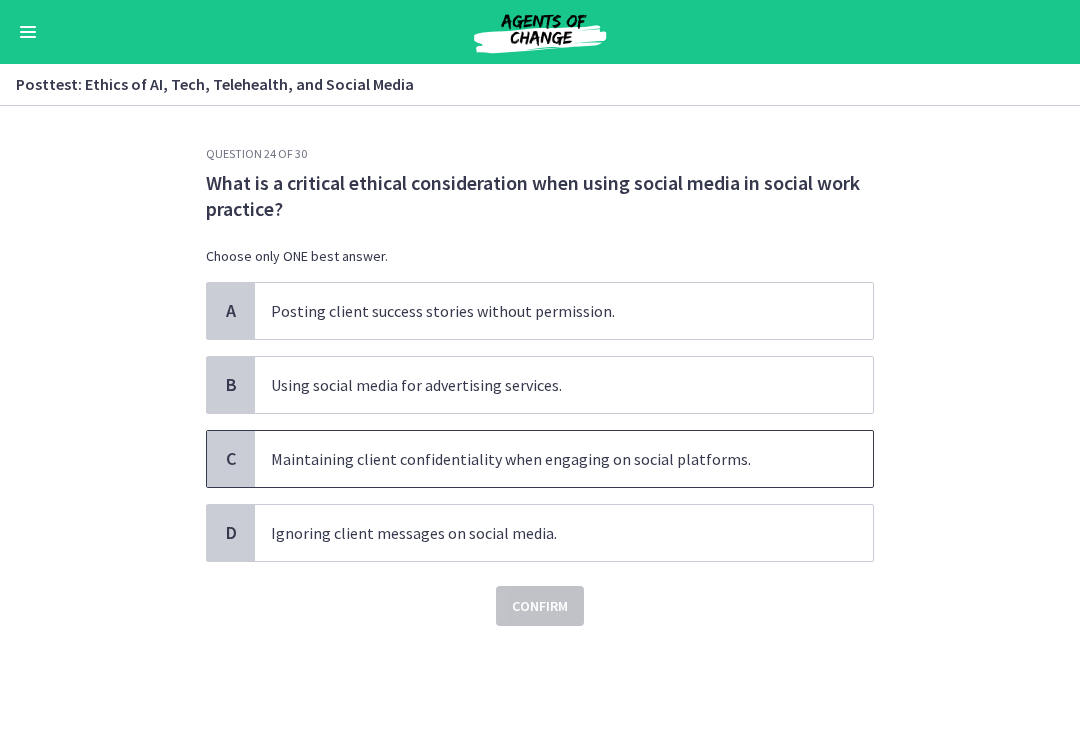 click on "Maintaining client confidentiality when engaging on social platforms." at bounding box center [564, 459] 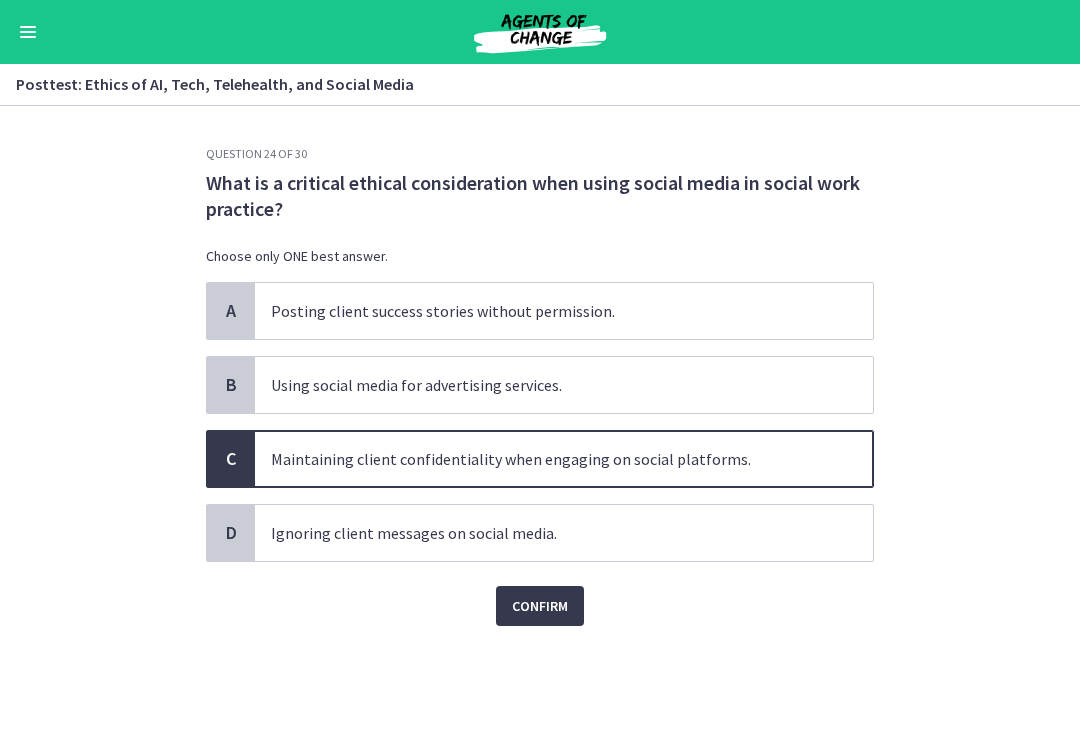 click on "Confirm" at bounding box center (540, 606) 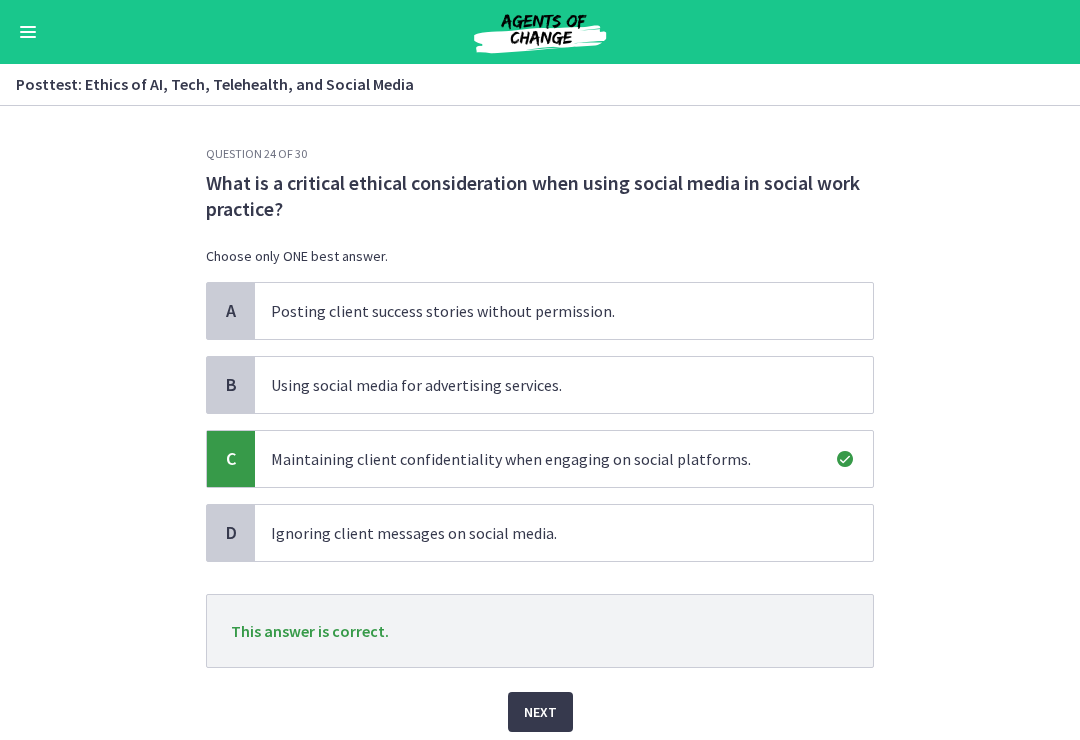 click on "Next" at bounding box center [540, 712] 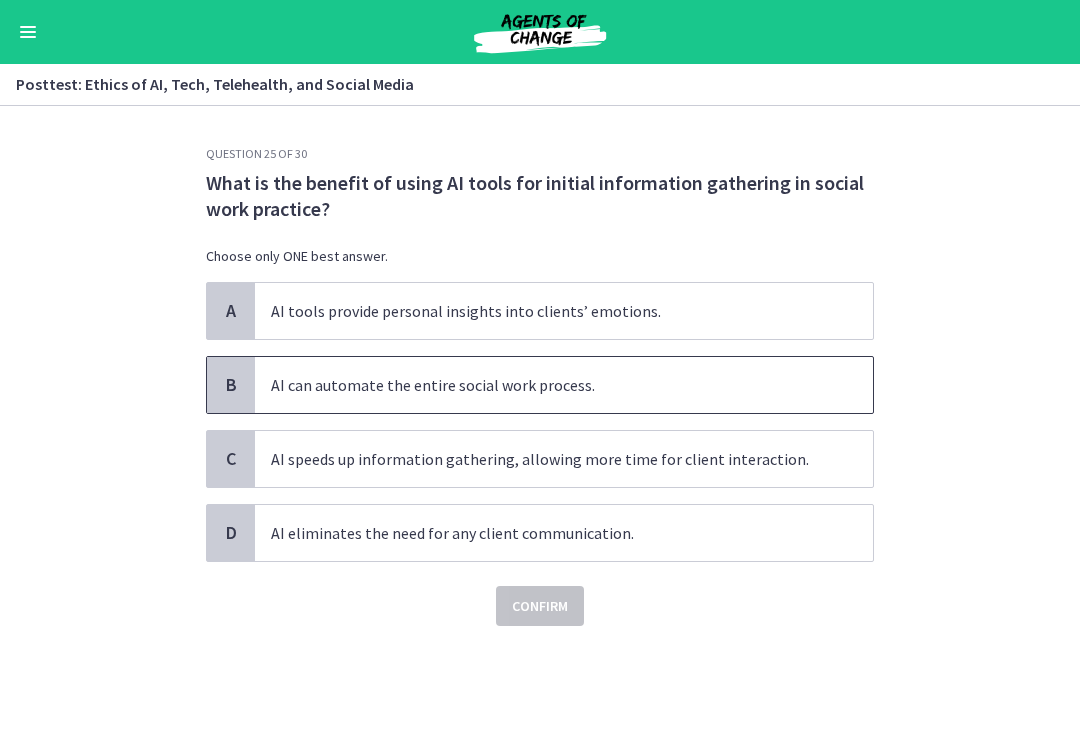 click on "AI can automate the entire social work process." at bounding box center (564, 385) 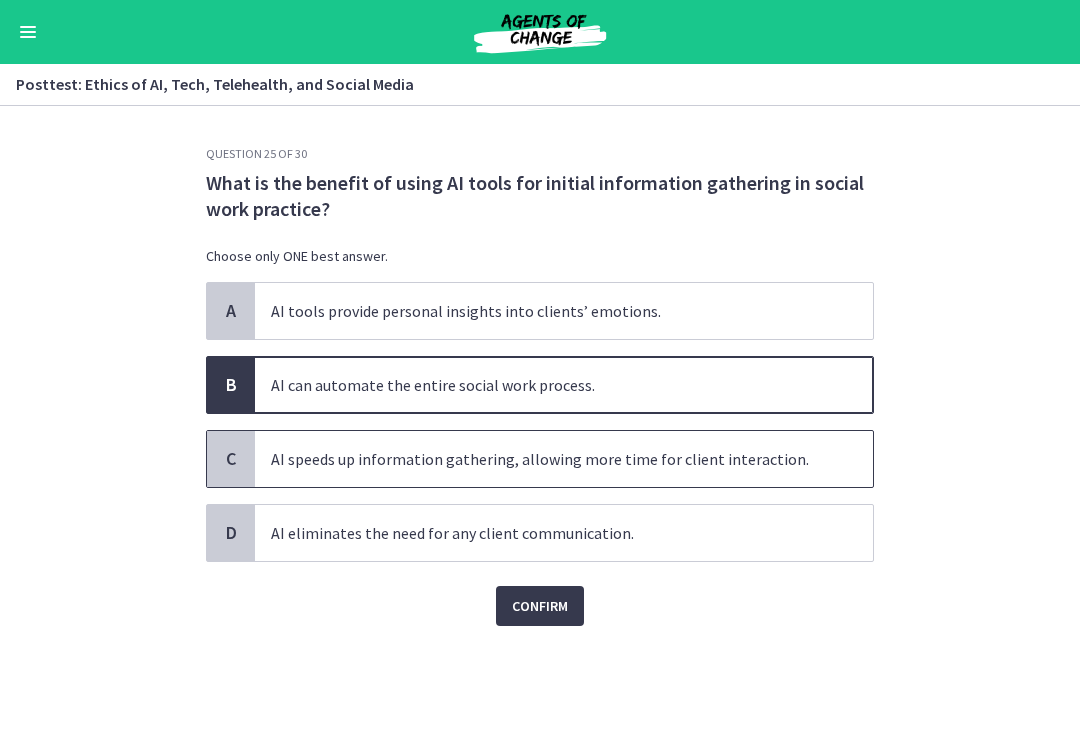 click on "AI speeds up information gathering, allowing more time for client interaction." at bounding box center [564, 459] 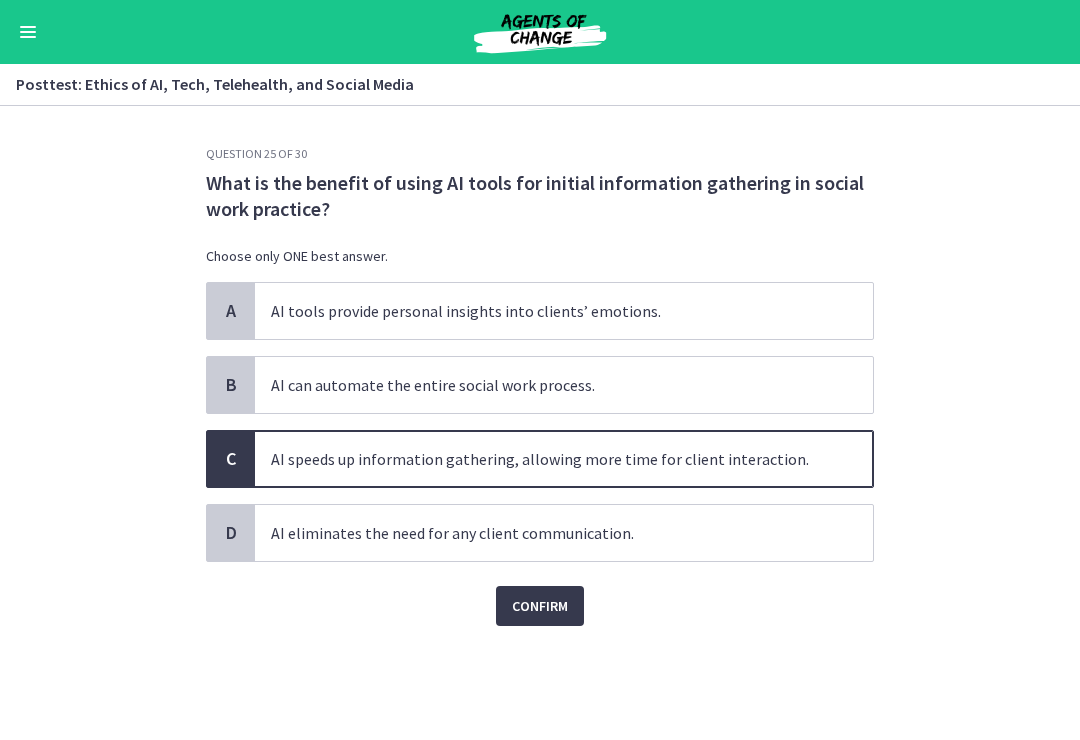 click on "Confirm" at bounding box center (540, 606) 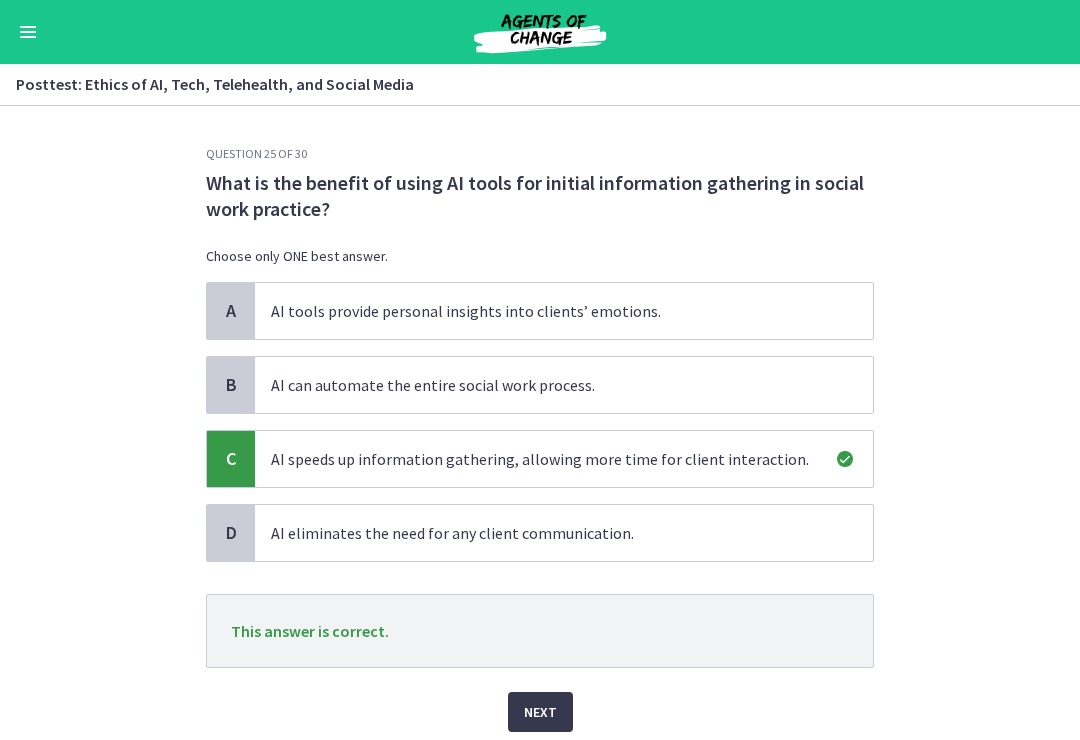 click on "Next" at bounding box center (540, 712) 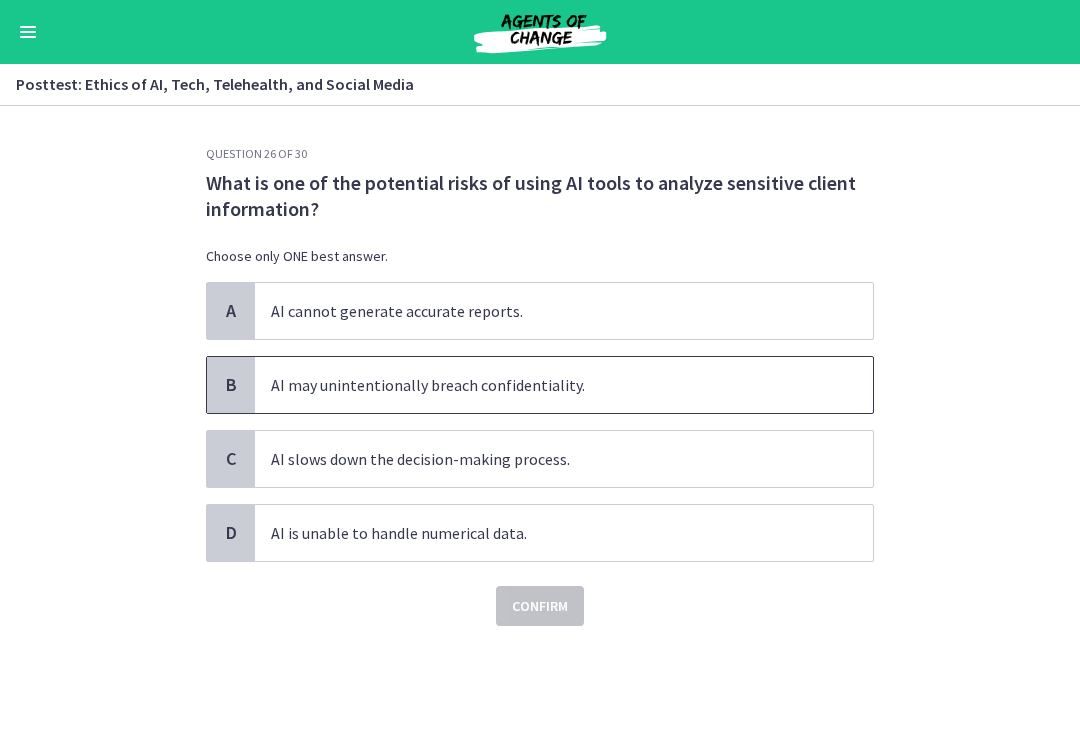 click on "AI may unintentionally breach confidentiality." at bounding box center (564, 385) 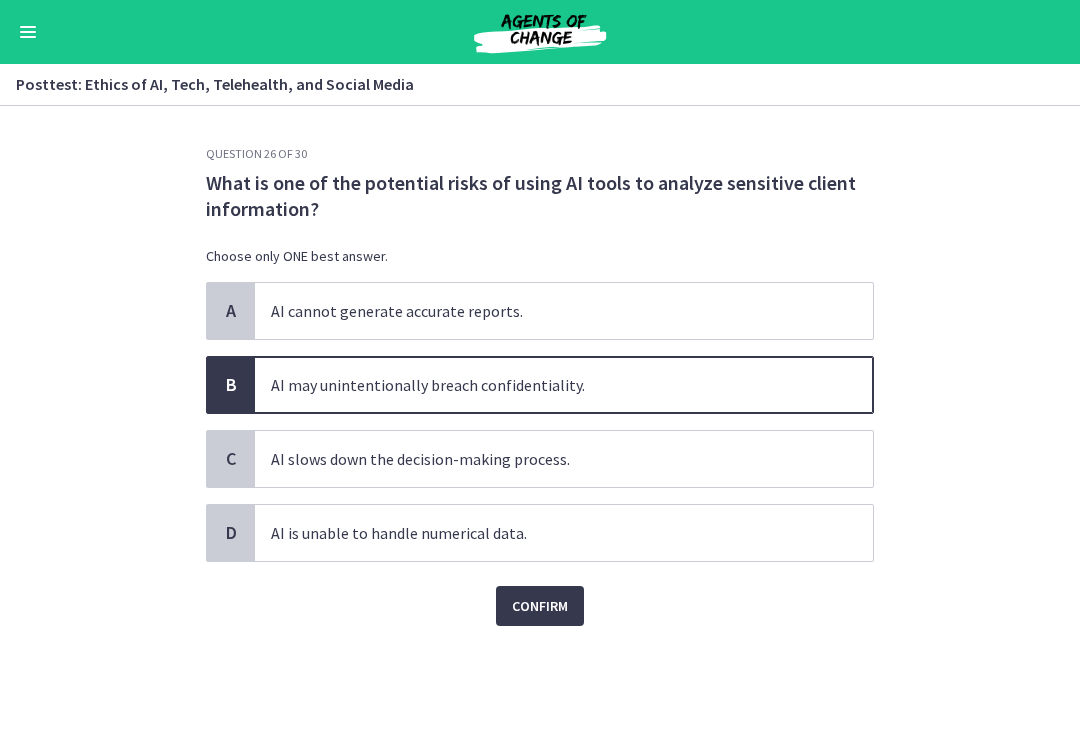 click on "Confirm" at bounding box center [540, 606] 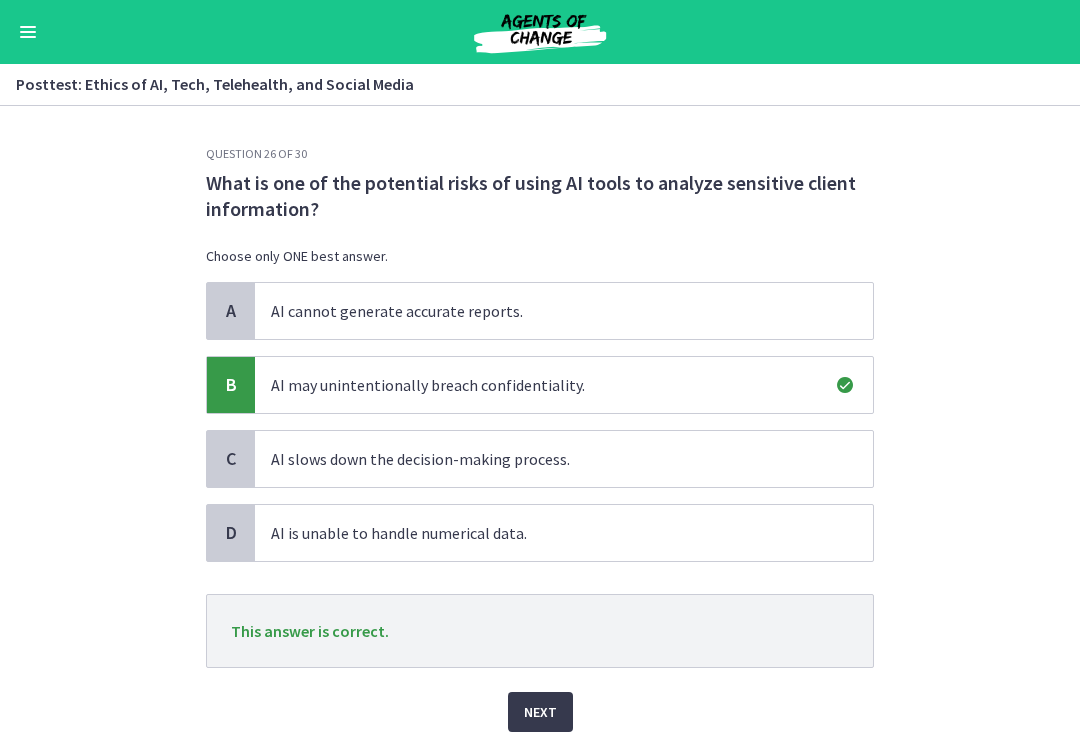 click on "Next" at bounding box center [540, 712] 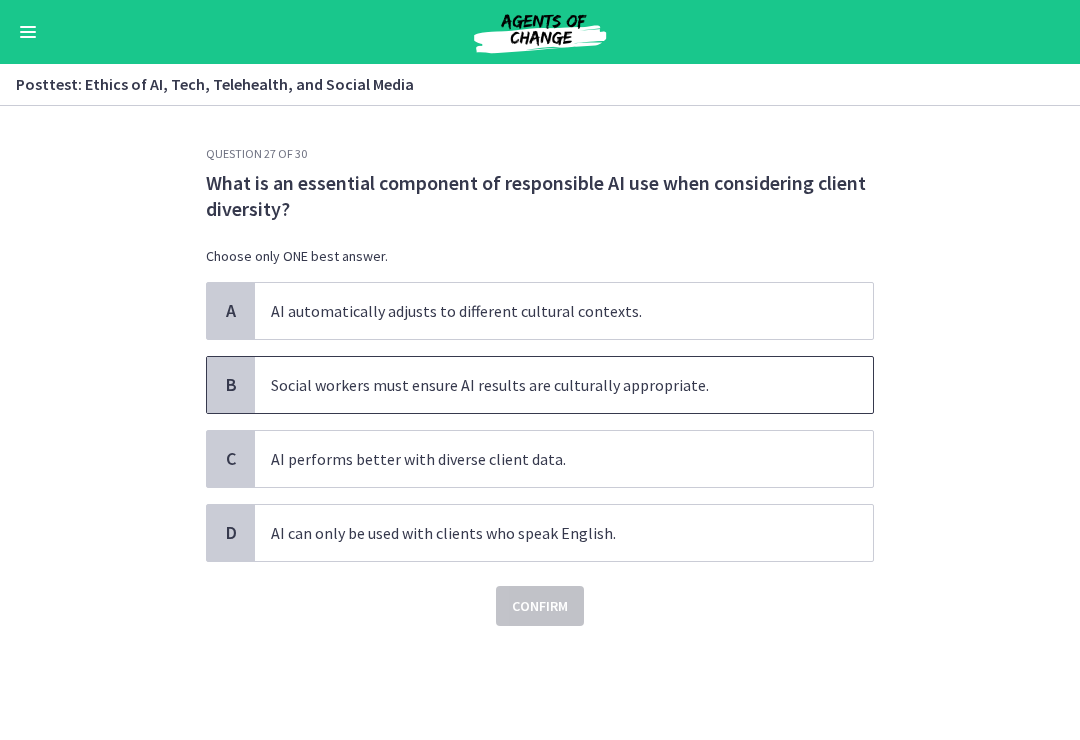 click on "Social workers must ensure AI results are culturally appropriate." at bounding box center (564, 385) 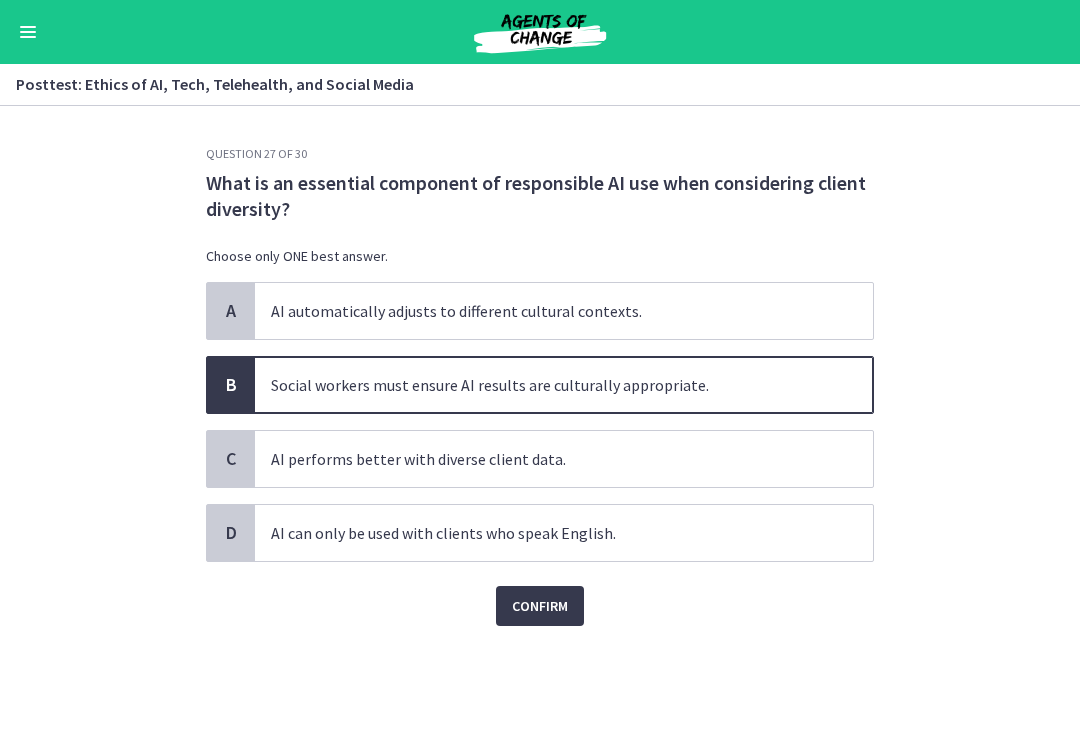 click on "Confirm" at bounding box center [540, 606] 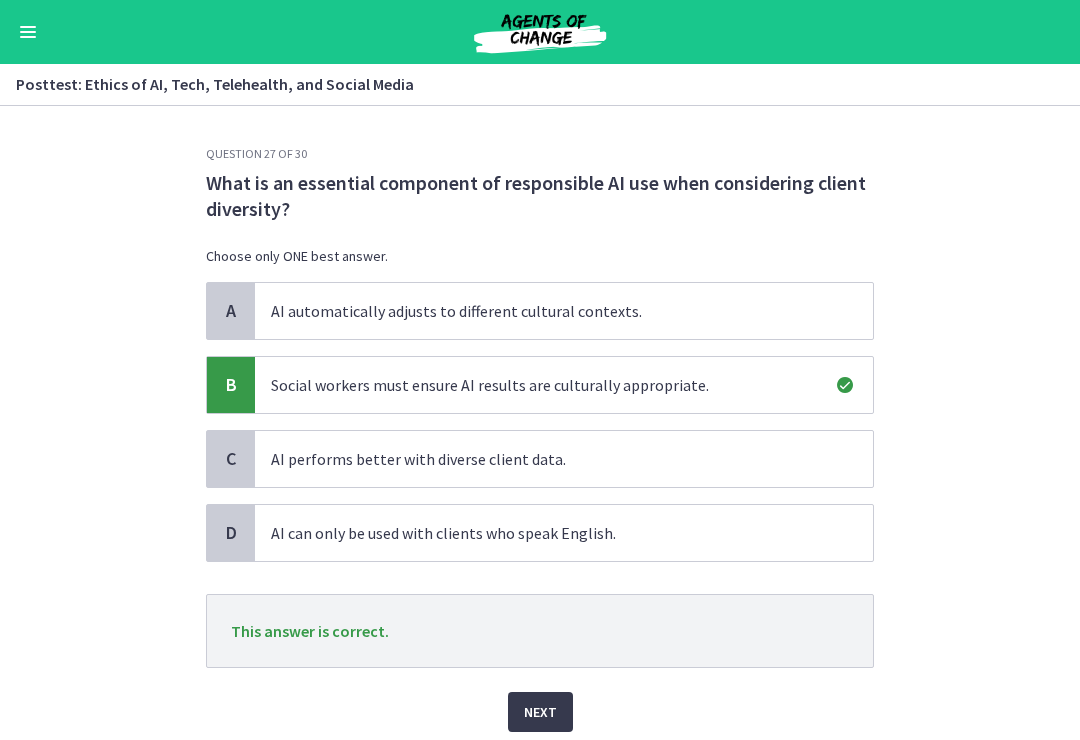 click on "Next" at bounding box center (540, 712) 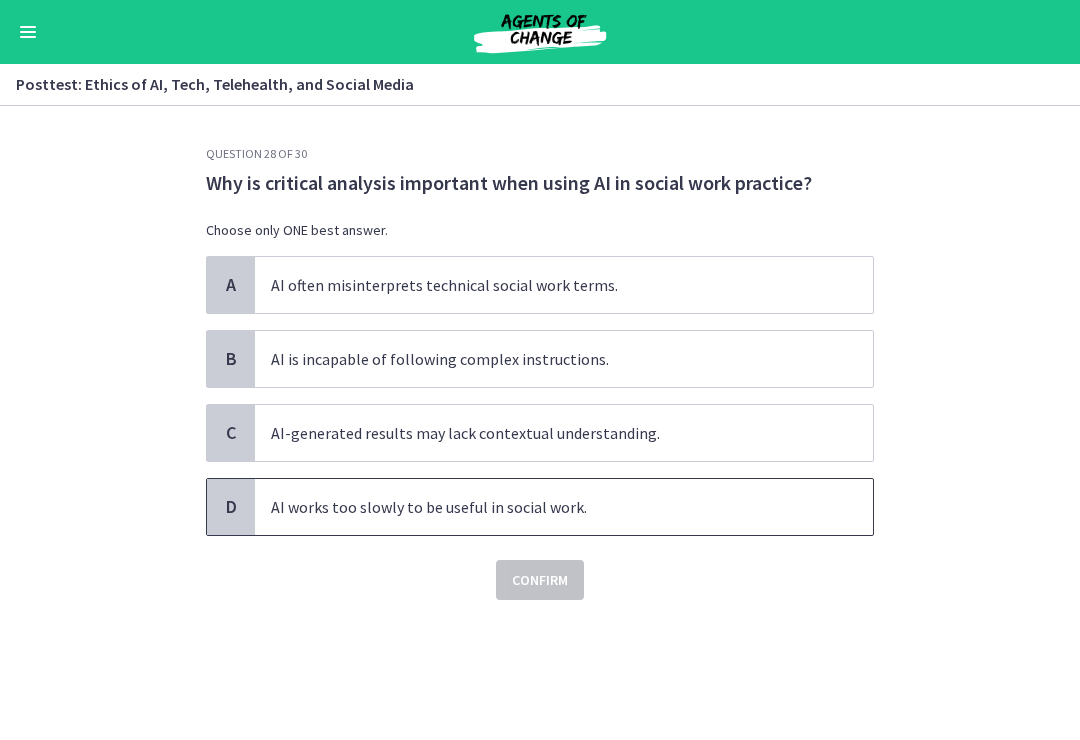 click on "AI works too slowly to be useful in social work." at bounding box center (564, 507) 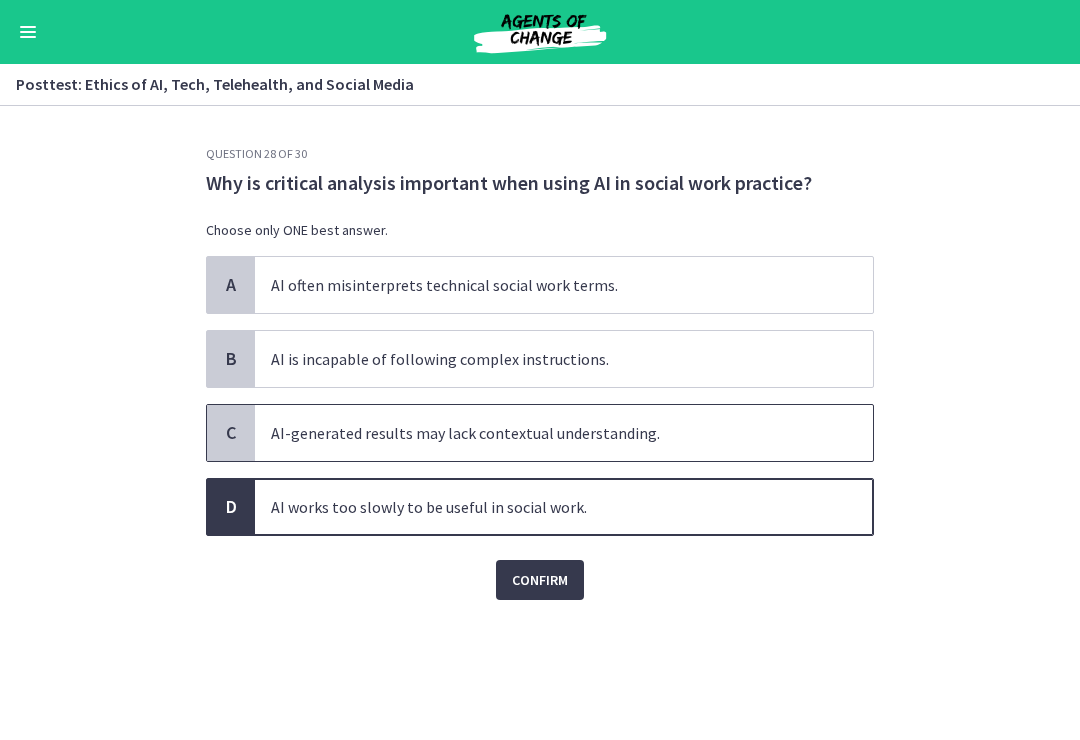 click on "AI-generated results may lack contextual understanding." at bounding box center (564, 433) 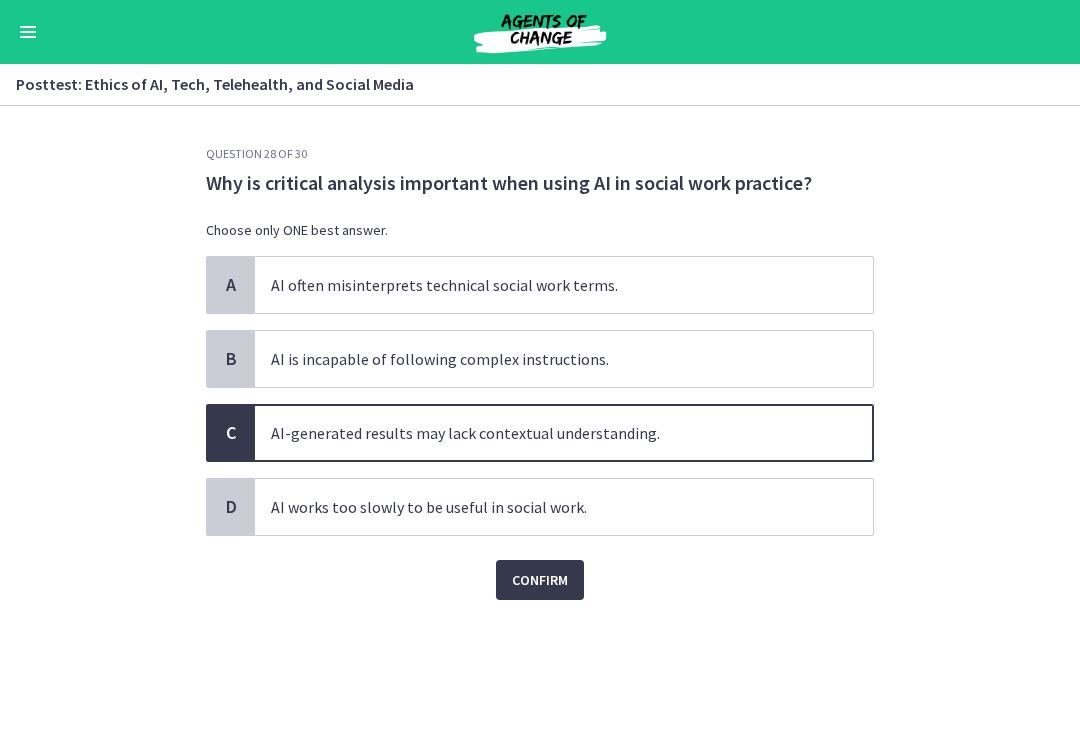 click on "Confirm" at bounding box center [540, 580] 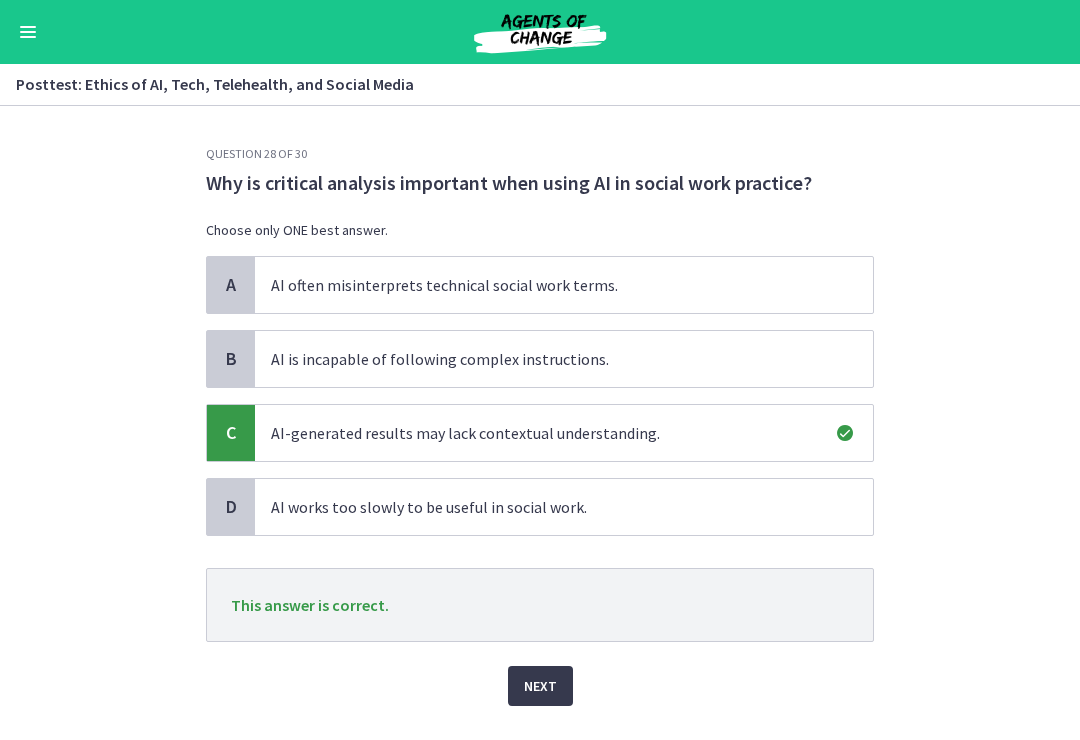 click on "Next" at bounding box center [540, 686] 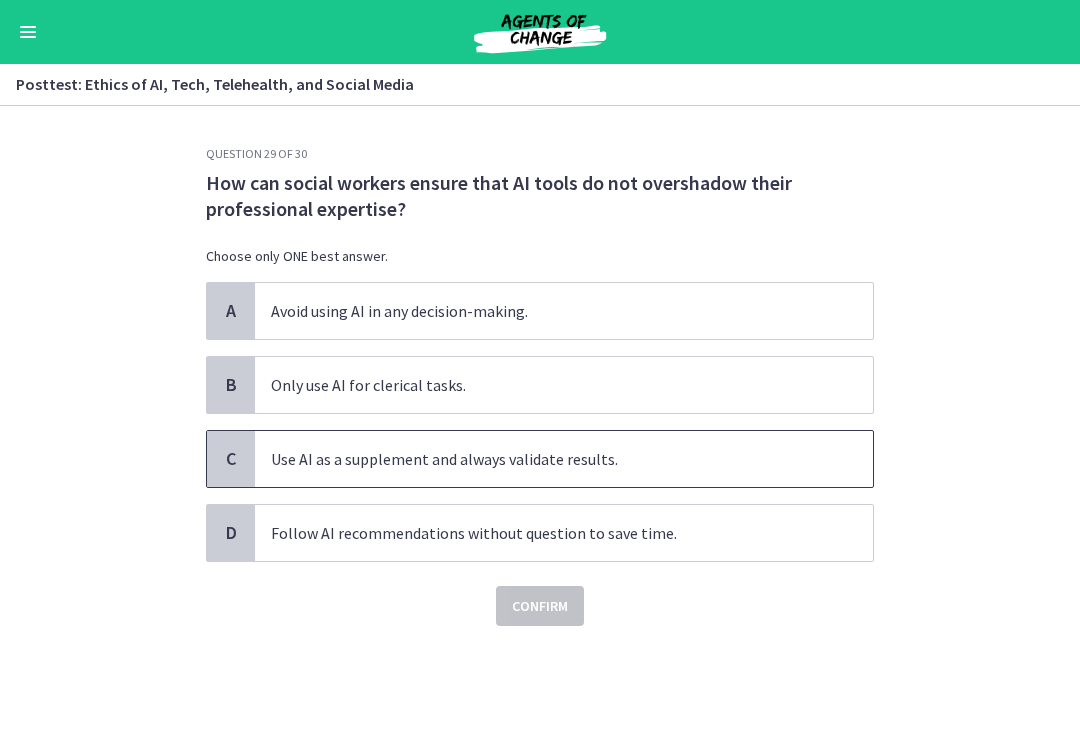 click on "Use AI as a supplement and always validate results." at bounding box center (564, 459) 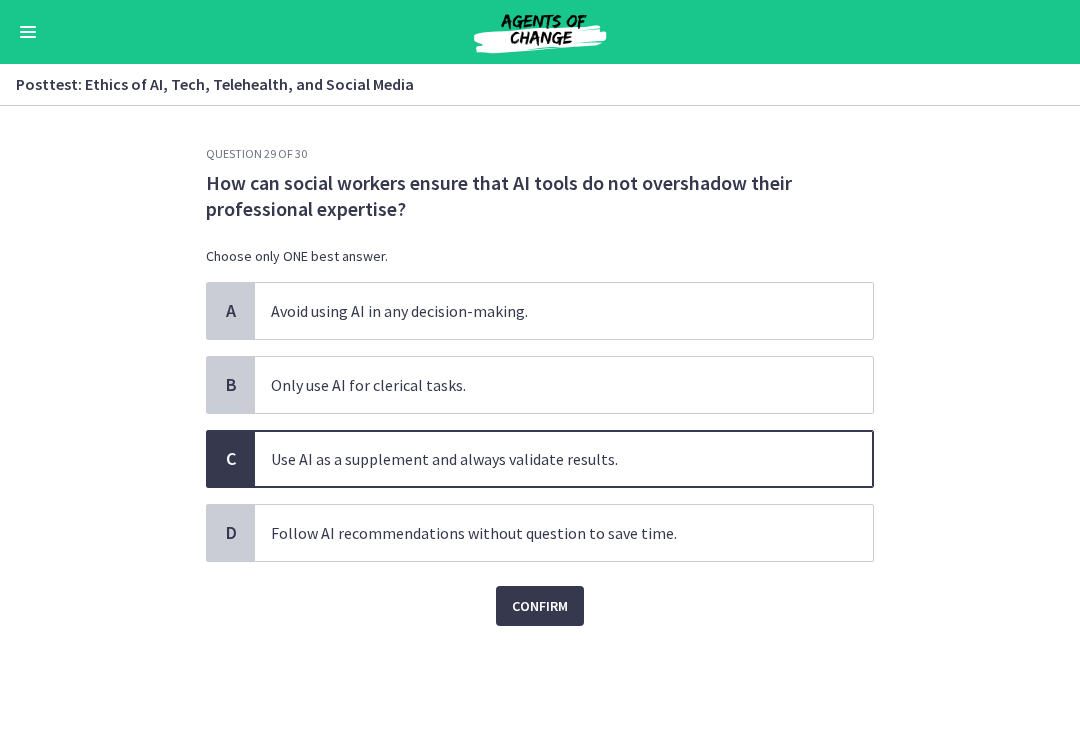 click on "Confirm" at bounding box center (540, 606) 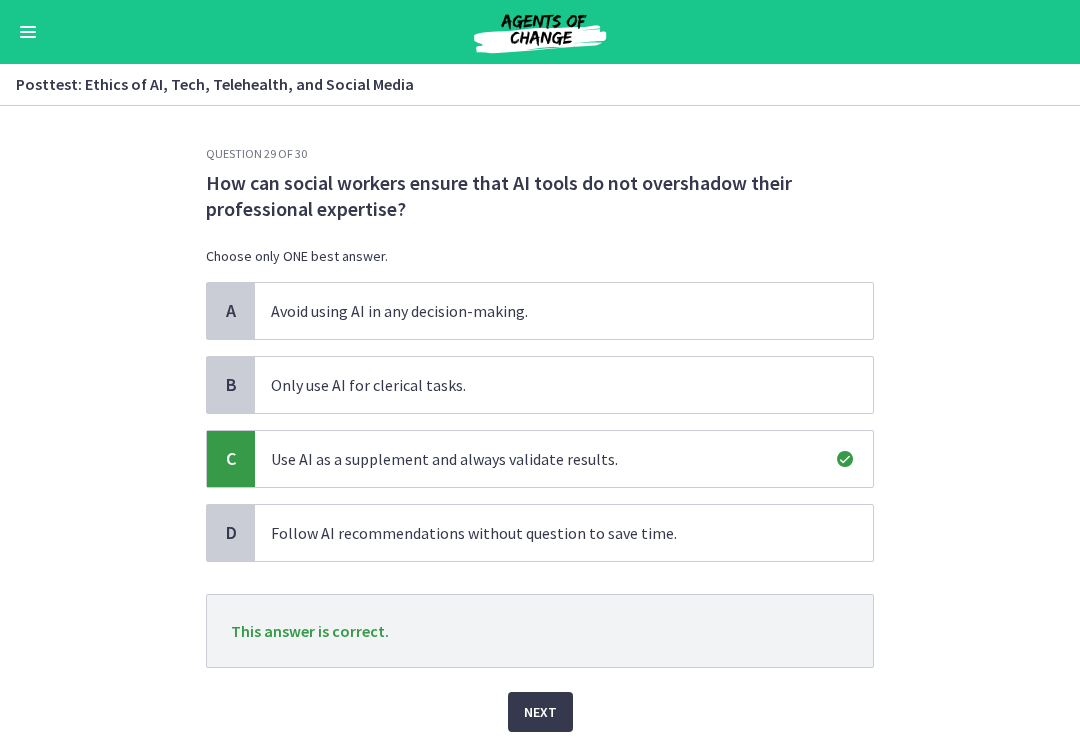 click on "Next" at bounding box center [540, 712] 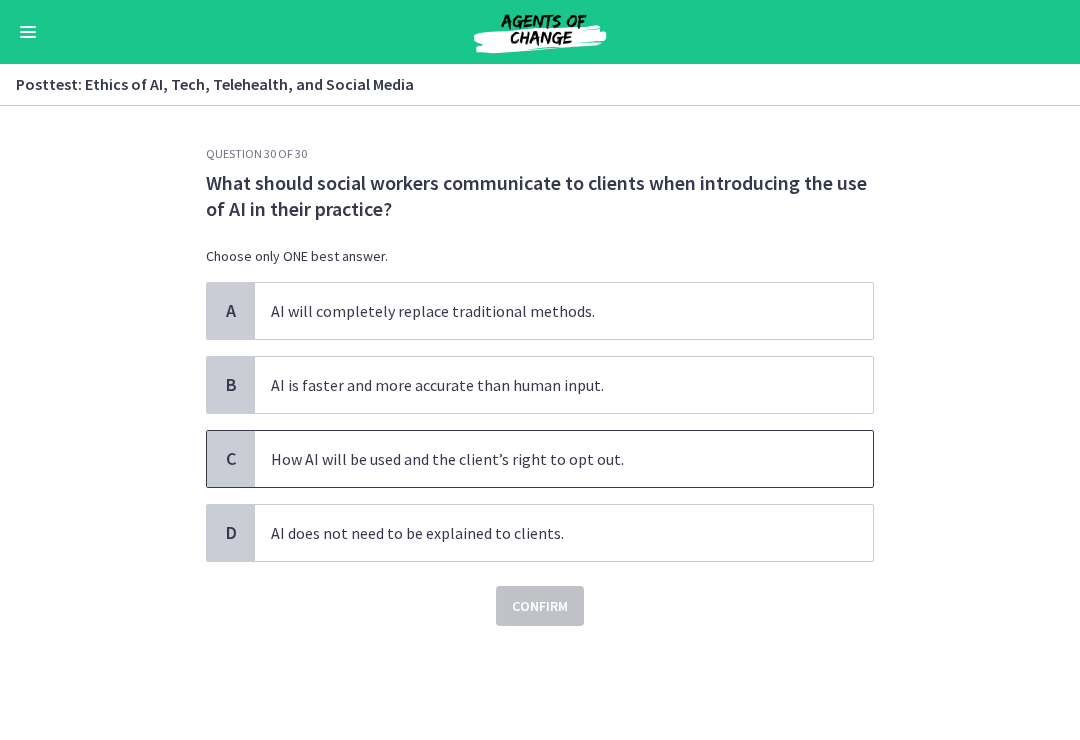 click on "How AI will be used and the client’s right to opt out." at bounding box center (564, 459) 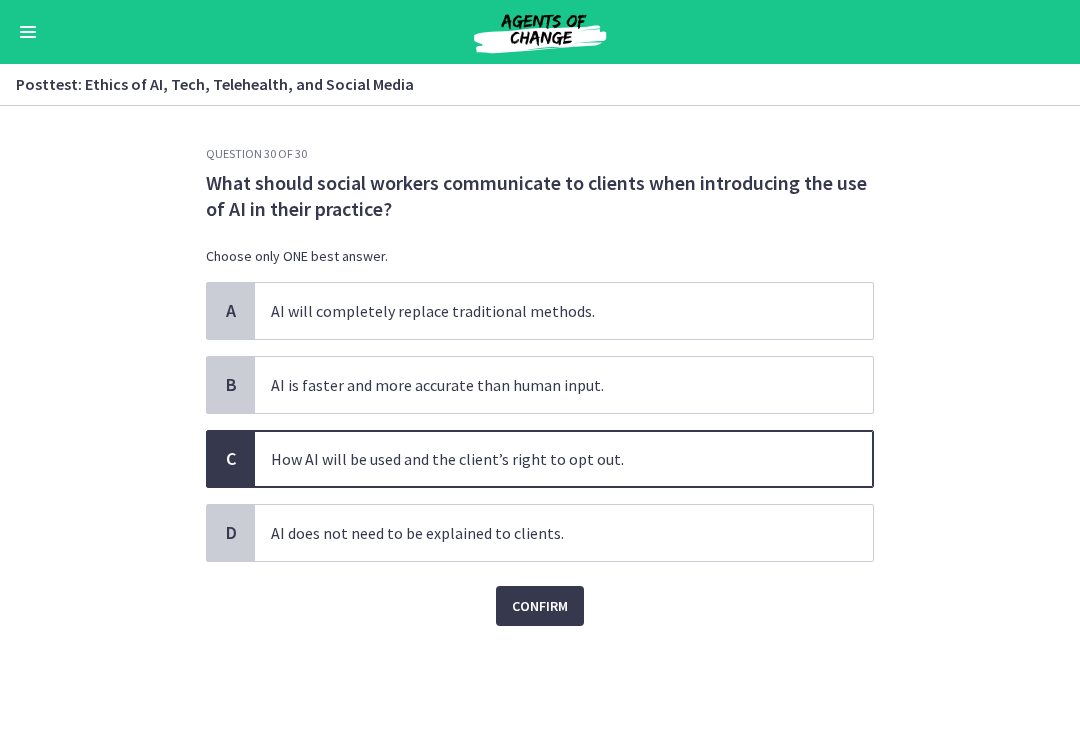 click on "Confirm" at bounding box center (540, 606) 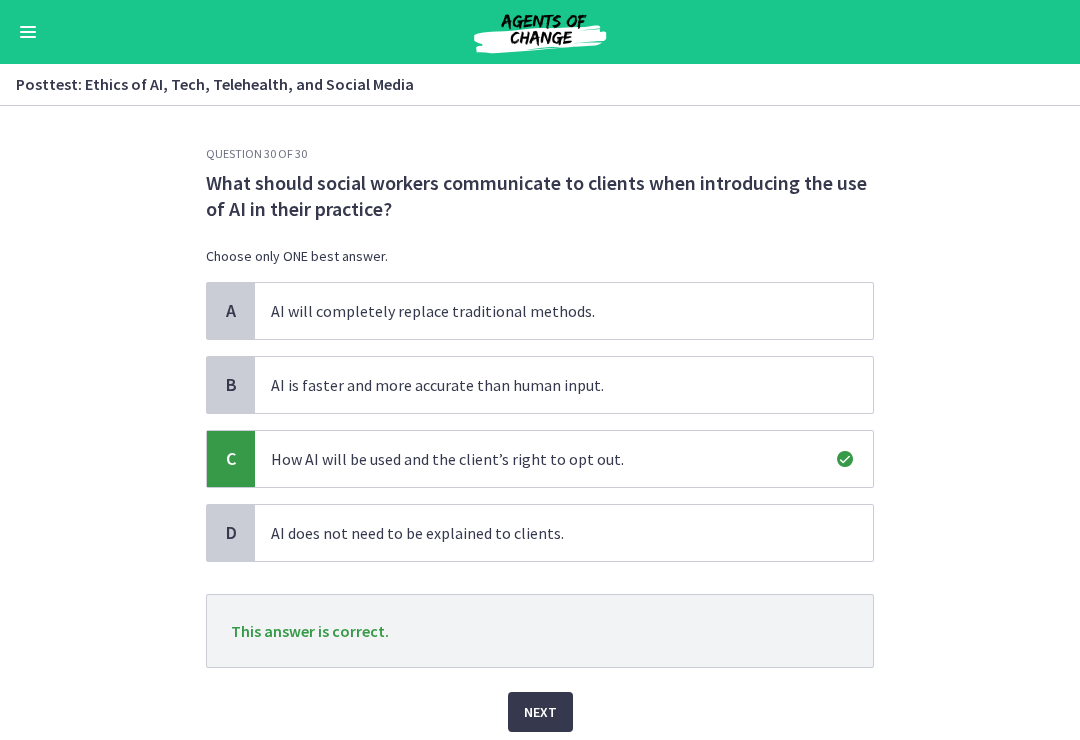 click on "Next" at bounding box center [540, 712] 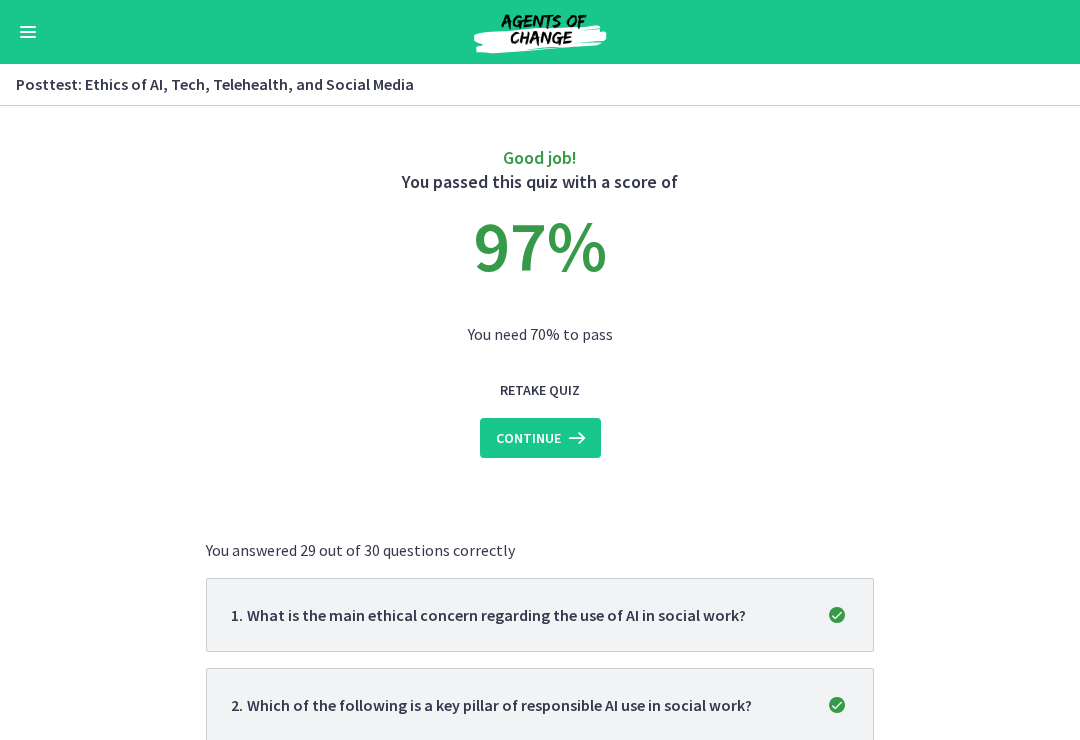click at bounding box center (575, 438) 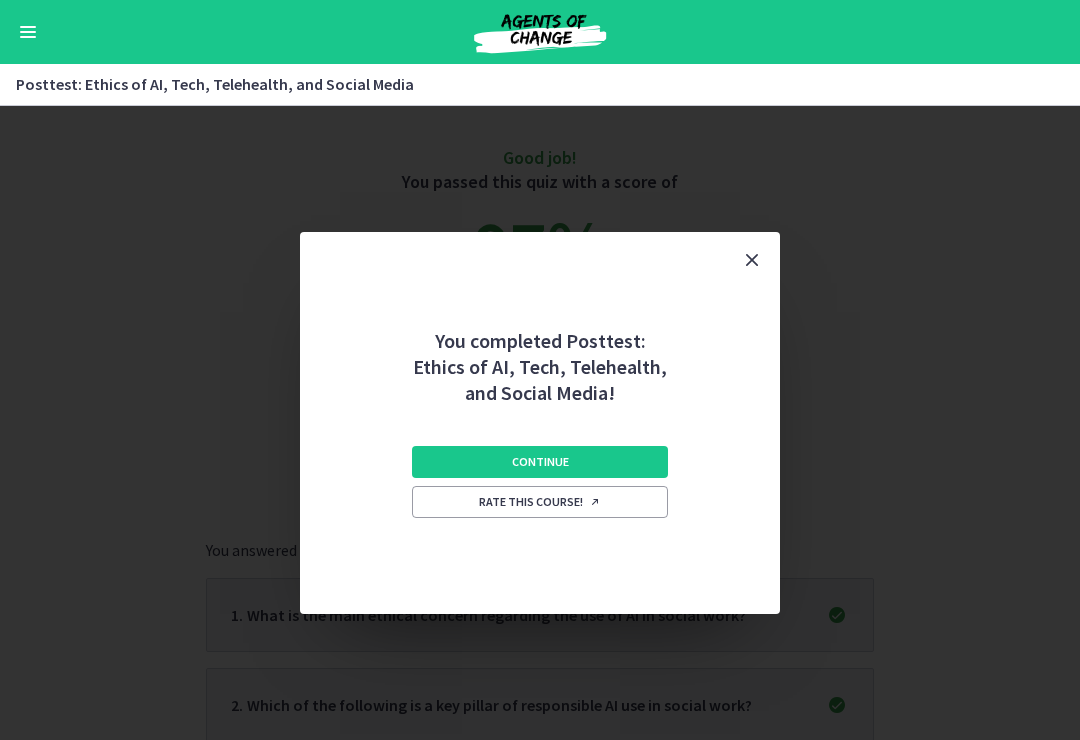click on "Continue" at bounding box center [540, 462] 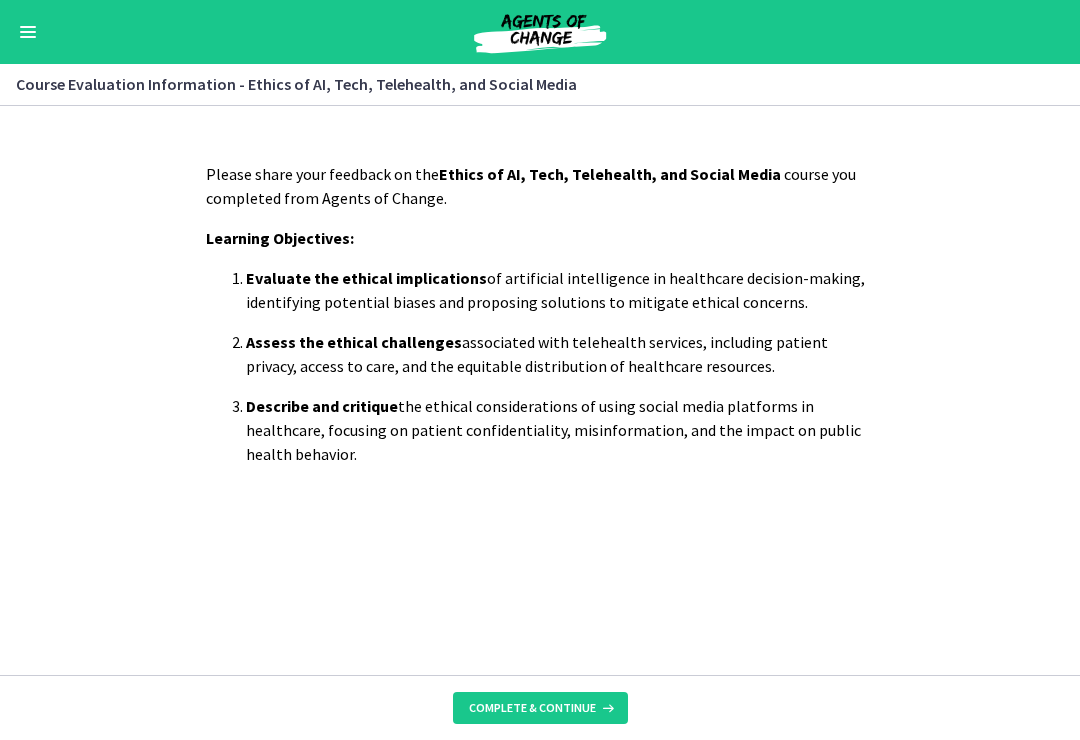 click on "Complete & continue" at bounding box center [540, 707] 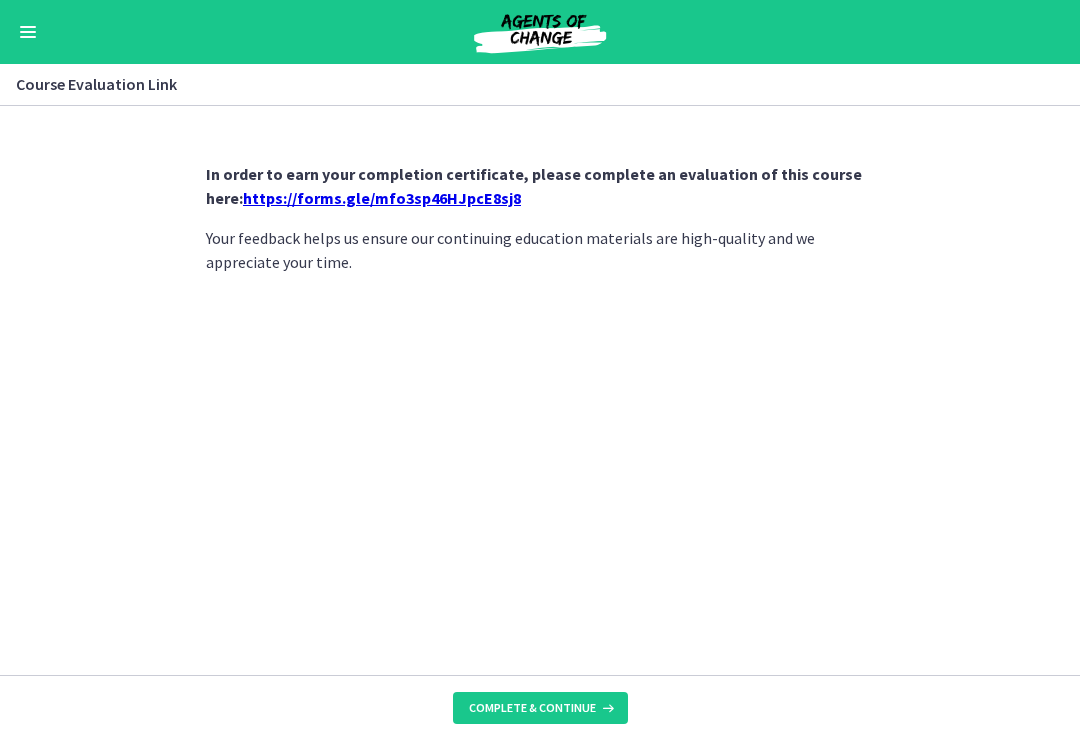 click on "https://forms.gle/mfo3sp46HJpcE8sj8" at bounding box center (382, 198) 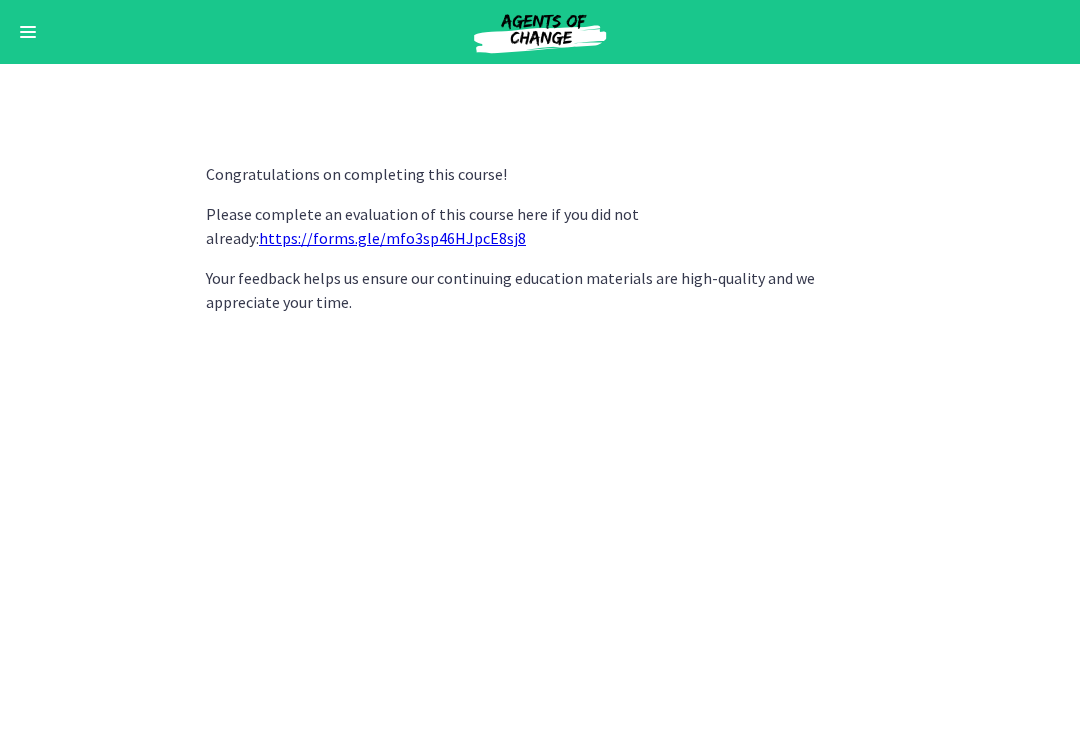 click at bounding box center (28, 32) 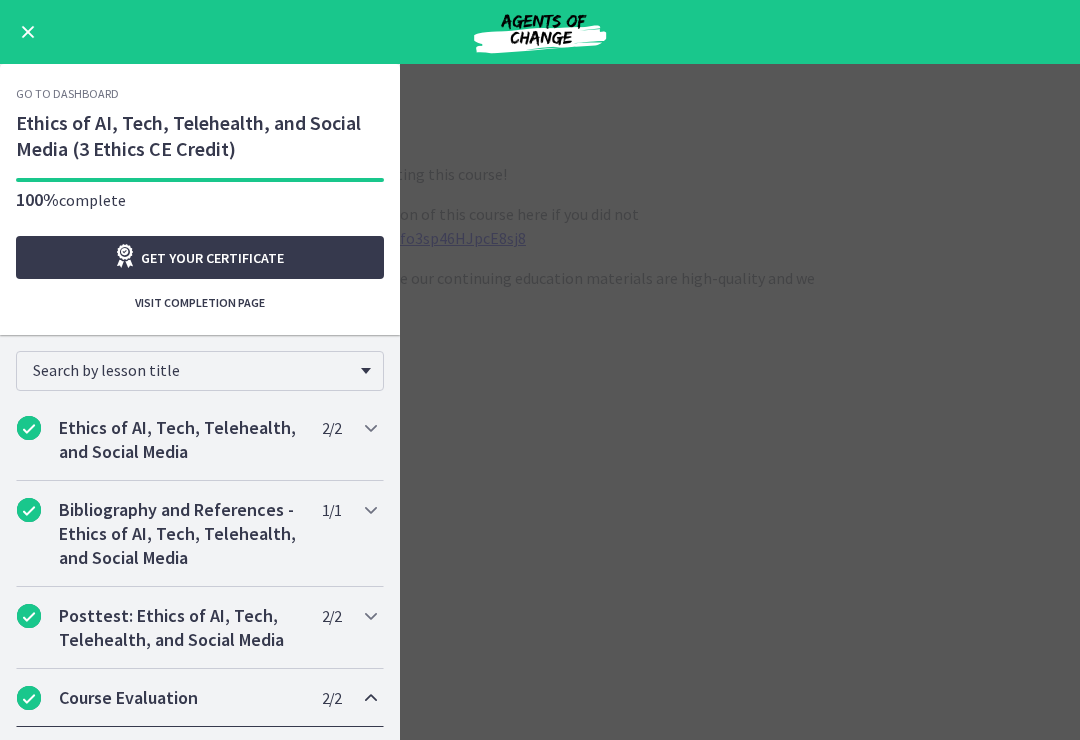 click on "Go to Dashboard" at bounding box center [67, 94] 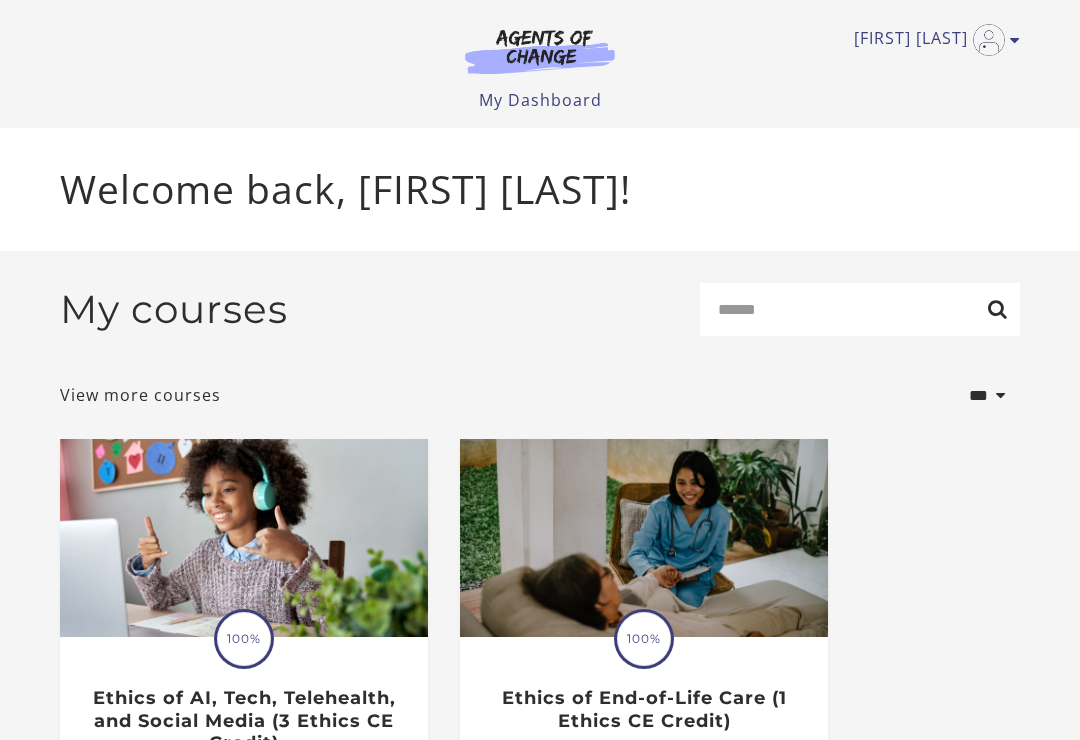 scroll, scrollTop: 0, scrollLeft: 0, axis: both 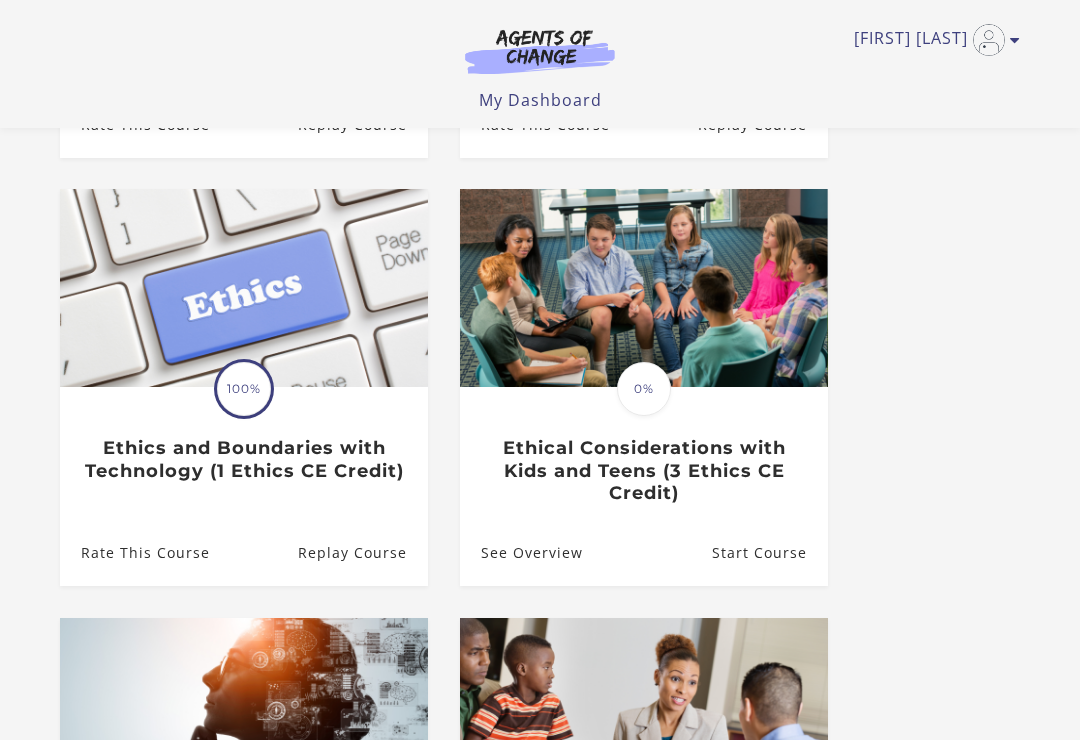 click at bounding box center (644, 288) 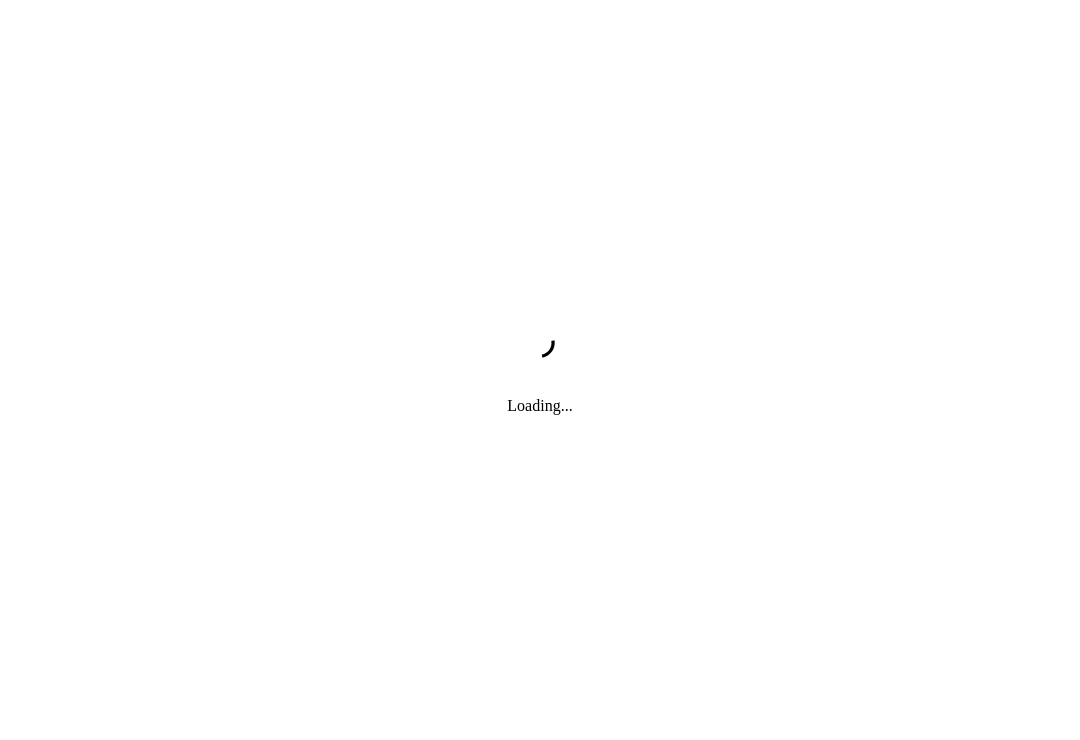 scroll, scrollTop: 0, scrollLeft: 0, axis: both 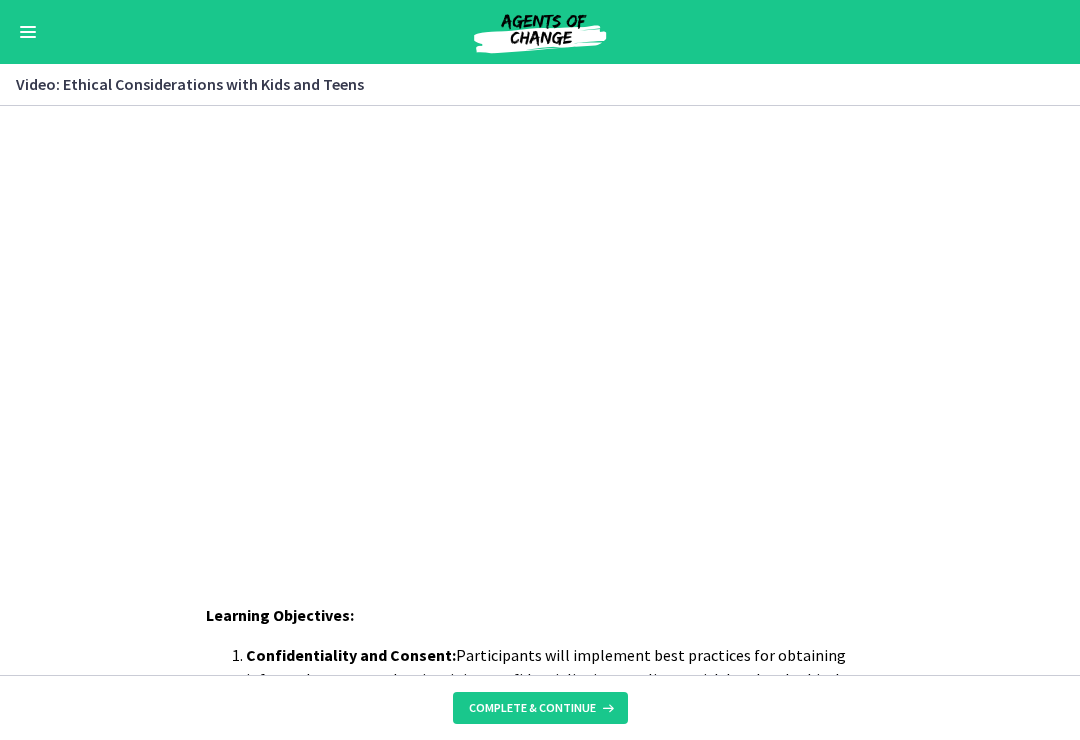 click on "Complete & continue" at bounding box center [540, 708] 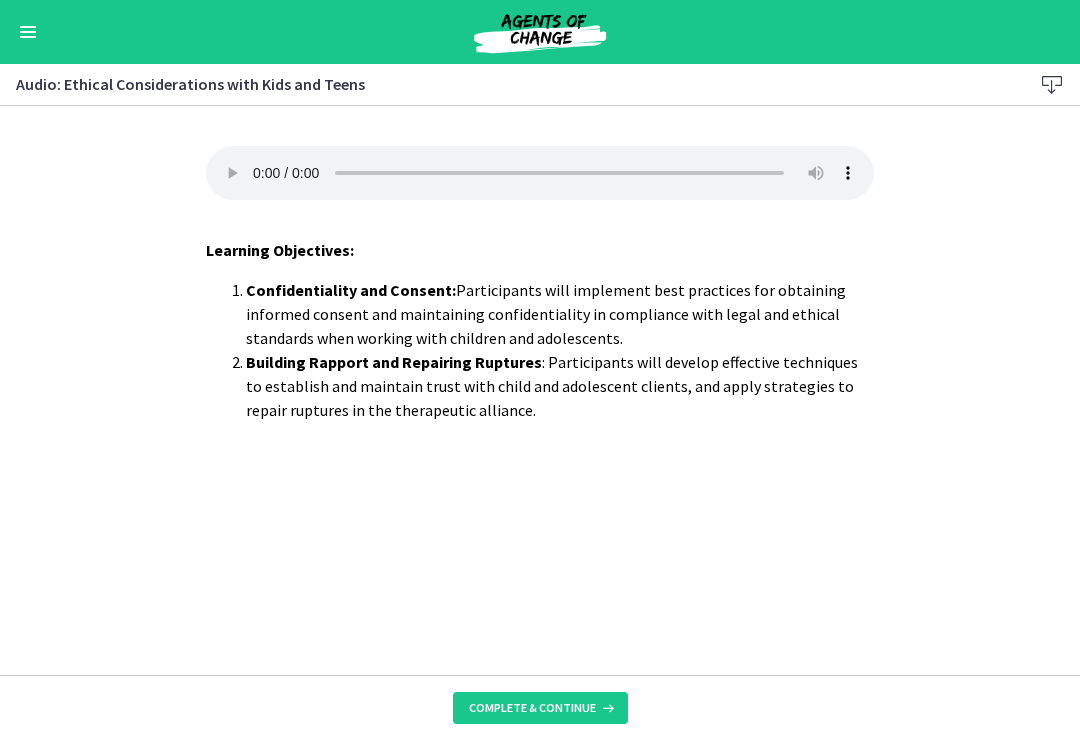 click at bounding box center (606, 708) 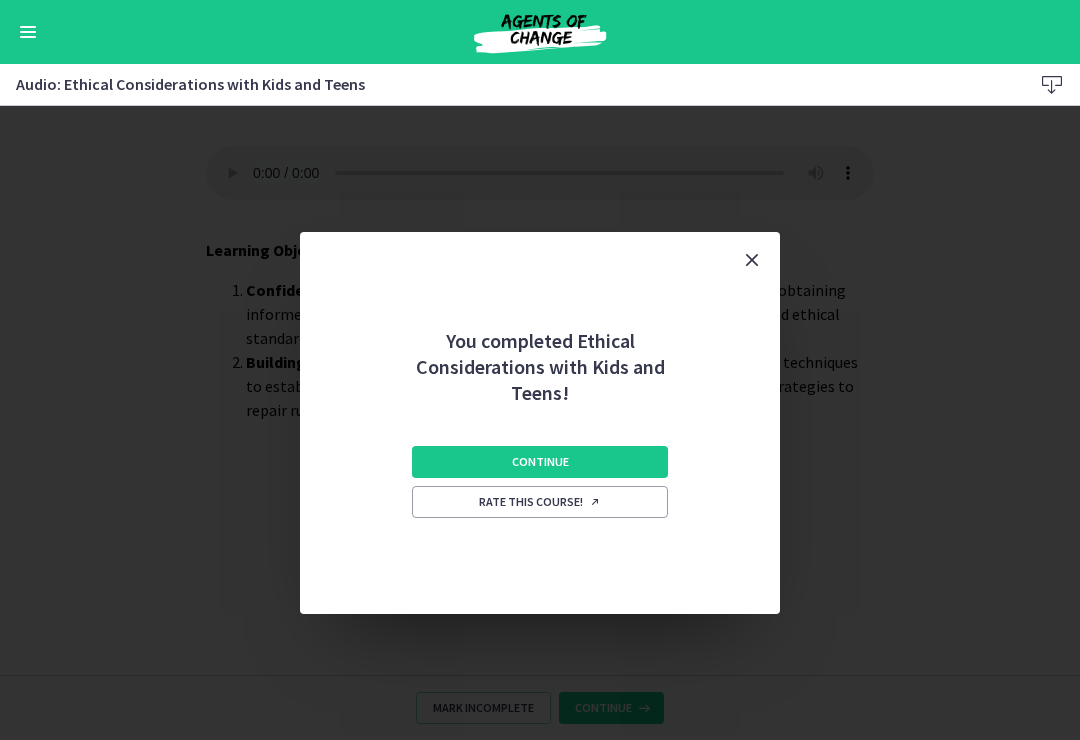 click on "Continue" at bounding box center [540, 462] 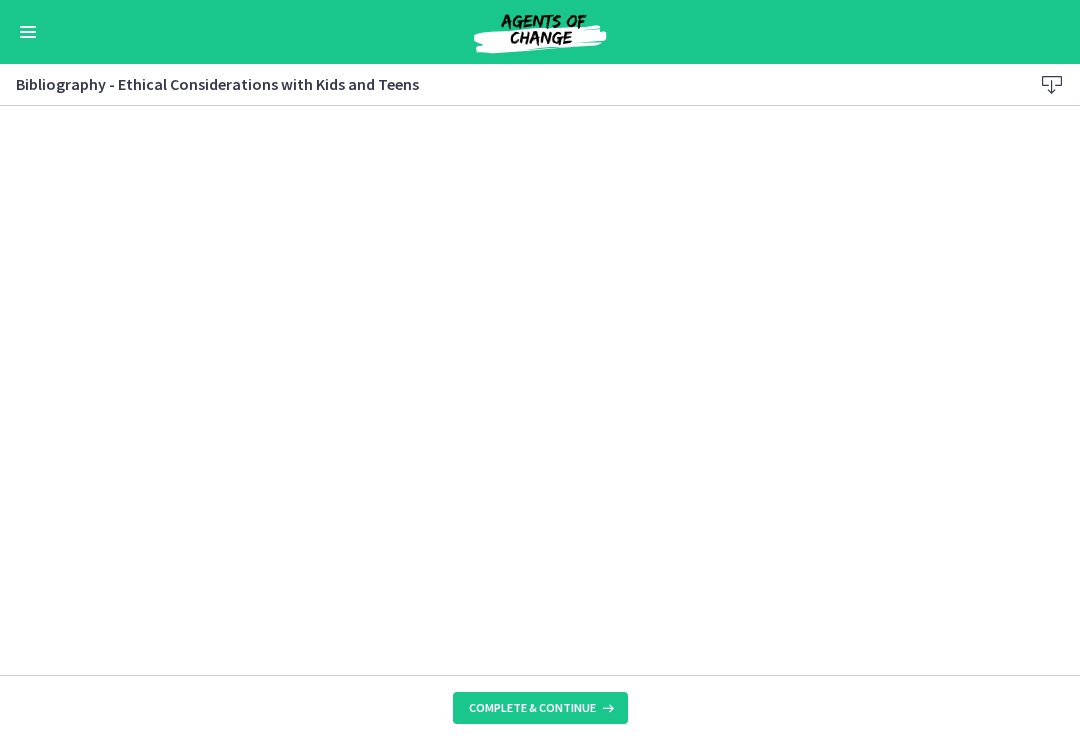 click on "Complete & continue" at bounding box center [540, 708] 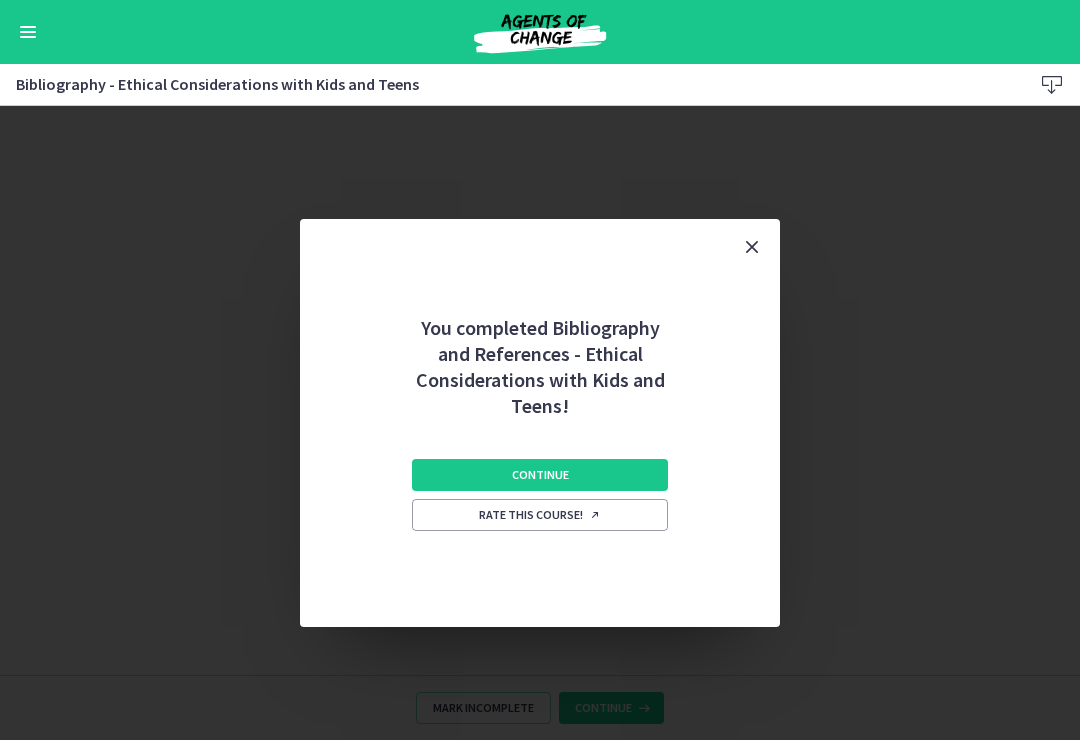 click on "Continue
Rate this course!" at bounding box center (540, 523) 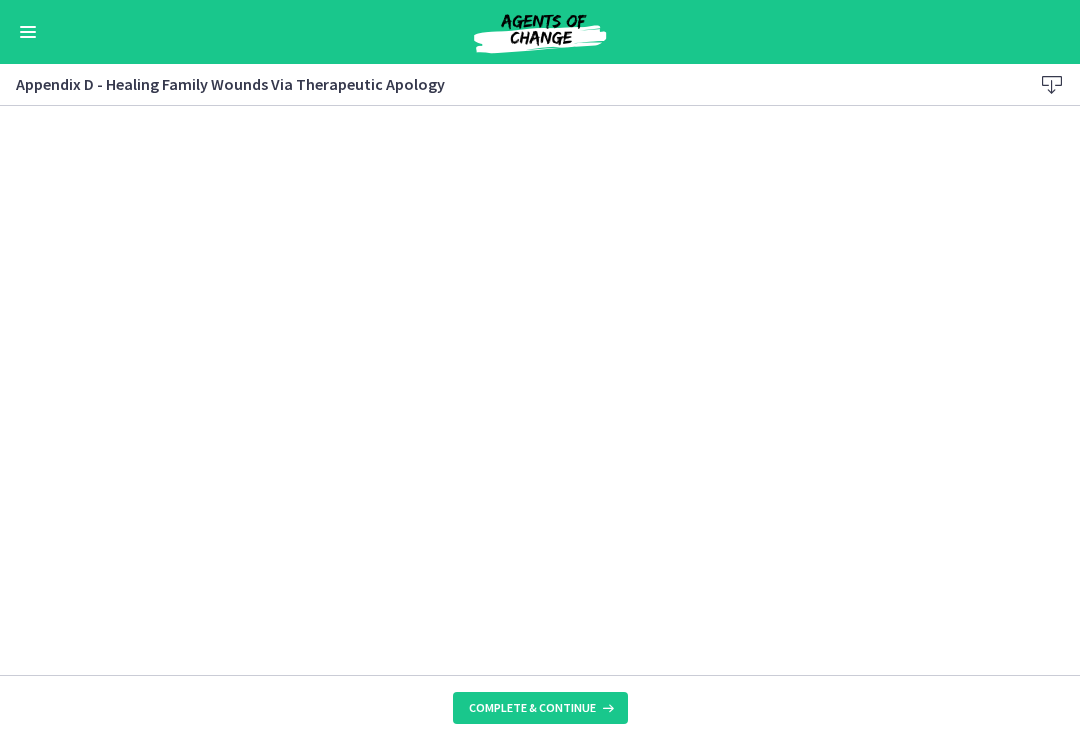 click on "Complete & continue" at bounding box center (540, 708) 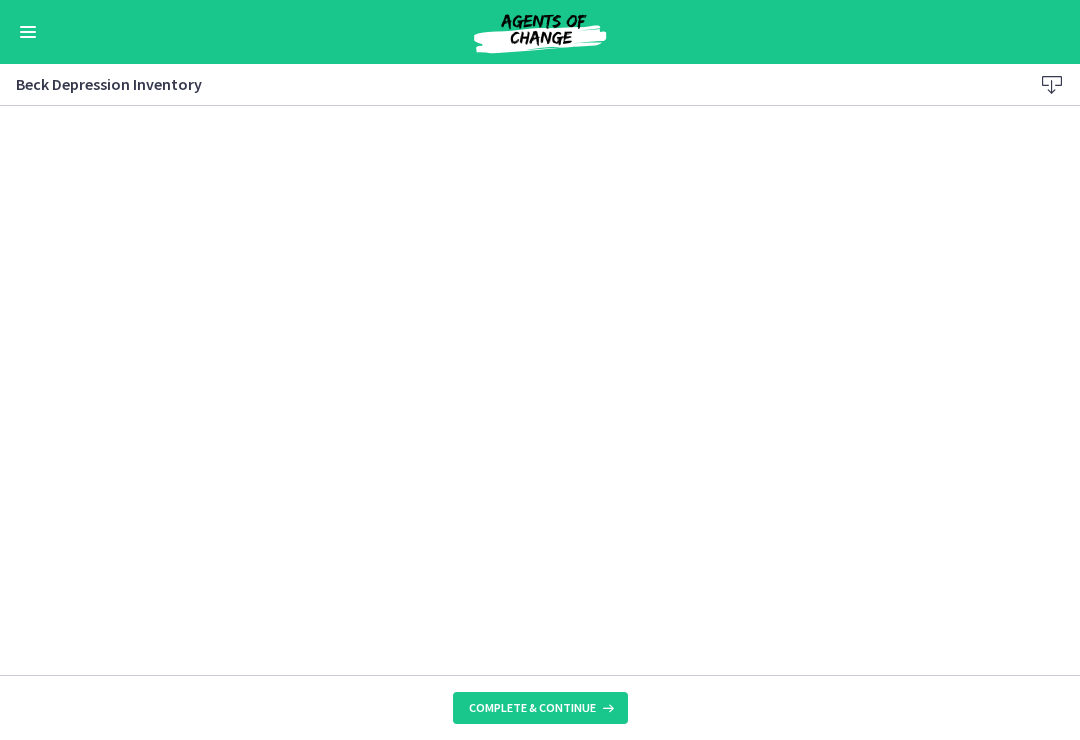 click on "Complete & continue" at bounding box center [540, 707] 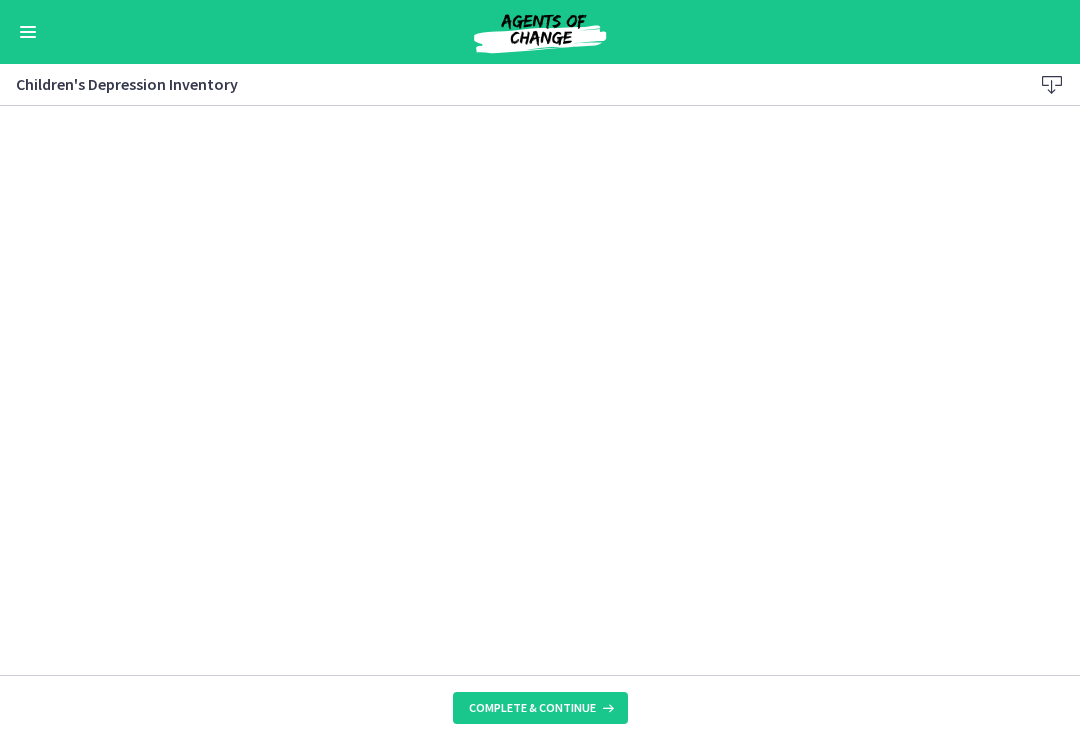 click on "Complete & continue" at bounding box center (540, 707) 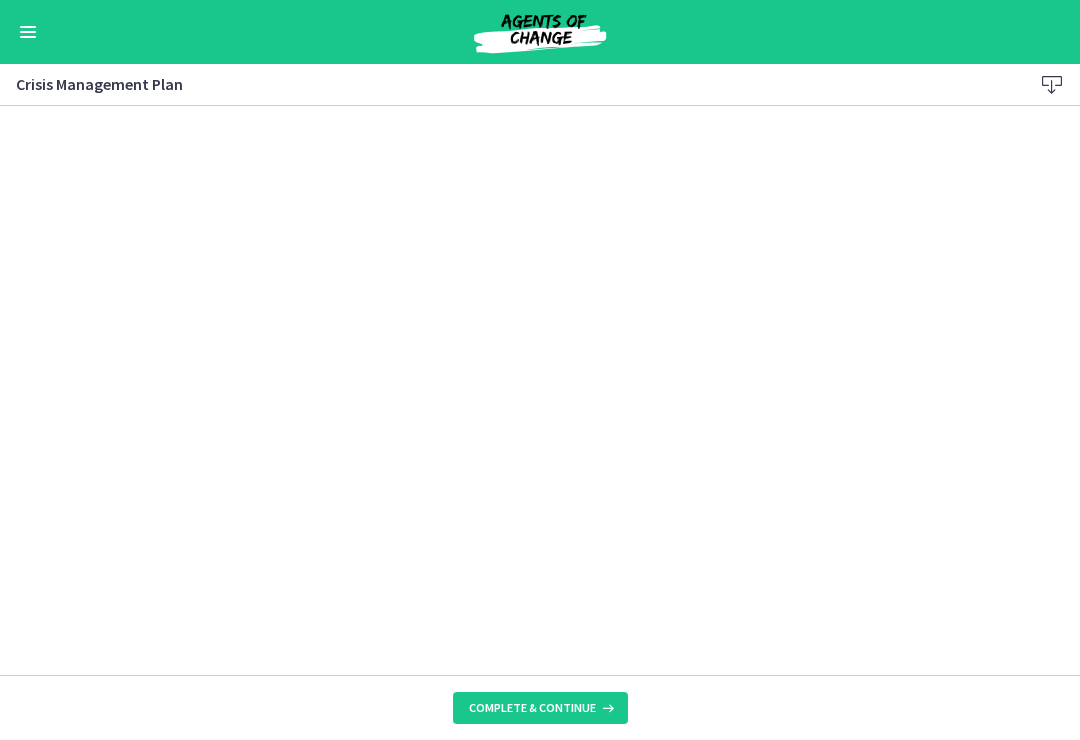 click on "Complete & continue" at bounding box center [540, 707] 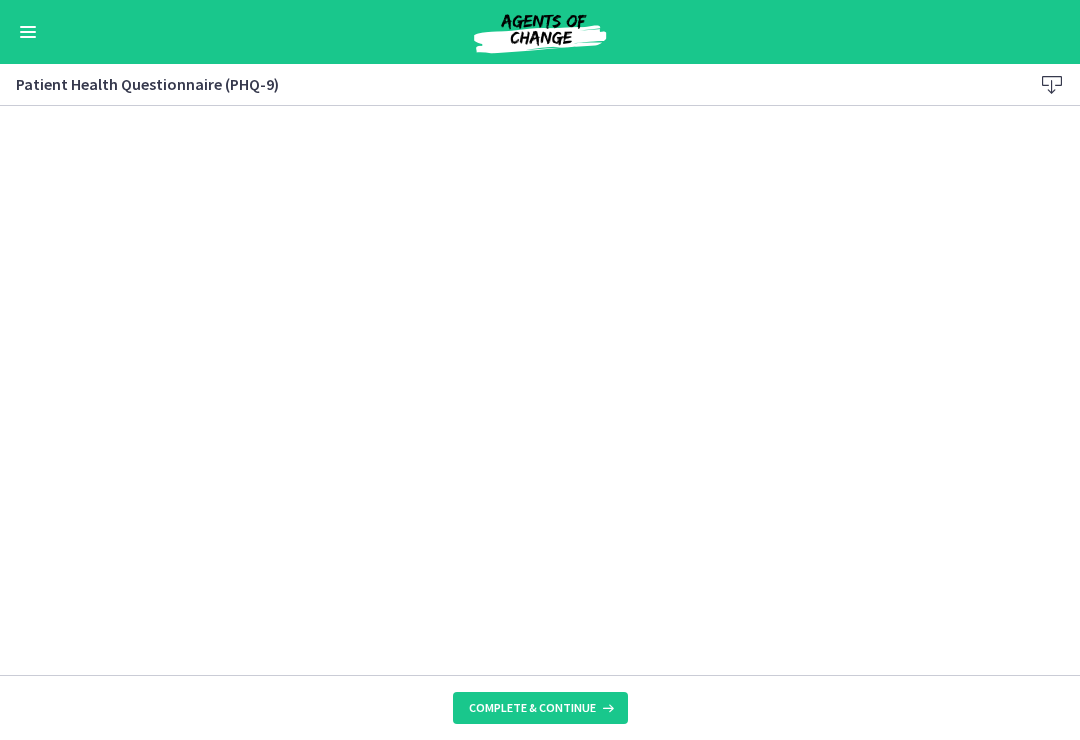 click at bounding box center (606, 708) 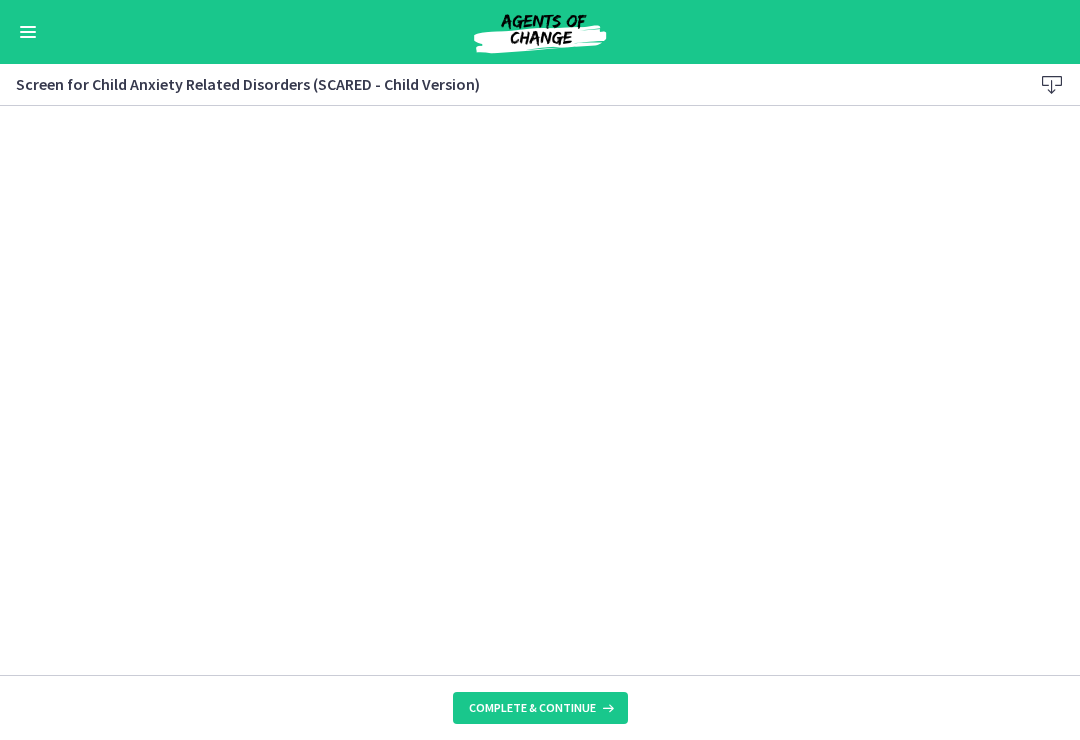 click on "Complete & continue" at bounding box center [540, 708] 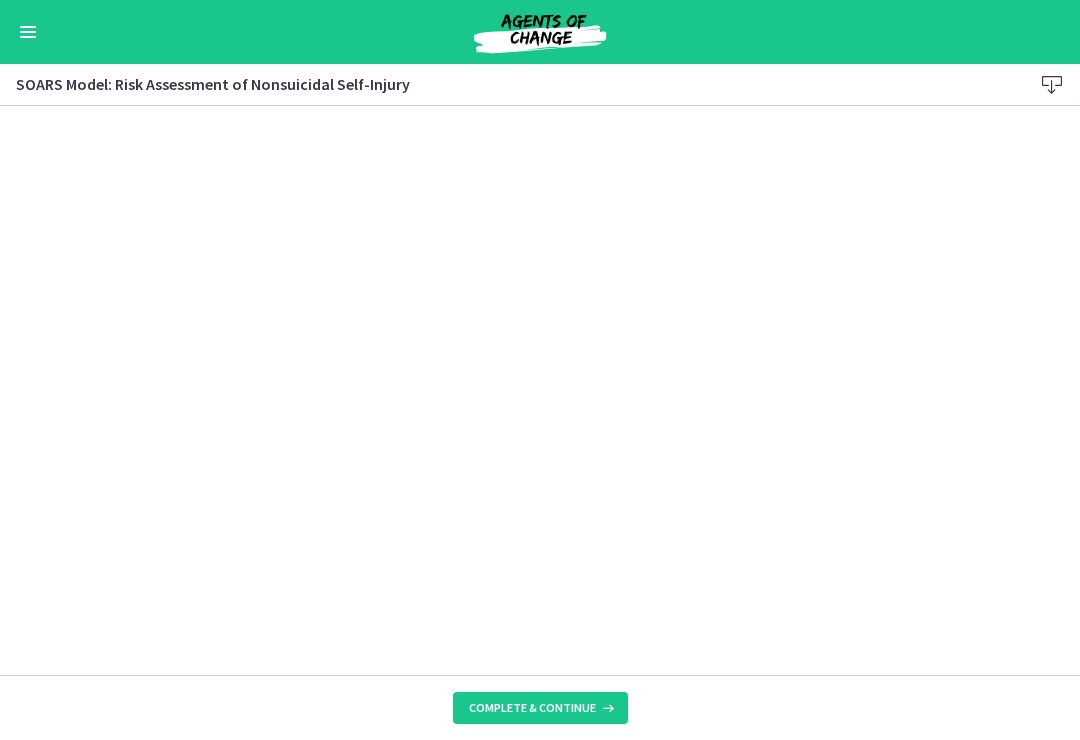 click at bounding box center [606, 708] 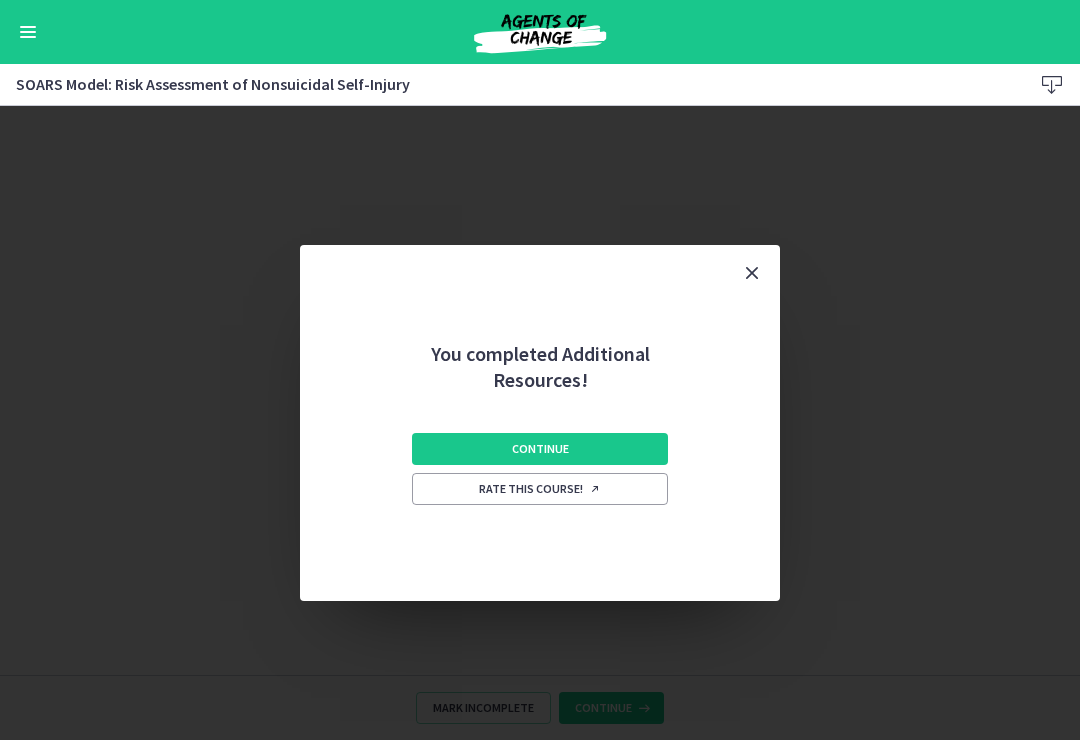 click on "Continue" at bounding box center (540, 449) 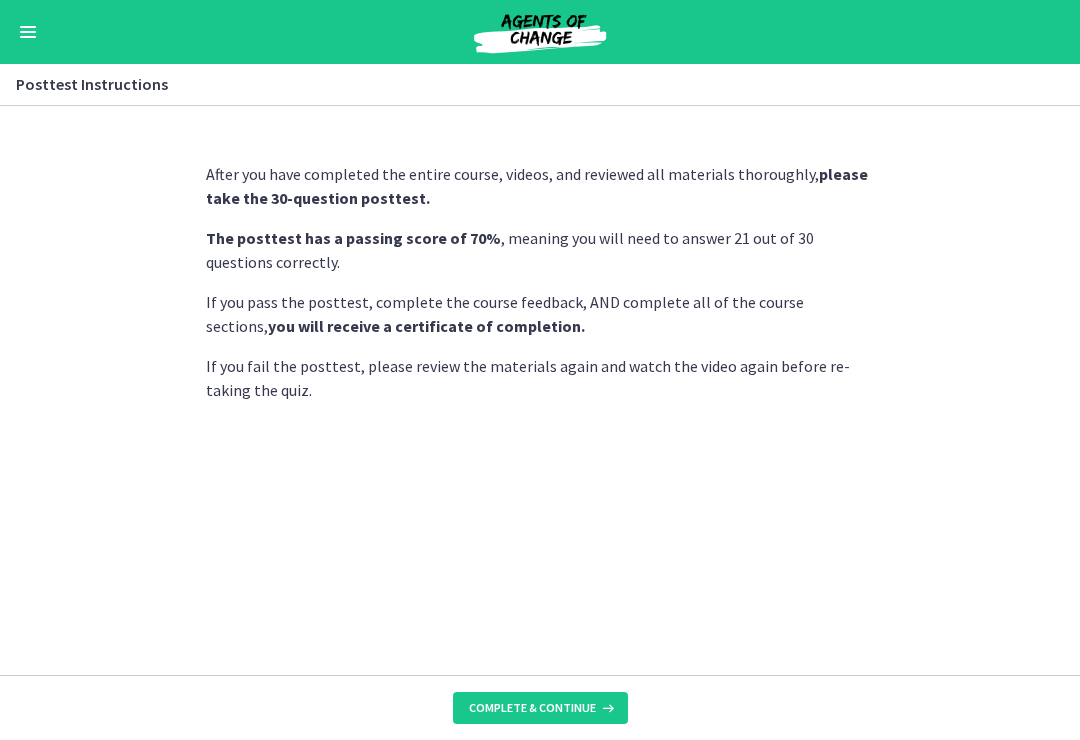 click on "Complete & continue" at bounding box center (540, 707) 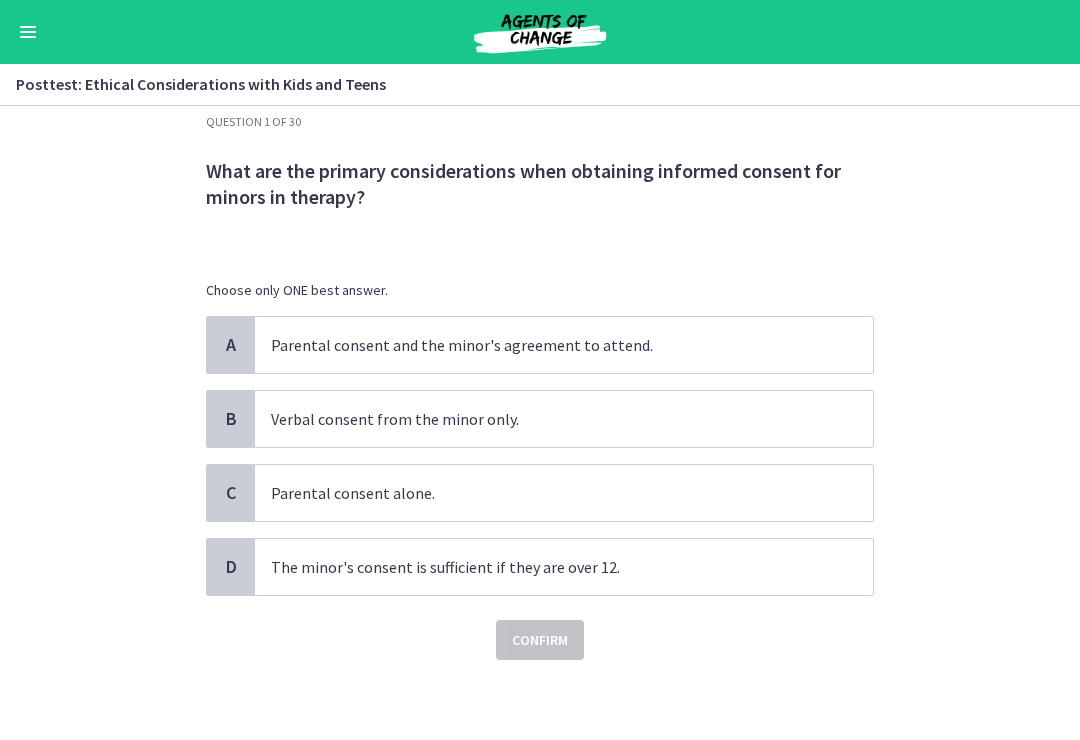 scroll, scrollTop: 32, scrollLeft: 0, axis: vertical 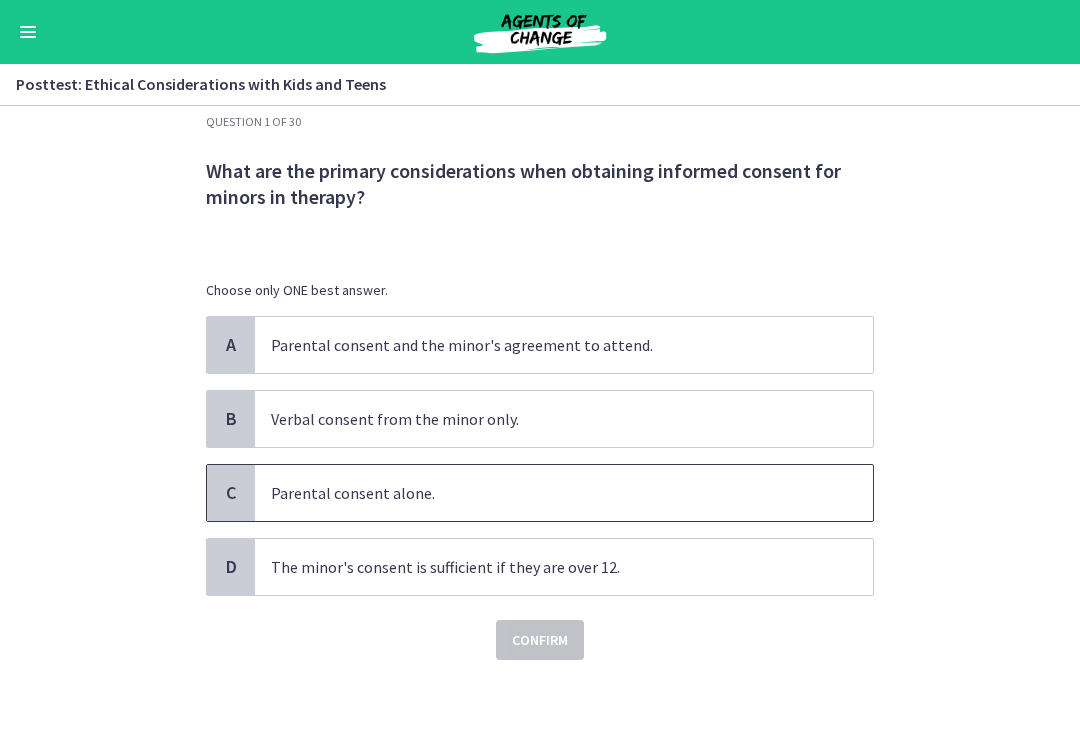 click on "Parental consent alone." at bounding box center [544, 493] 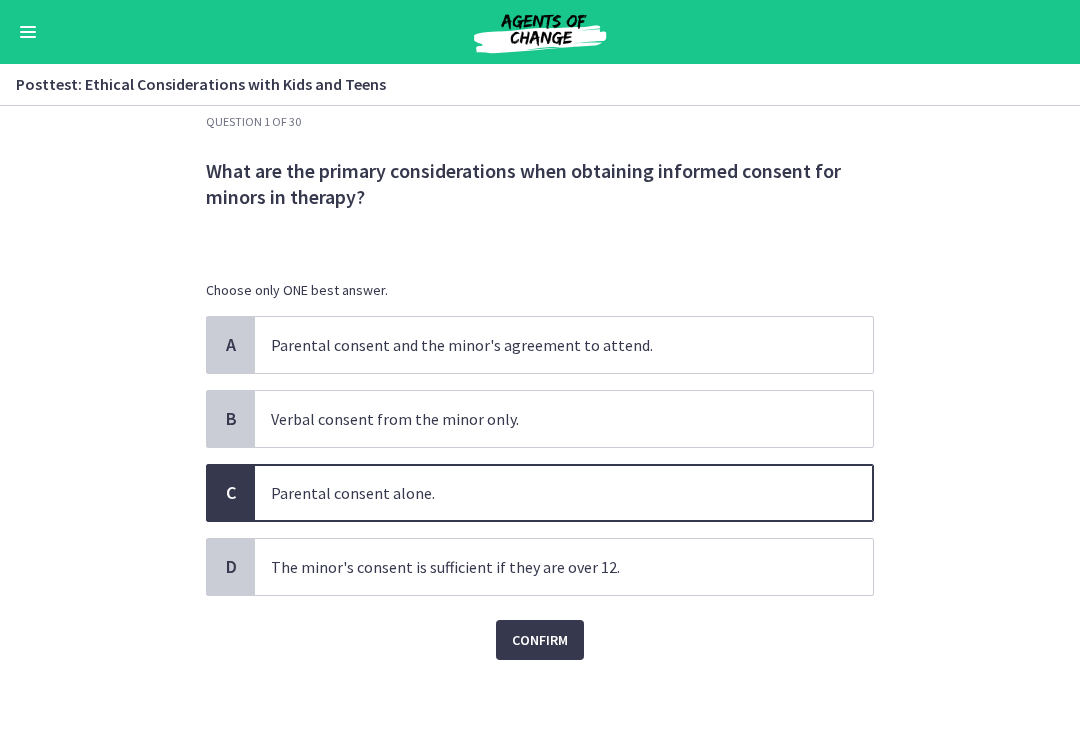 click on "Confirm" at bounding box center [540, 640] 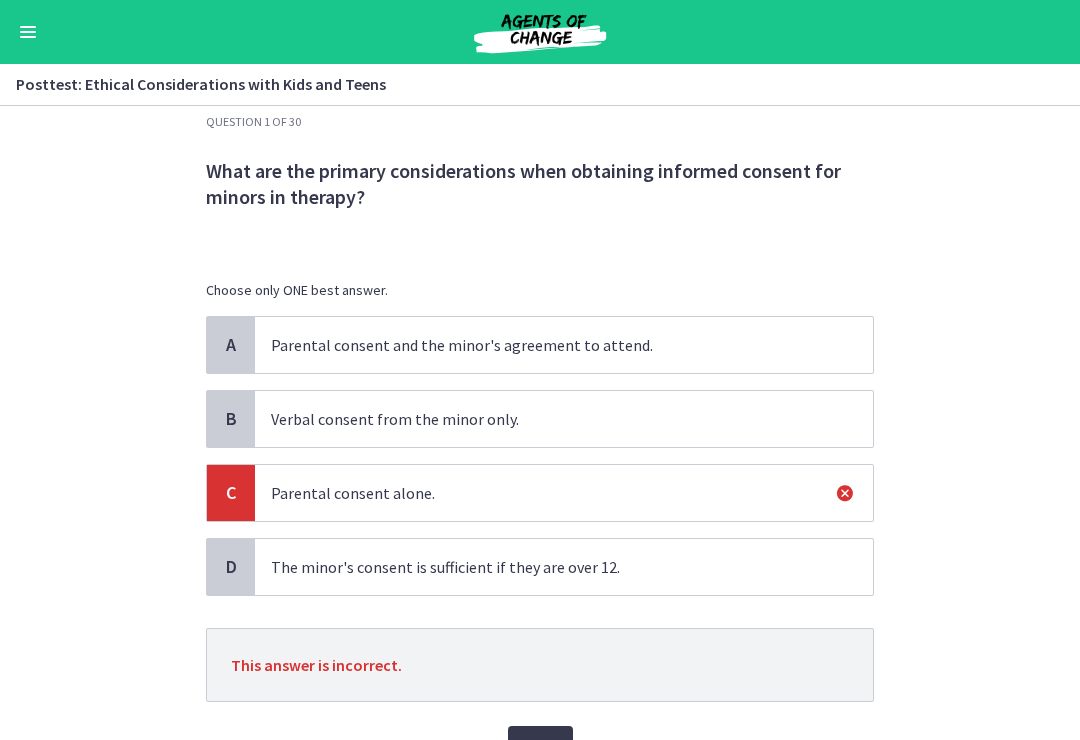 scroll, scrollTop: 101, scrollLeft: 0, axis: vertical 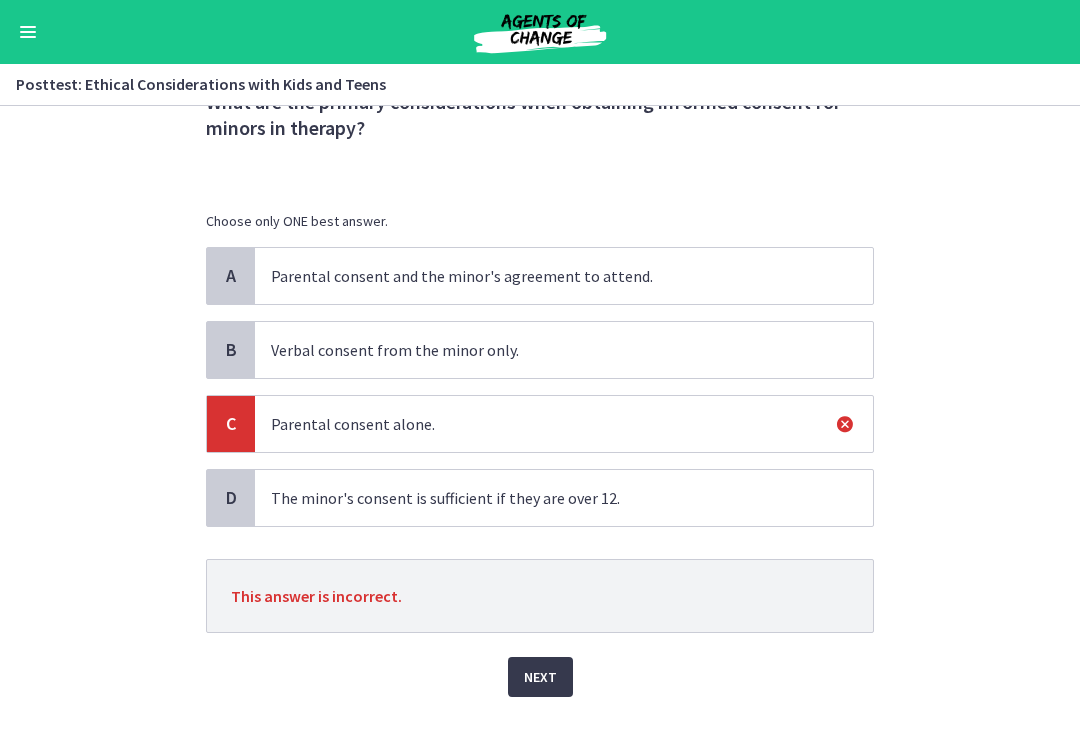 click on "Next" at bounding box center [540, 677] 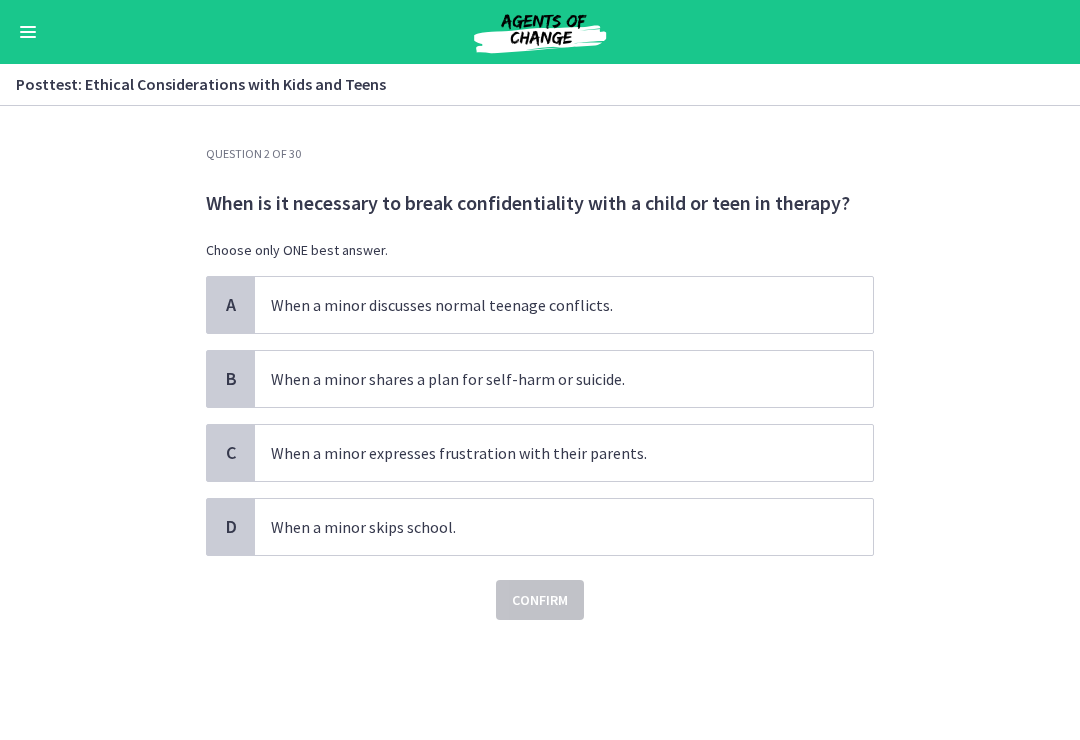 scroll, scrollTop: 0, scrollLeft: 0, axis: both 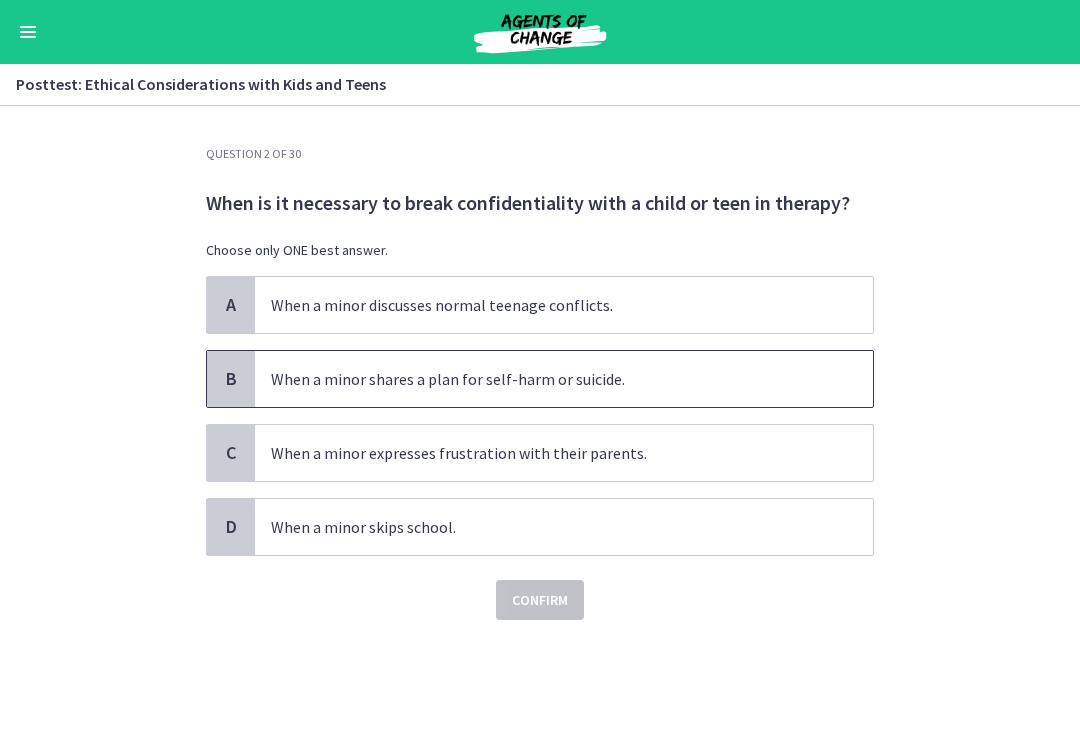 click on "When a minor shares a plan for self-harm or suicide." at bounding box center [544, 379] 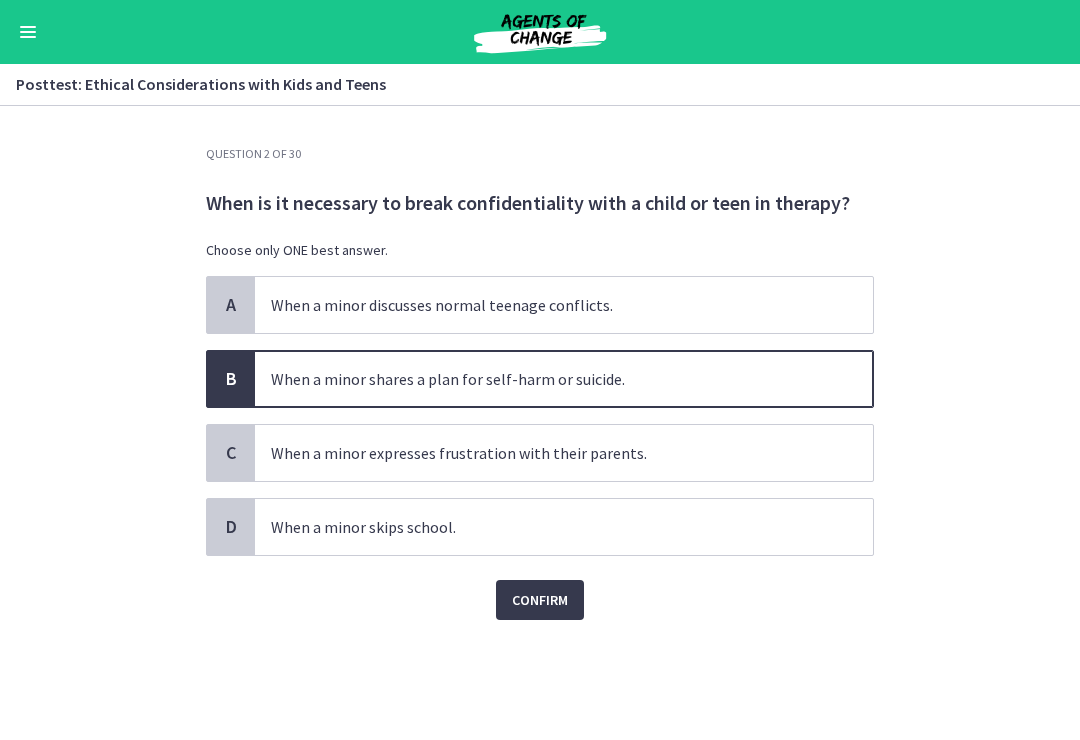 click on "Confirm" at bounding box center (540, 600) 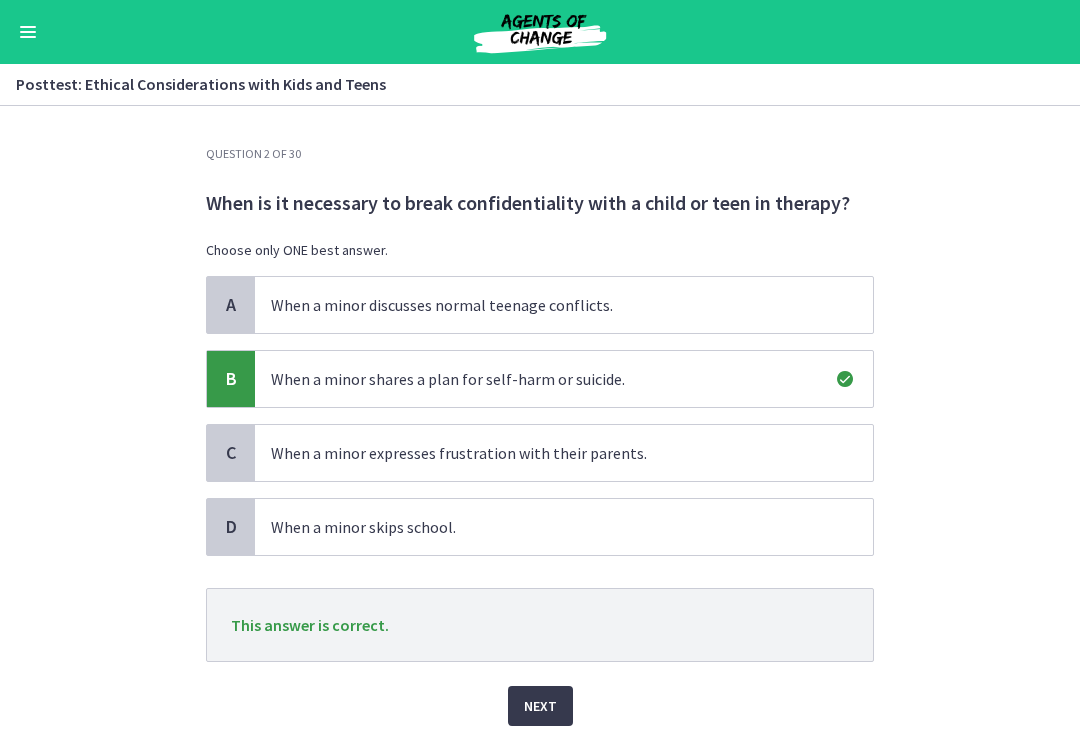click on "Next" at bounding box center (540, 706) 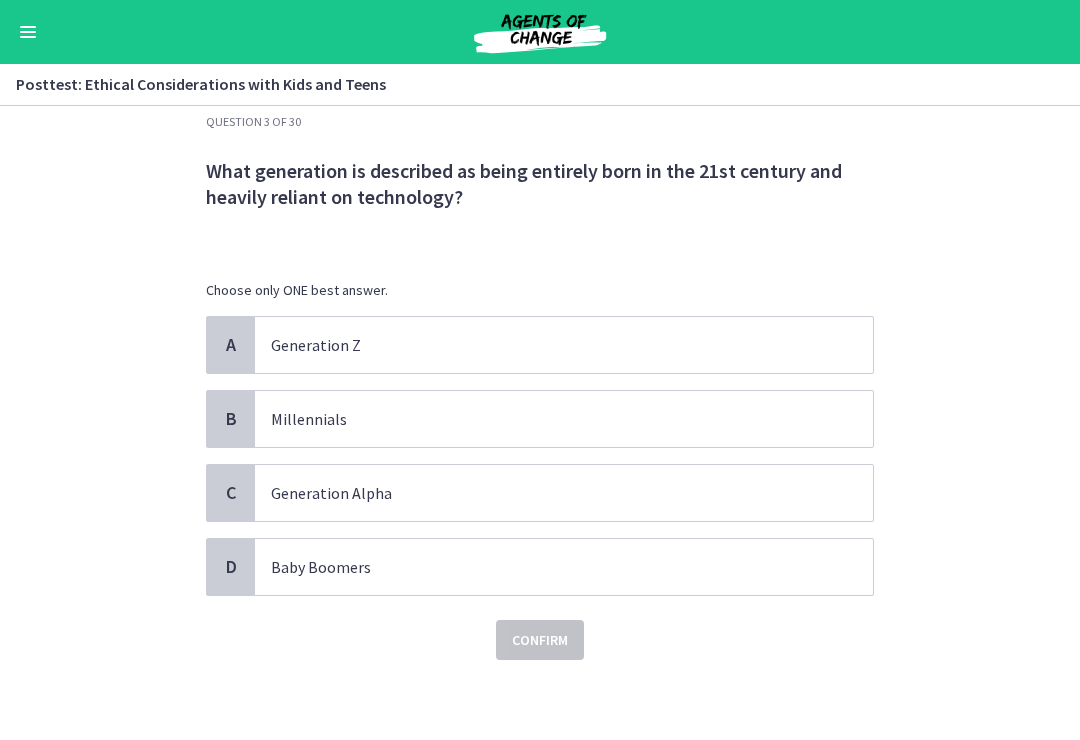 scroll, scrollTop: 32, scrollLeft: 0, axis: vertical 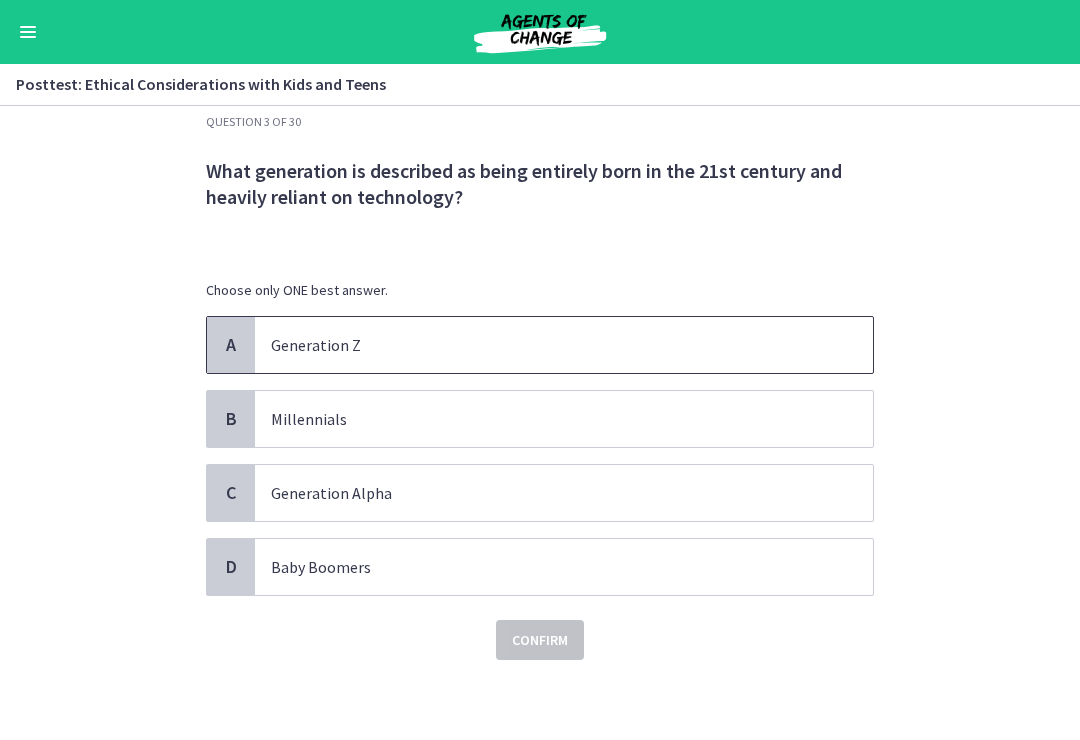 click on "Generation Z" at bounding box center [544, 345] 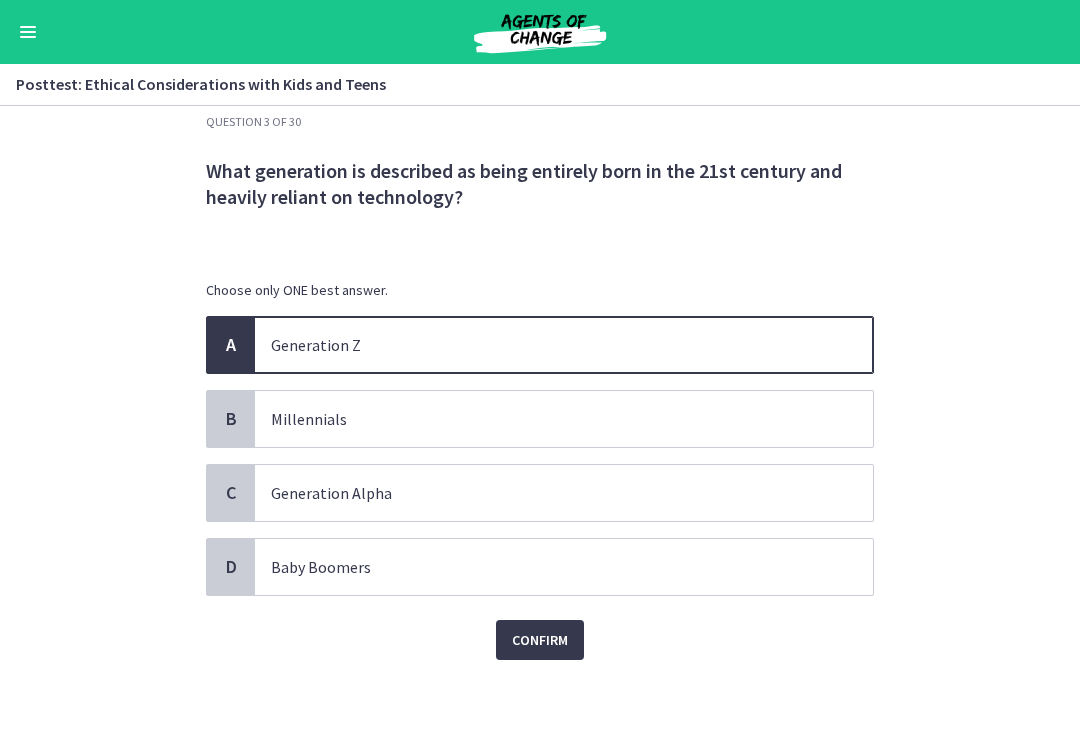 click on "Confirm" at bounding box center [540, 640] 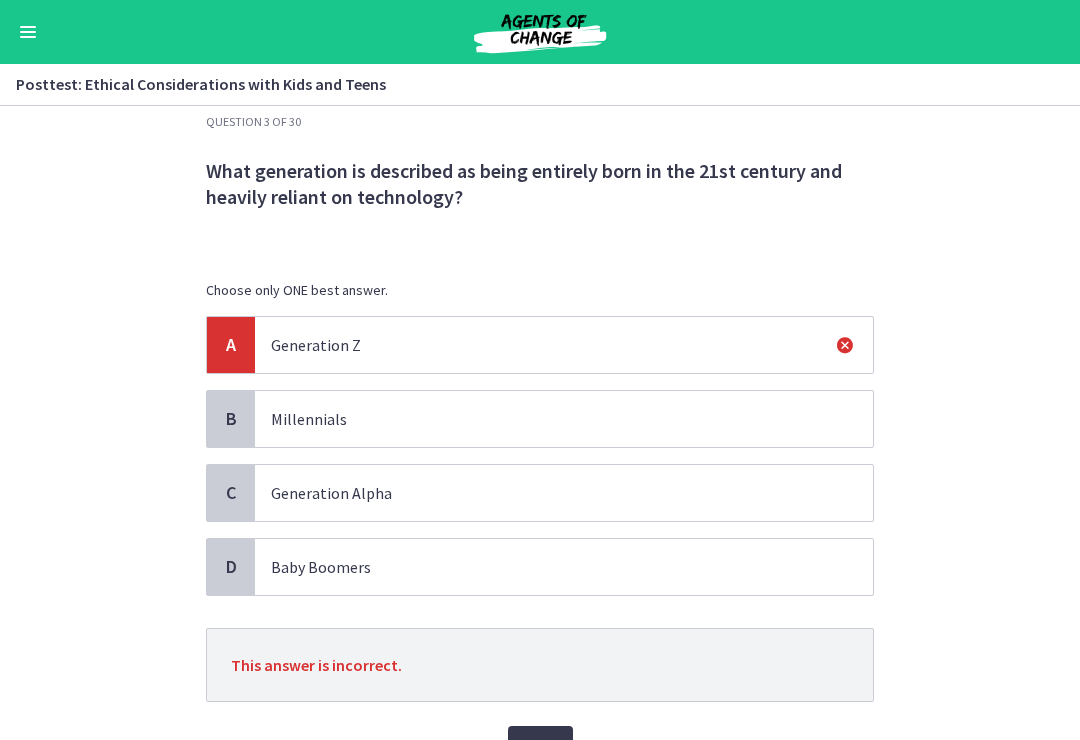 click on "Millennials" at bounding box center (564, 419) 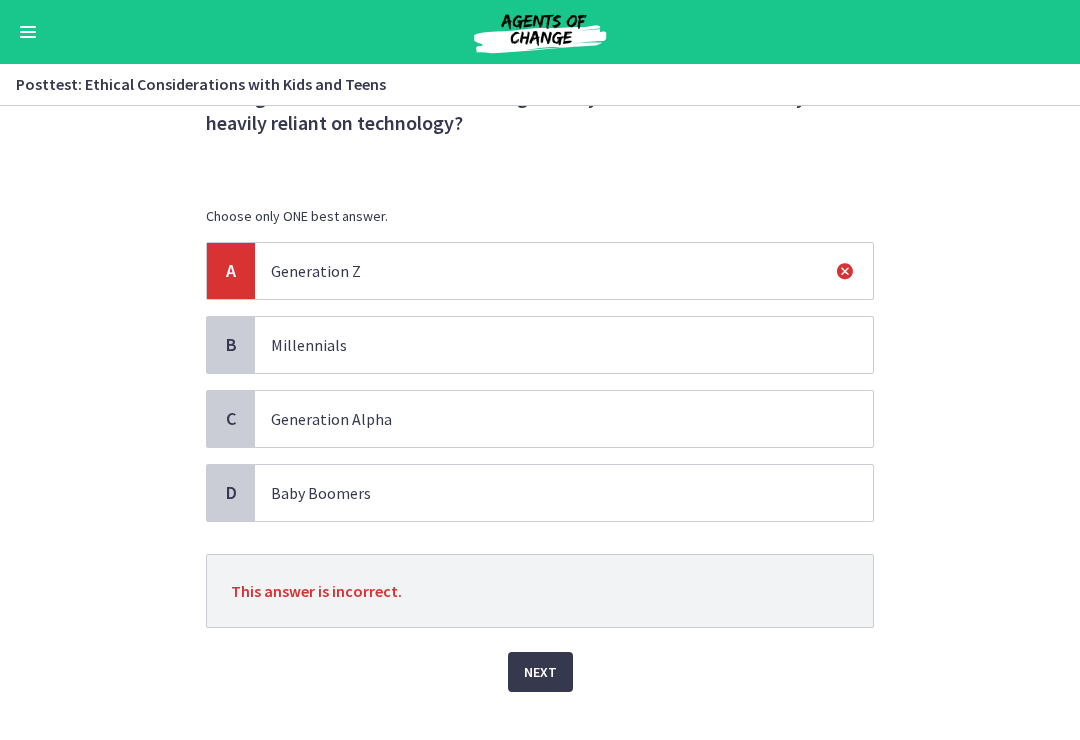 scroll, scrollTop: 110, scrollLeft: 0, axis: vertical 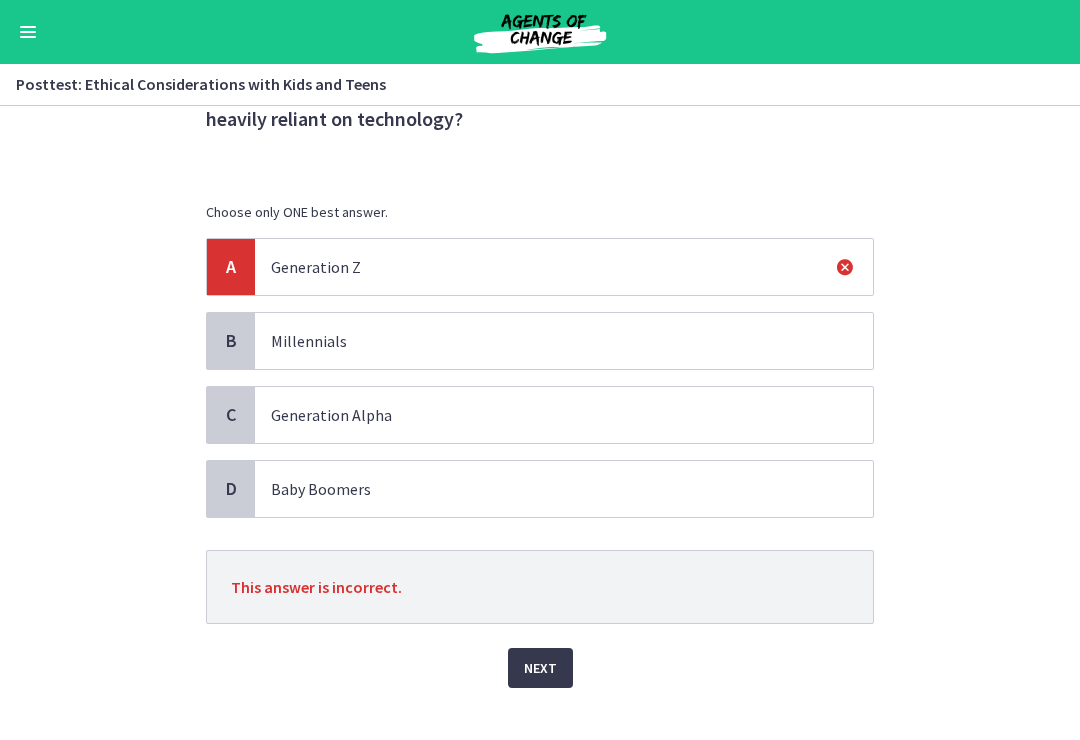 click on "Next" at bounding box center (540, 668) 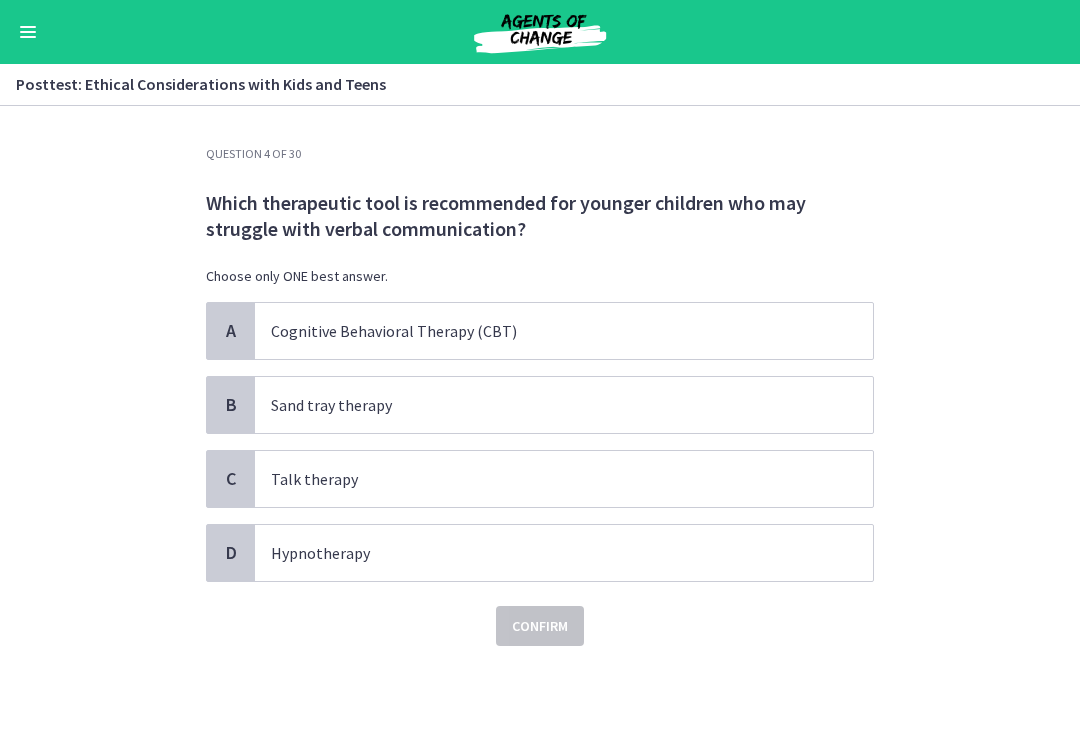 scroll, scrollTop: 0, scrollLeft: 0, axis: both 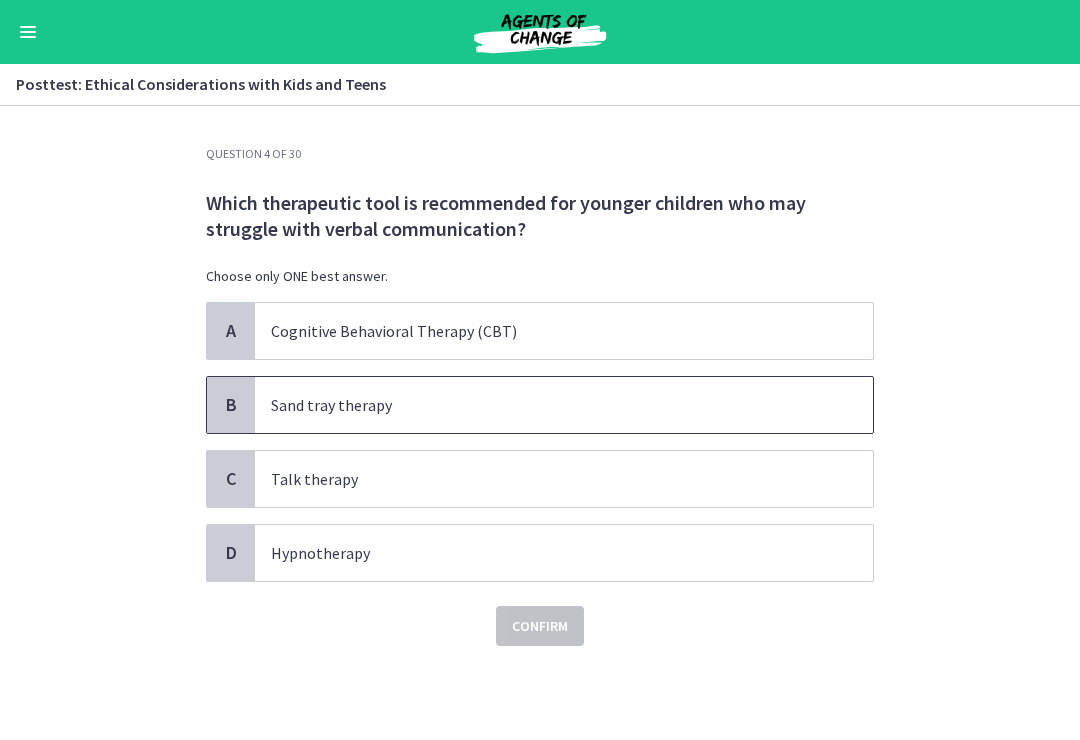 click on "Sand tray therapy" at bounding box center (564, 405) 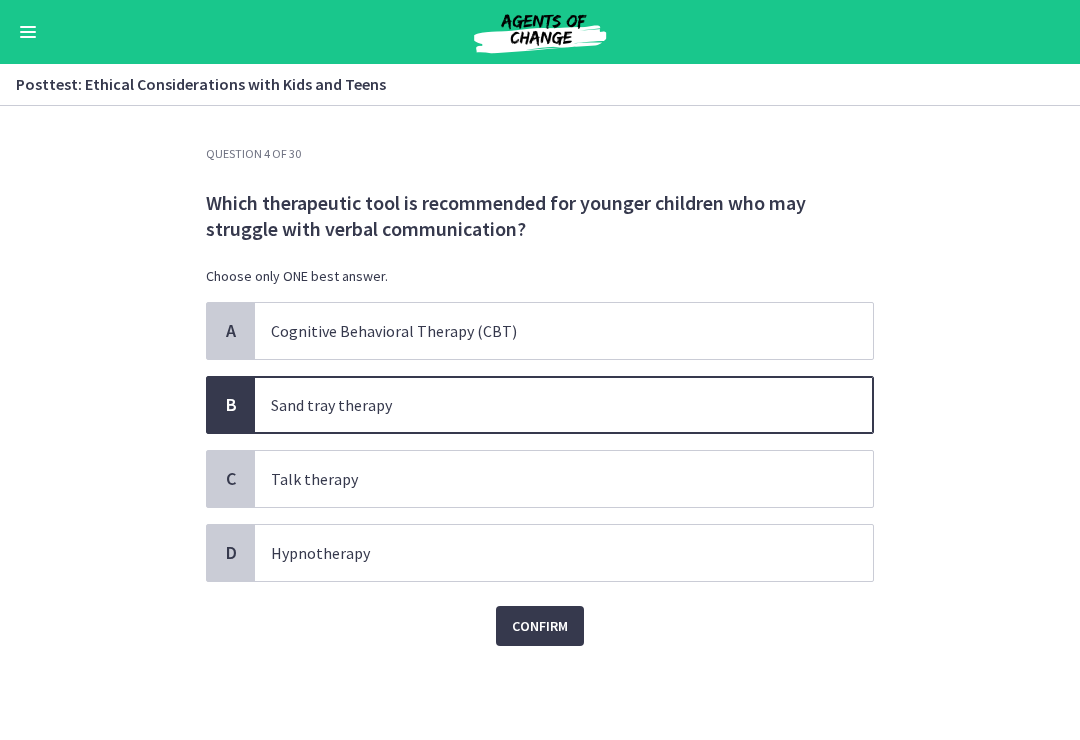 click on "Confirm" at bounding box center (540, 626) 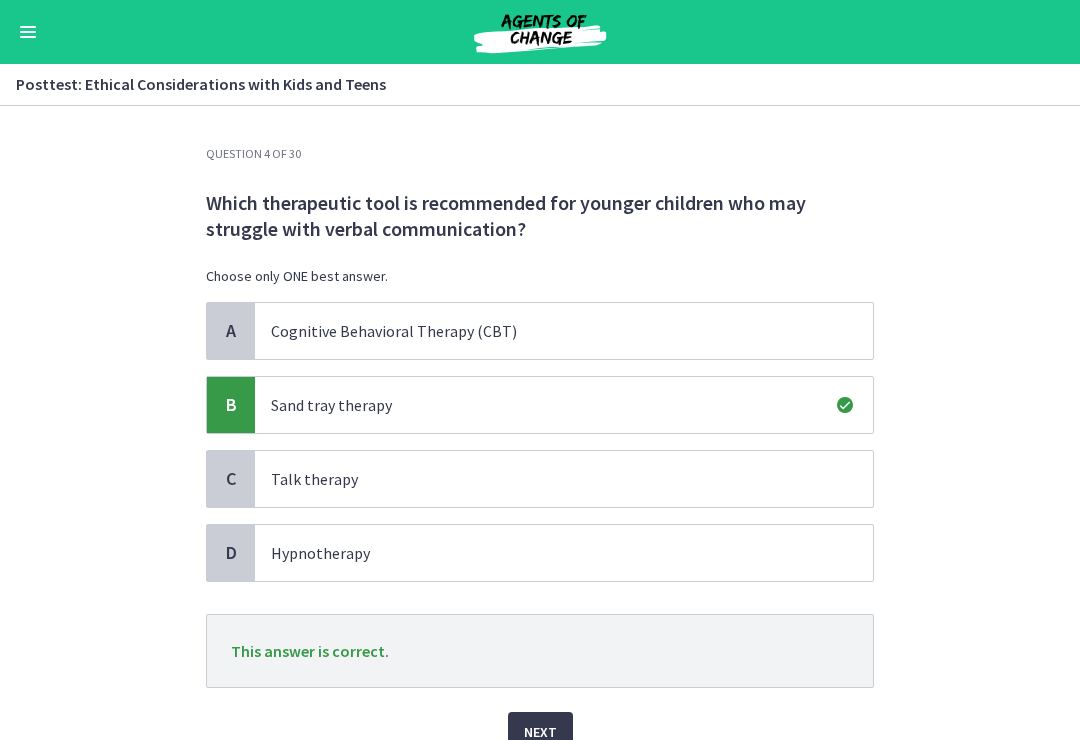 click on "Next" at bounding box center (540, 732) 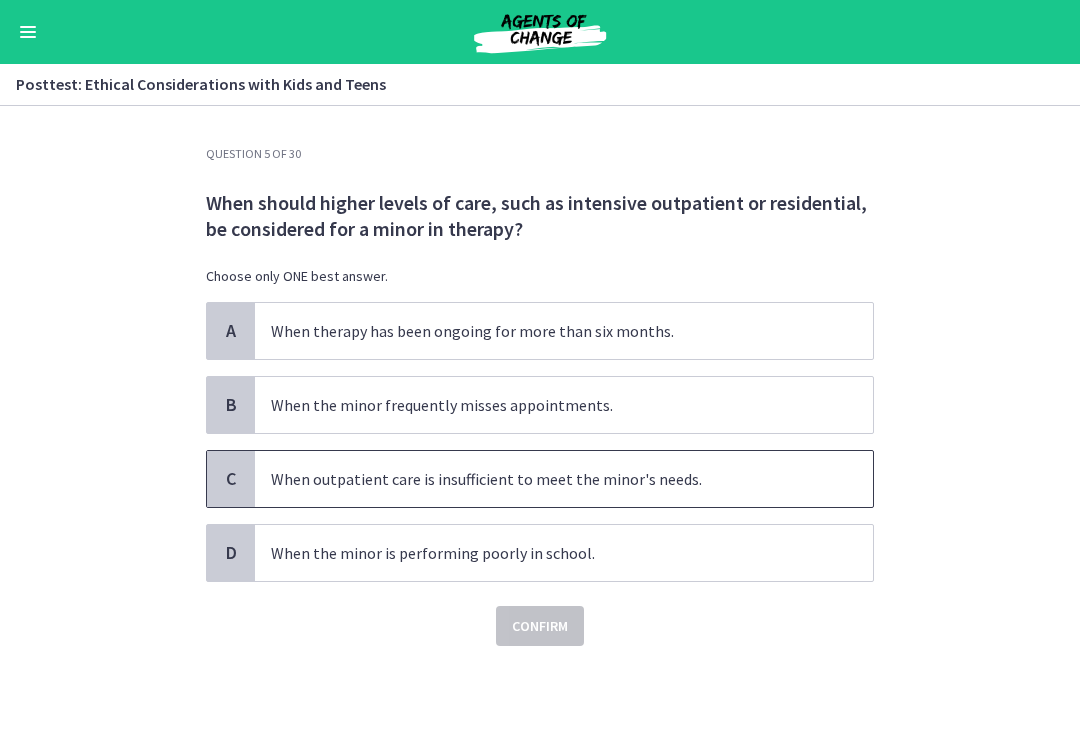 click on "When outpatient care is insufficient to meet the minor's needs." at bounding box center (544, 479) 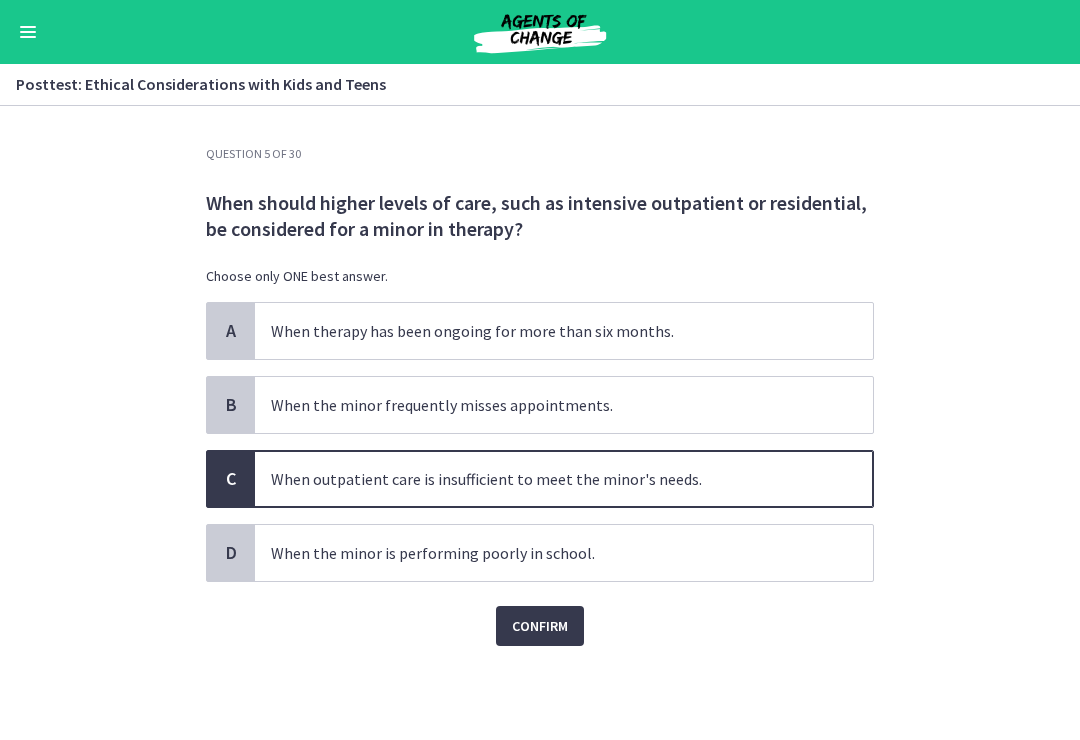 click on "Confirm" at bounding box center [540, 626] 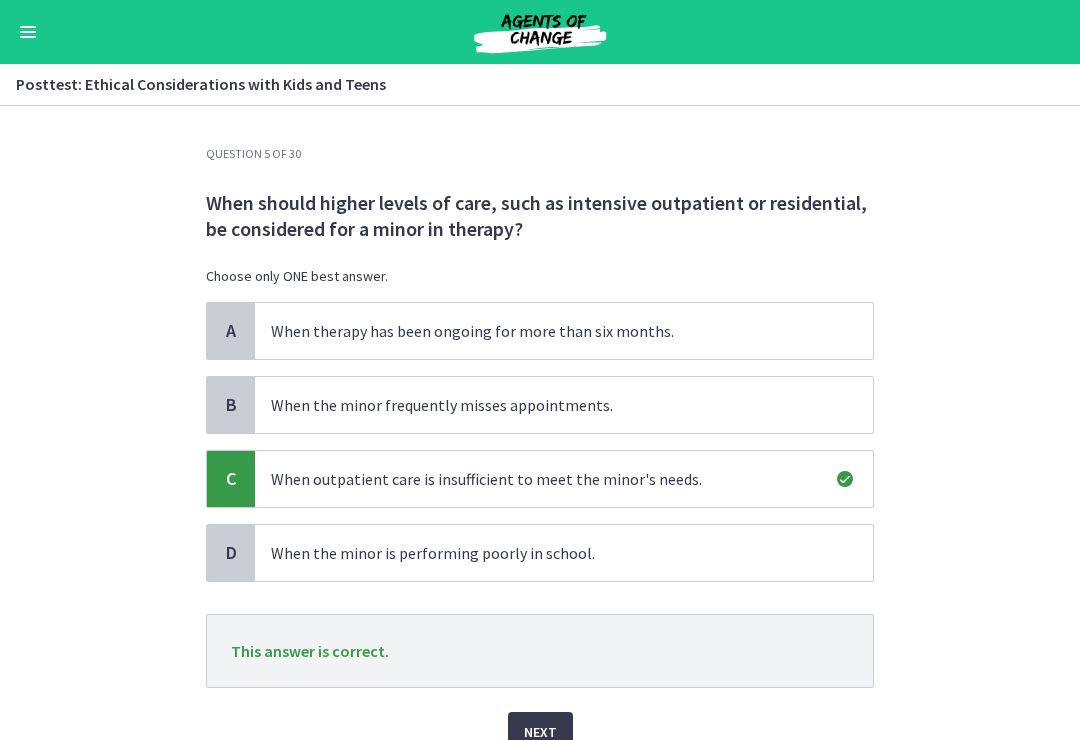 click on "Next" at bounding box center [540, 732] 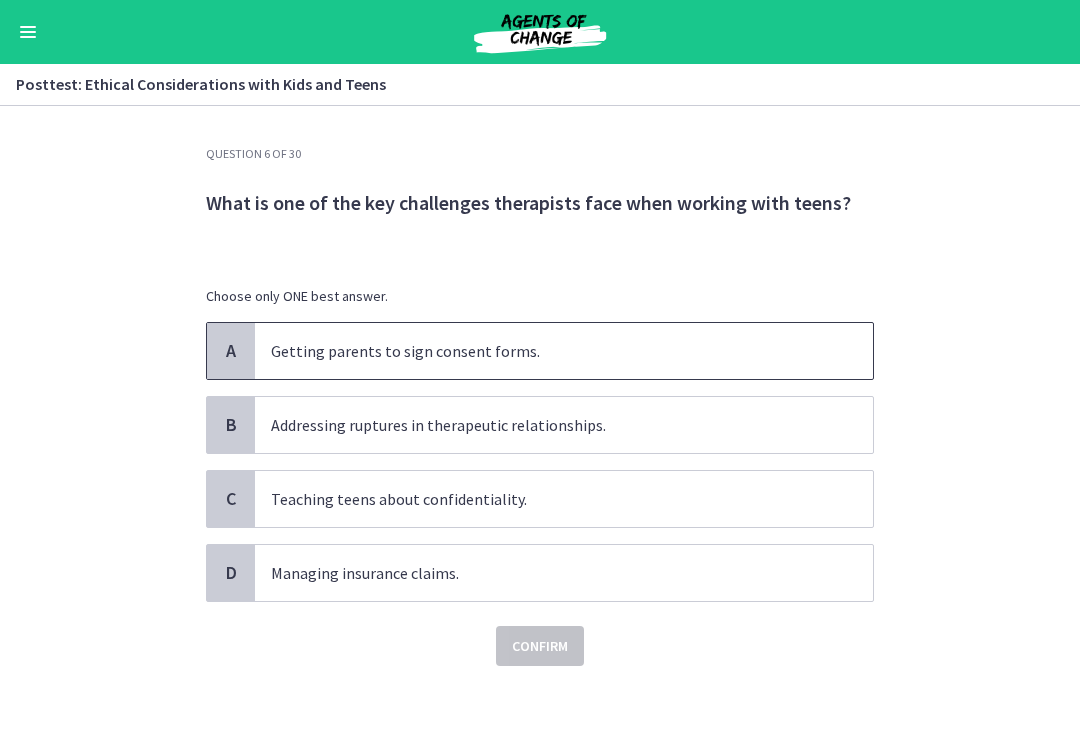click on "Getting parents to sign consent forms." at bounding box center [544, 351] 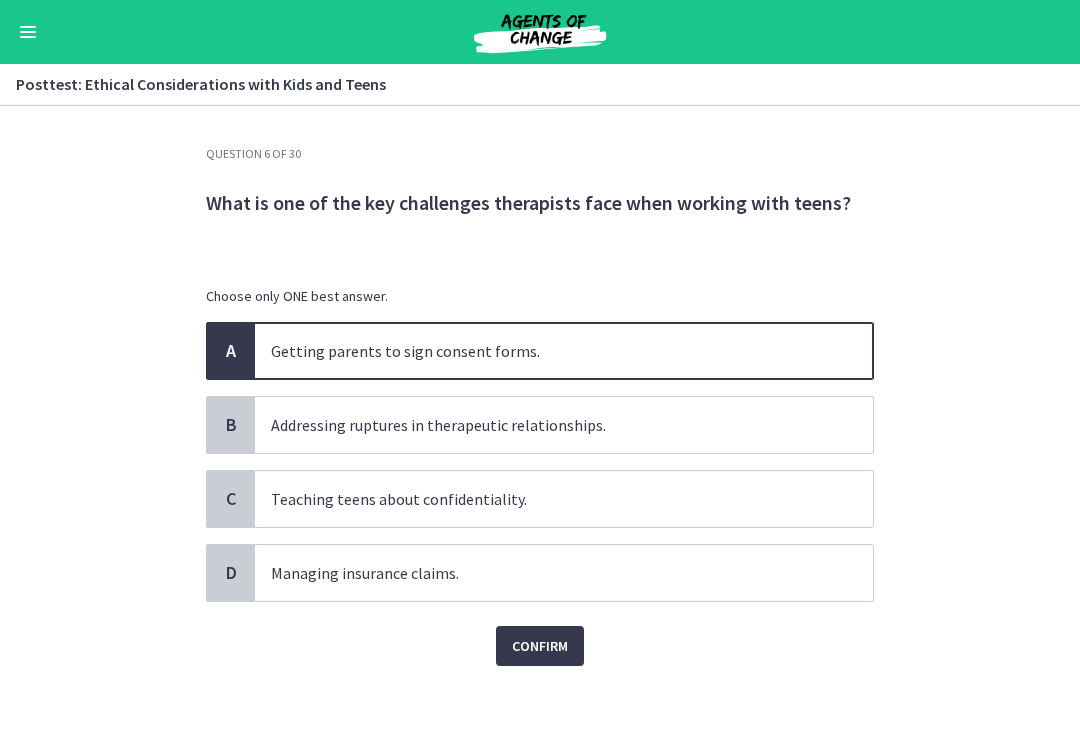 click on "Confirm" at bounding box center (540, 646) 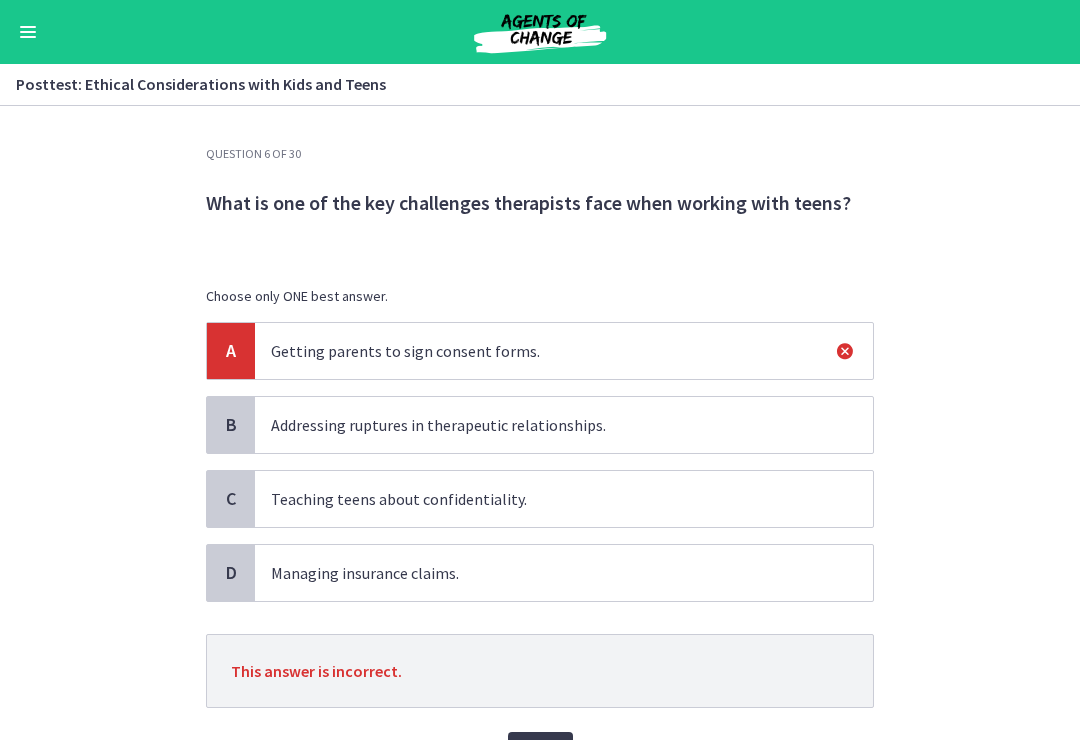 click on "Addressing ruptures in therapeutic relationships." at bounding box center (564, 425) 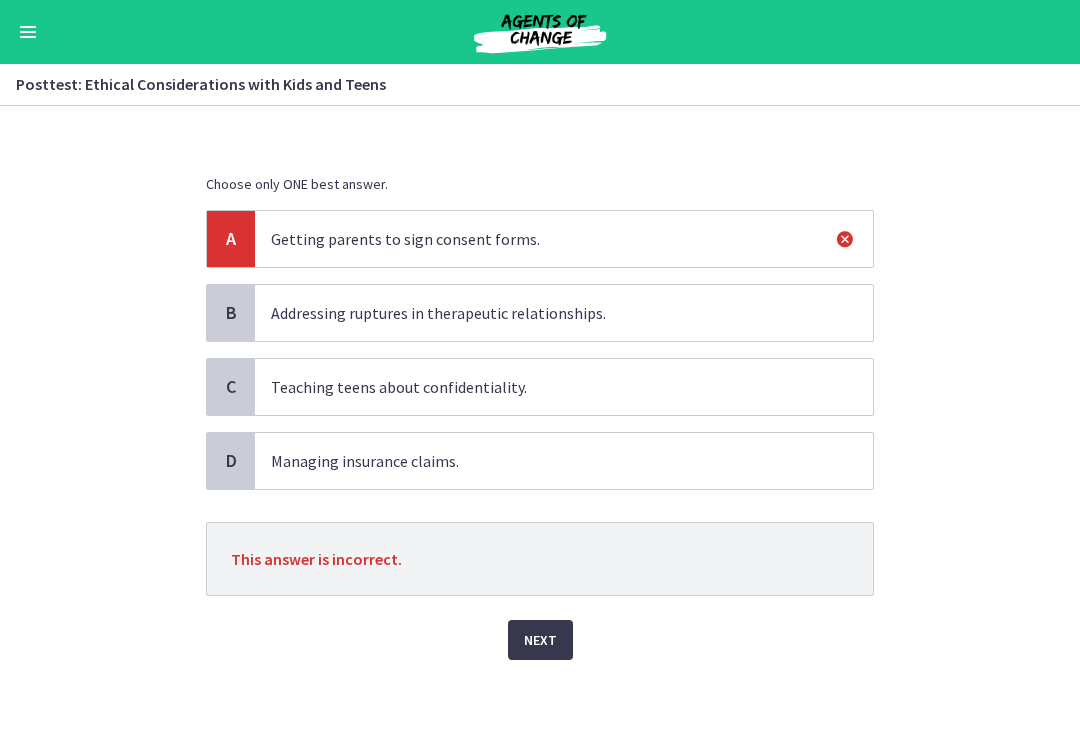 scroll, scrollTop: 112, scrollLeft: 0, axis: vertical 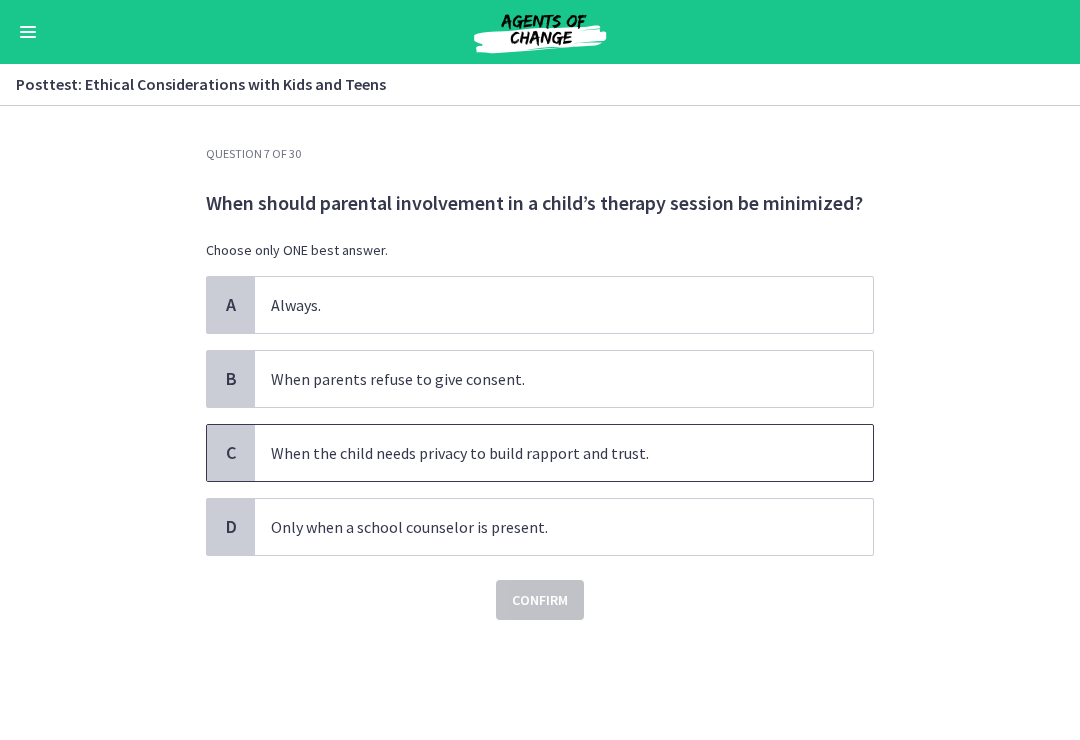 click on "When the child needs privacy to build rapport and trust." at bounding box center (544, 453) 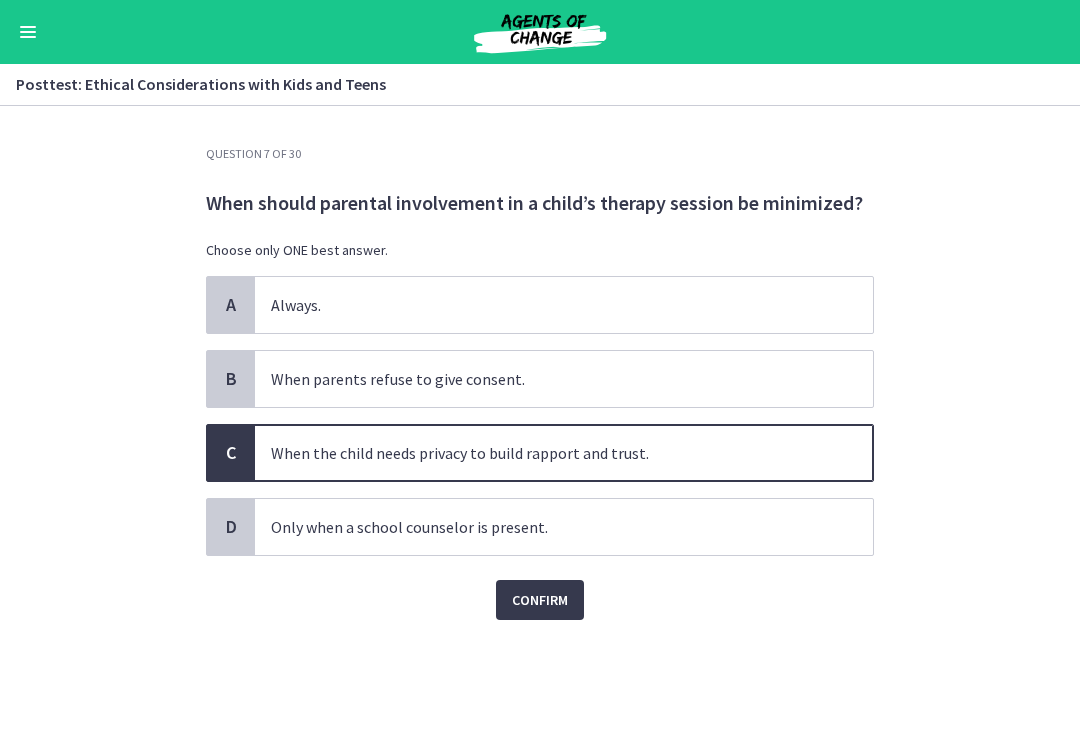 click on "Confirm" at bounding box center [540, 600] 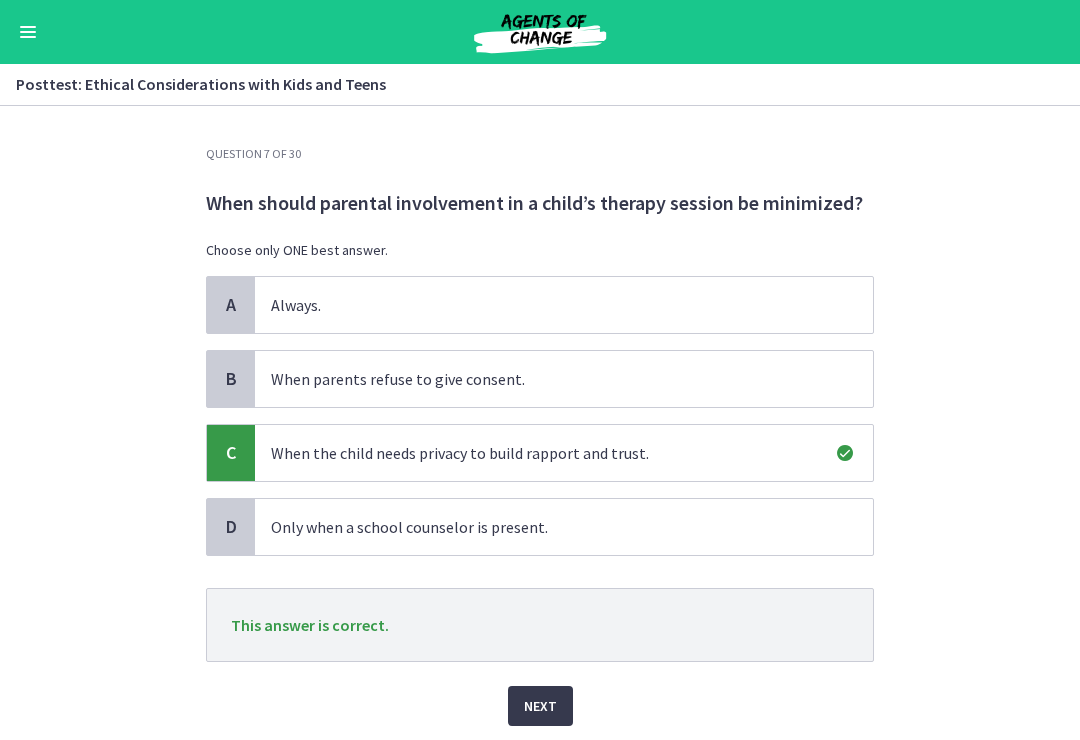 click on "Next" at bounding box center (540, 706) 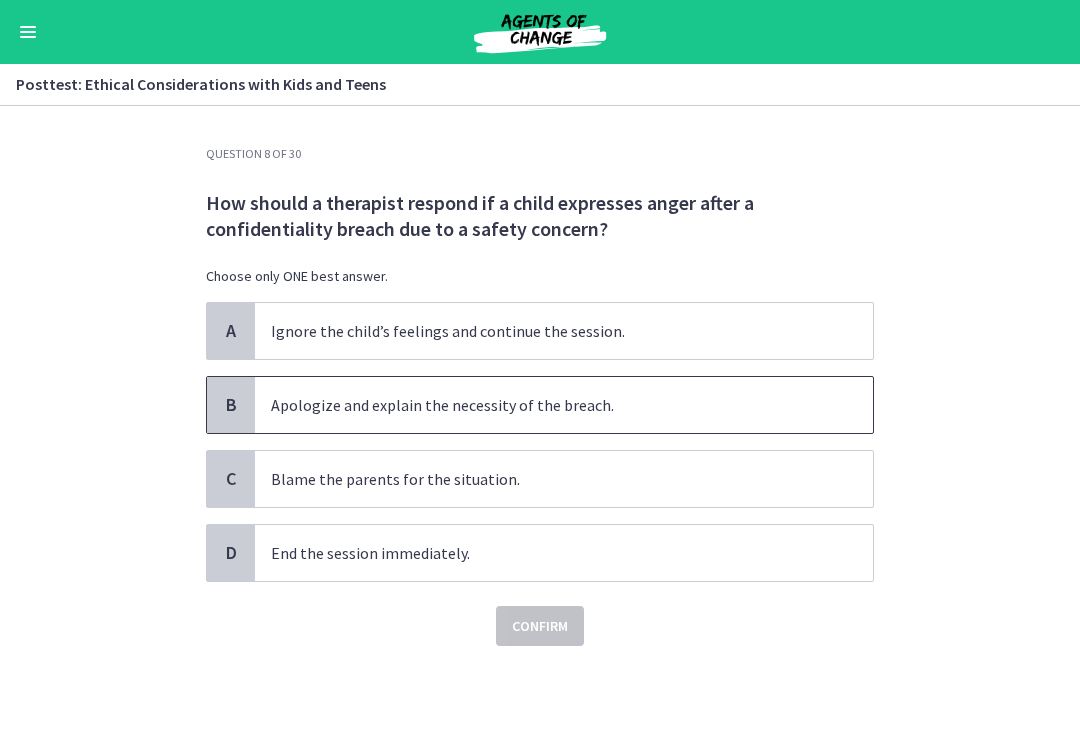 click on "Apologize and explain the necessity of the breach." at bounding box center [564, 405] 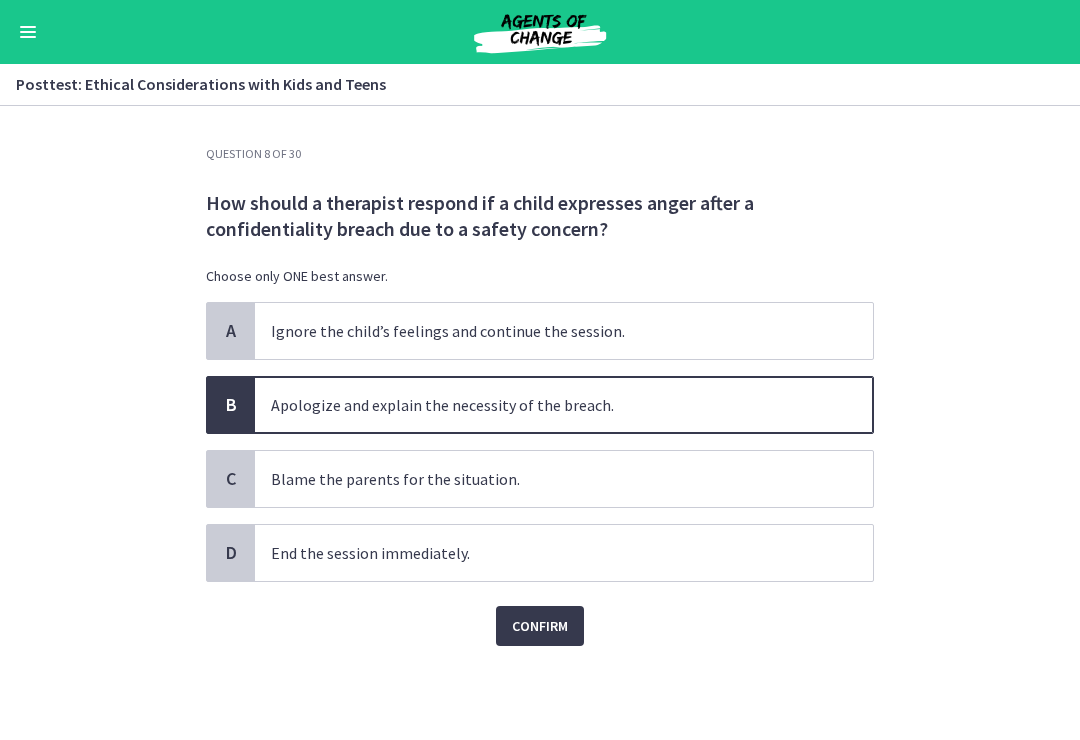 click on "Confirm" at bounding box center [540, 626] 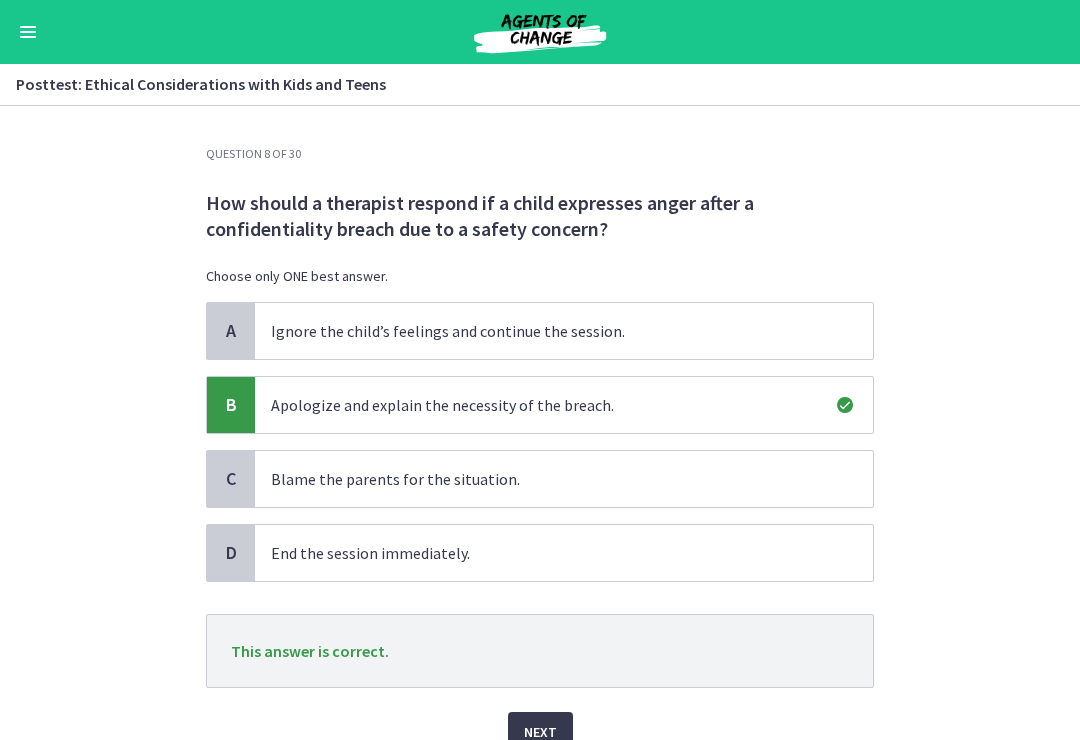 click on "Next" at bounding box center (540, 732) 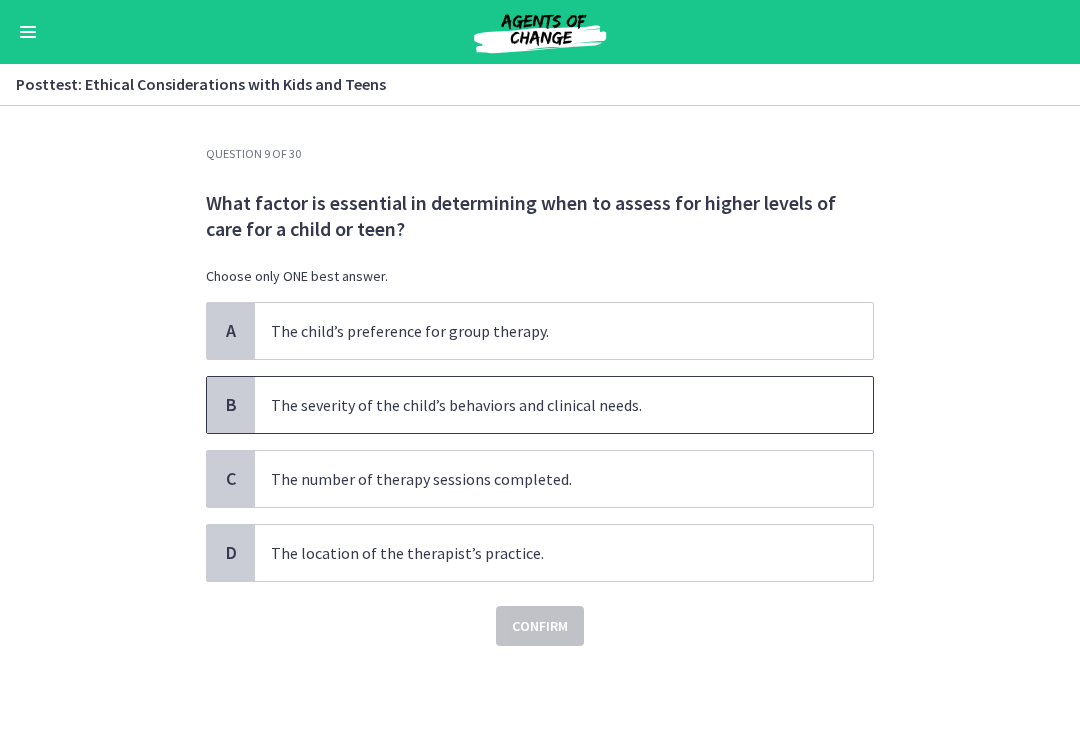 click on "The severity of the child’s behaviors and clinical needs." at bounding box center [564, 405] 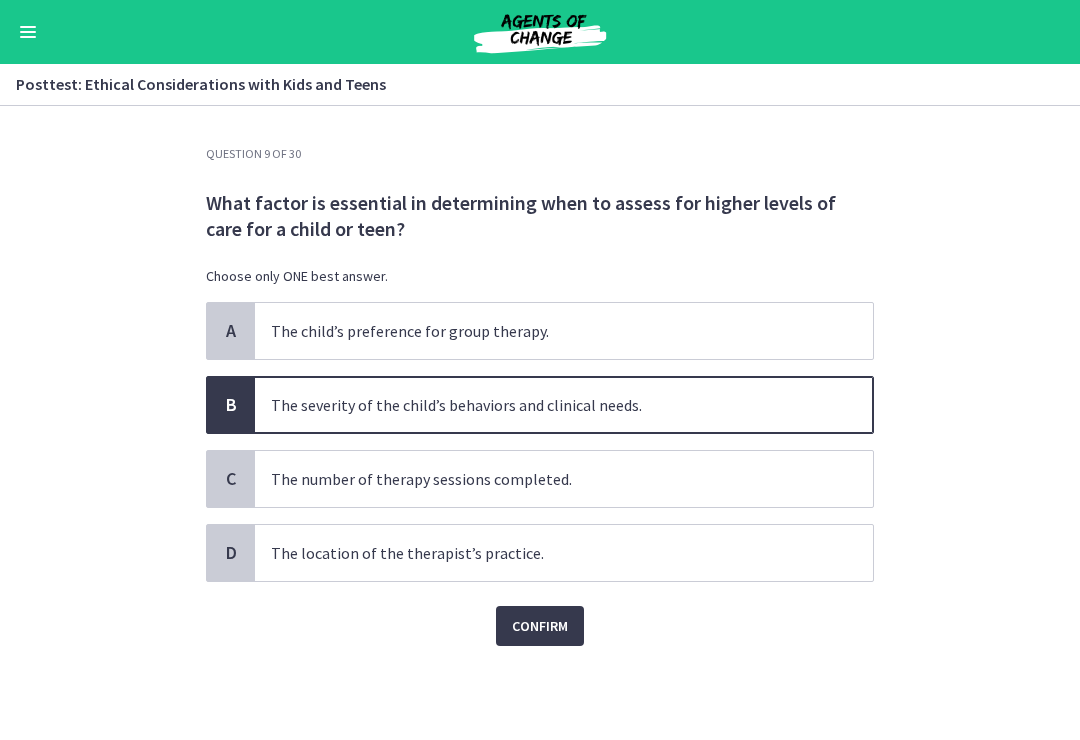 click on "Confirm" at bounding box center (540, 626) 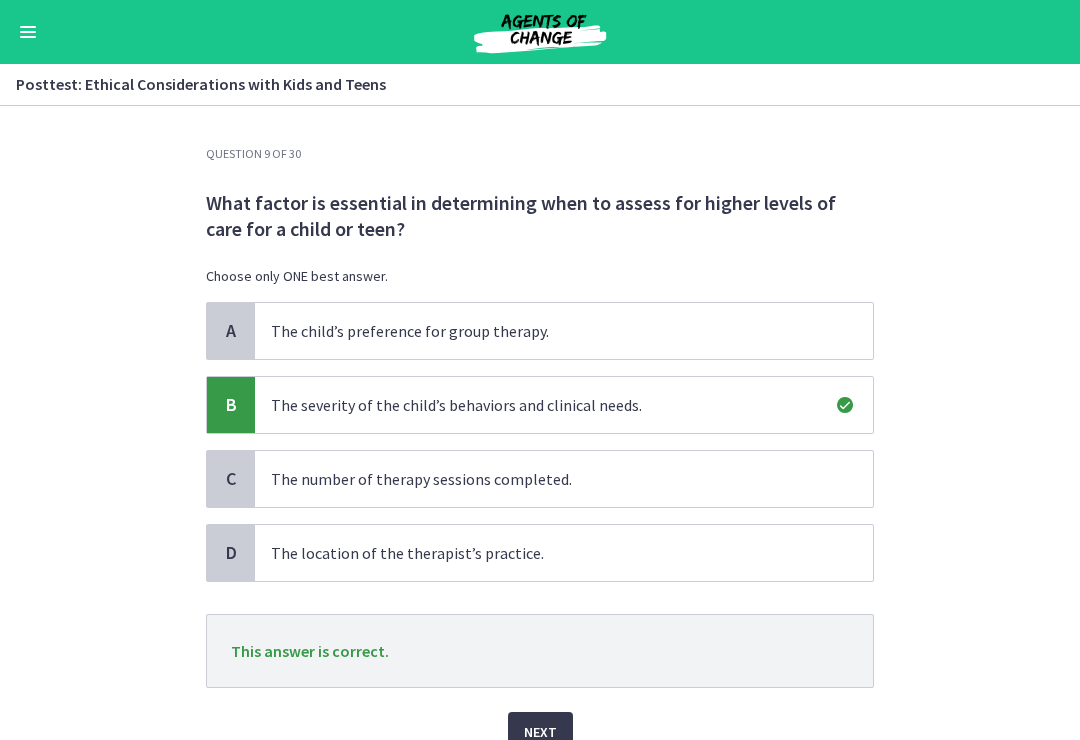 click on "Next" at bounding box center (540, 732) 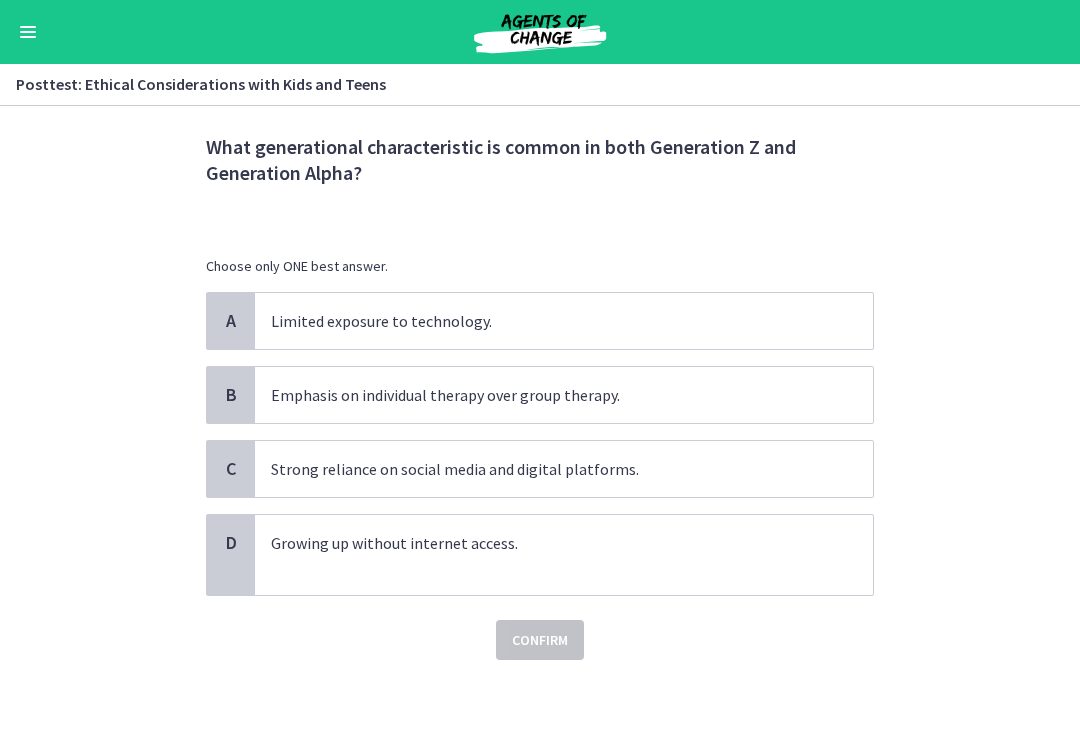 scroll, scrollTop: 56, scrollLeft: 0, axis: vertical 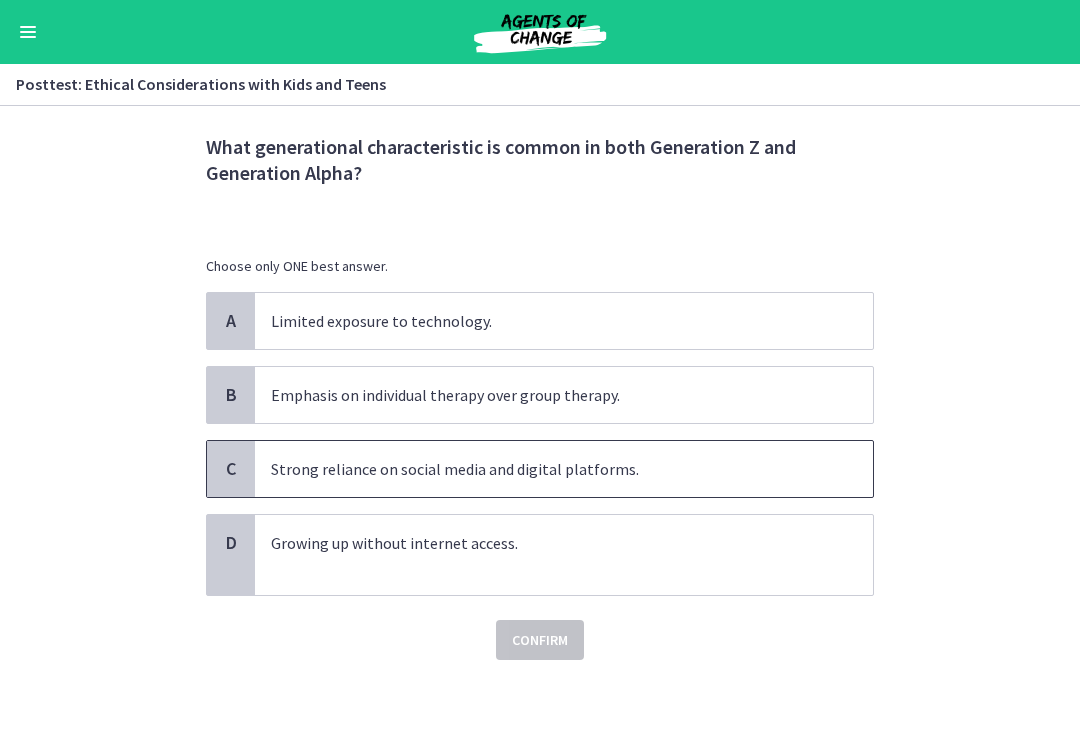 click on "Strong reliance on social media and digital platforms." at bounding box center [564, 469] 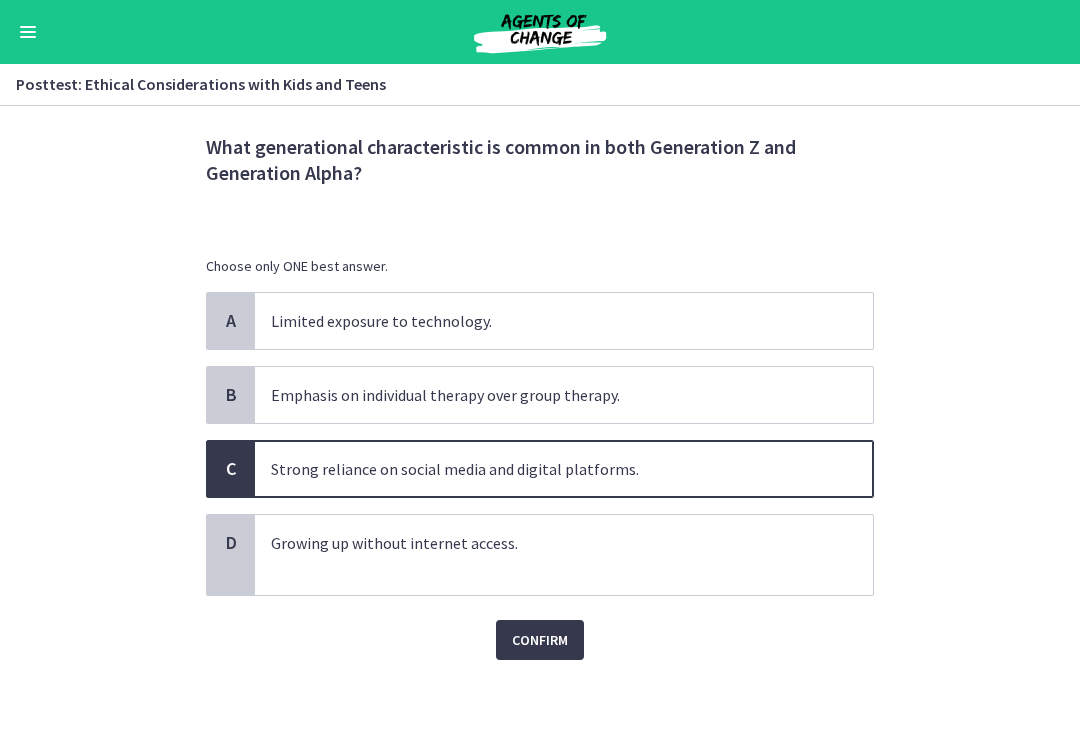 click on "Confirm" at bounding box center (540, 640) 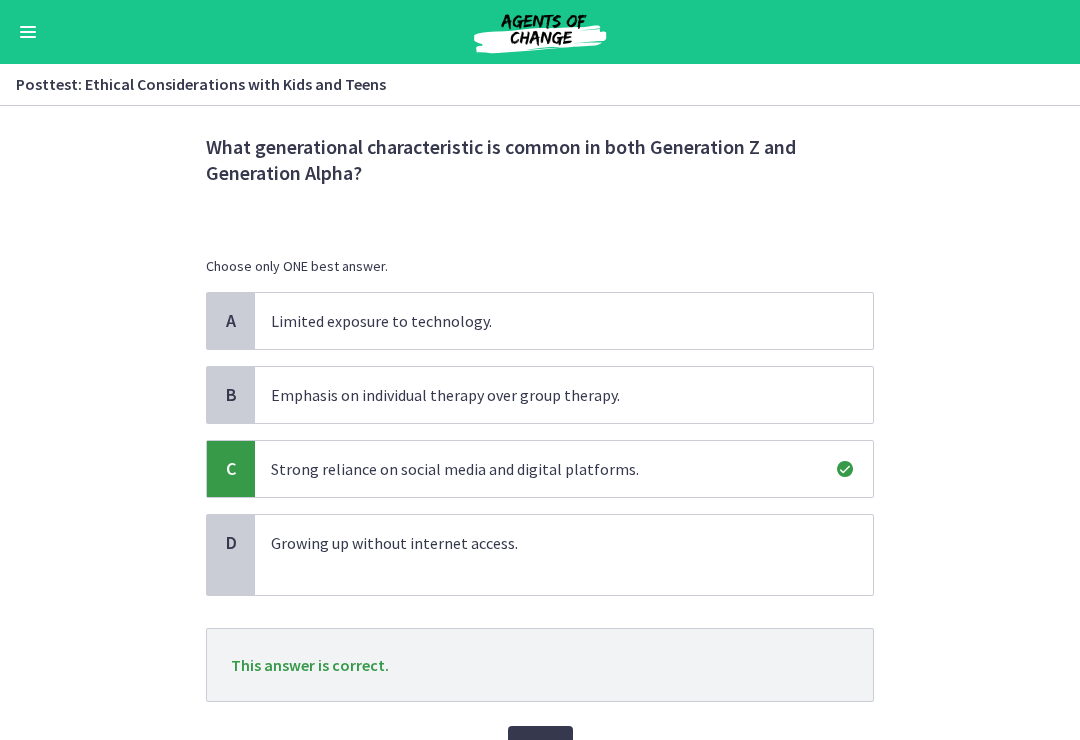 click on "Next" at bounding box center [540, 746] 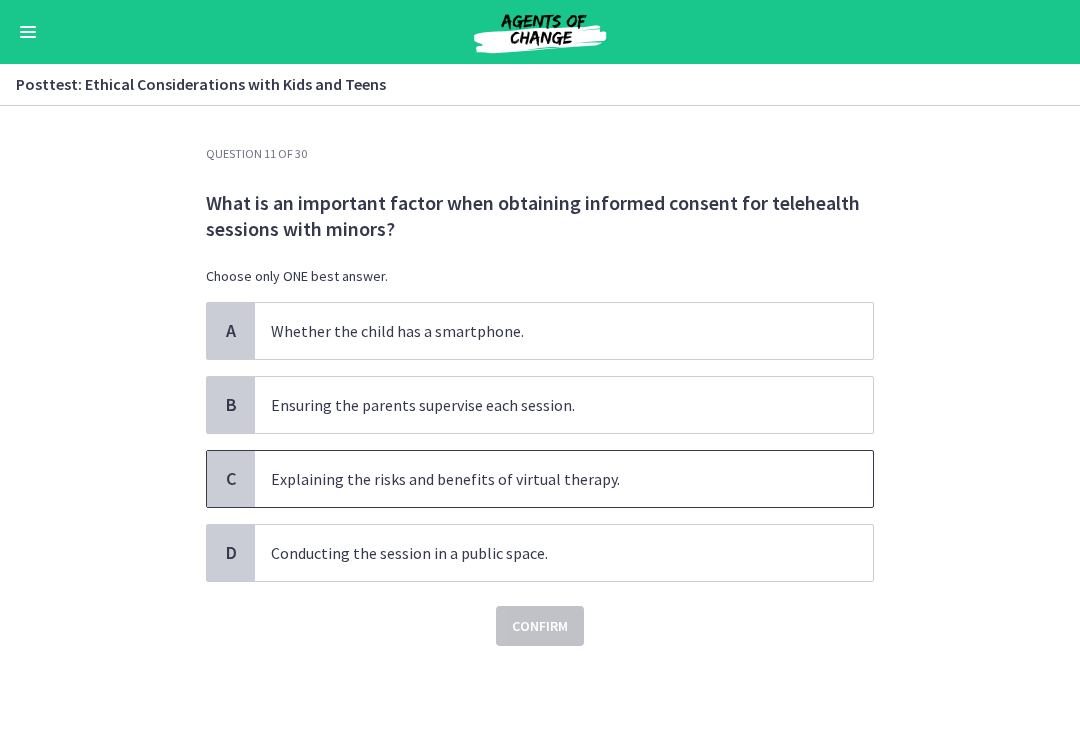 click on "Explaining the risks and benefits of virtual therapy." at bounding box center [564, 479] 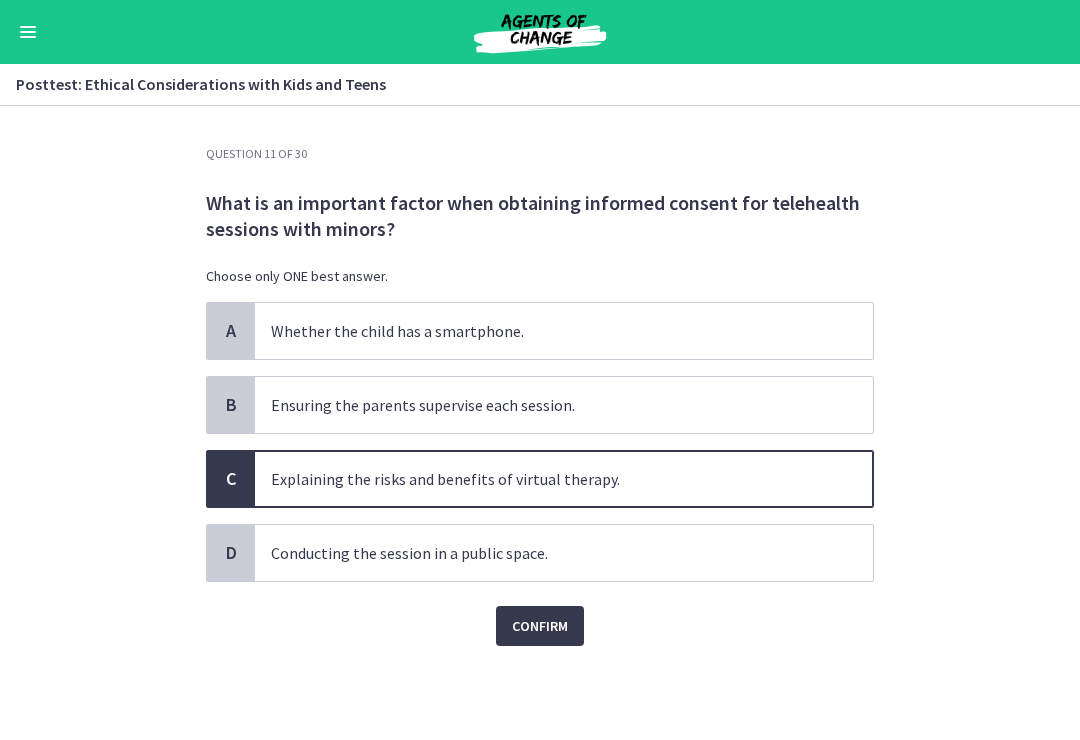 click on "Confirm" at bounding box center (540, 626) 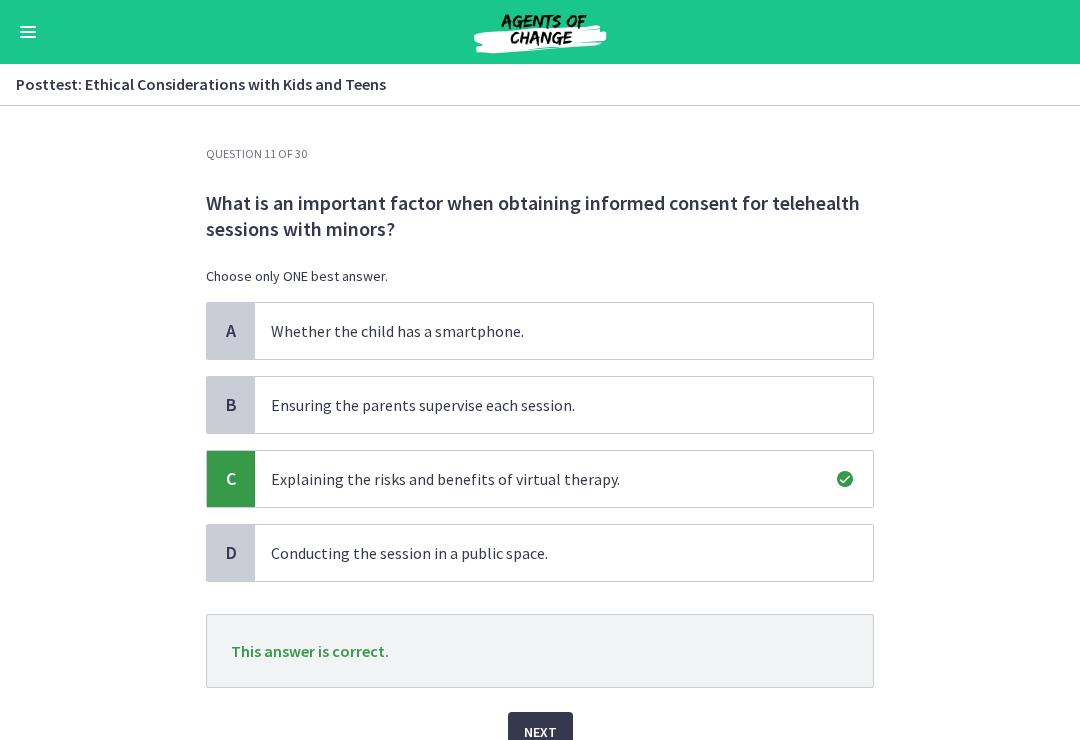 click on "Next" at bounding box center (540, 732) 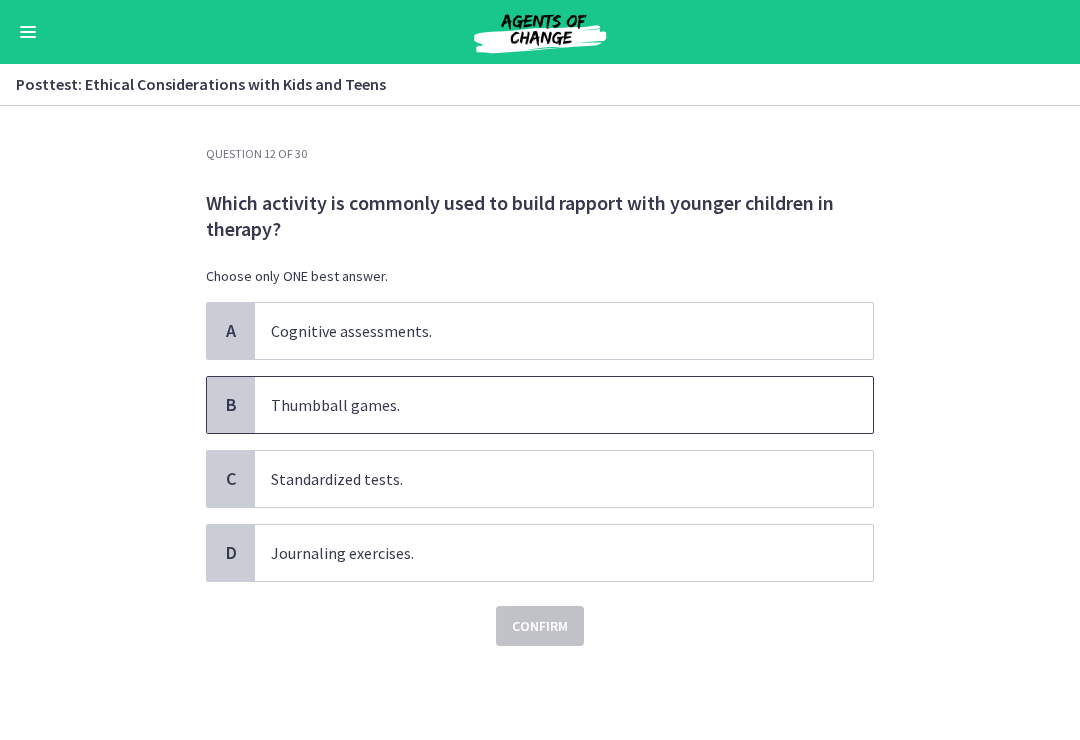 click on "Thumbball games." at bounding box center (564, 405) 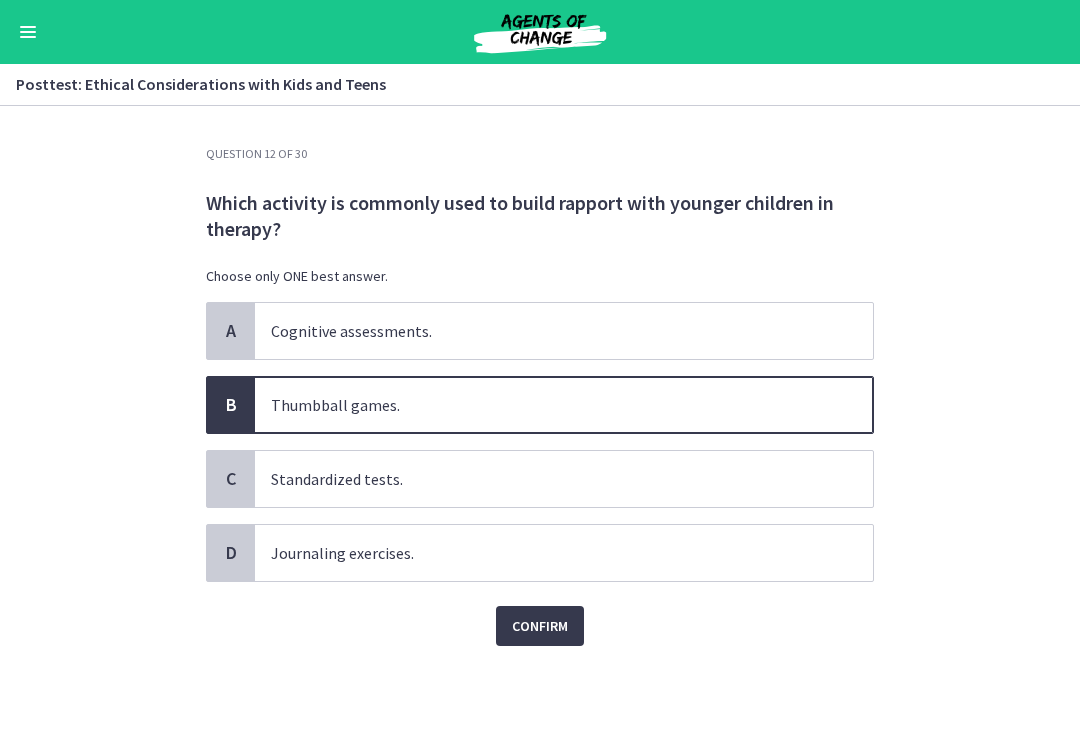 click on "Confirm" at bounding box center [540, 626] 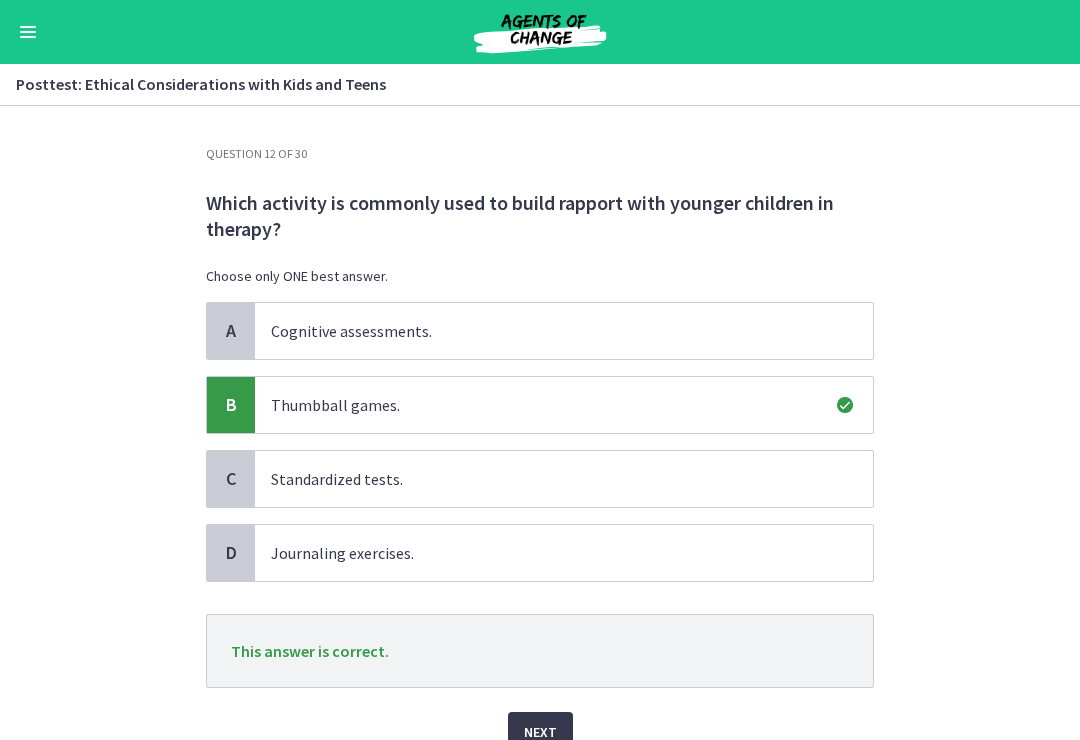 click on "Next" at bounding box center [540, 732] 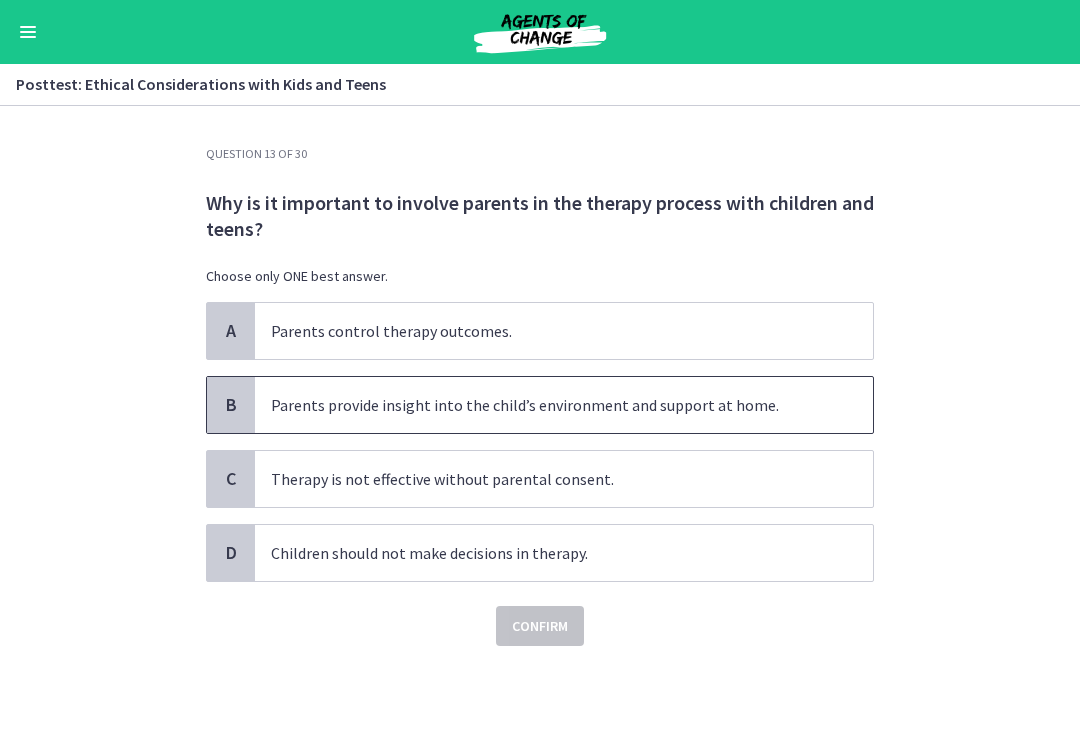 click on "Parents provide insight into the child’s environment and support at home." at bounding box center (564, 405) 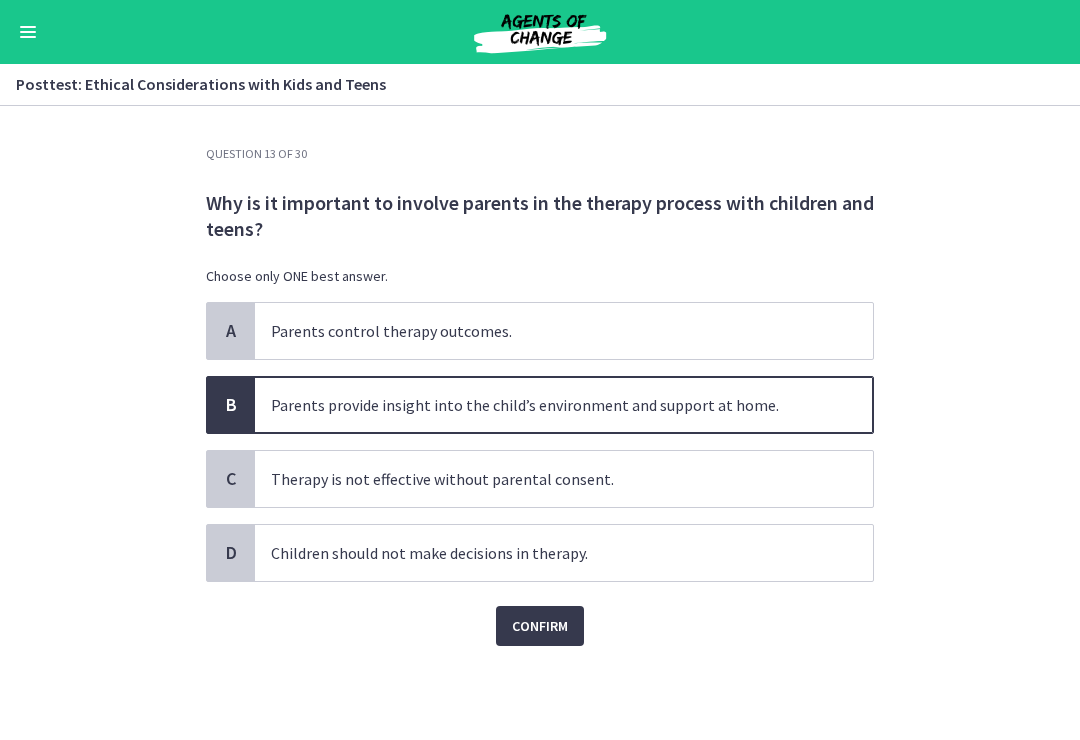 click on "Confirm" at bounding box center [540, 626] 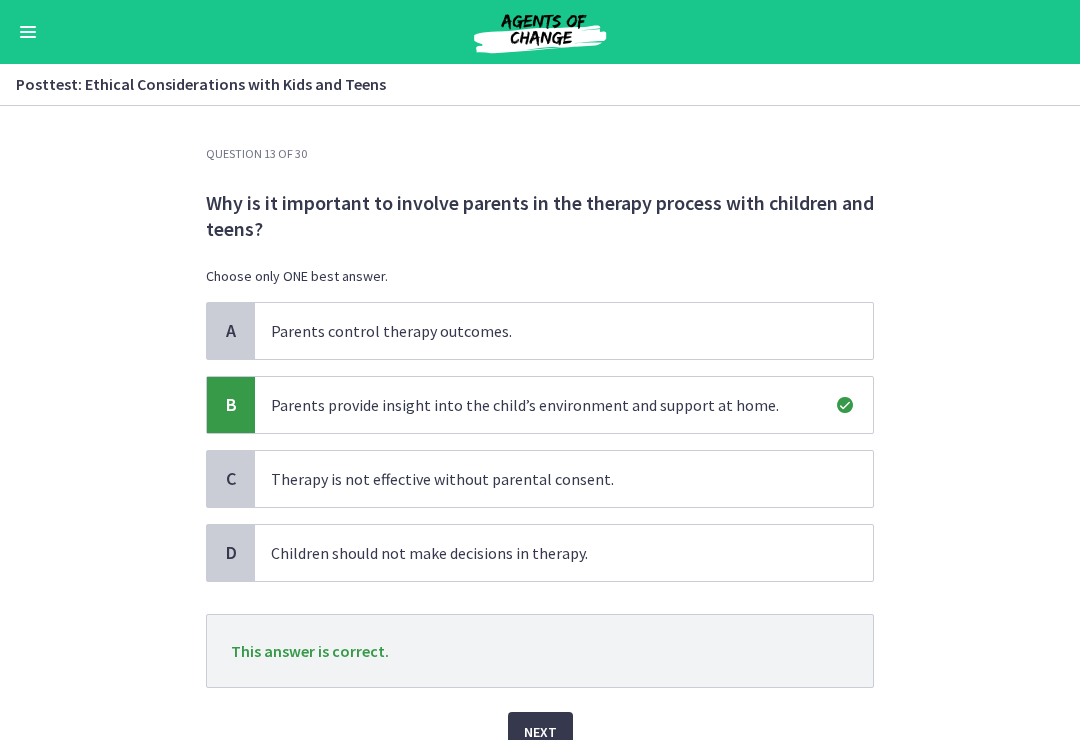 click on "Next" at bounding box center [540, 732] 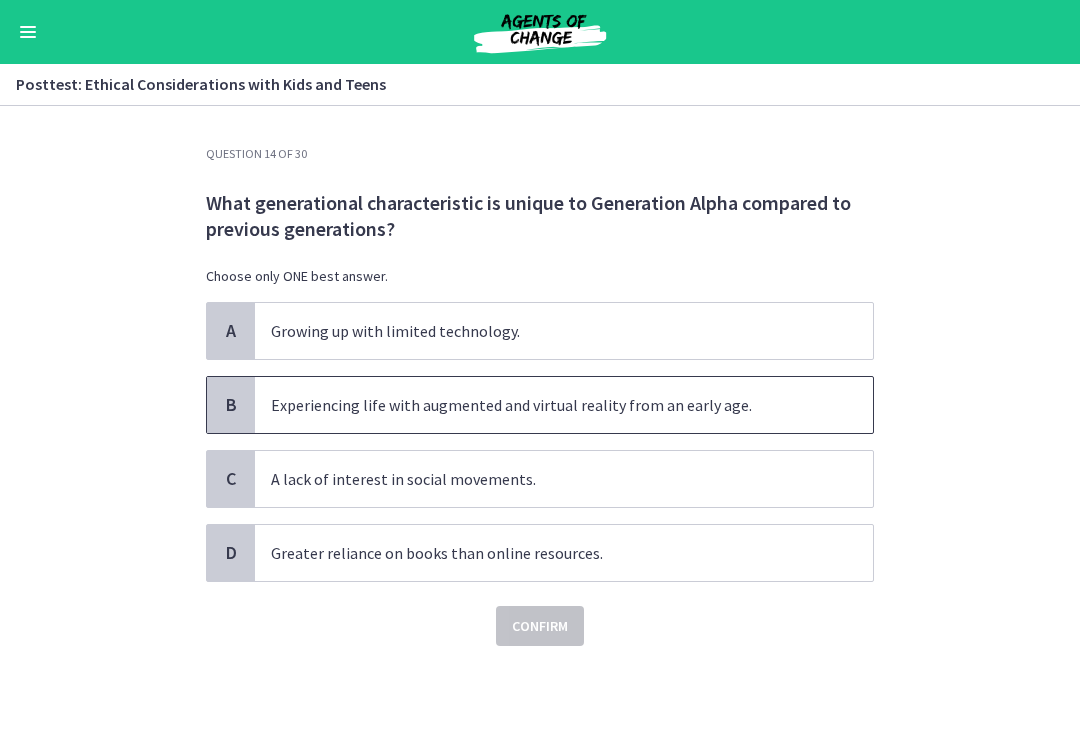 click on "Experiencing life with augmented and virtual reality from an early age." at bounding box center [564, 405] 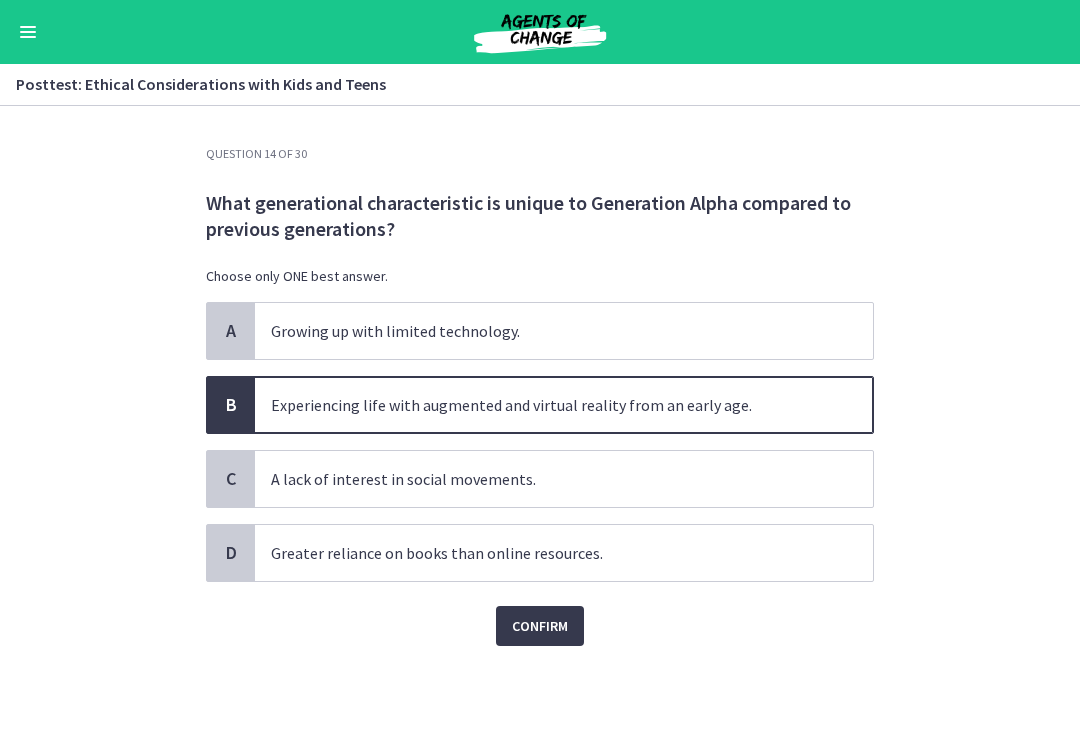 click on "Confirm" at bounding box center (540, 626) 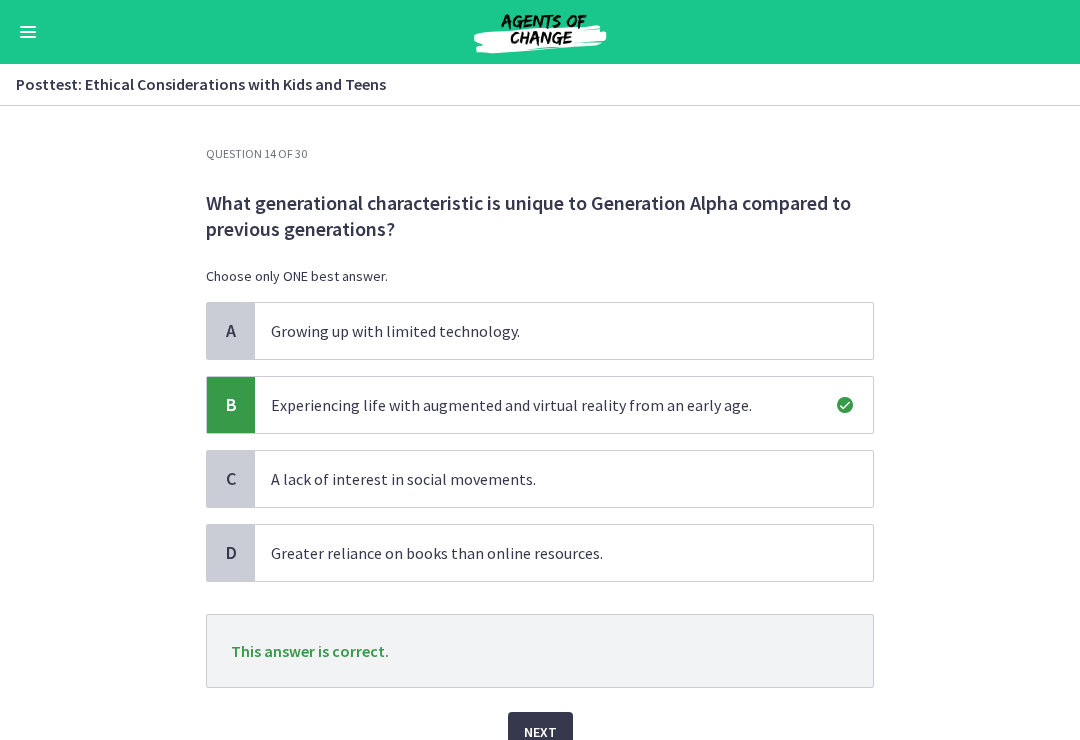 click on "Next" at bounding box center (540, 732) 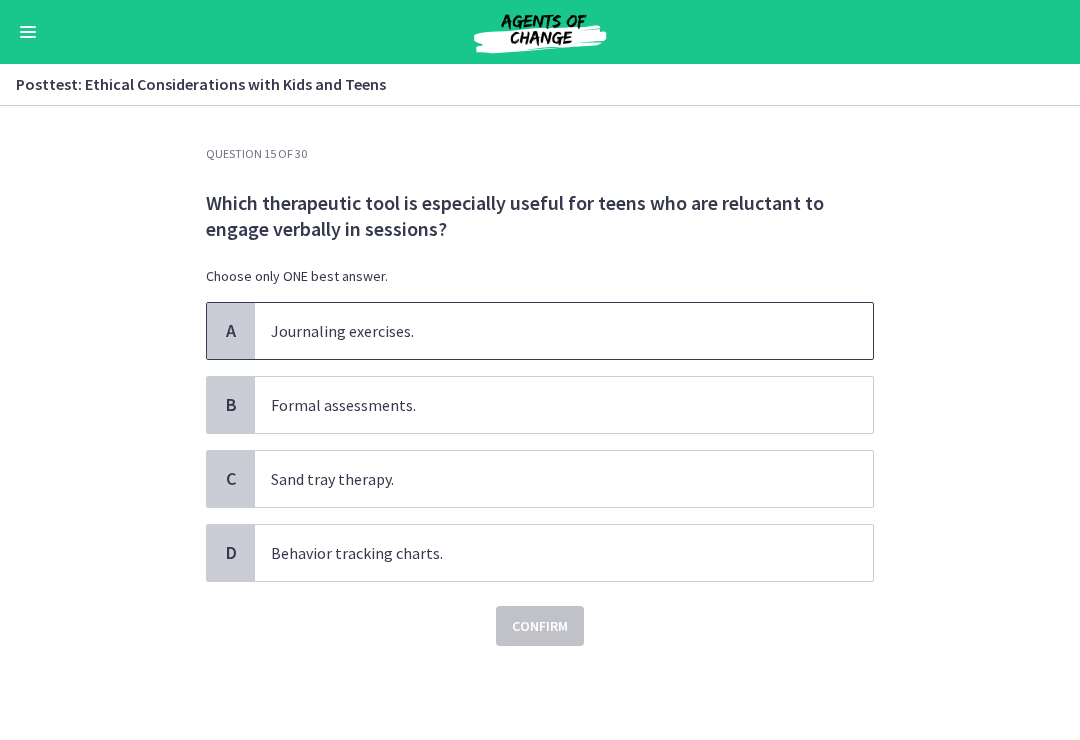 click on "Journaling exercises." at bounding box center (564, 331) 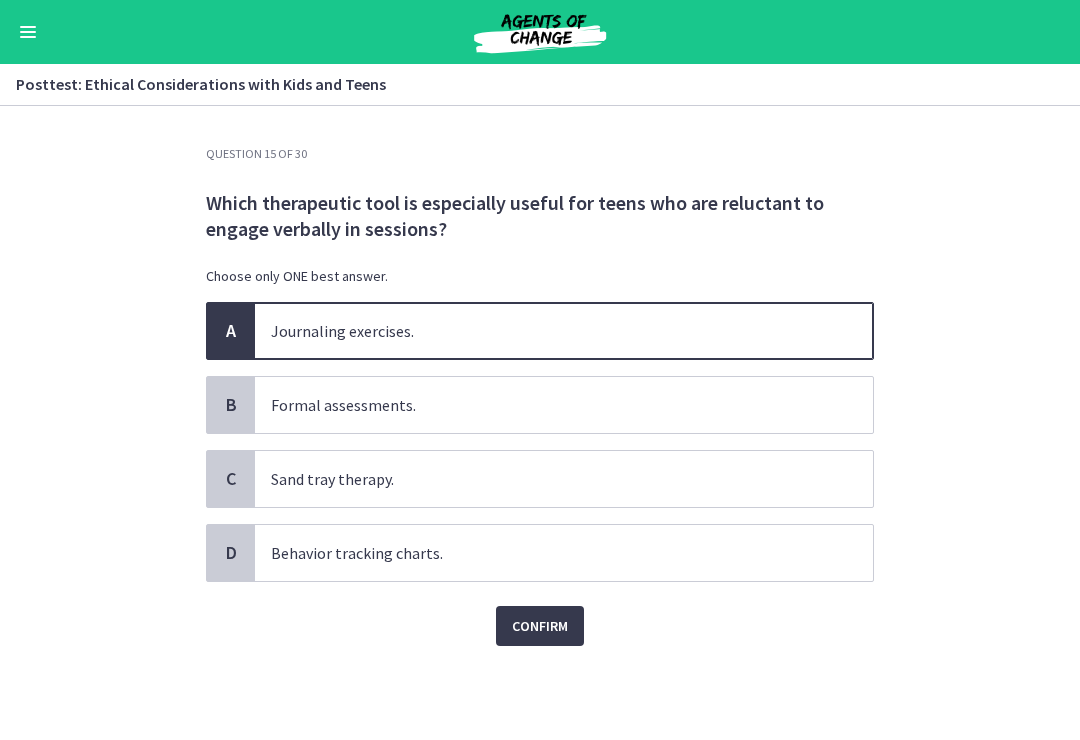 click on "Confirm" at bounding box center [540, 626] 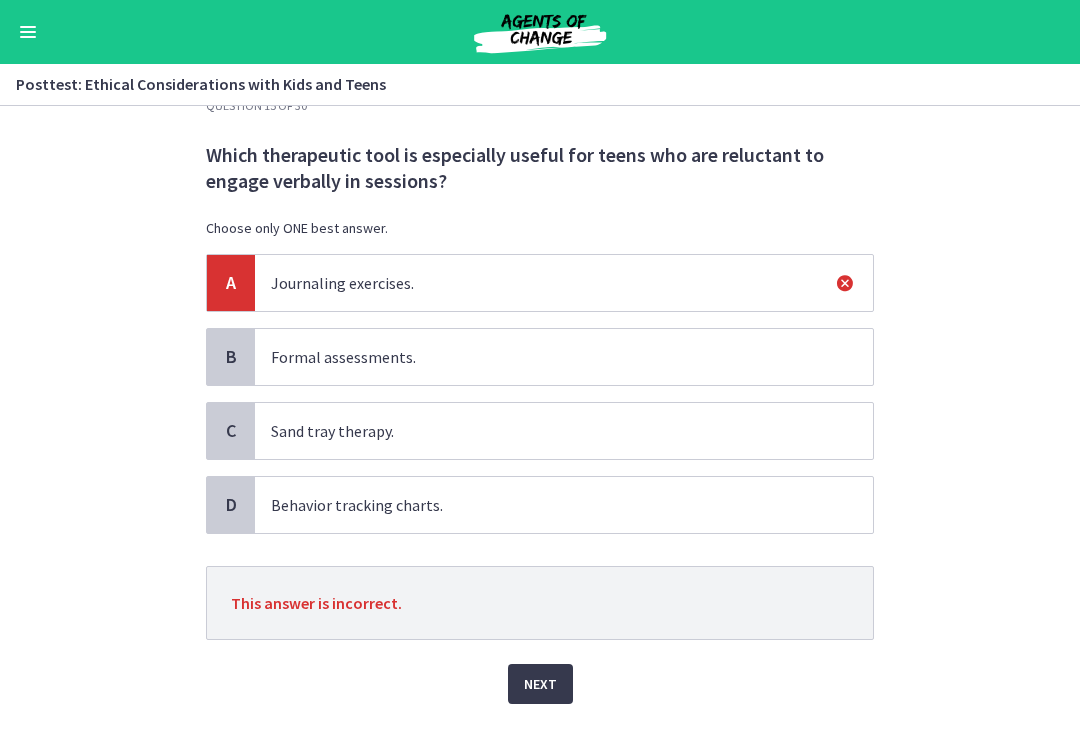 scroll, scrollTop: 49, scrollLeft: 0, axis: vertical 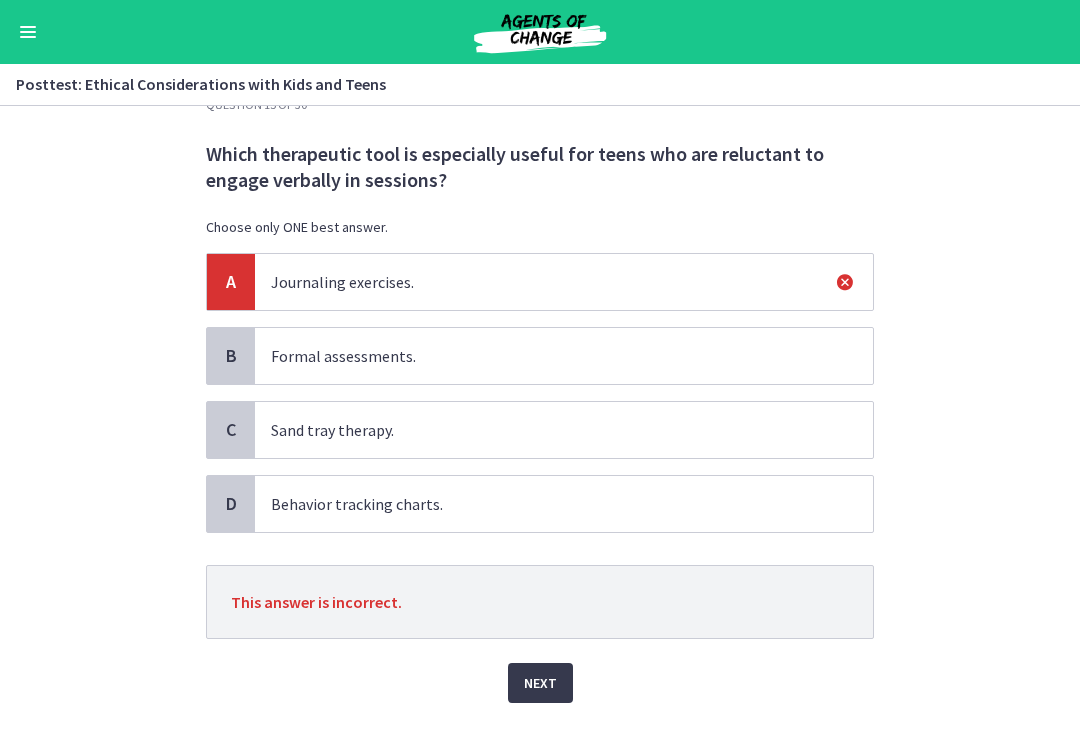 click on "Next" at bounding box center [540, 683] 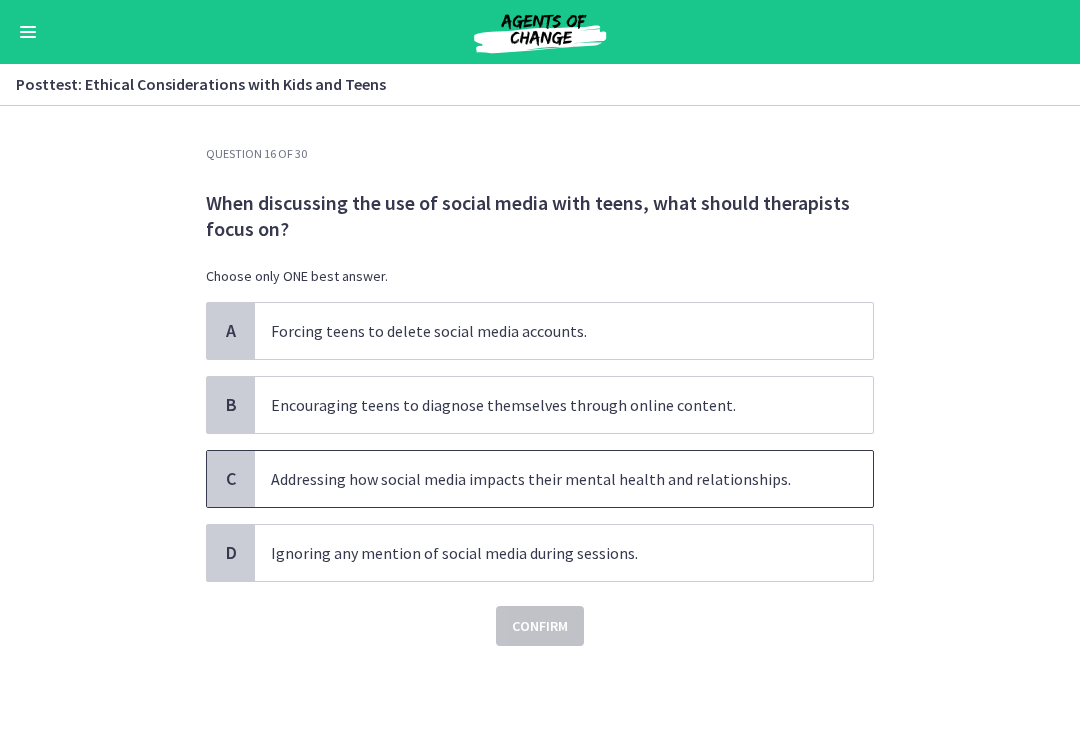 click on "Addressing how social media impacts their mental health and relationships." at bounding box center [544, 479] 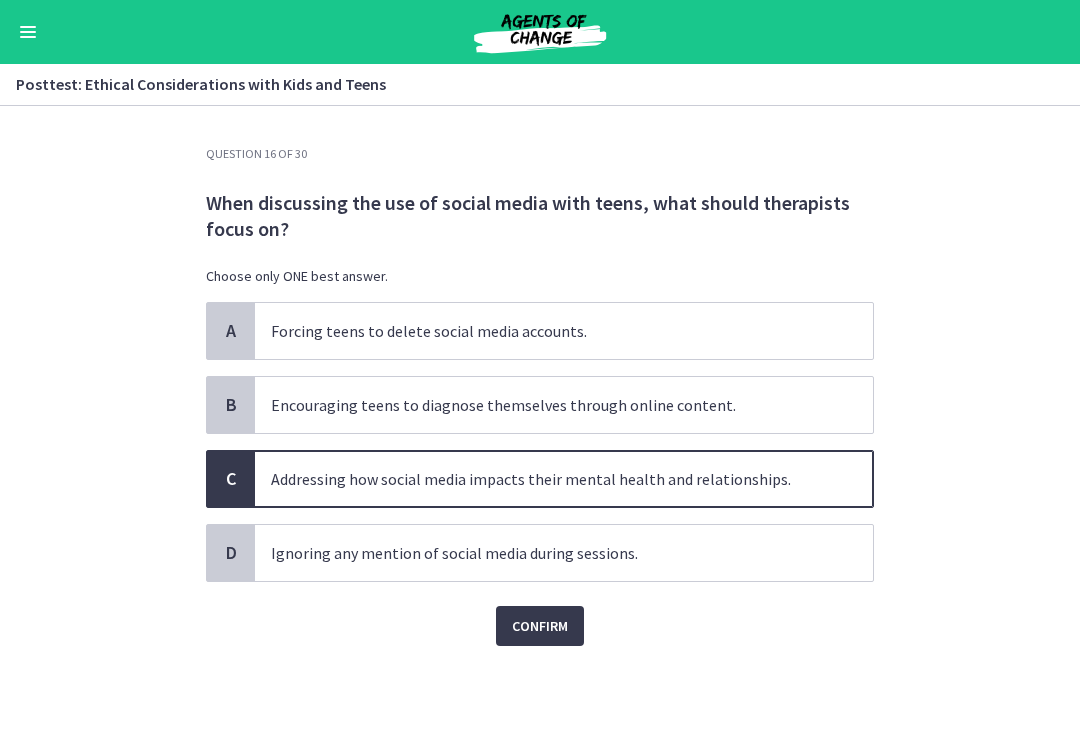click on "Question   16   of   30
When discussing the use of social media with teens, what should therapists focus on?
Choose only ONE best answer.
A
Forcing teens to delete social media accounts.
B
Encouraging teens to diagnose themselves through online content.
C
Addressing how social media impacts their mental health and relationships.
D
Ignoring any mention of social media during sessions.
Confirm" at bounding box center [540, 423] 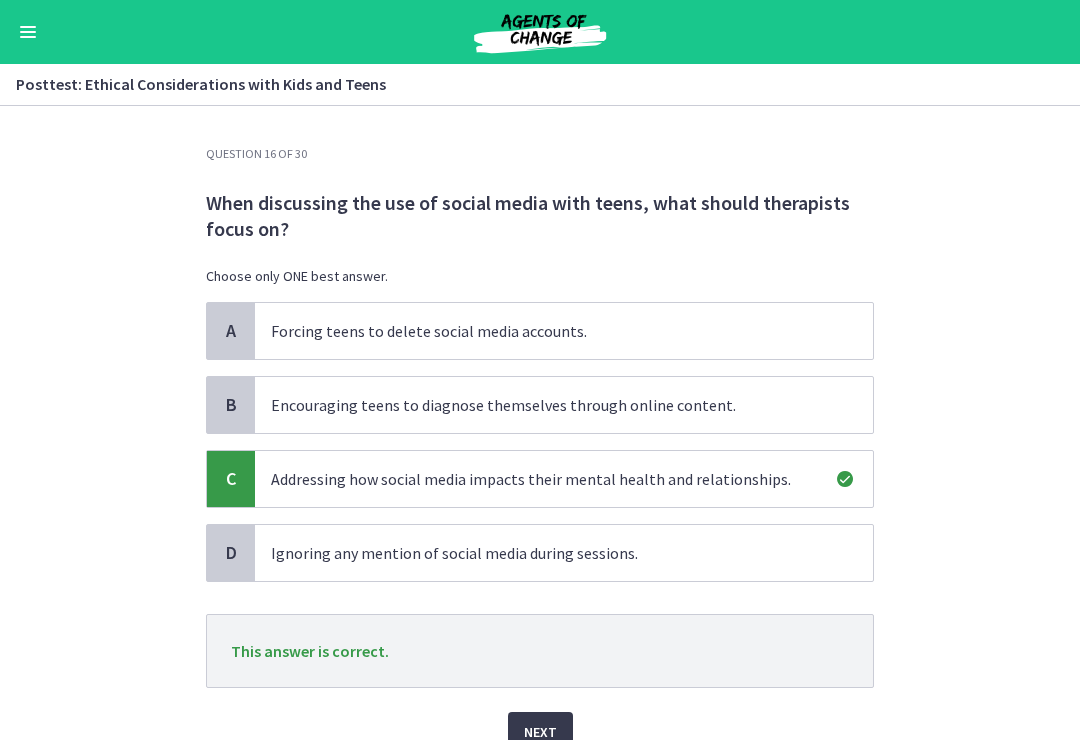 click on "Next" at bounding box center [540, 732] 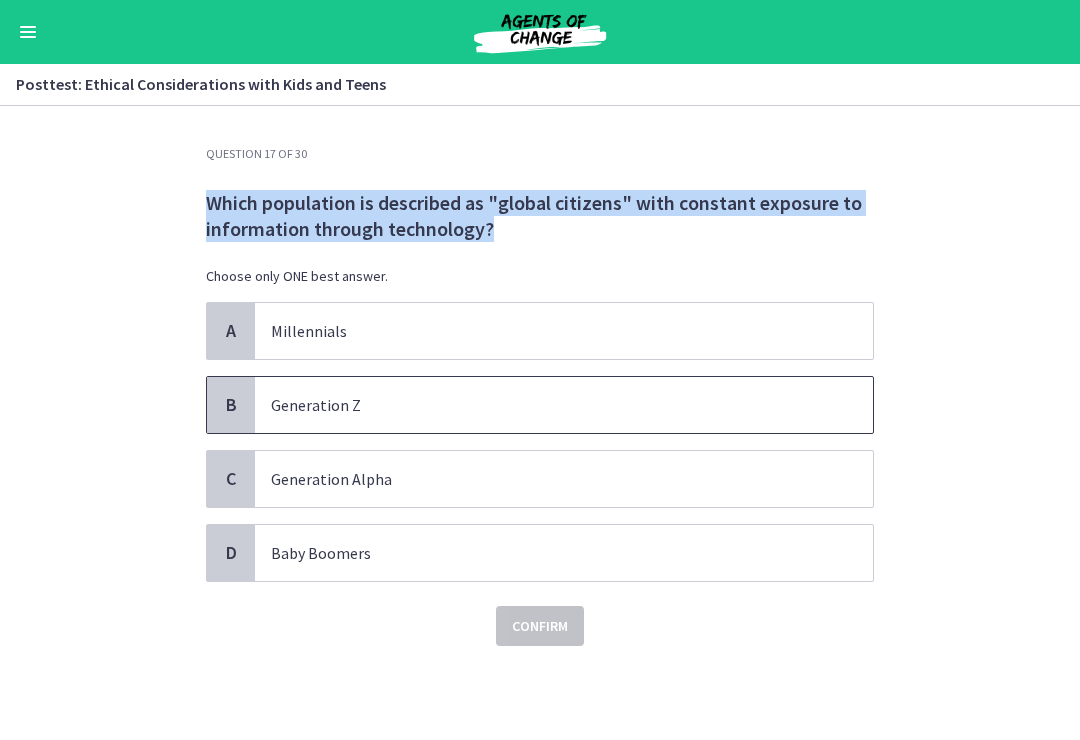 click on "Generation Z" at bounding box center (544, 405) 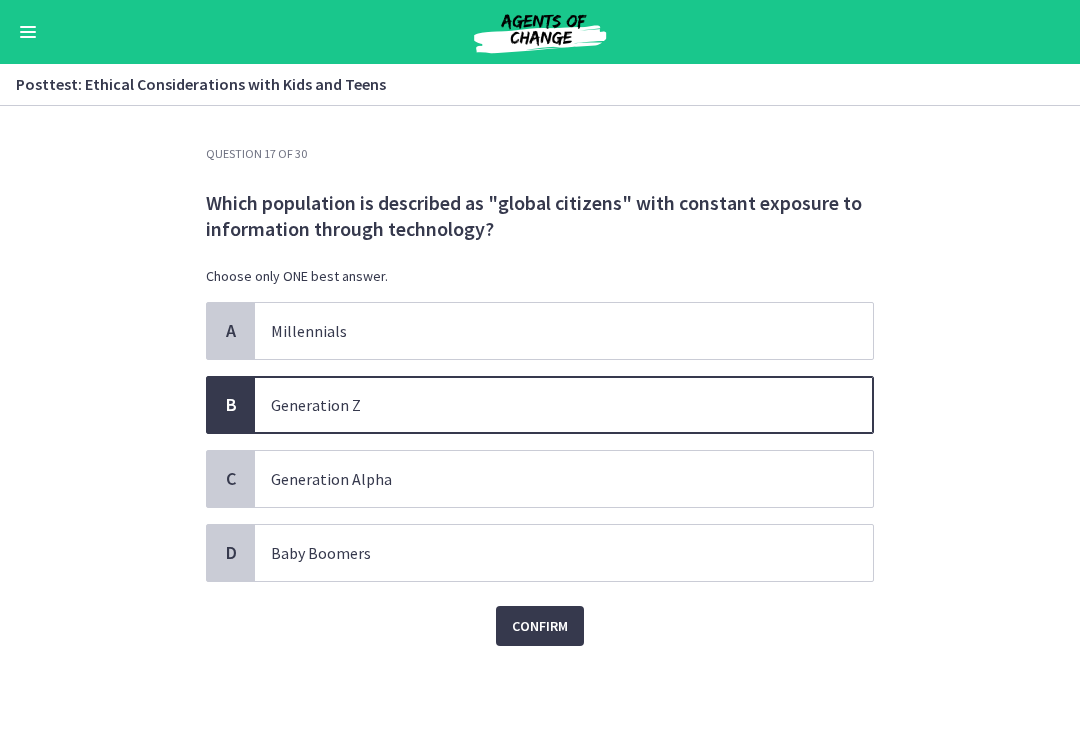 click on "Confirm" at bounding box center [540, 626] 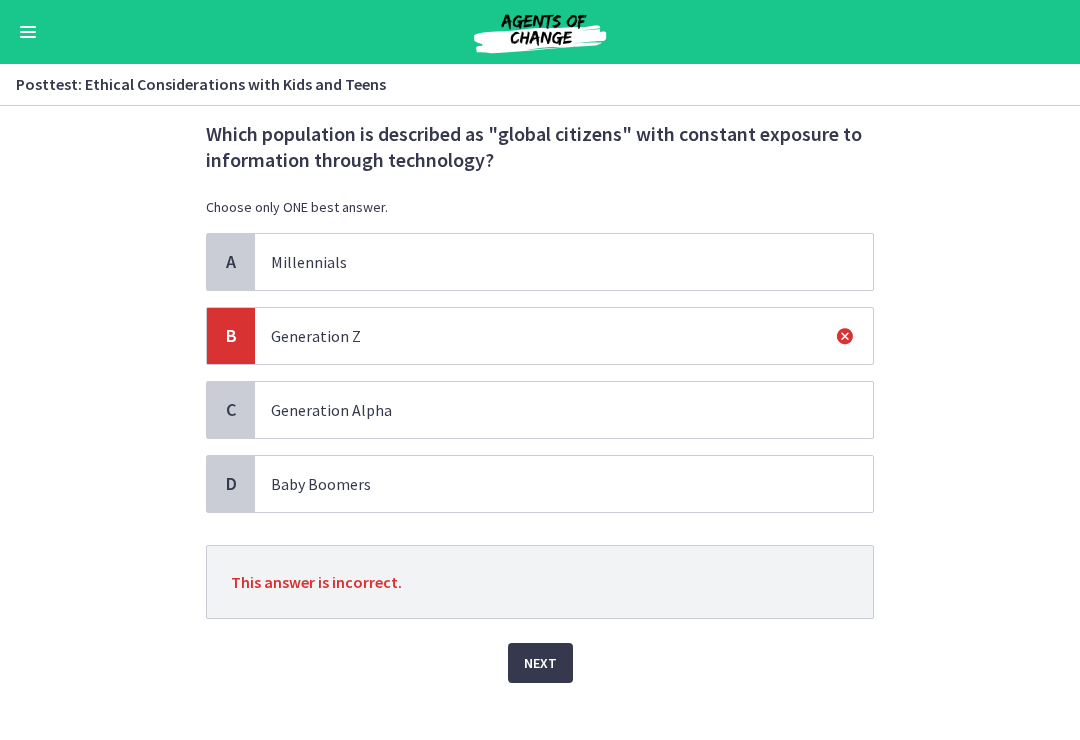 scroll, scrollTop: 68, scrollLeft: 0, axis: vertical 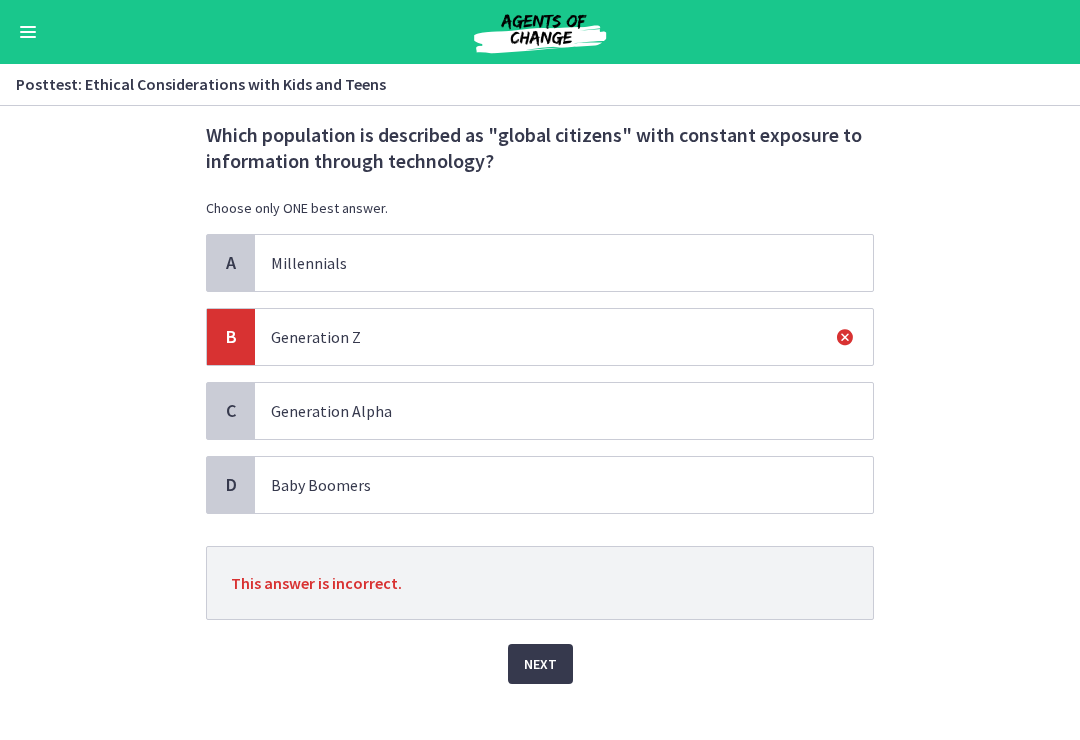 click on "Next" at bounding box center (540, 664) 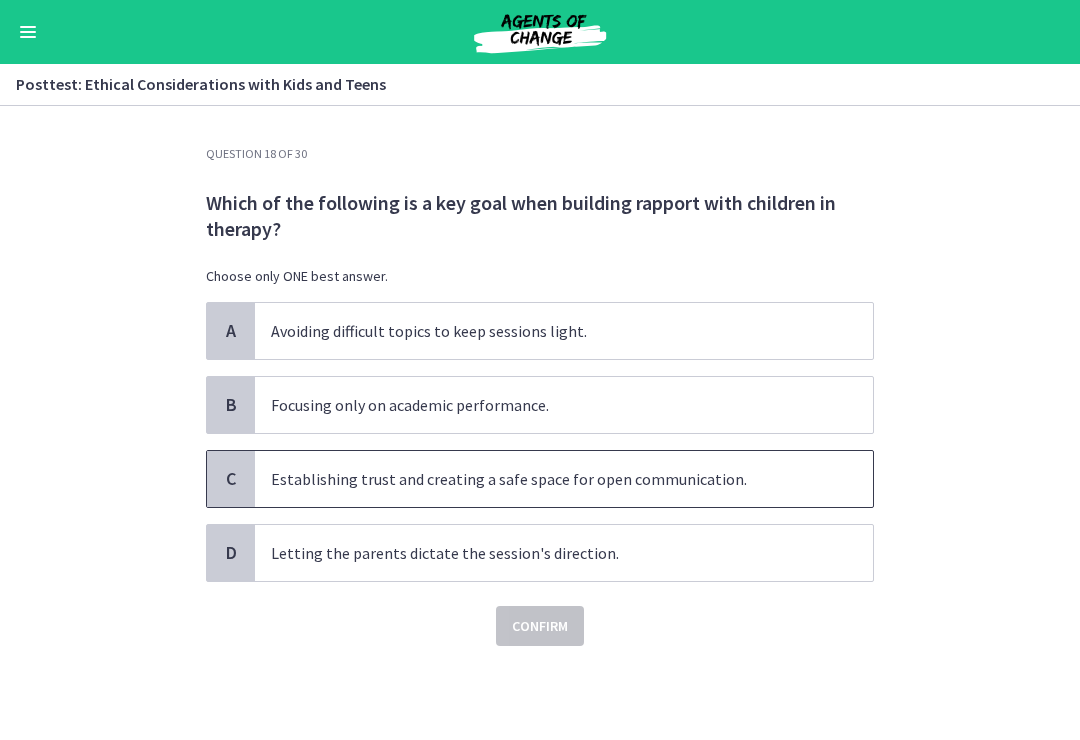 click on "Establishing trust and creating a safe space for open communication." at bounding box center [564, 479] 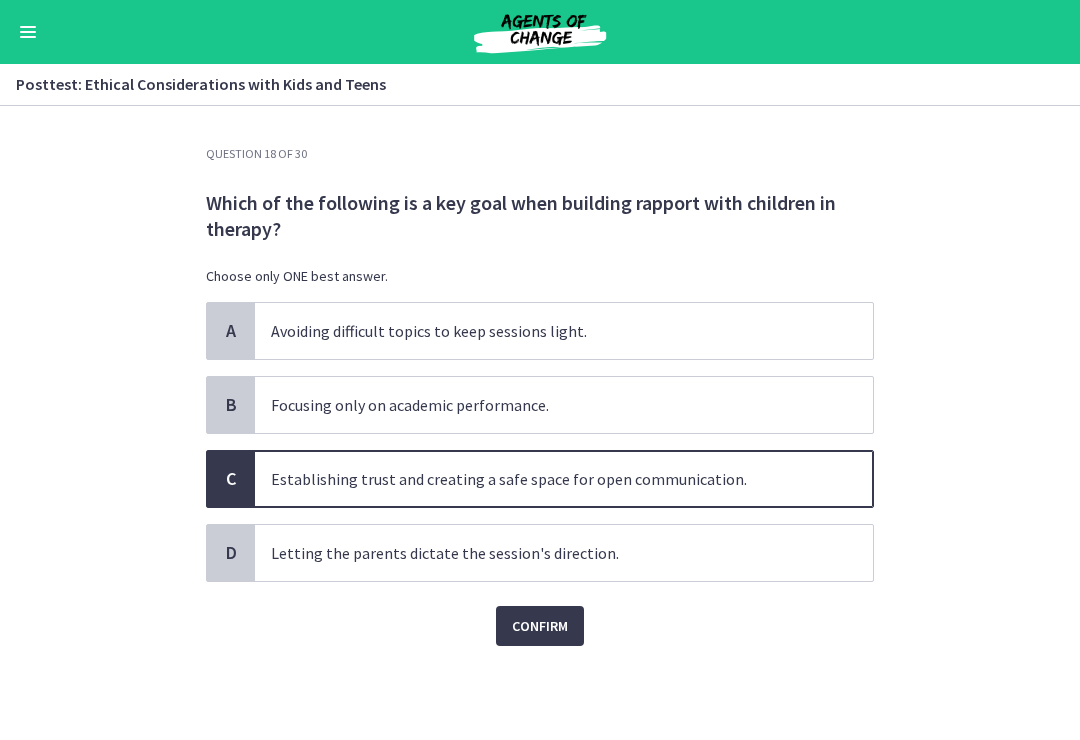 click on "Confirm" at bounding box center (540, 626) 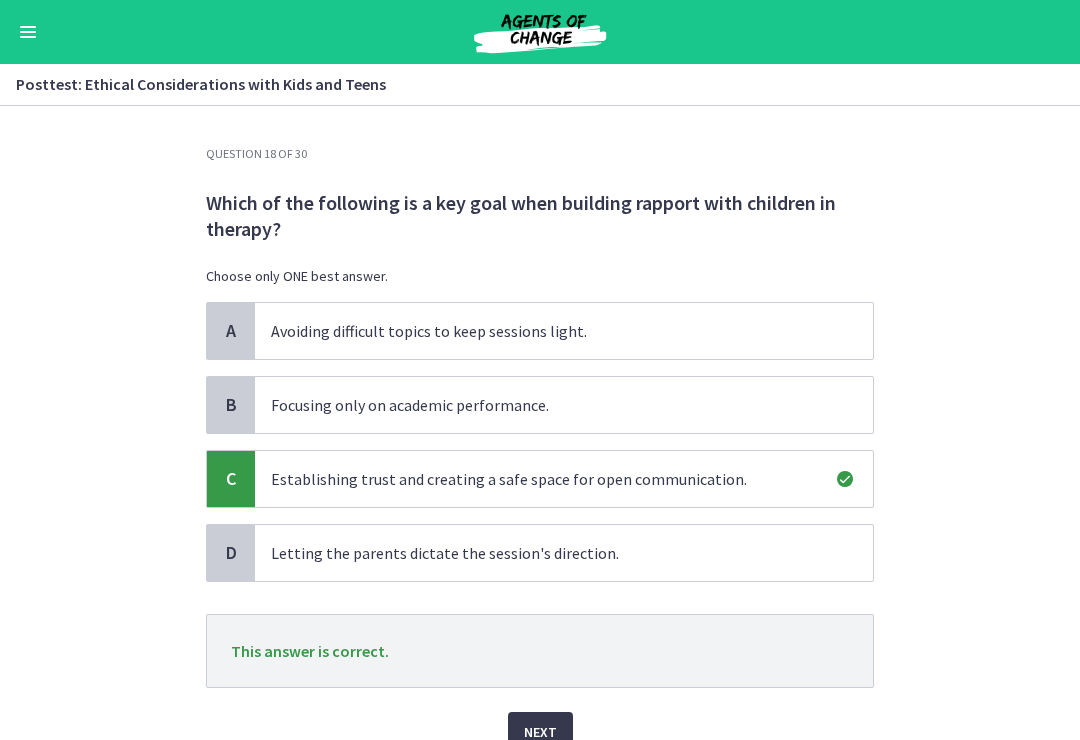 click on "Next" at bounding box center (540, 732) 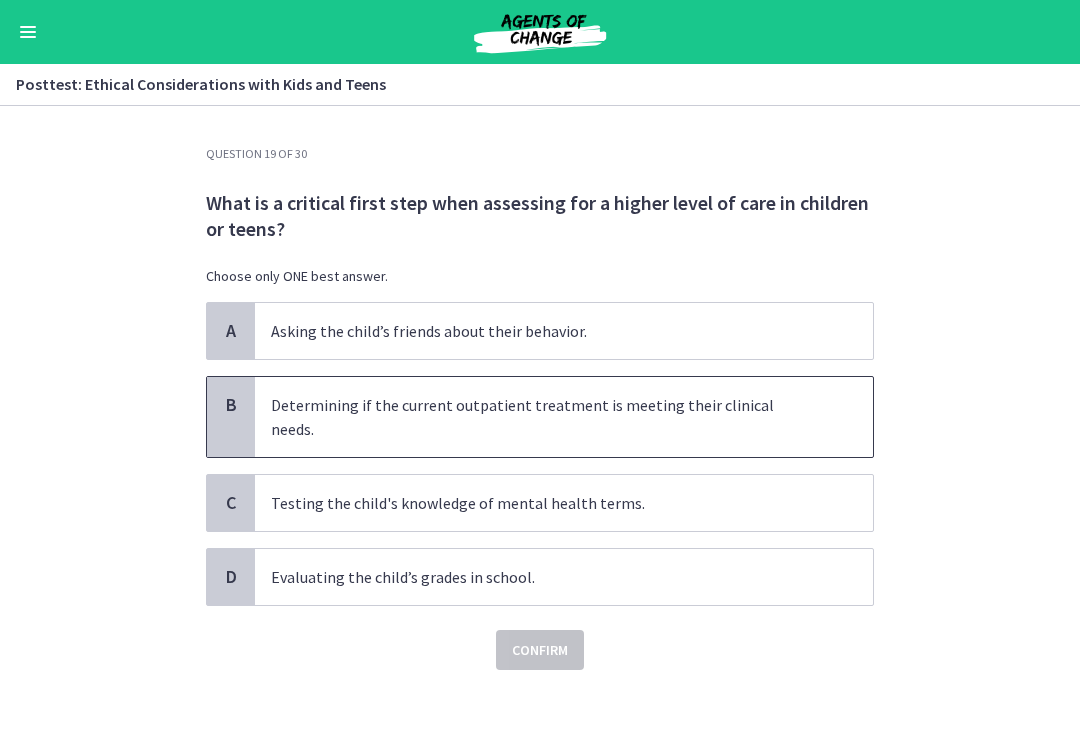 click on "Determining if the current outpatient treatment is meeting their clinical needs." at bounding box center [564, 417] 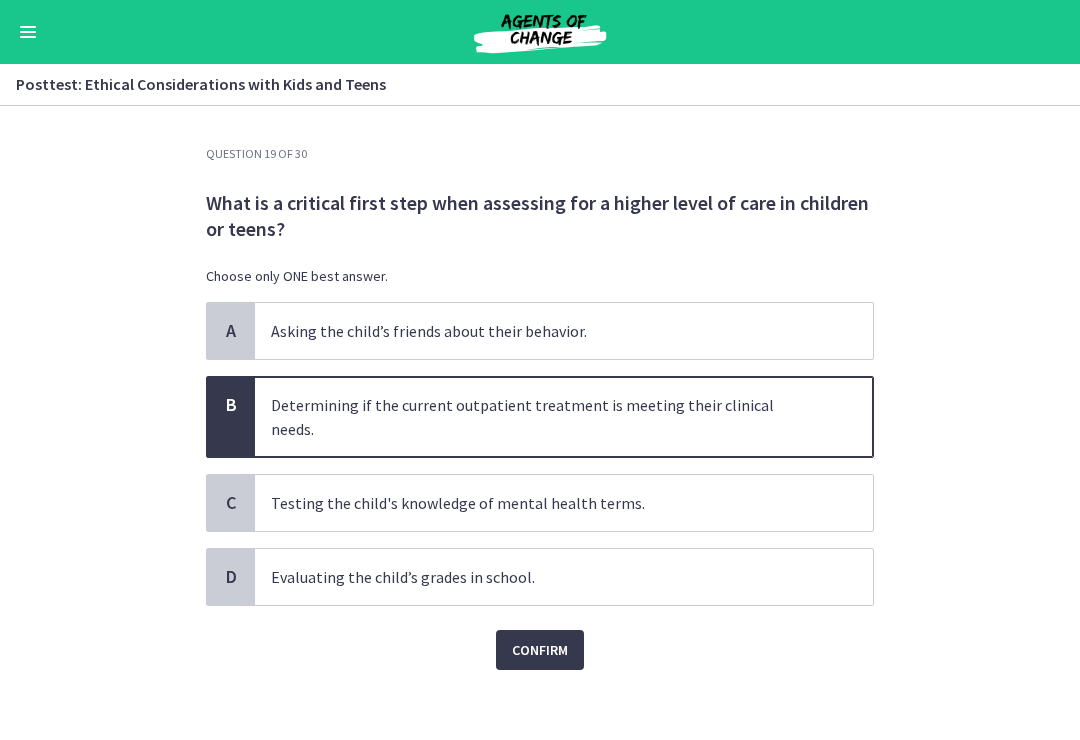 click on "Confirm" at bounding box center (540, 650) 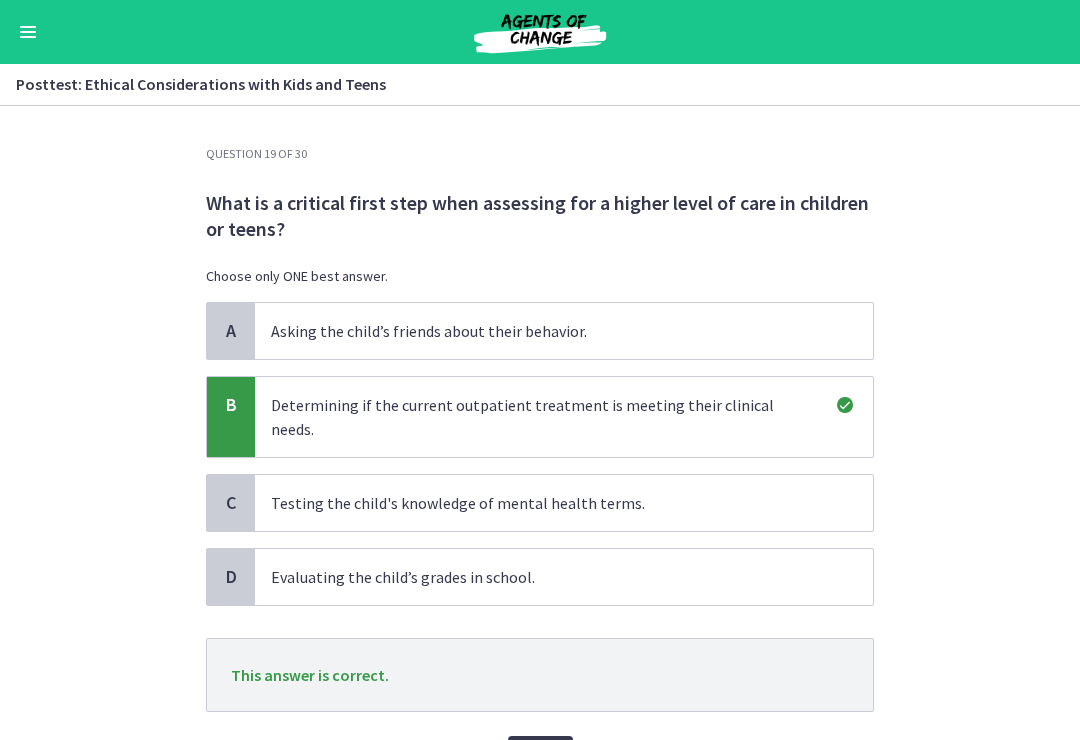 click on "Next" at bounding box center (540, 756) 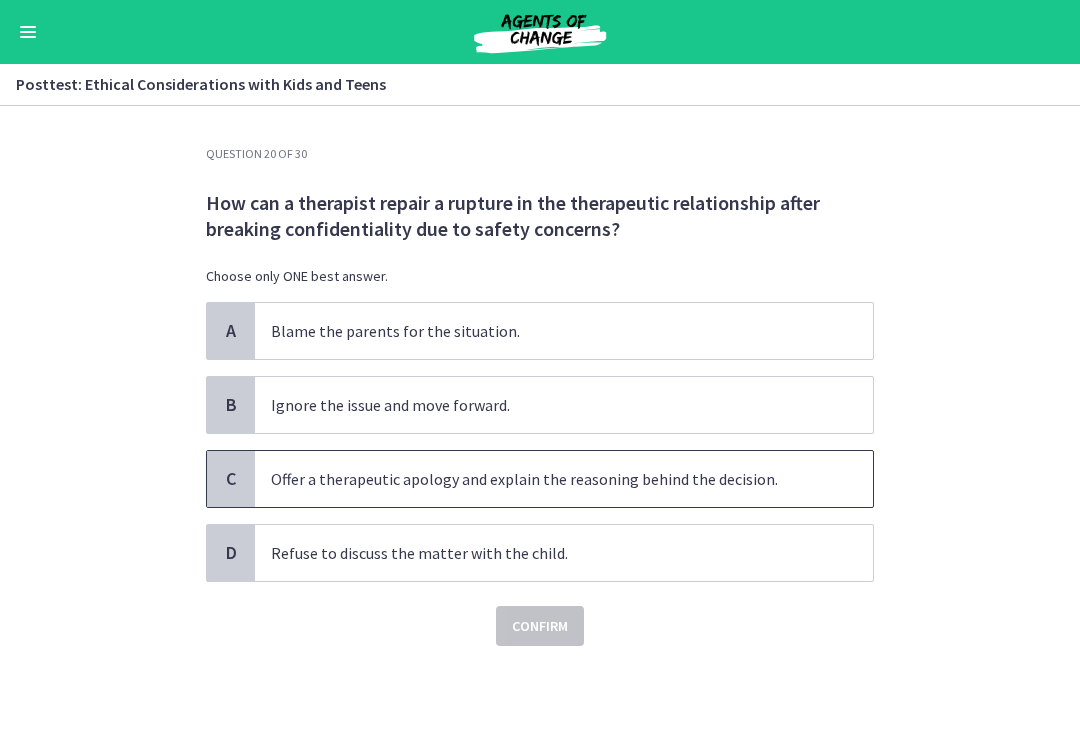 click on "Offer a therapeutic apology and explain the reasoning behind the decision." at bounding box center [544, 479] 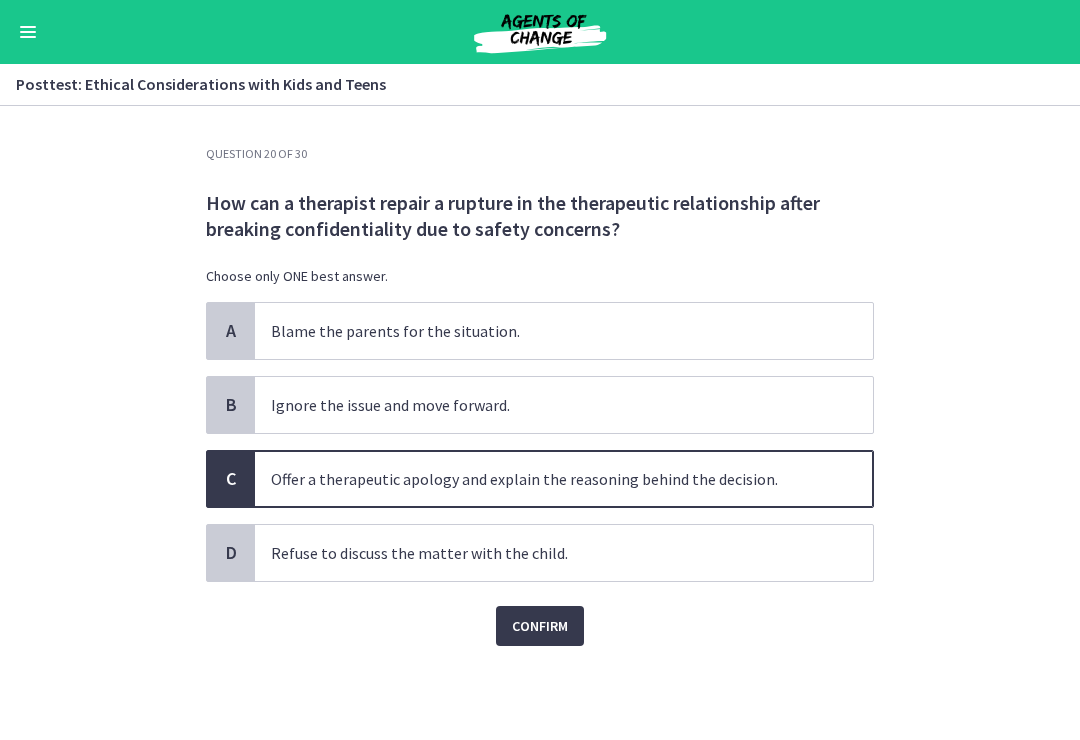 click on "Confirm" at bounding box center (540, 626) 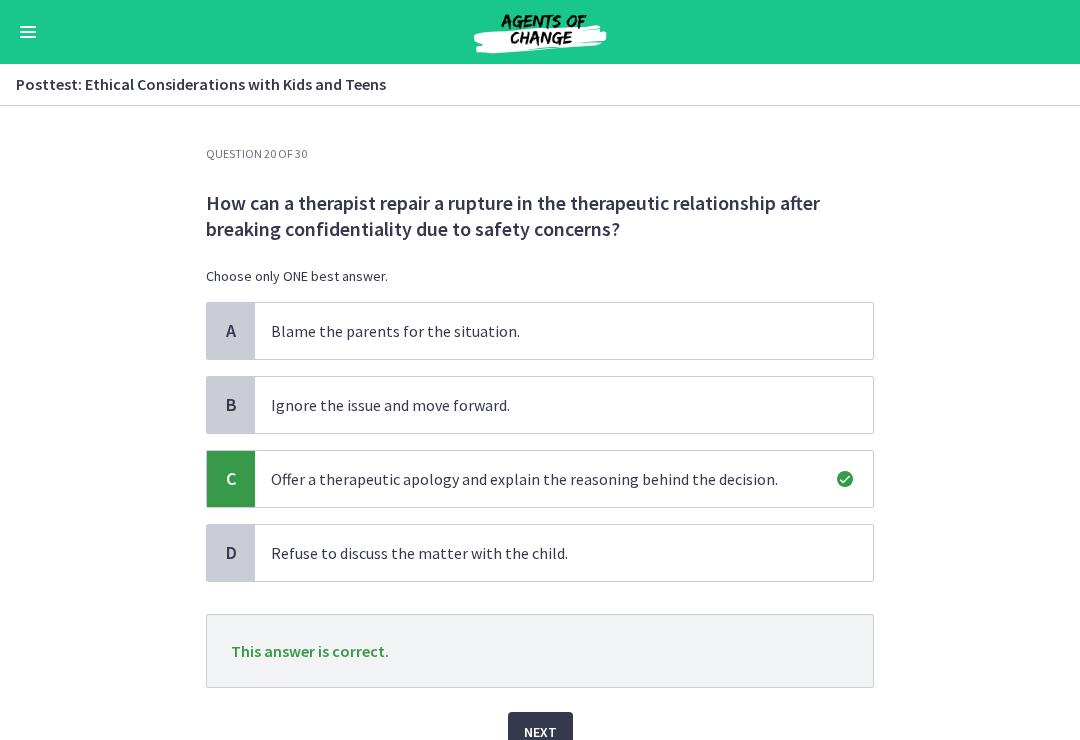 click on "Next" at bounding box center [540, 732] 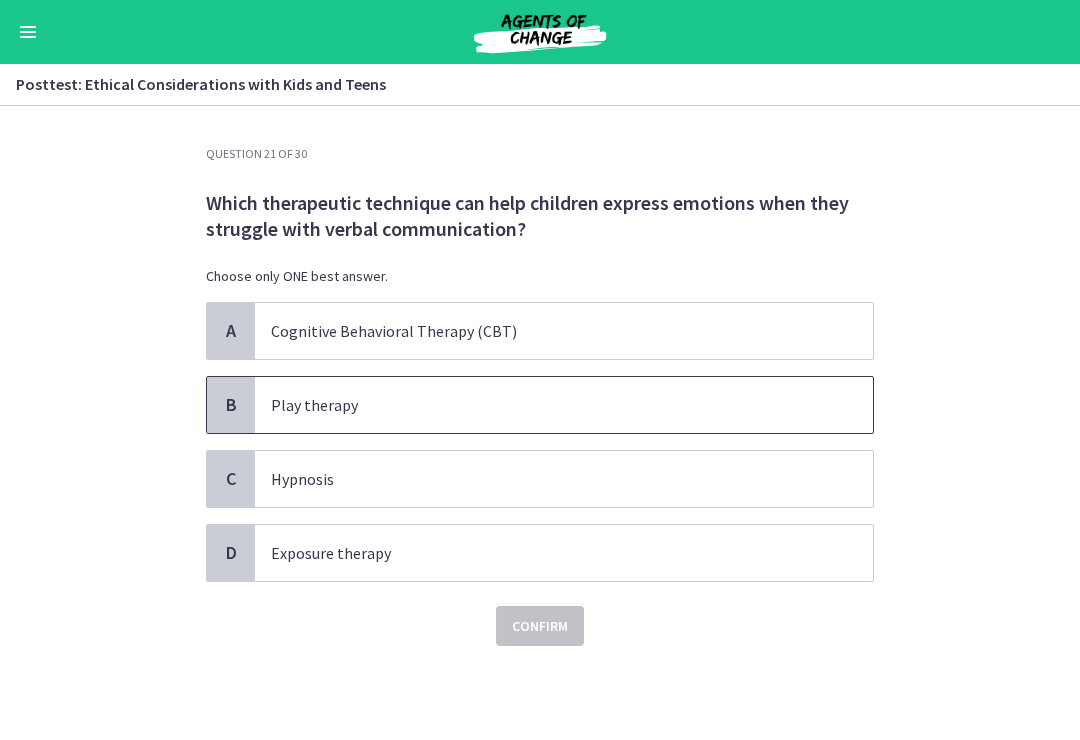 click on "Play therapy" at bounding box center [544, 405] 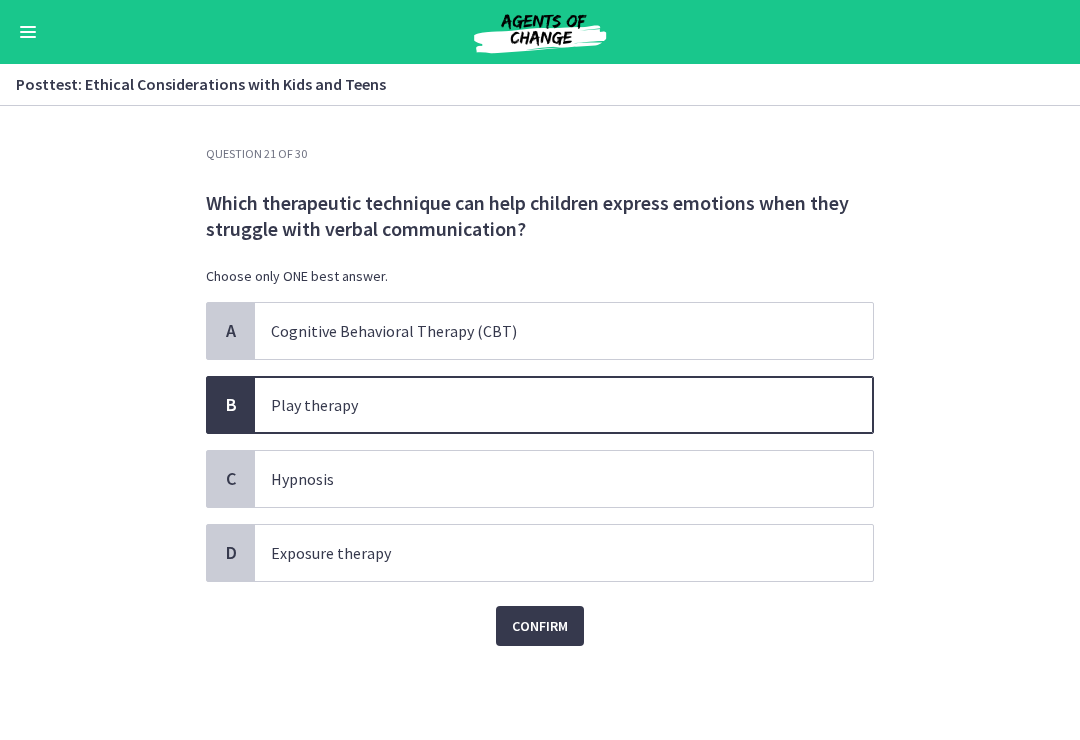 click on "Confirm" at bounding box center [540, 626] 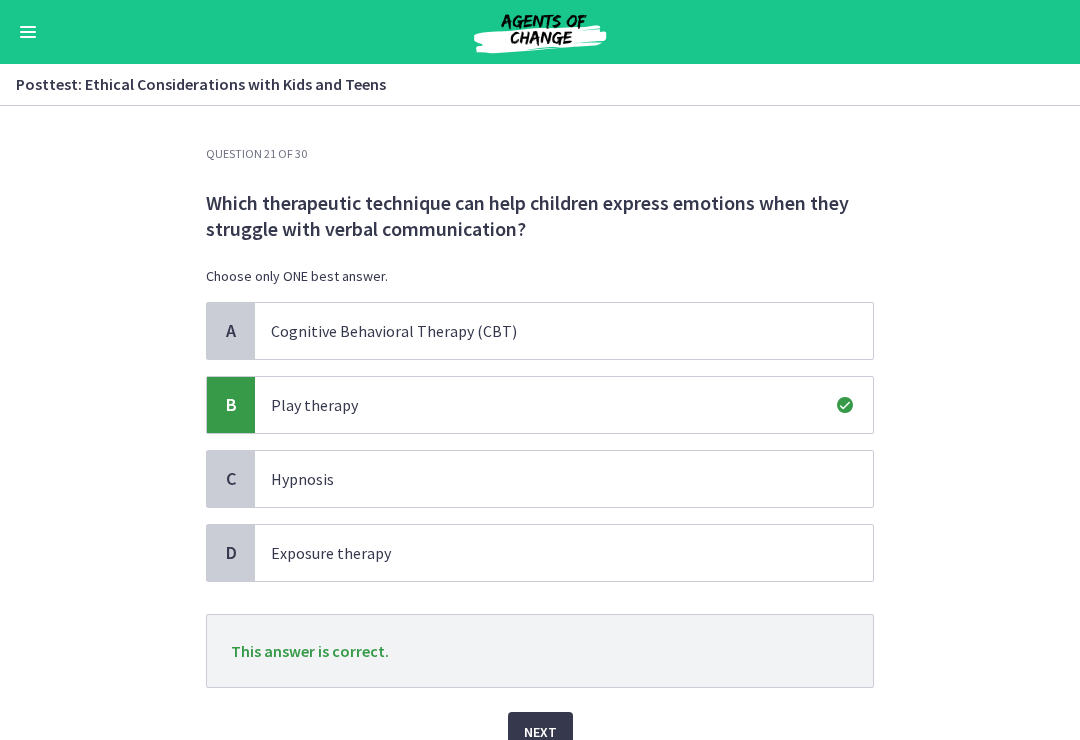 click on "Next" at bounding box center [540, 732] 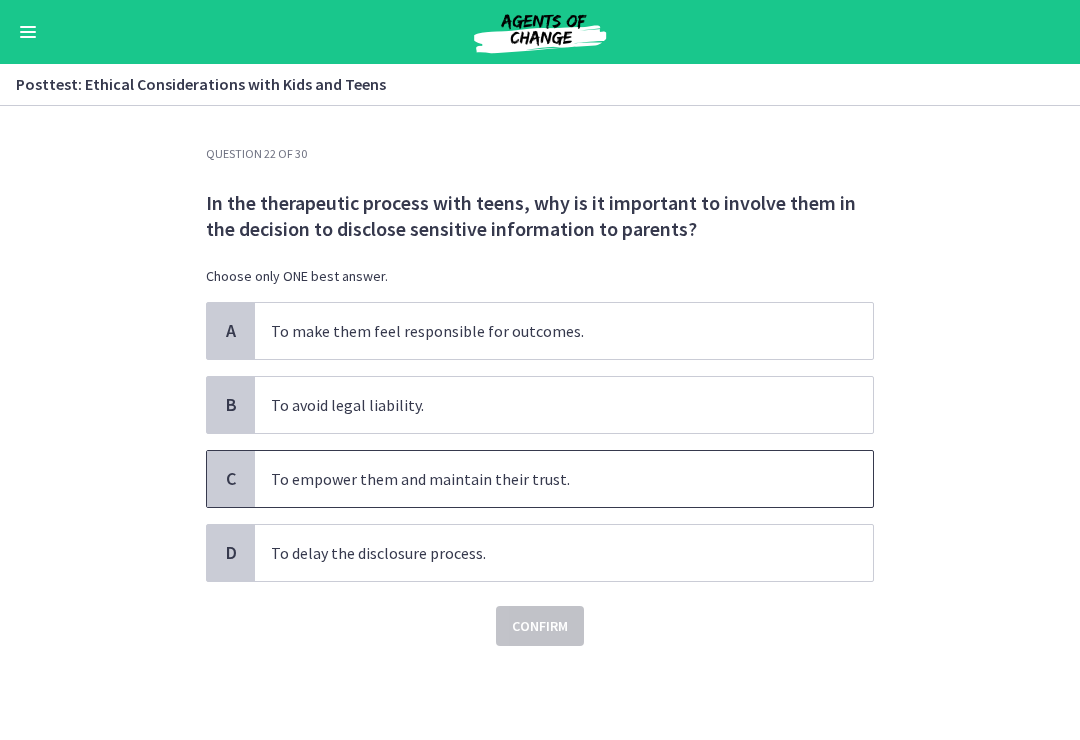 click on "To empower them and maintain their trust." at bounding box center [544, 479] 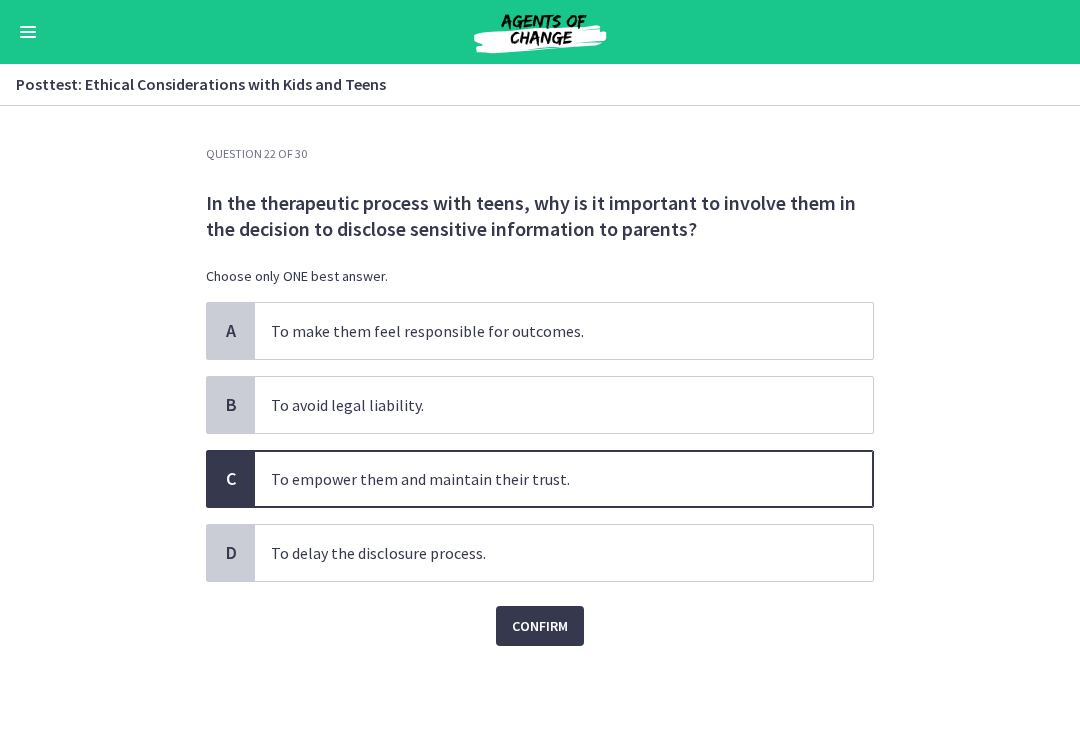 click on "Confirm" at bounding box center [540, 626] 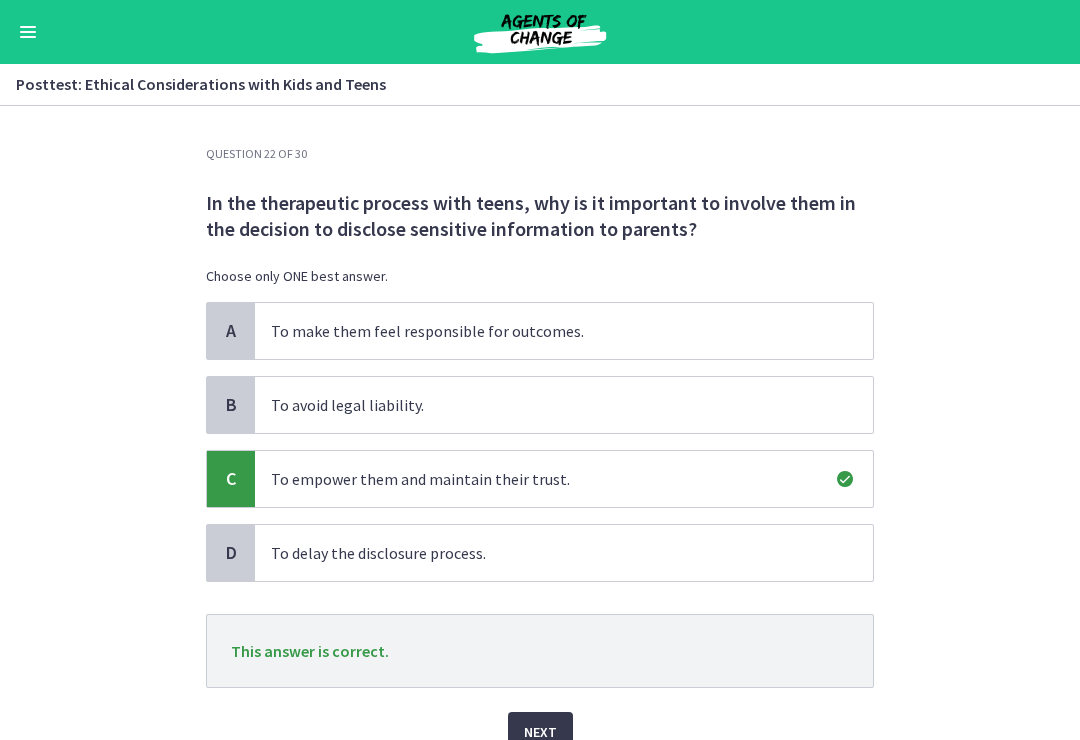 click on "Next" at bounding box center (540, 732) 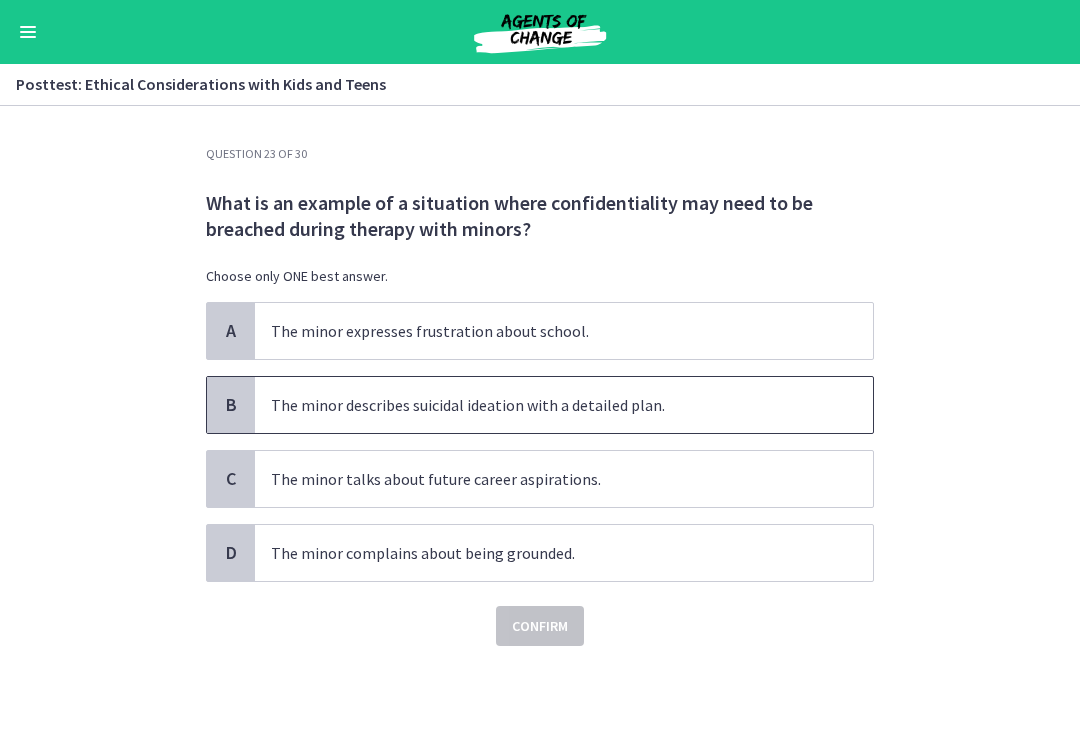 click on "The minor describes suicidal ideation with a detailed plan." at bounding box center [564, 405] 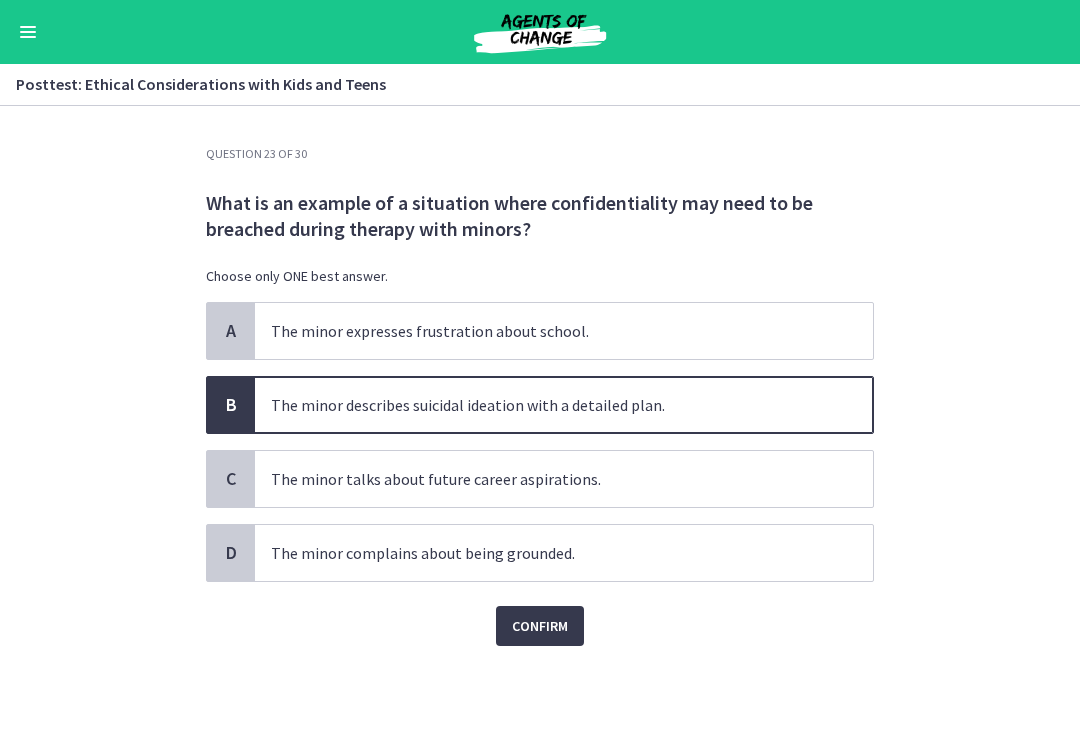 click on "Confirm" at bounding box center (540, 626) 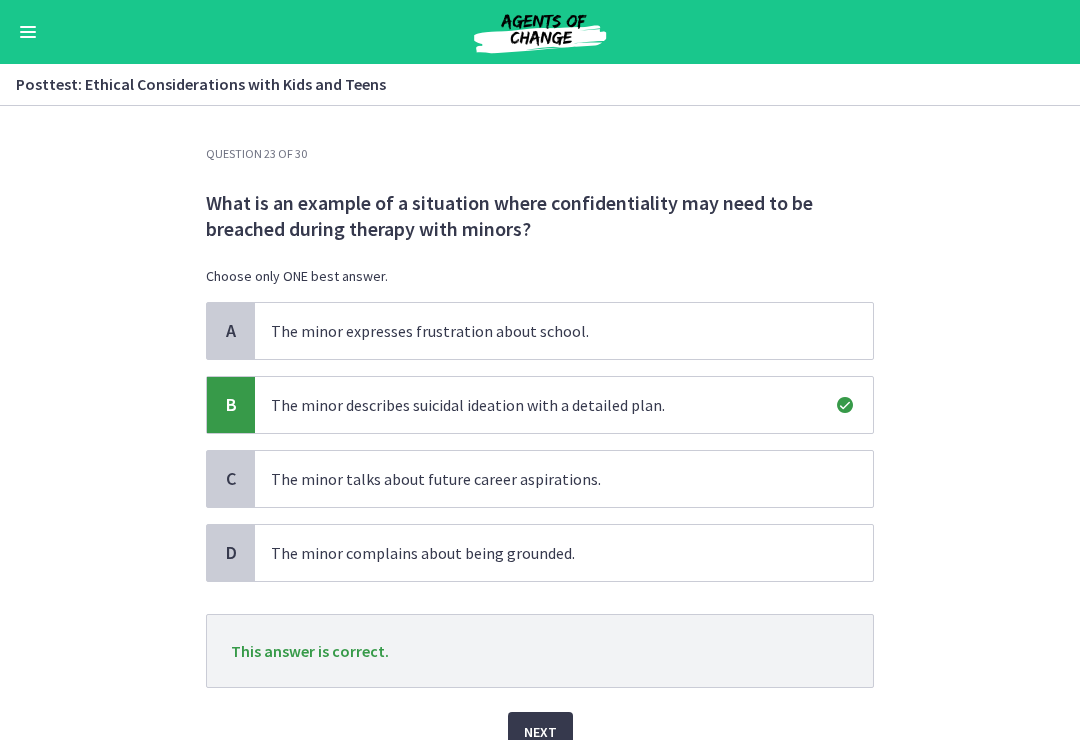 click on "Next" at bounding box center (540, 732) 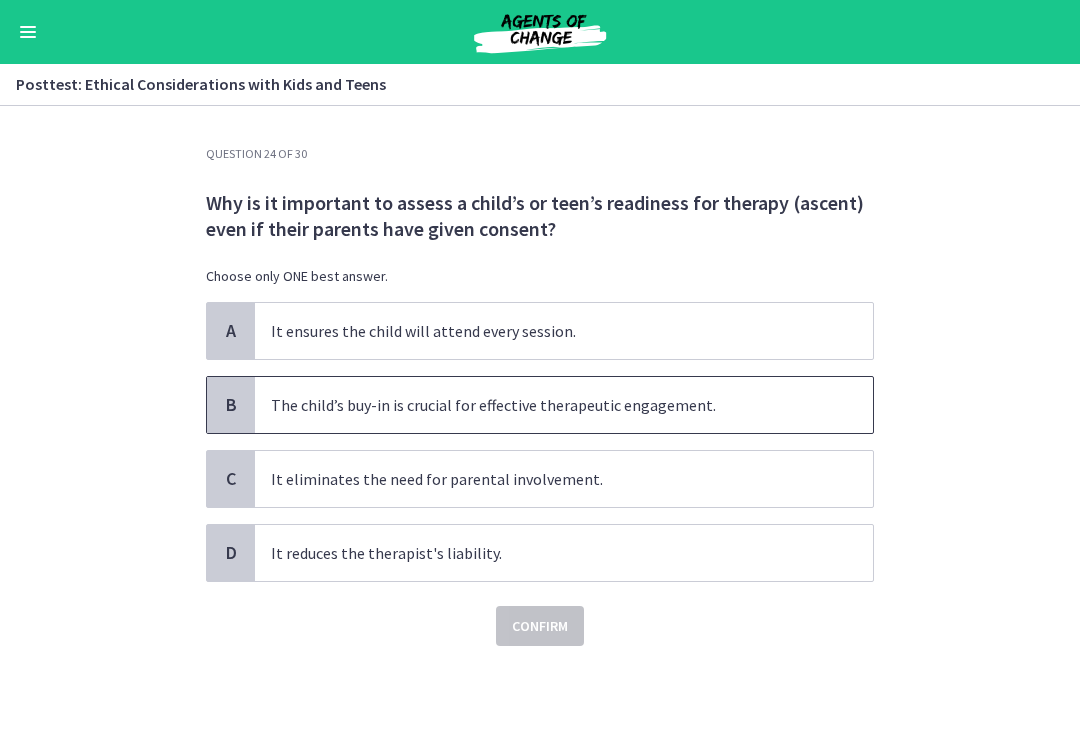 click on "The child’s buy-in is crucial for effective therapeutic engagement." at bounding box center (544, 405) 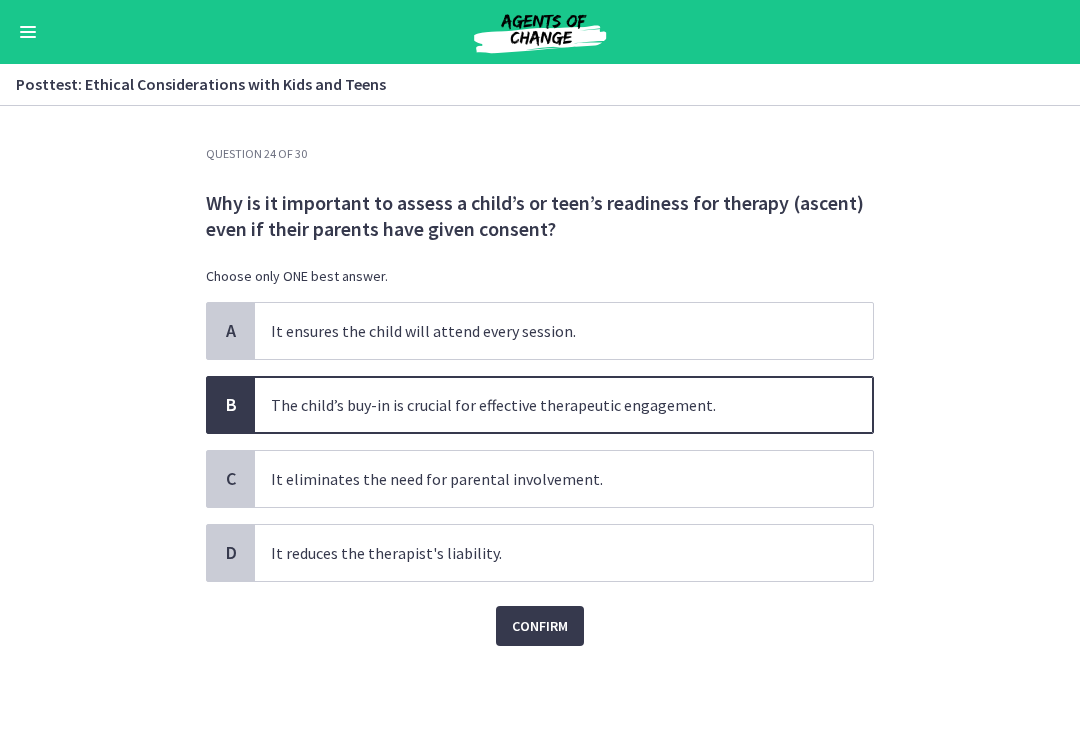 click on "Confirm" at bounding box center [540, 626] 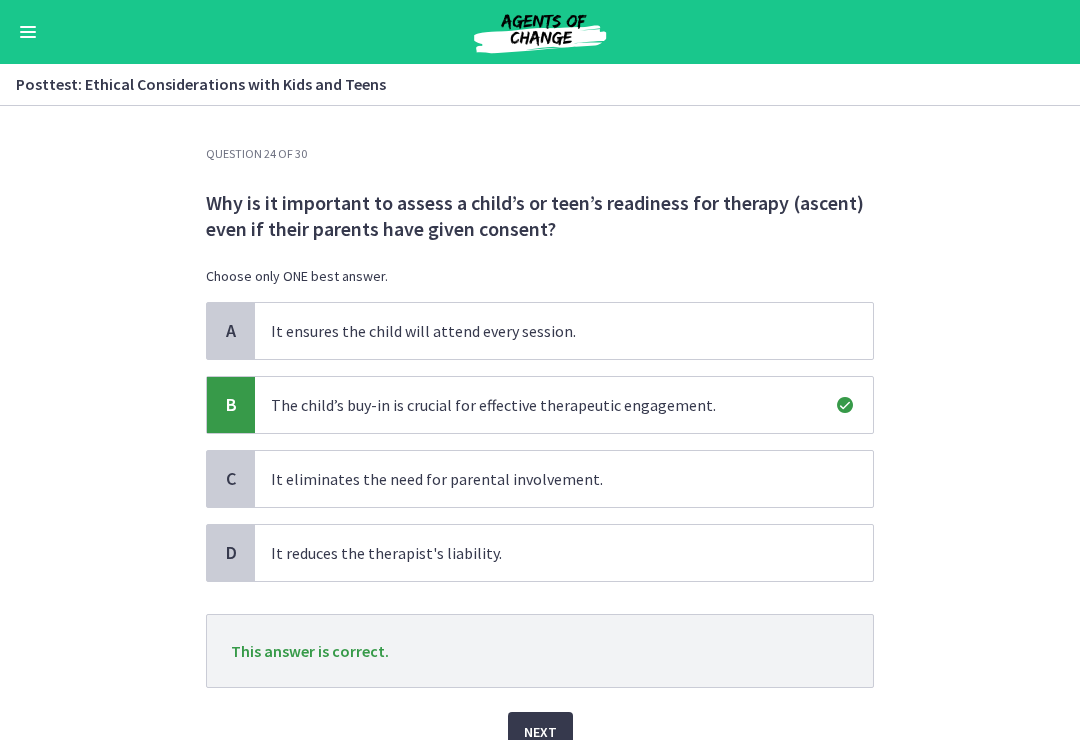 click on "Next" at bounding box center [540, 732] 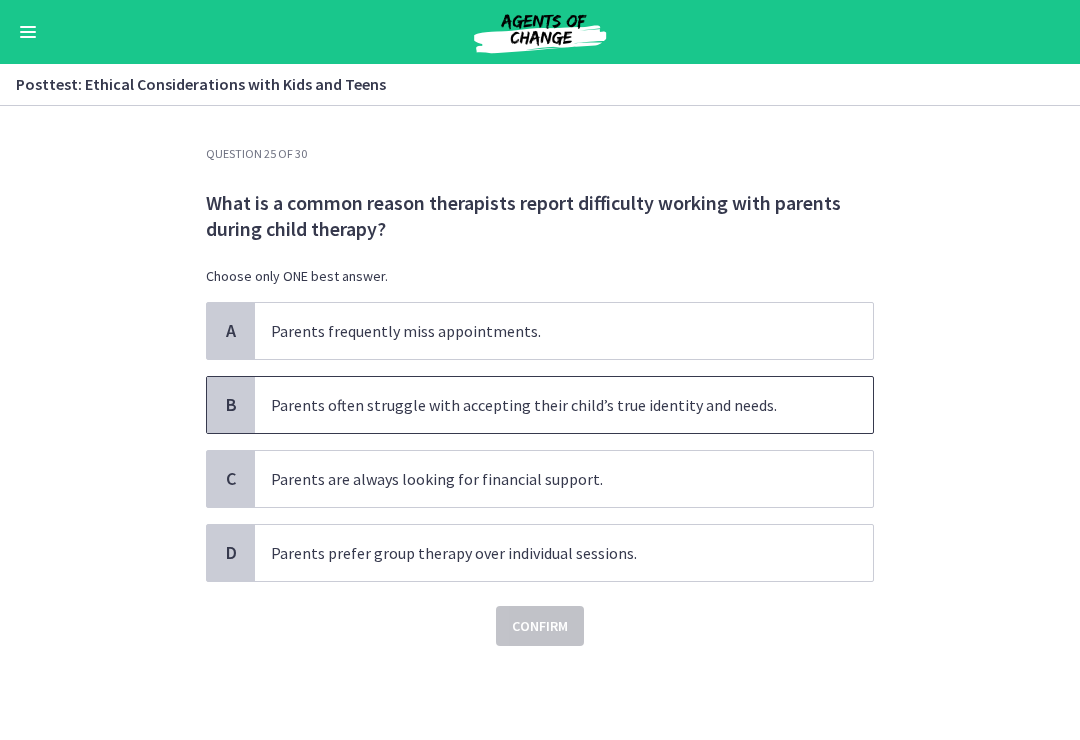 click on "Parents often struggle with accepting their child’s true identity and needs." at bounding box center [544, 405] 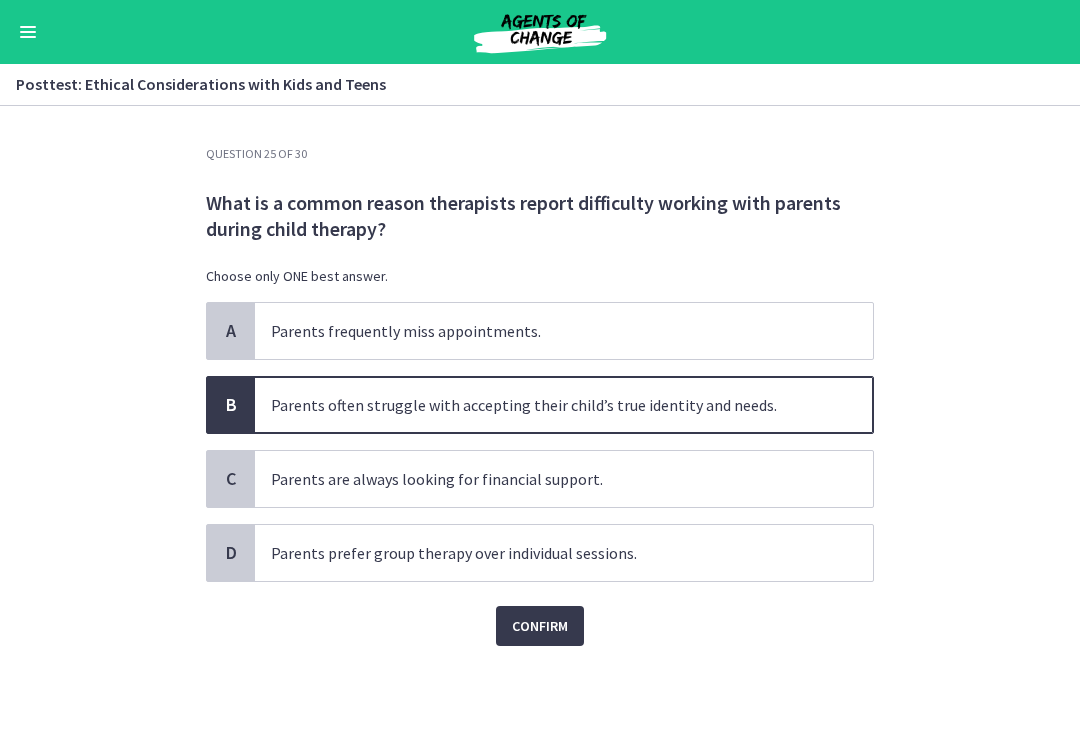 click on "Confirm" at bounding box center [540, 626] 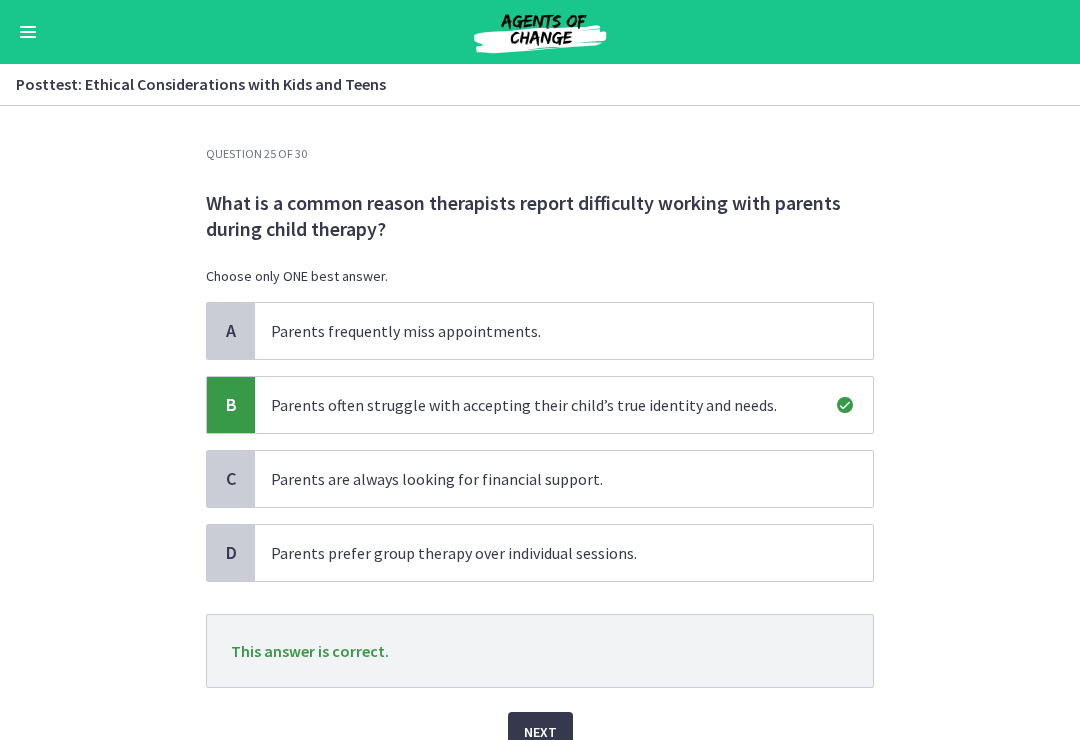 click on "Next" at bounding box center [540, 732] 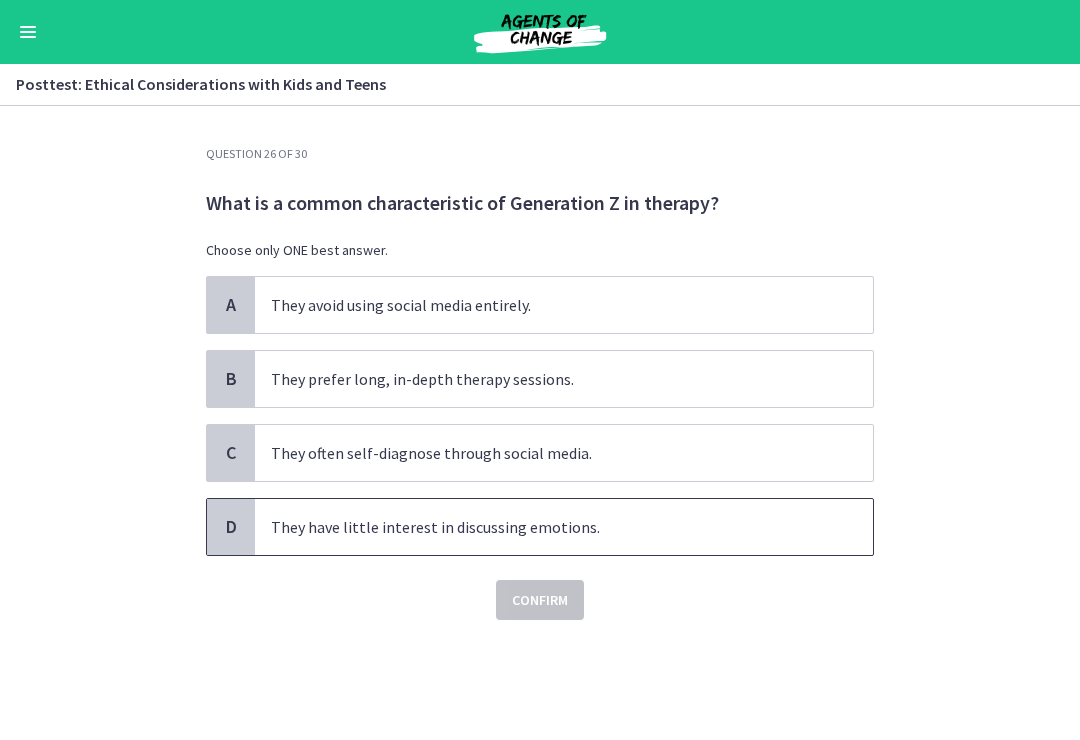 click on "They have little interest in discussing emotions." at bounding box center [544, 527] 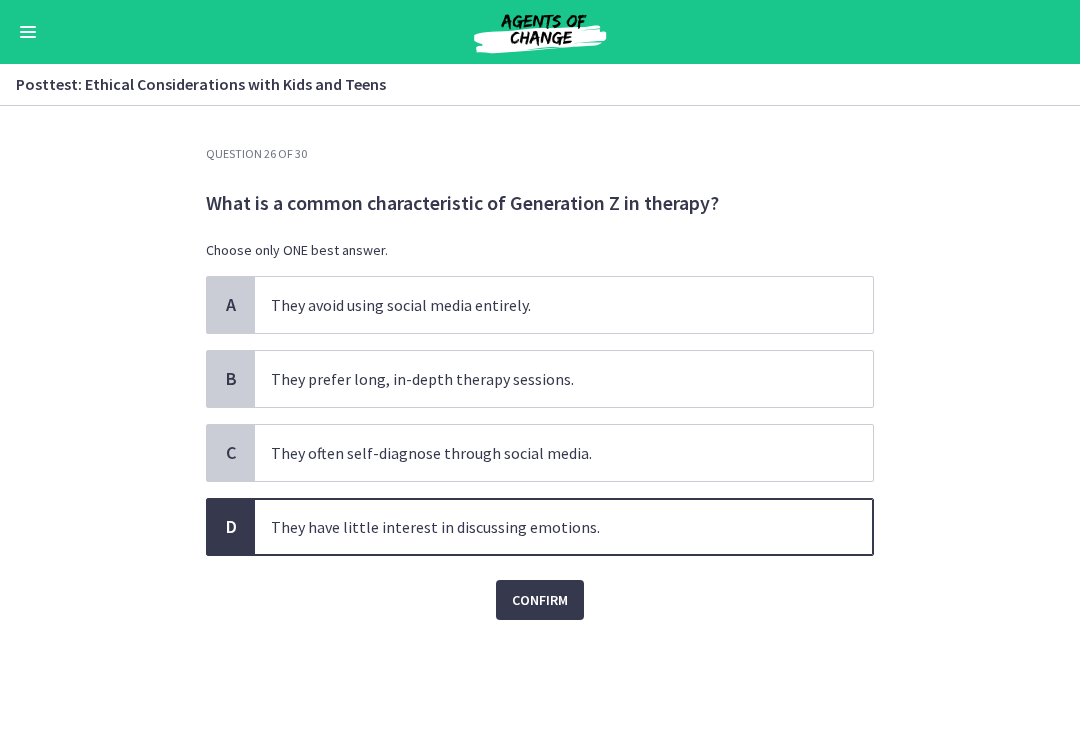 click on "Confirm" at bounding box center [540, 600] 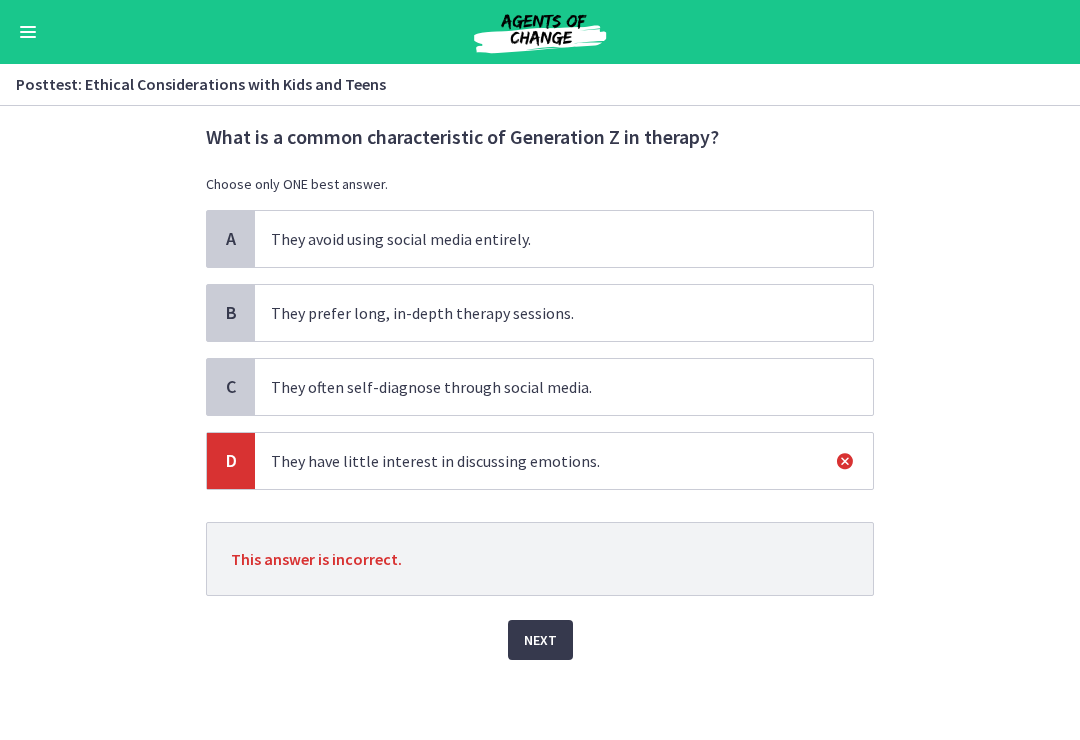 scroll, scrollTop: 66, scrollLeft: 0, axis: vertical 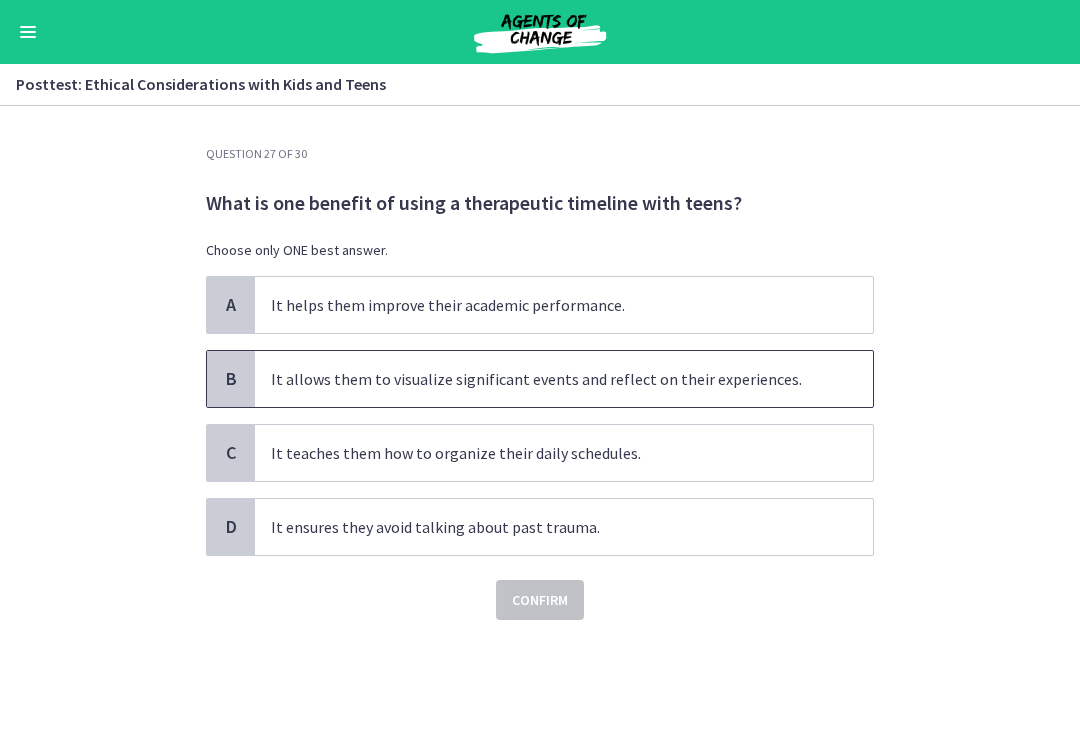click on "It allows them to visualize significant events and reflect on their experiences." at bounding box center [564, 379] 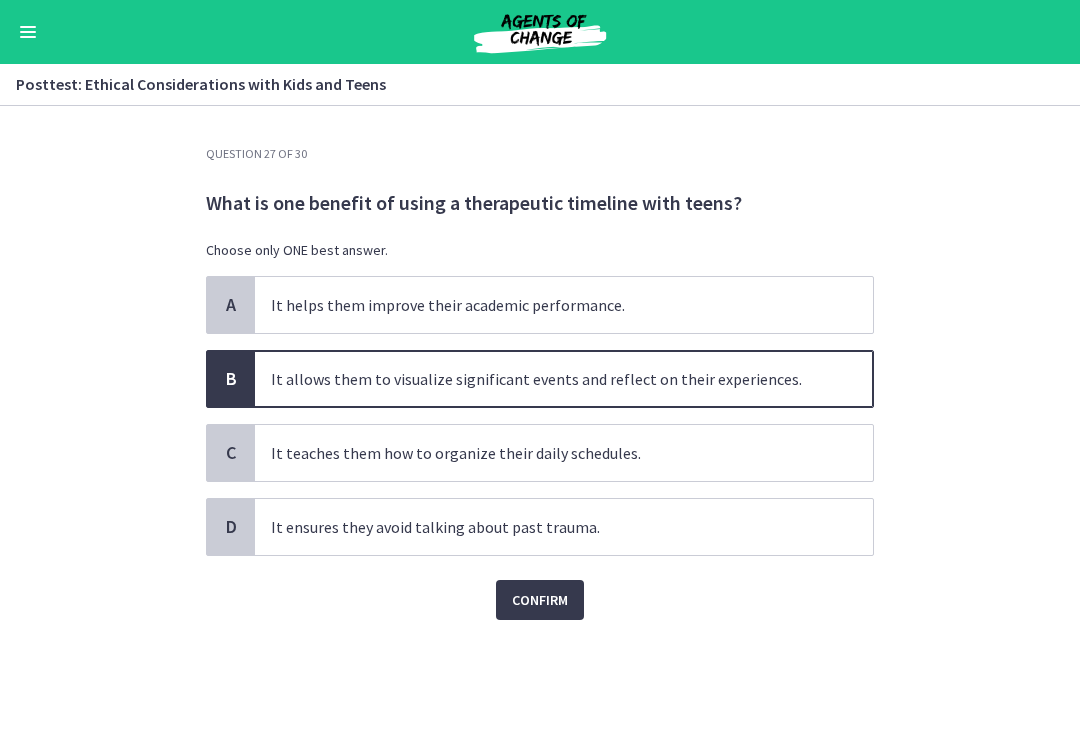 click on "Confirm" at bounding box center [540, 600] 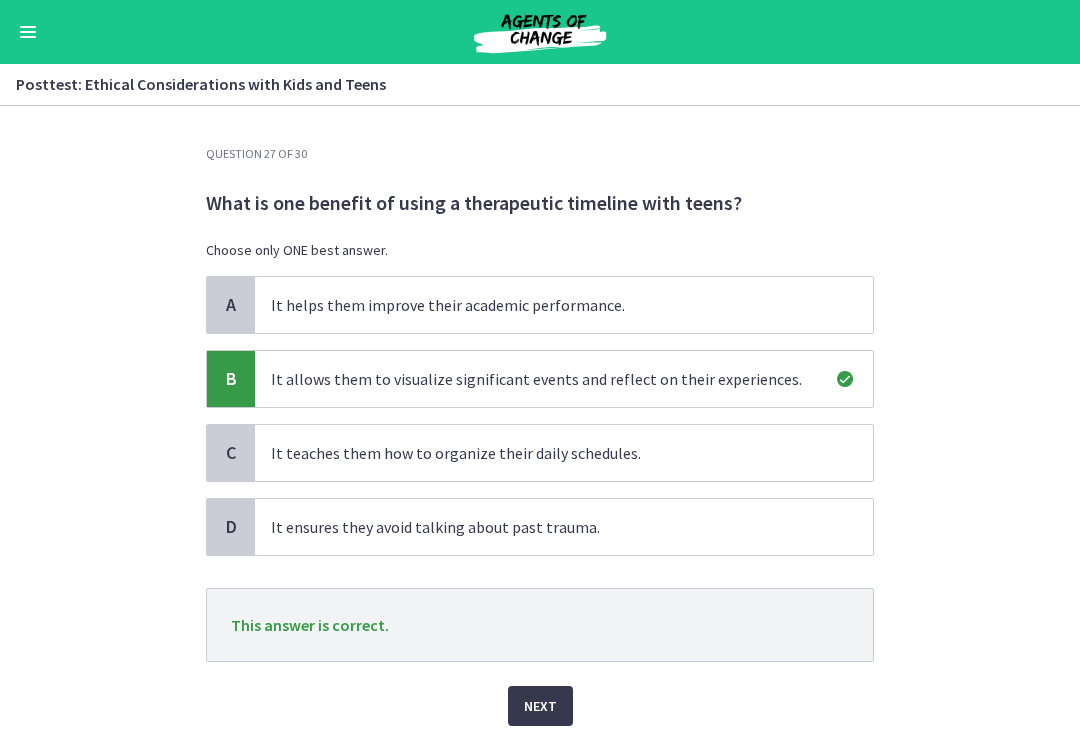 click on "Next" at bounding box center (540, 706) 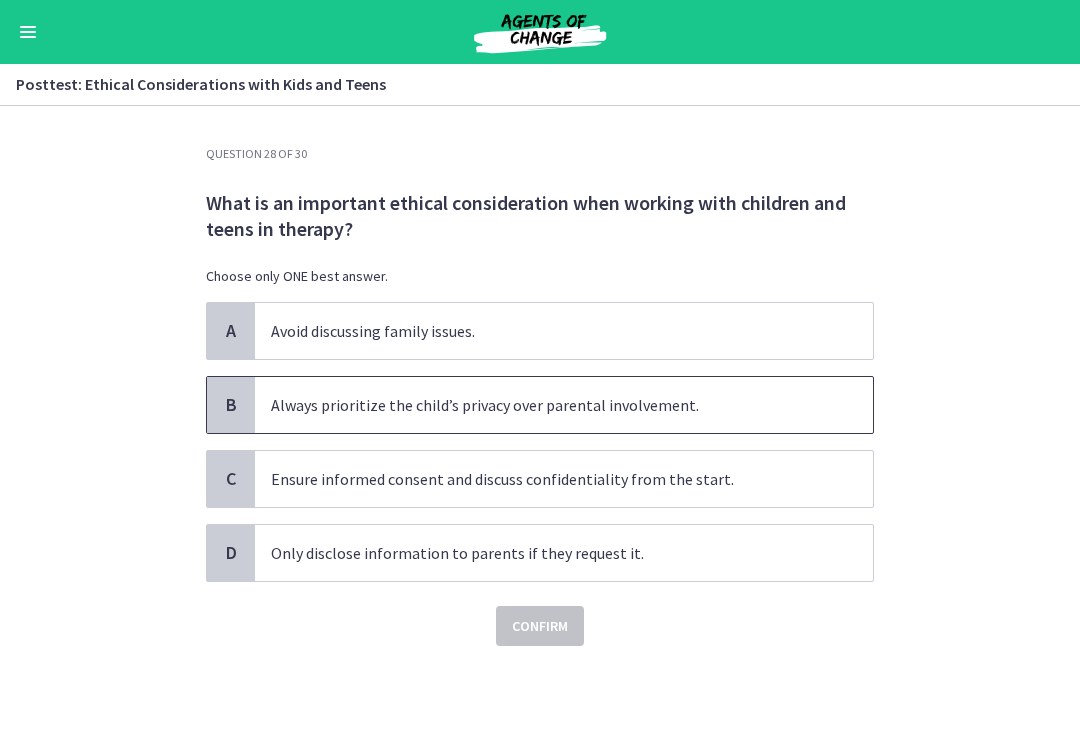click on "Always prioritize the child’s privacy over parental involvement." at bounding box center [544, 405] 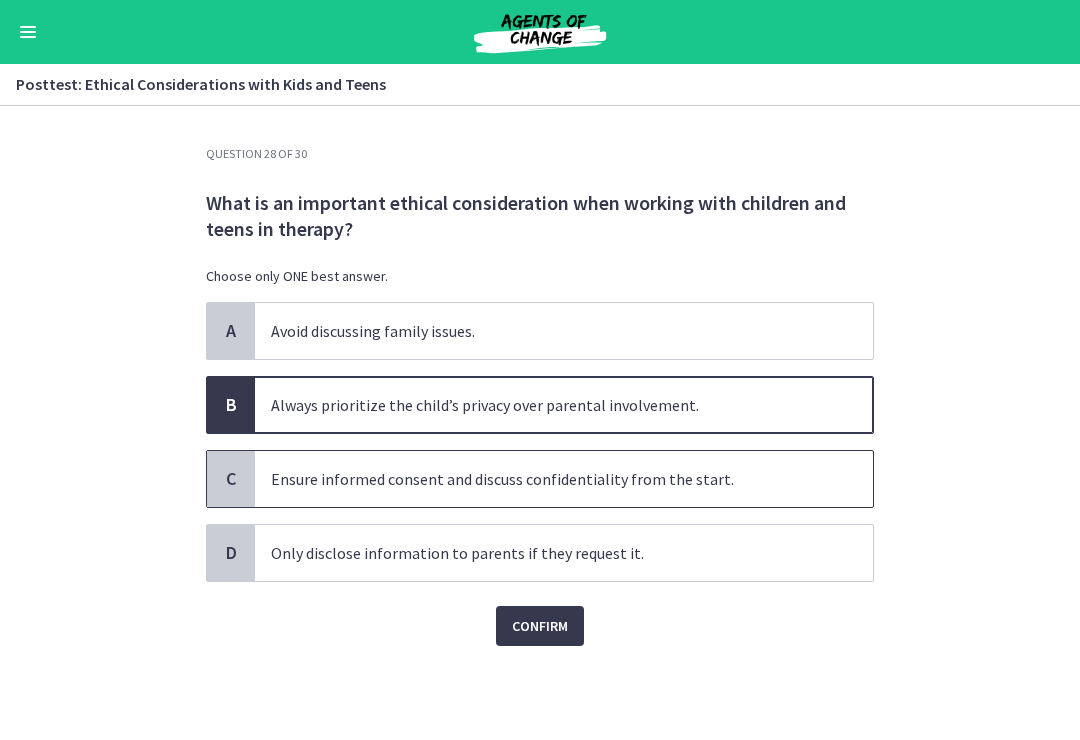 click on "Ensure informed consent and discuss confidentiality from the start." at bounding box center [544, 479] 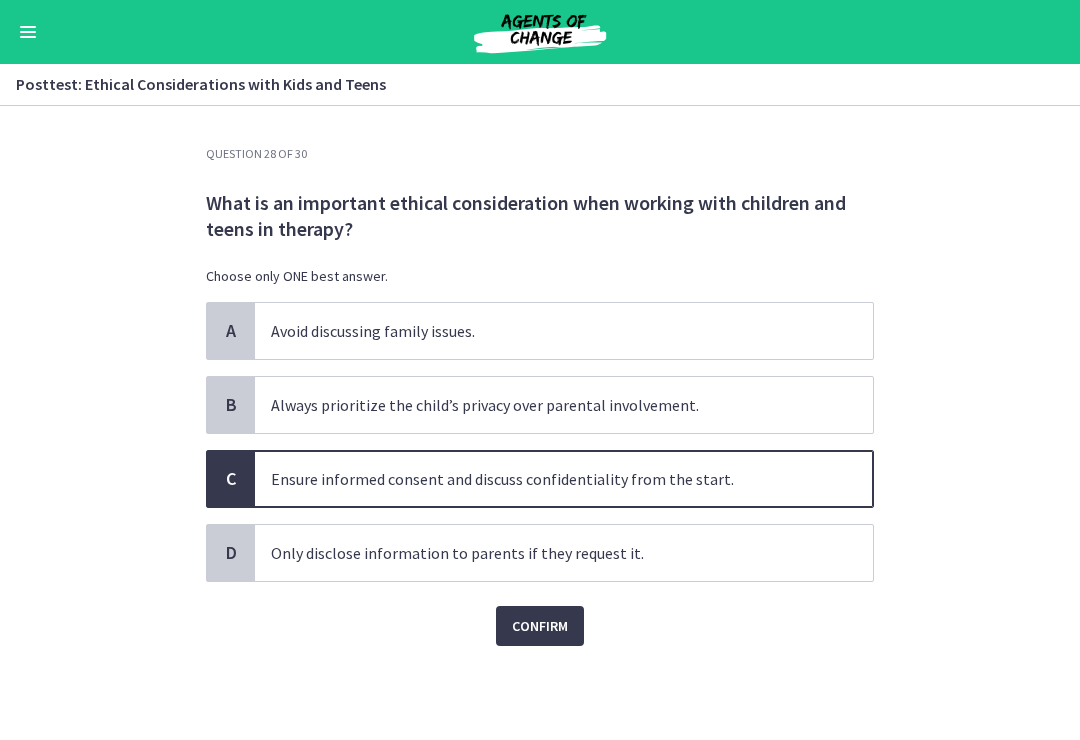 click on "Confirm" at bounding box center (540, 626) 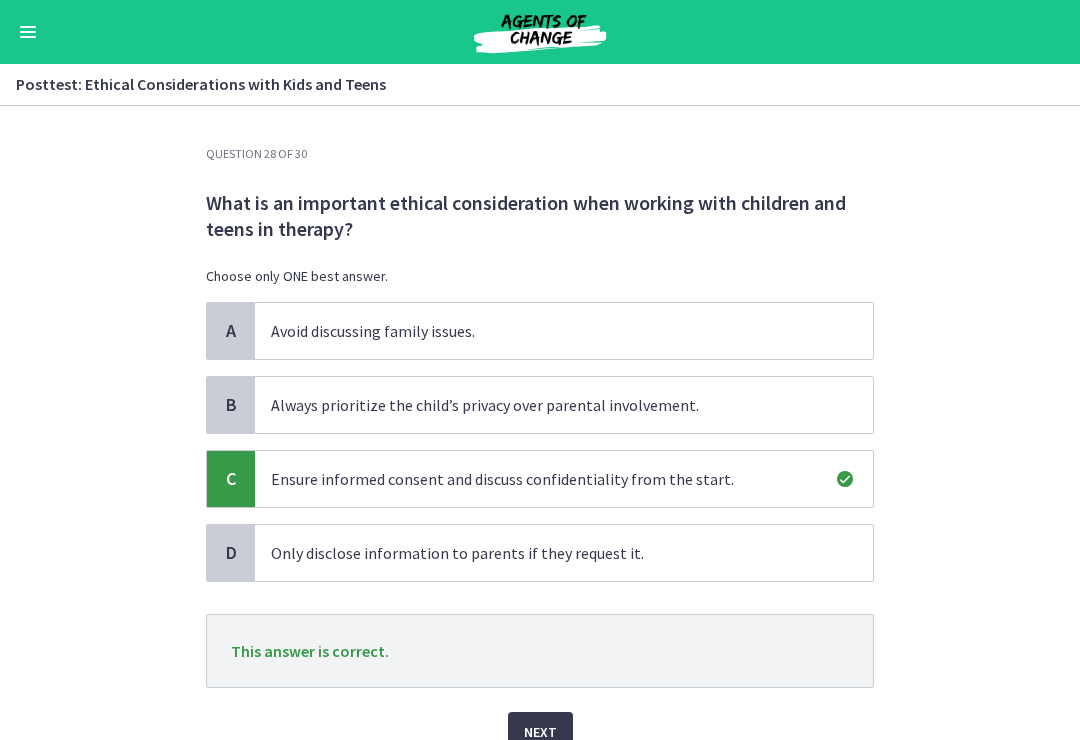 click on "Next" at bounding box center [540, 732] 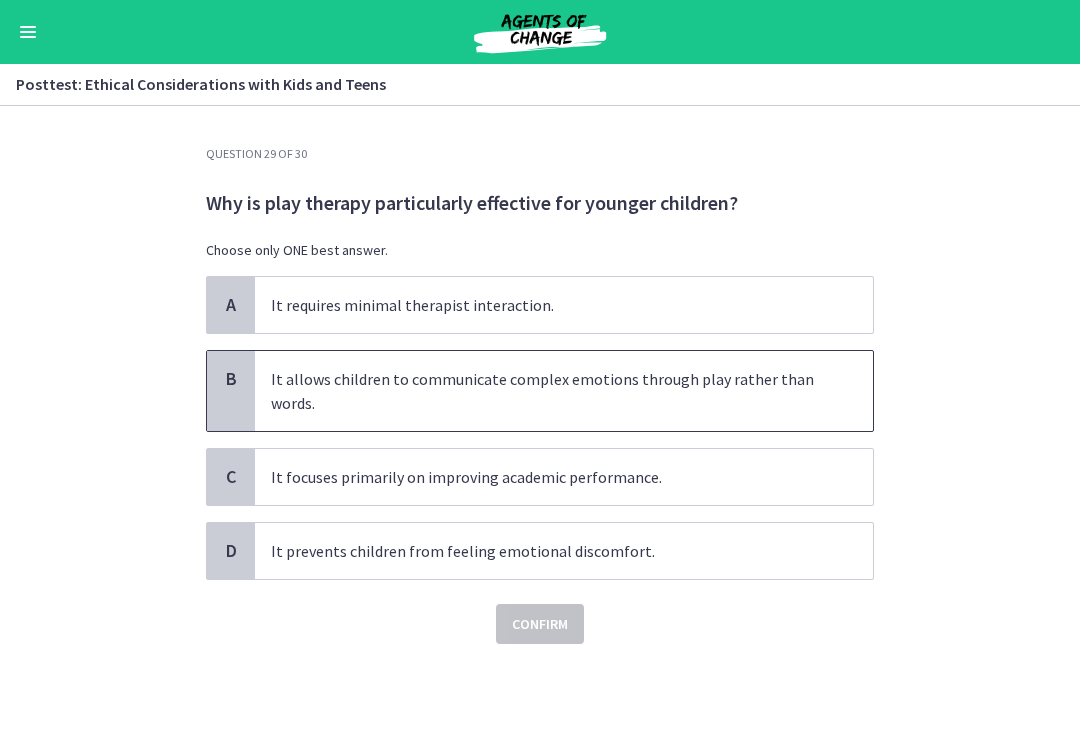 click on "It allows children to communicate complex emotions through play rather than words." at bounding box center [544, 391] 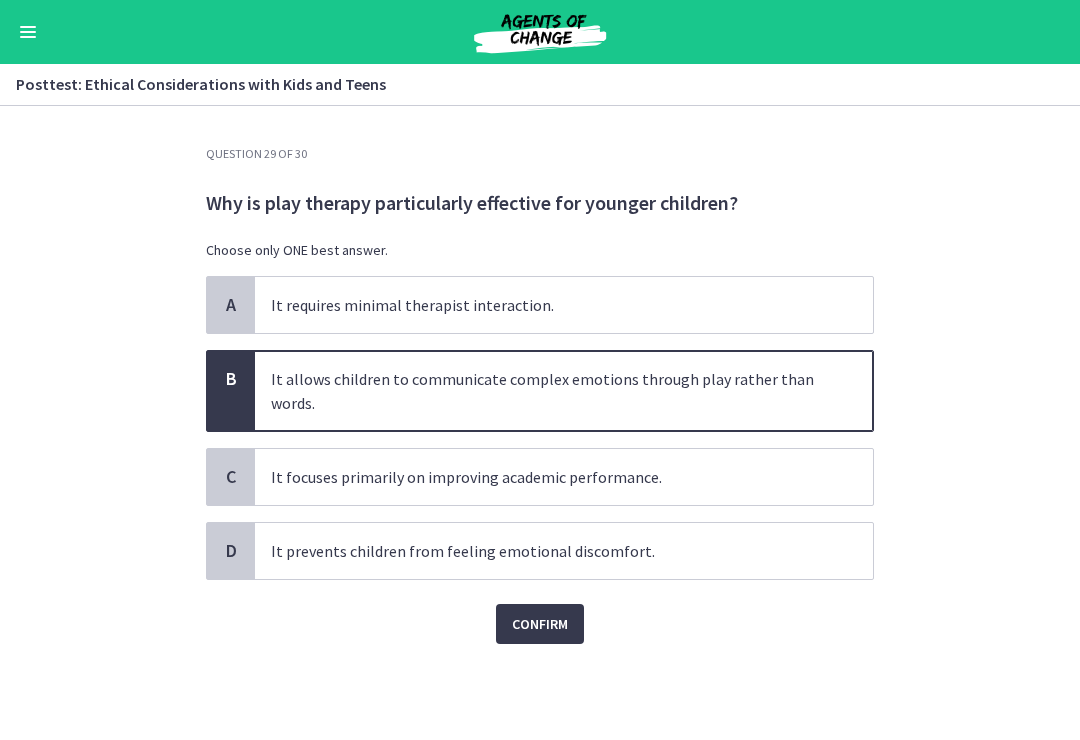 click on "Confirm" at bounding box center (540, 624) 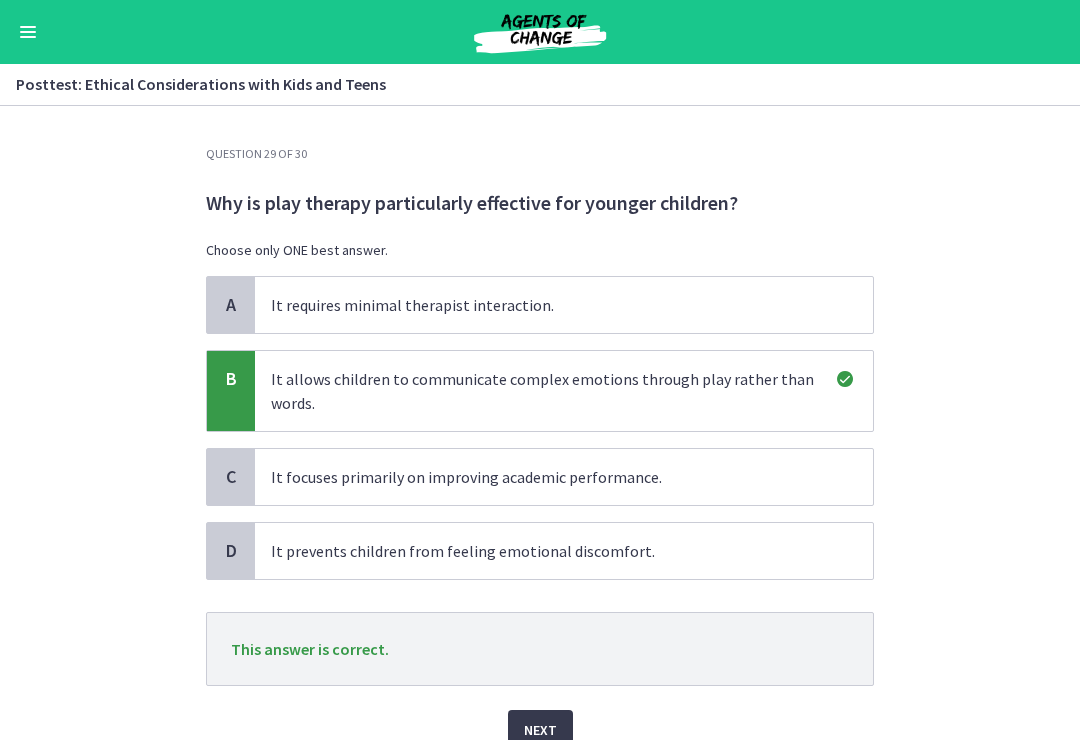 click on "Next" at bounding box center (540, 730) 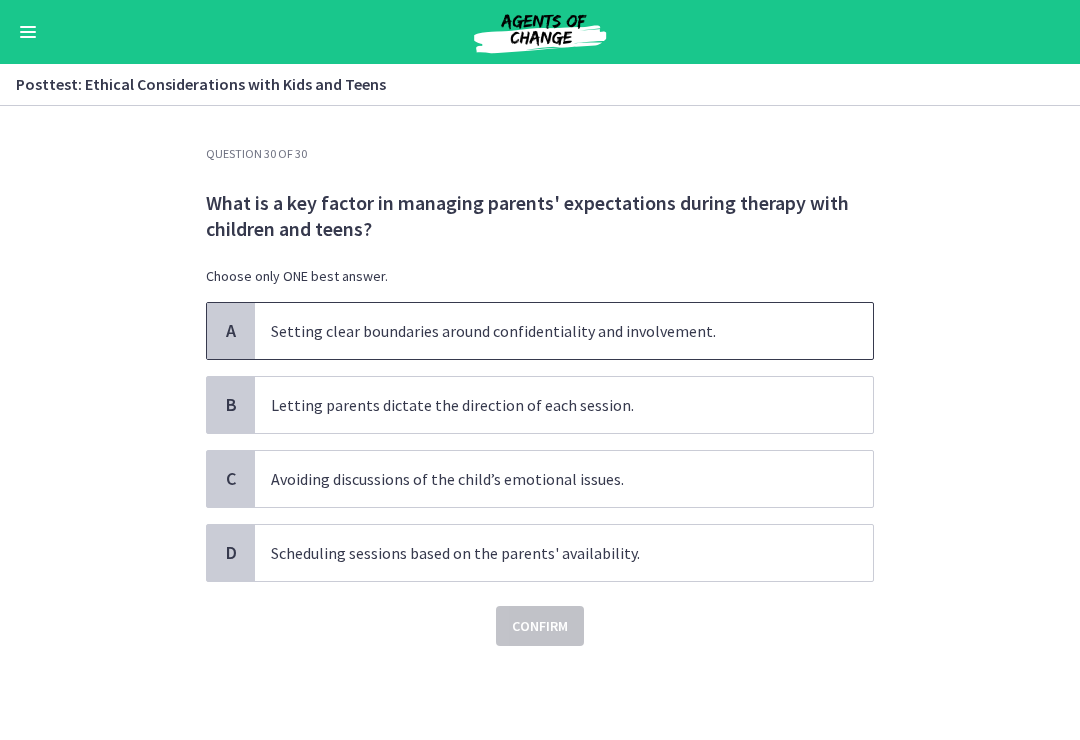 click on "Setting clear boundaries around confidentiality and involvement." at bounding box center [544, 331] 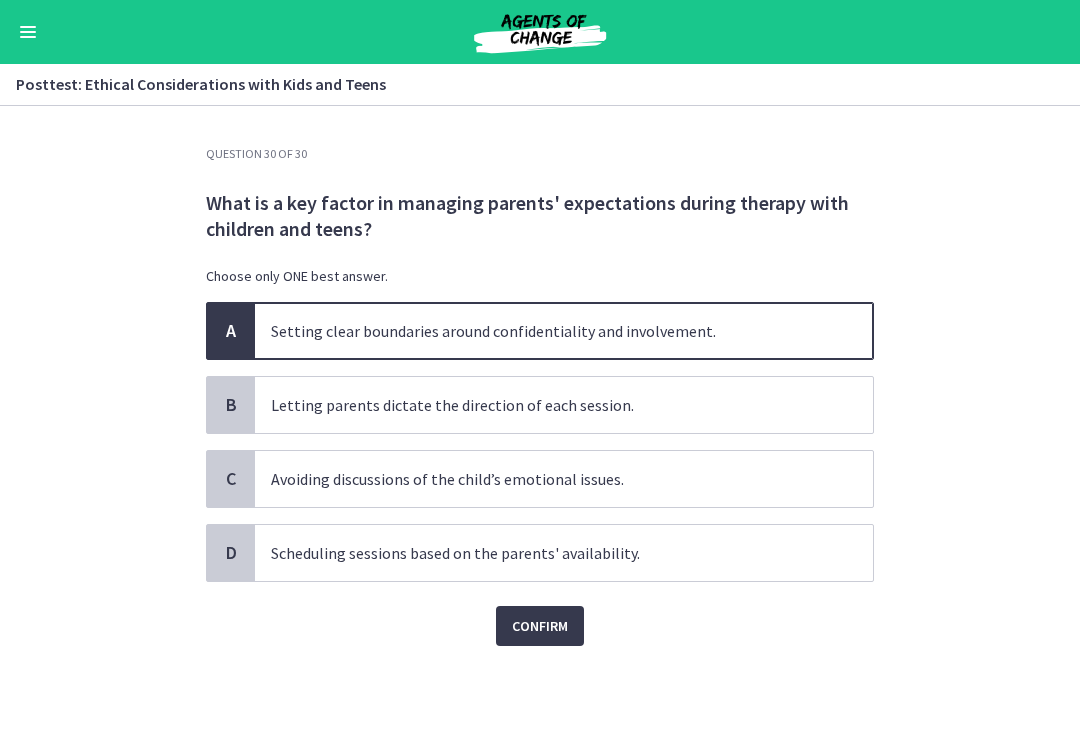 click on "Confirm" at bounding box center [540, 626] 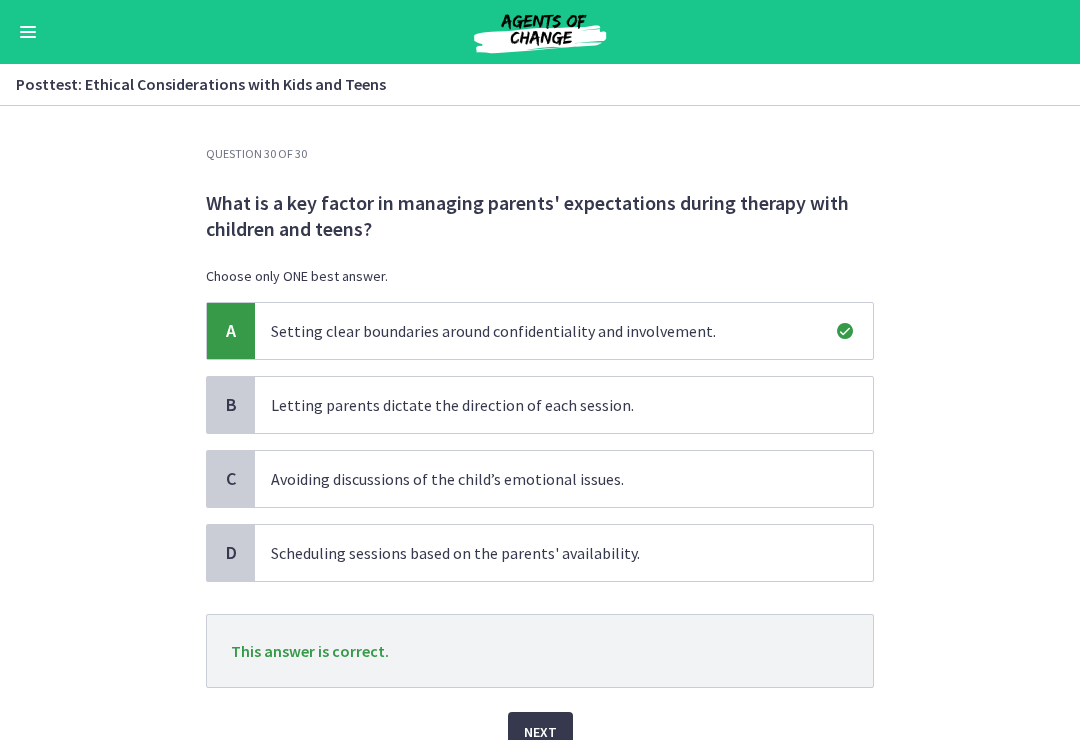 click on "Next" at bounding box center (540, 732) 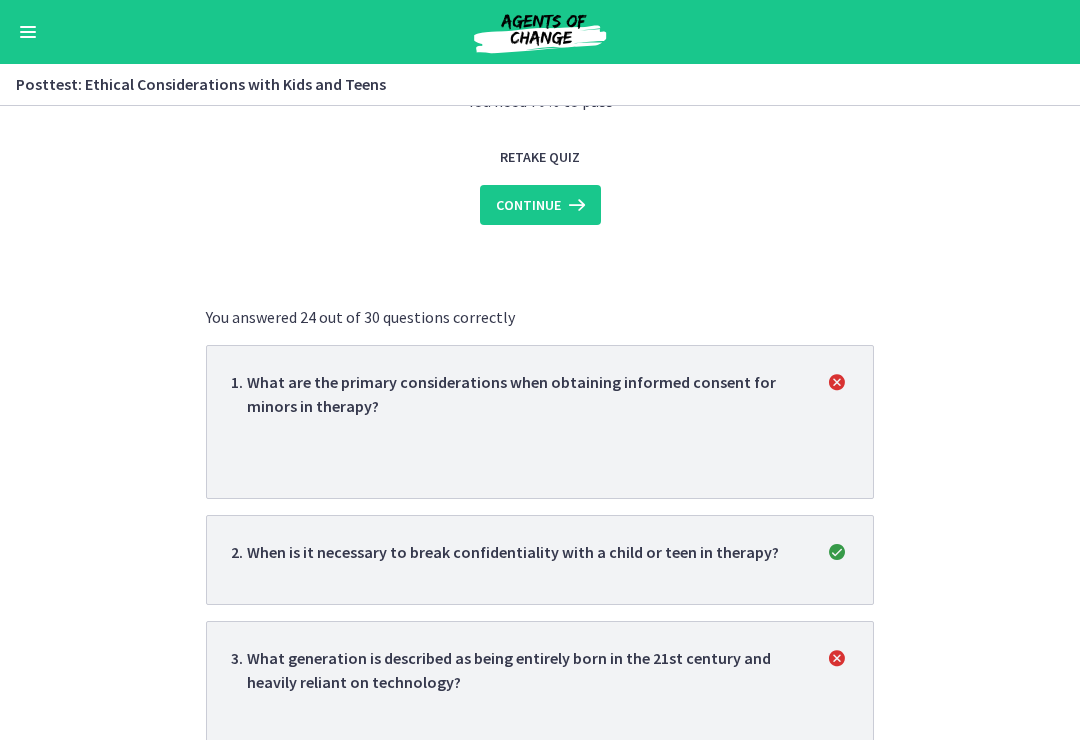 scroll, scrollTop: 234, scrollLeft: 0, axis: vertical 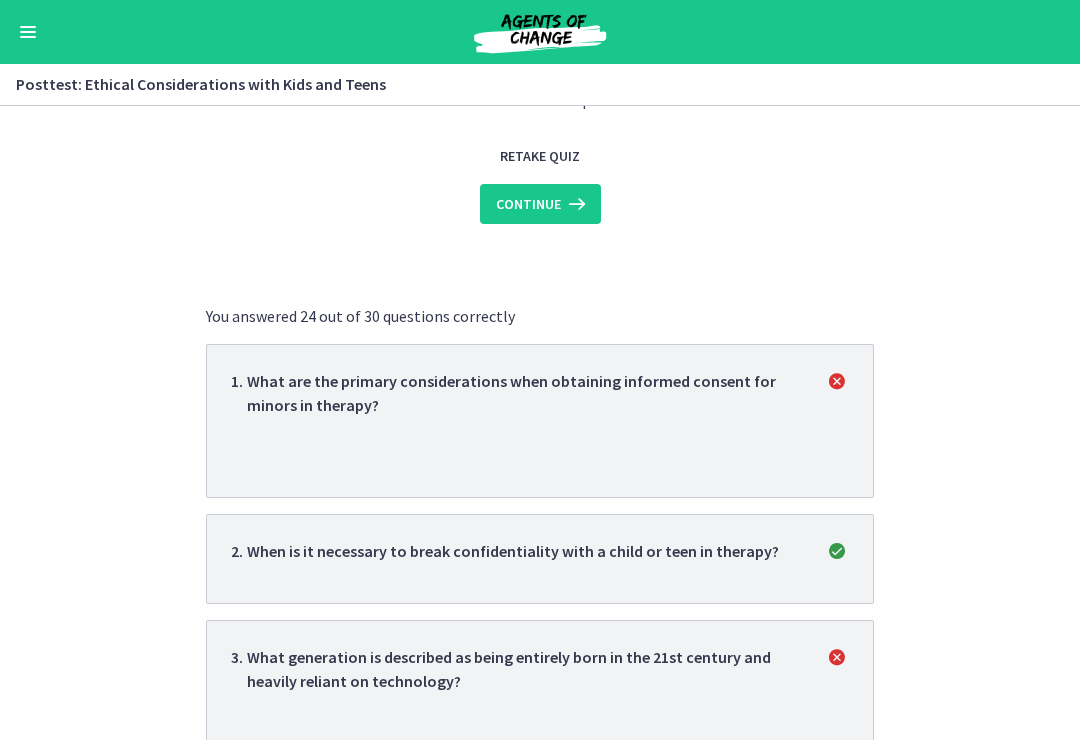click on "1 .
What are the primary considerations when obtaining informed consent for minors in therapy?" at bounding box center [540, 421] 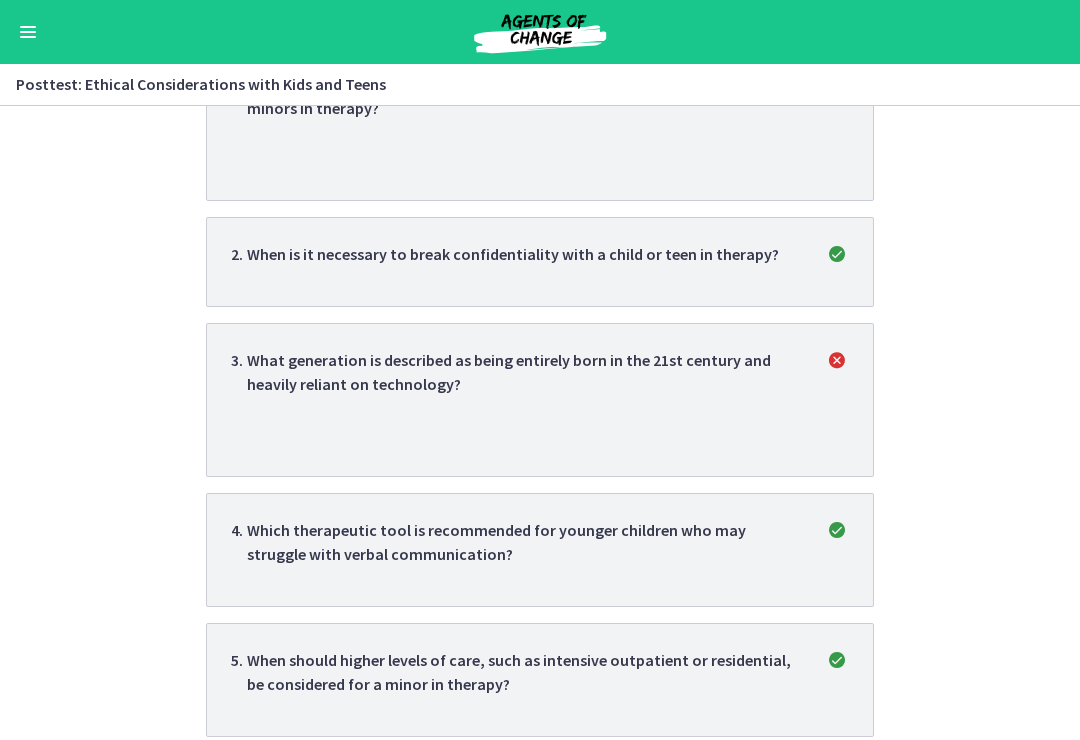 scroll, scrollTop: 578, scrollLeft: 0, axis: vertical 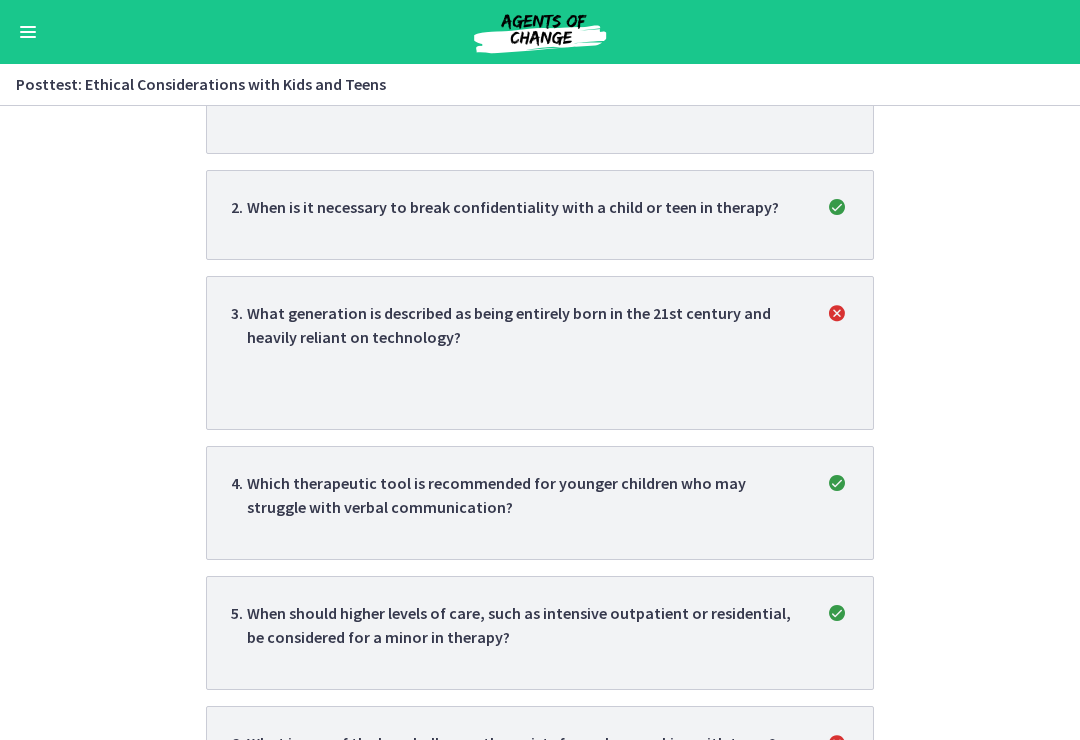 click on "What generation is described as being entirely born in the 21st century and heavily reliant on technology?" at bounding box center [524, 353] 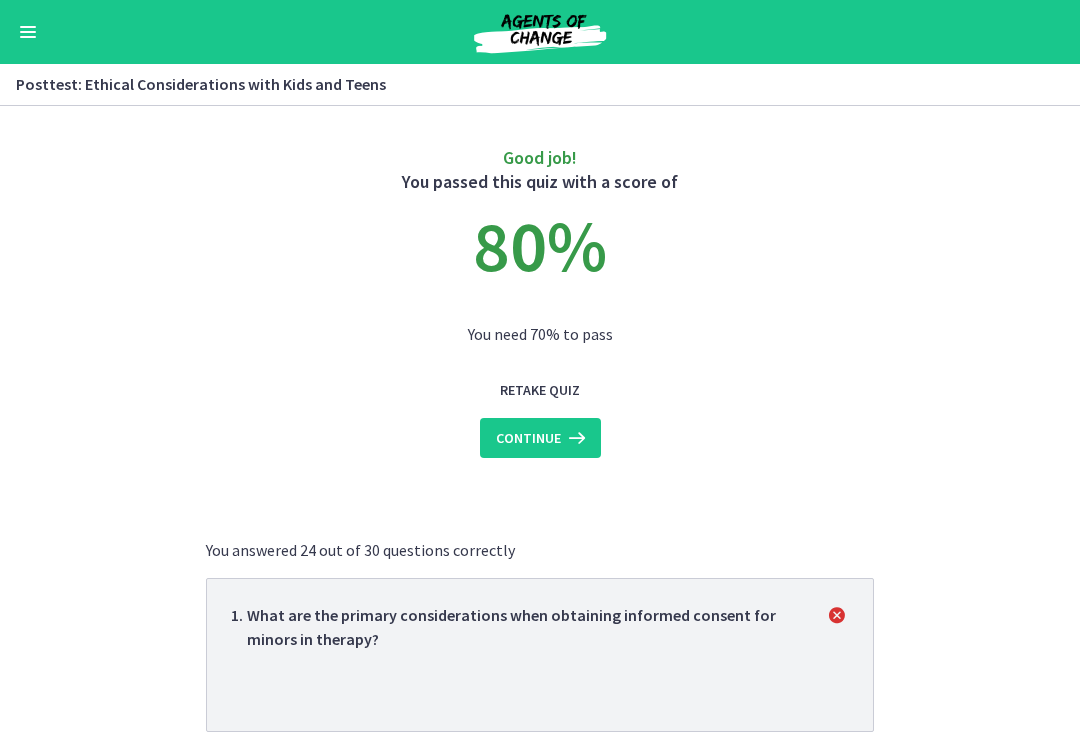 scroll, scrollTop: 0, scrollLeft: 0, axis: both 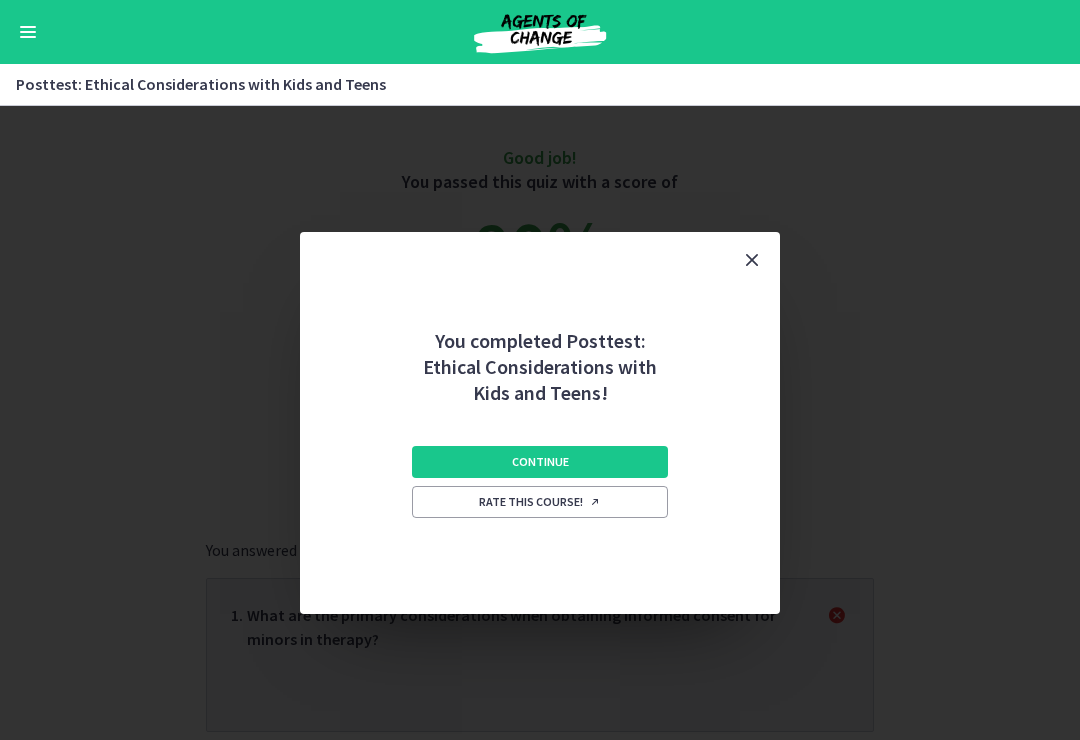 click on "Continue" at bounding box center [540, 462] 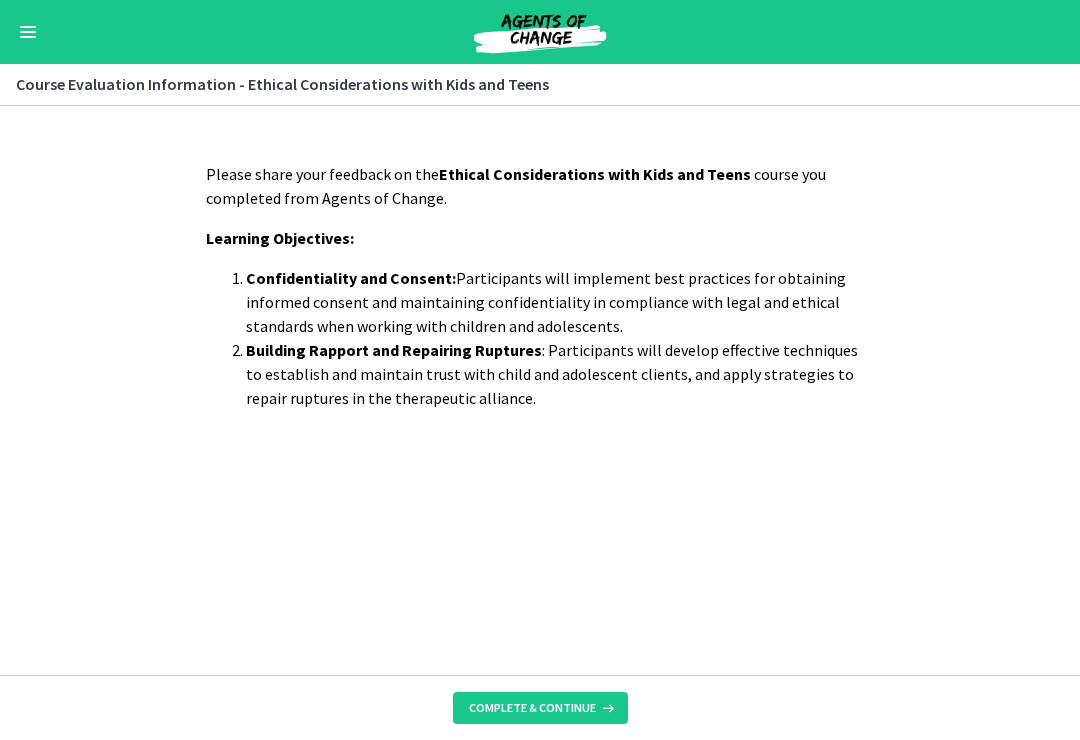 click on "Complete & continue" at bounding box center (532, 708) 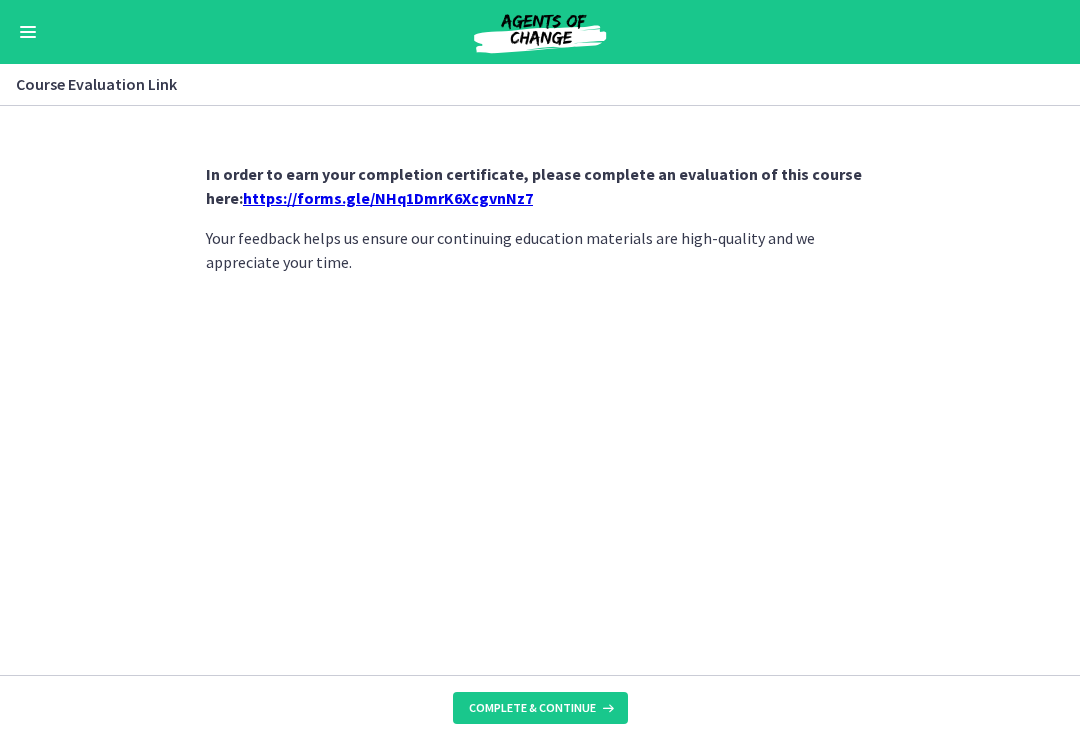 click on "In order to earn your completion certificate, please complete an evaluation of this course here:  https://forms.gle/NHq1DmrK6XcgvnNz7" at bounding box center [534, 186] 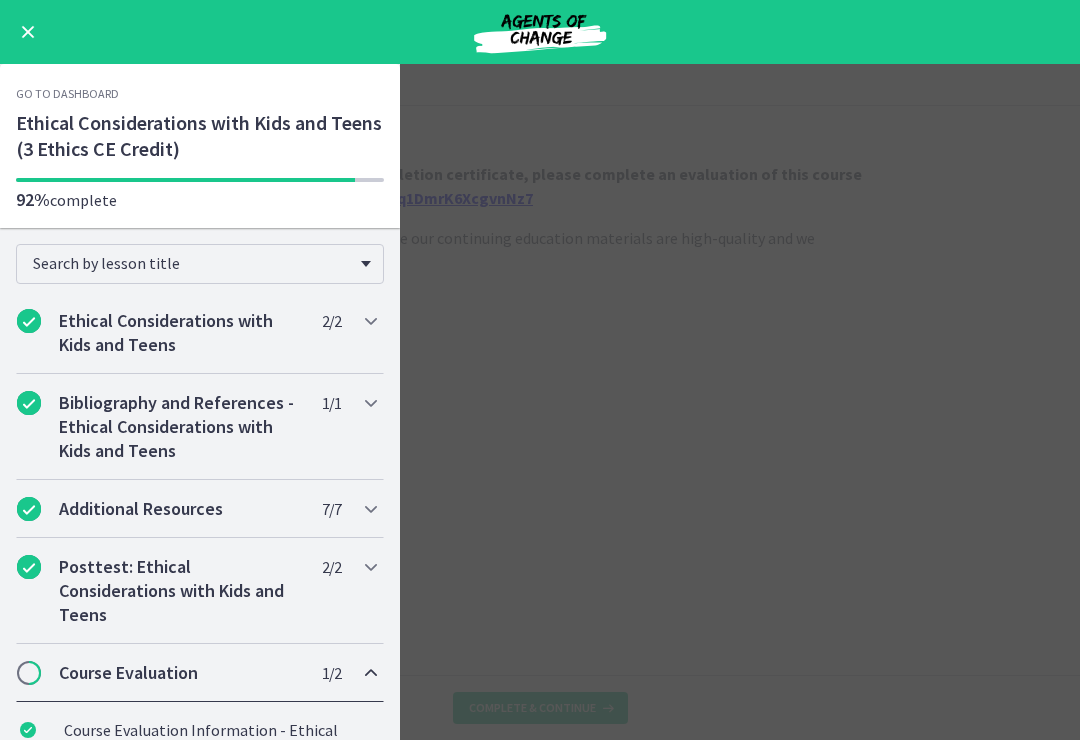 click on "Go to Dashboard" at bounding box center [67, 94] 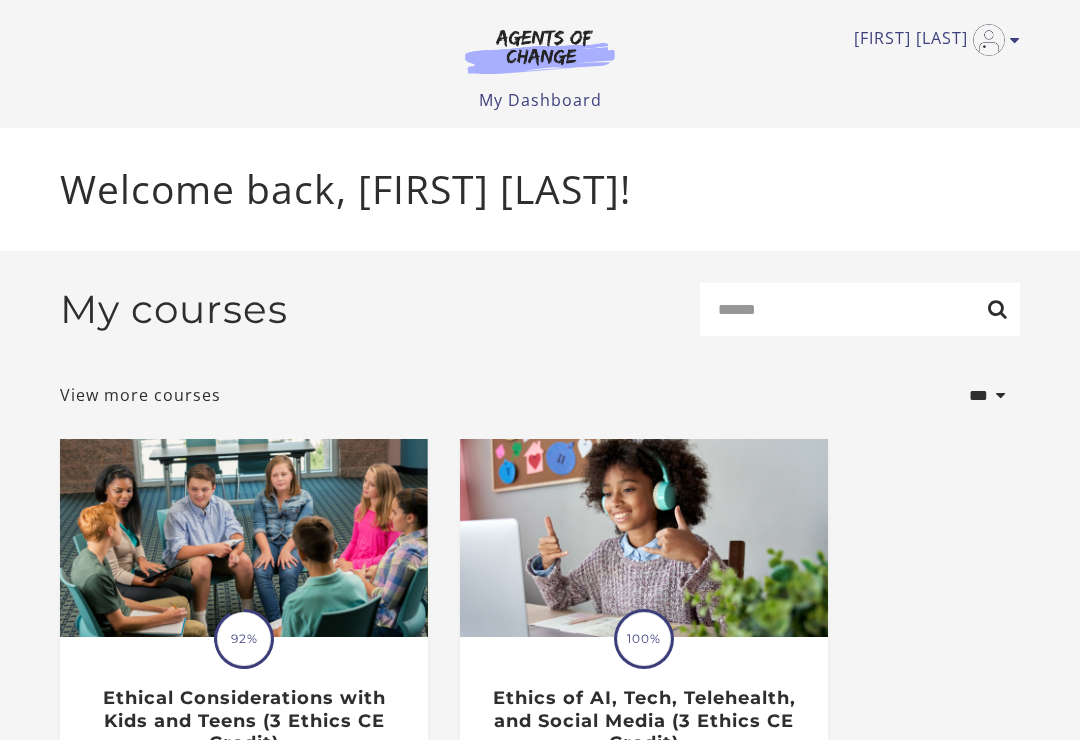scroll, scrollTop: 0, scrollLeft: 0, axis: both 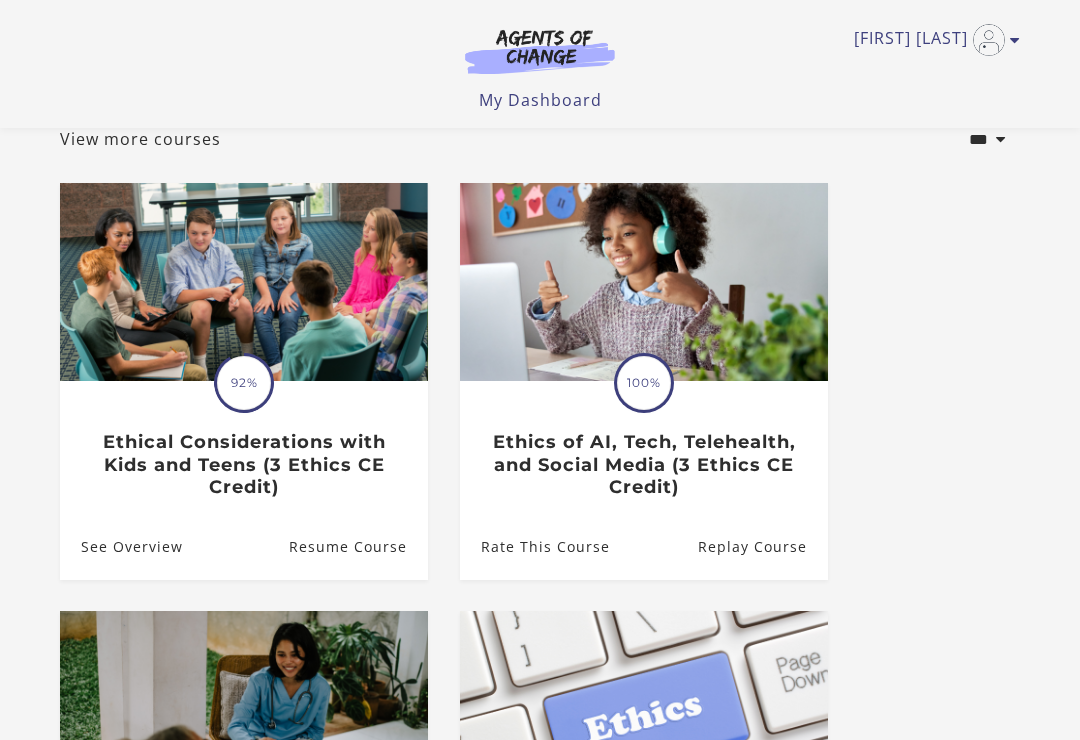 click on "Ethical Considerations with Kids and Teens (3 Ethics CE Credit)" at bounding box center (243, 465) 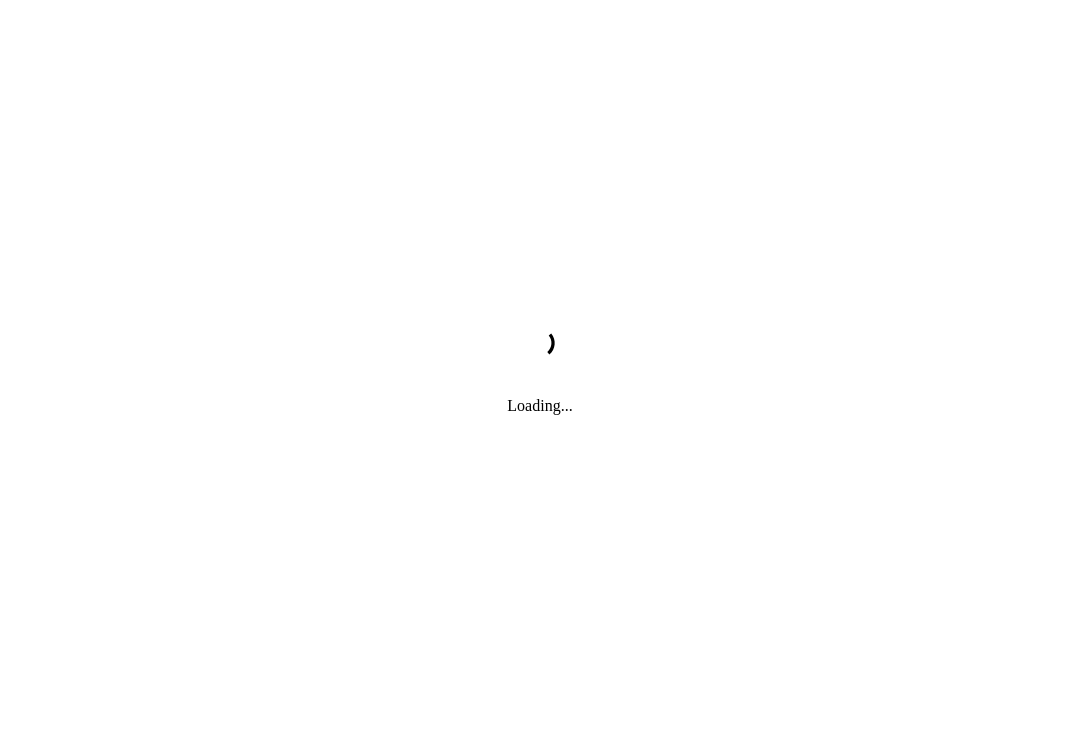 scroll, scrollTop: 0, scrollLeft: 0, axis: both 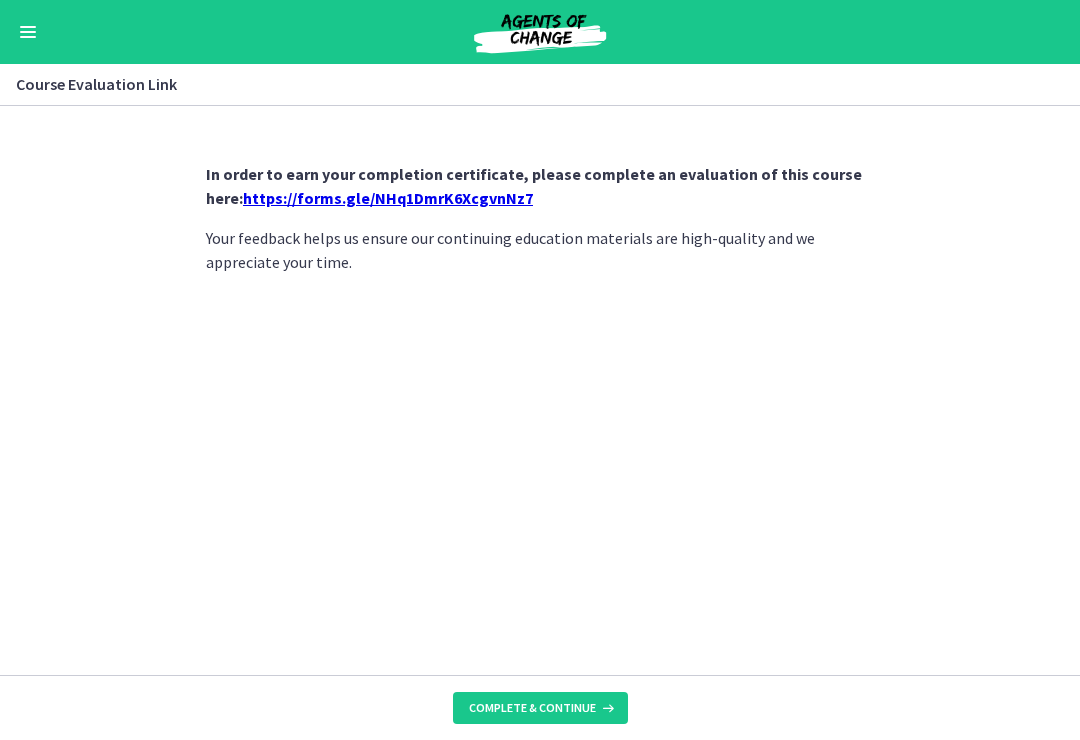click on "Complete & continue" at bounding box center [532, 708] 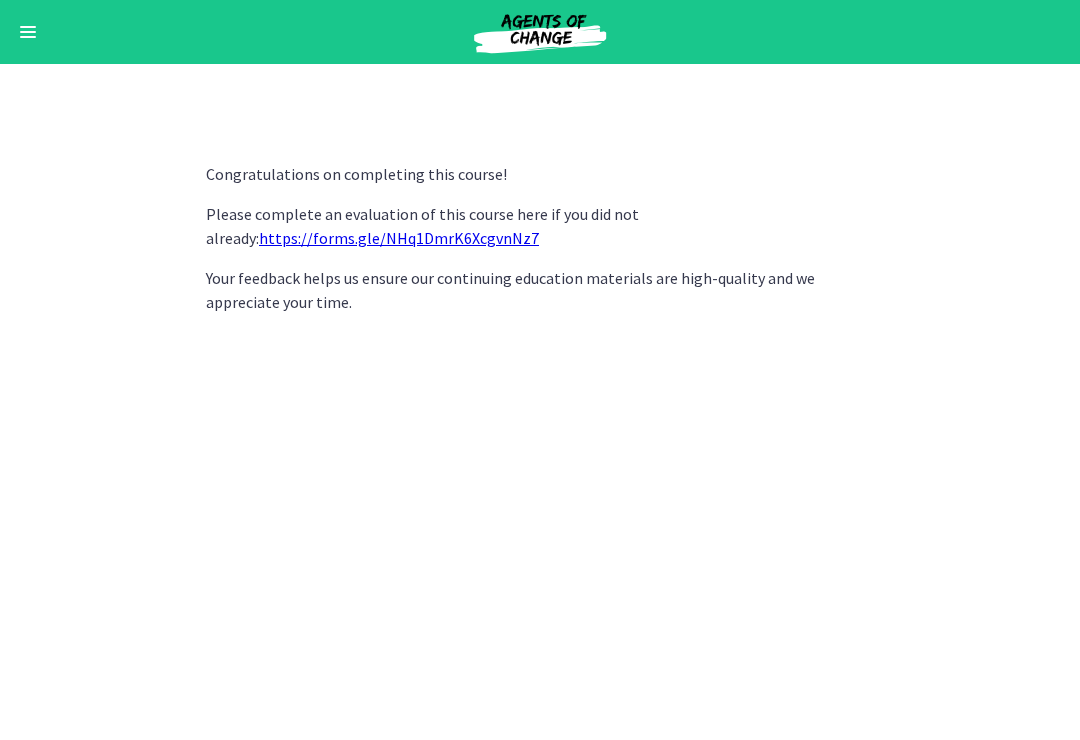 click on "Go to Dashboard" at bounding box center (540, 32) 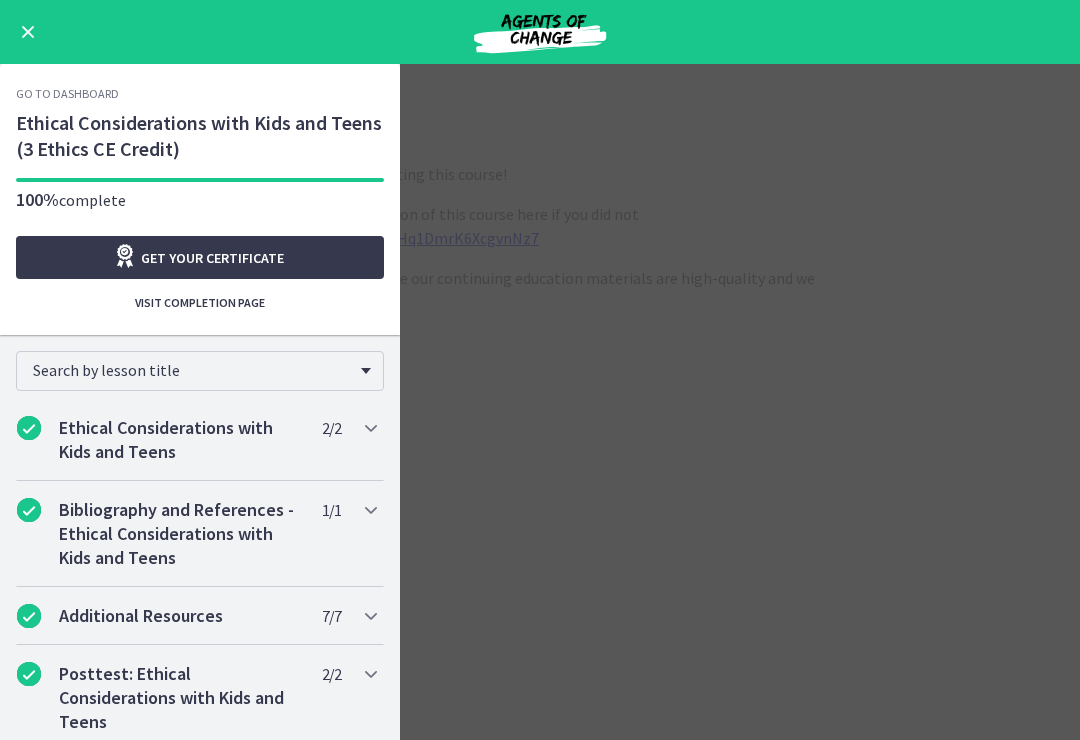click on "Go to Dashboard" at bounding box center [67, 94] 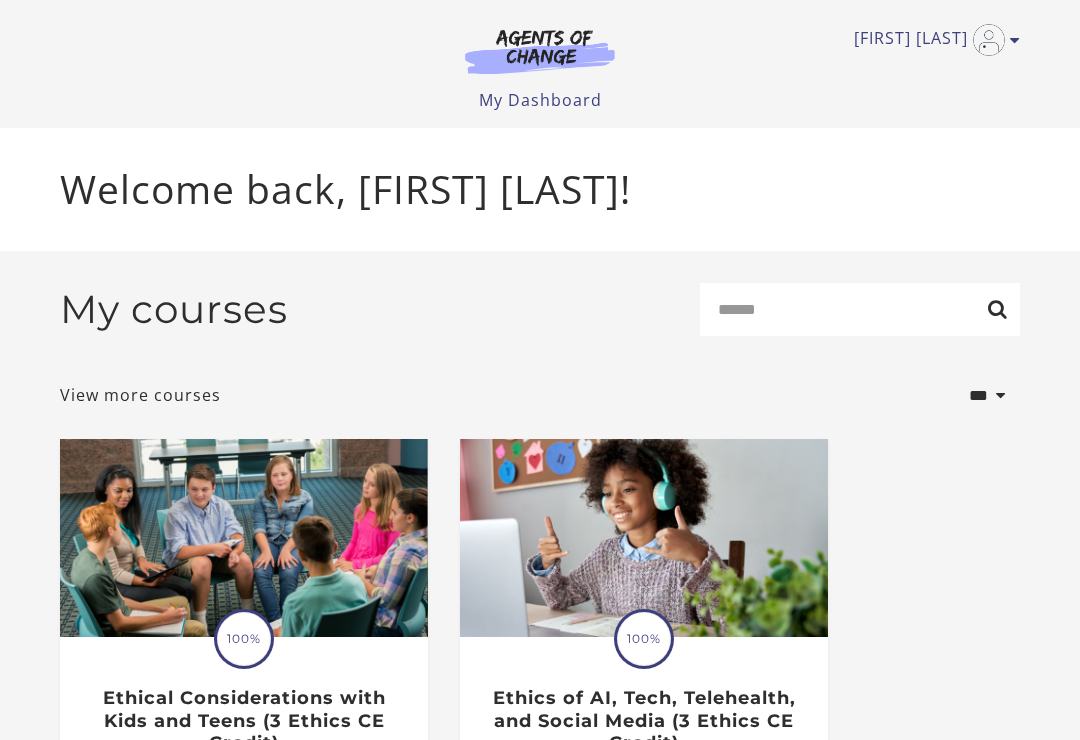 scroll, scrollTop: 0, scrollLeft: 0, axis: both 